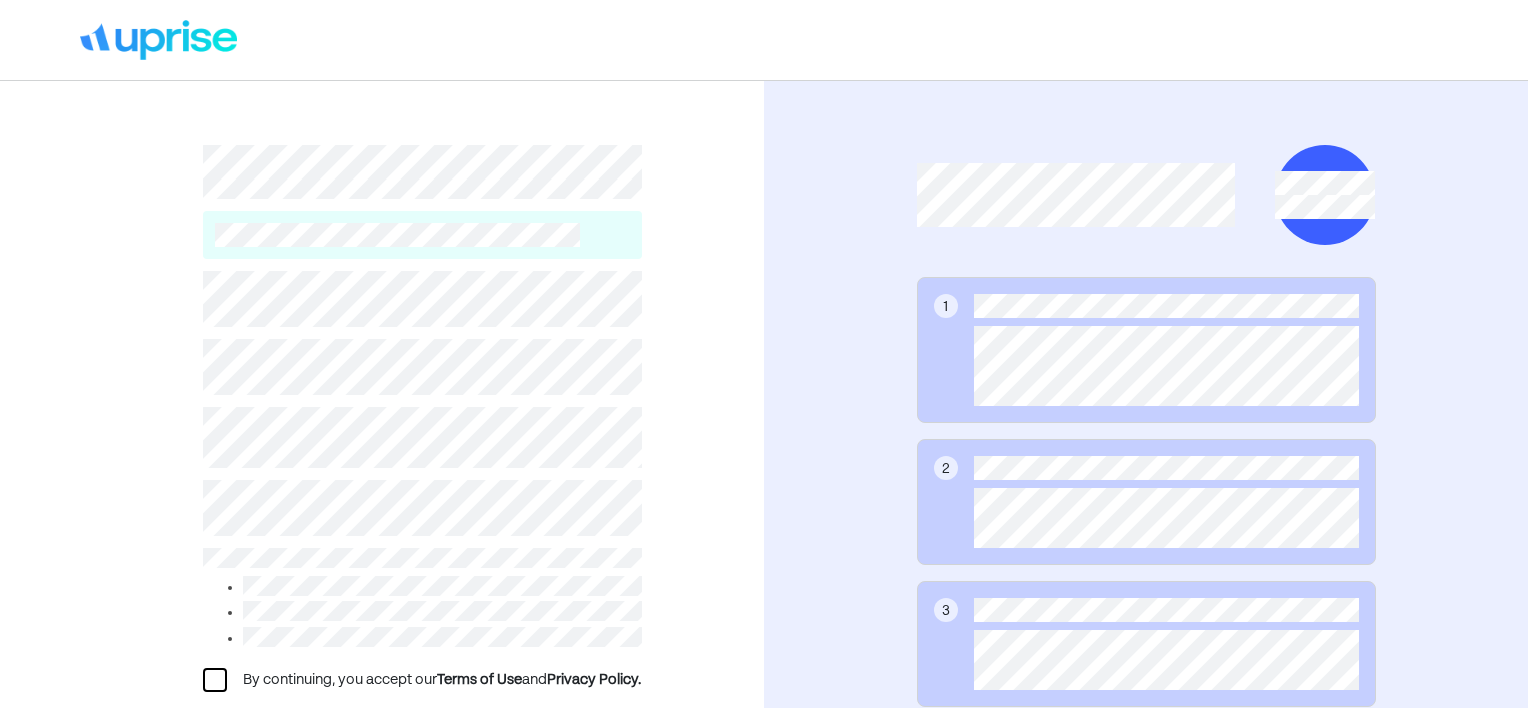 scroll, scrollTop: 0, scrollLeft: 0, axis: both 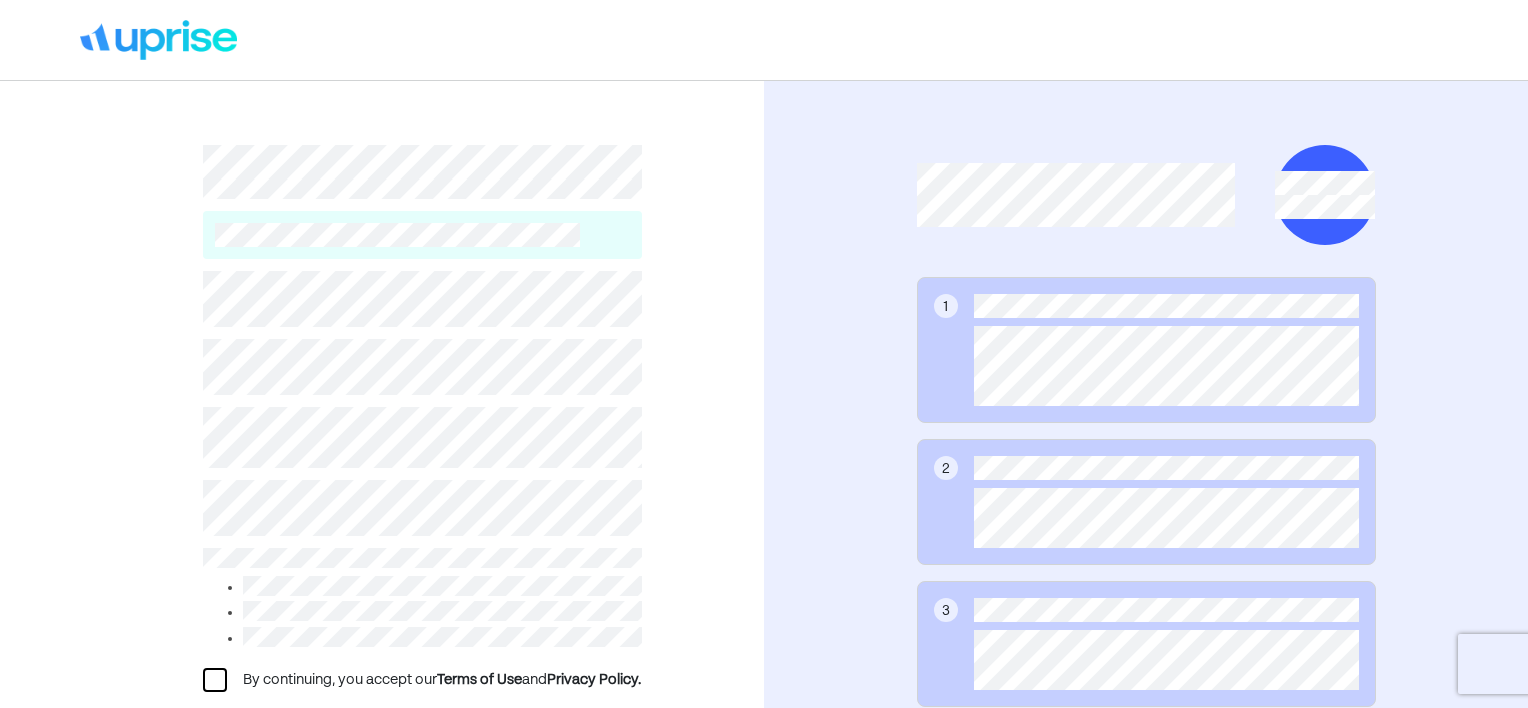 click at bounding box center [215, 680] 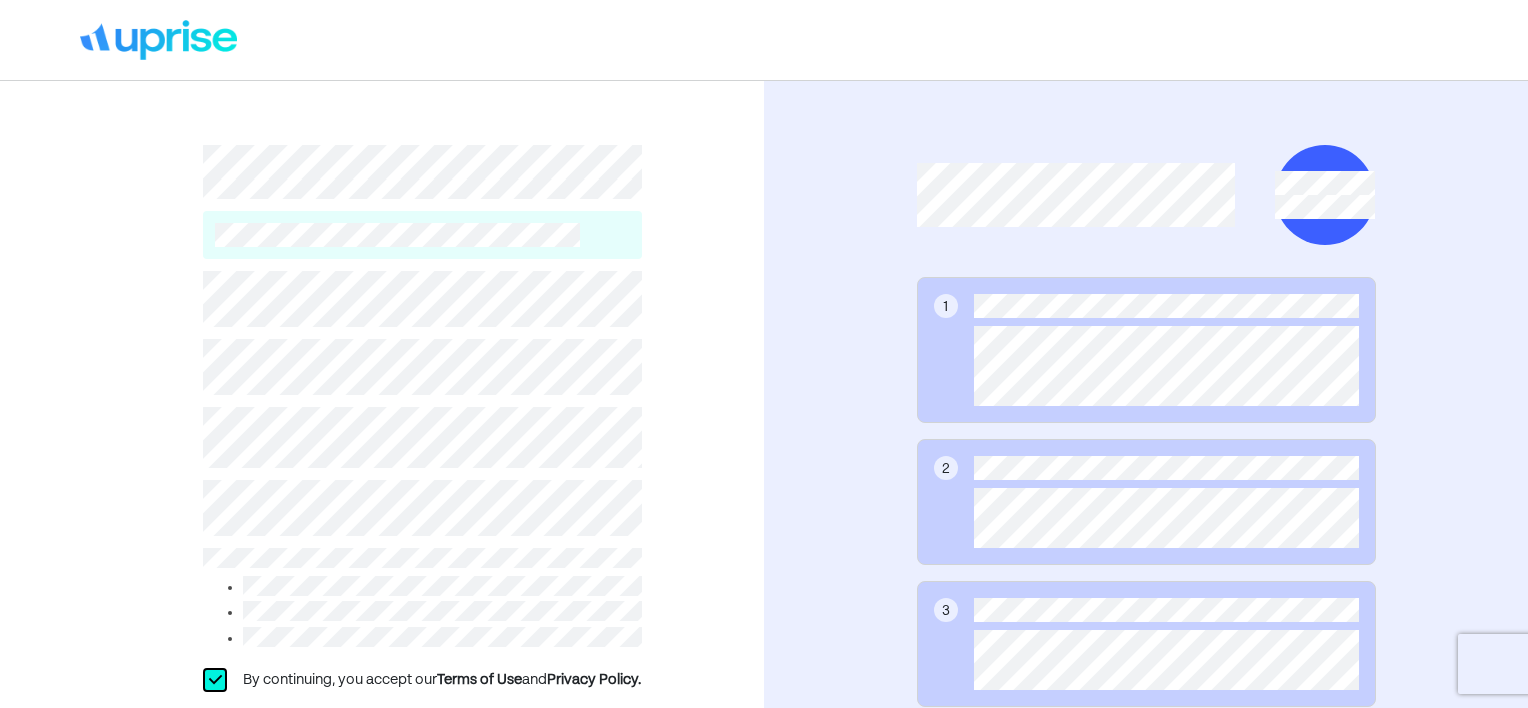 click on "L By continuing, you accept our  Terms of Use  and  Privacy Policy. Create account Already have an account?   Log in" at bounding box center (382, 478) 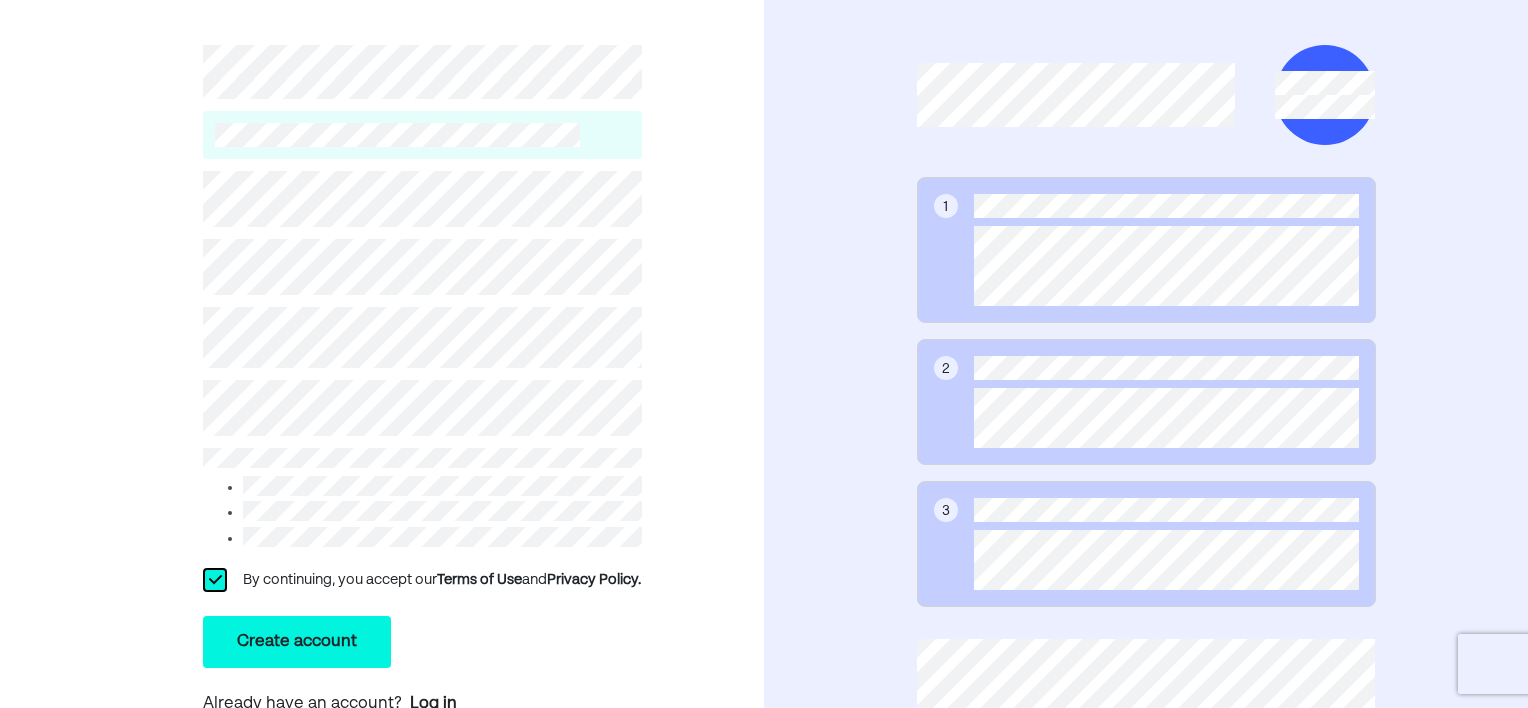 scroll, scrollTop: 165, scrollLeft: 0, axis: vertical 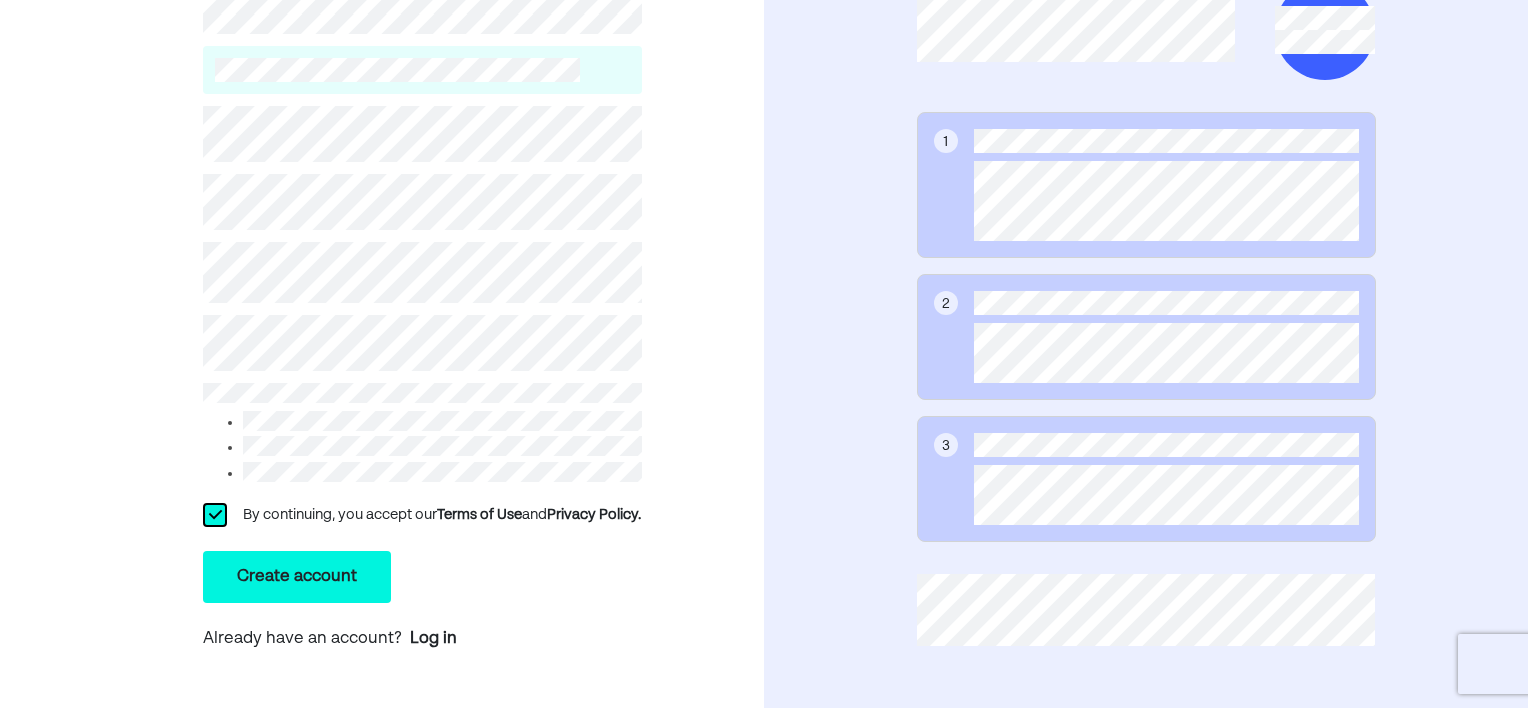click on "Create account" at bounding box center [297, 577] 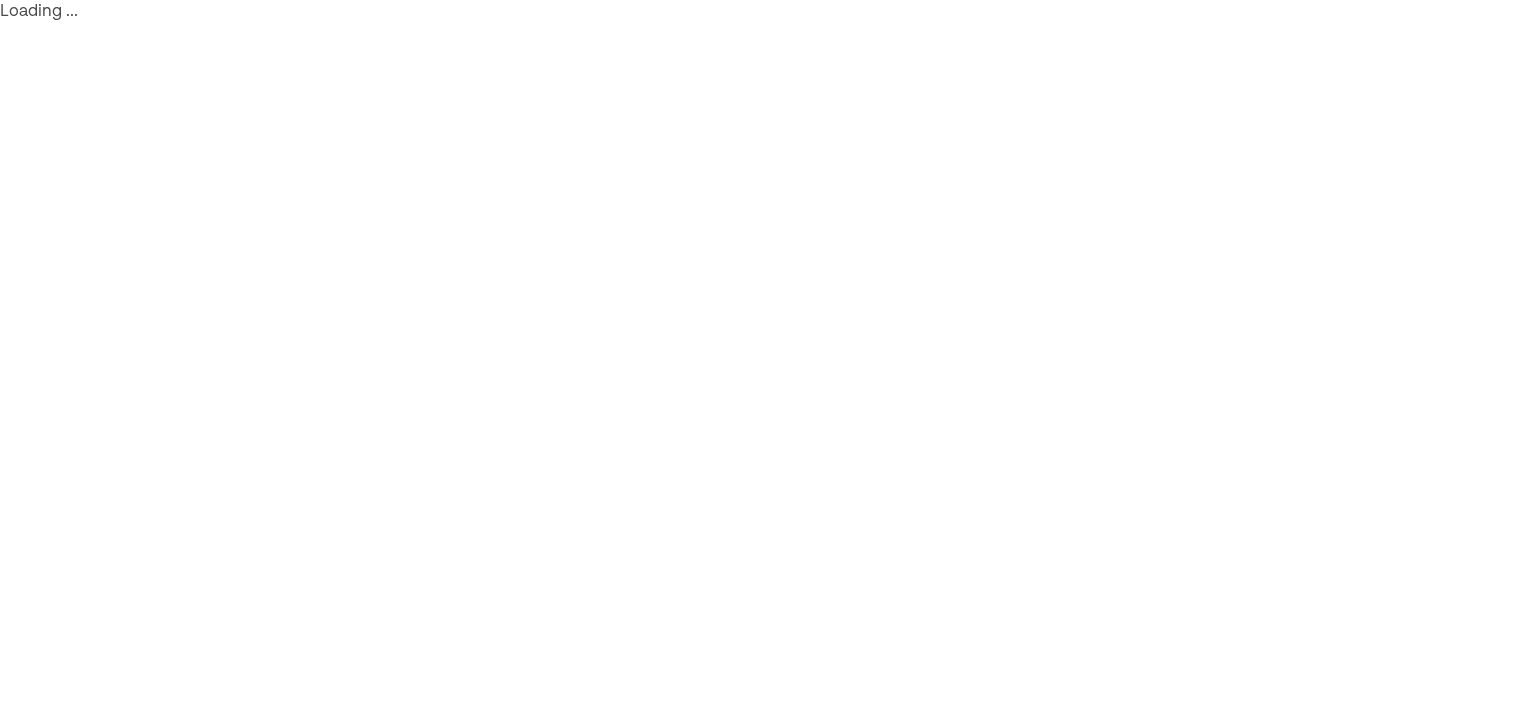 scroll, scrollTop: 0, scrollLeft: 0, axis: both 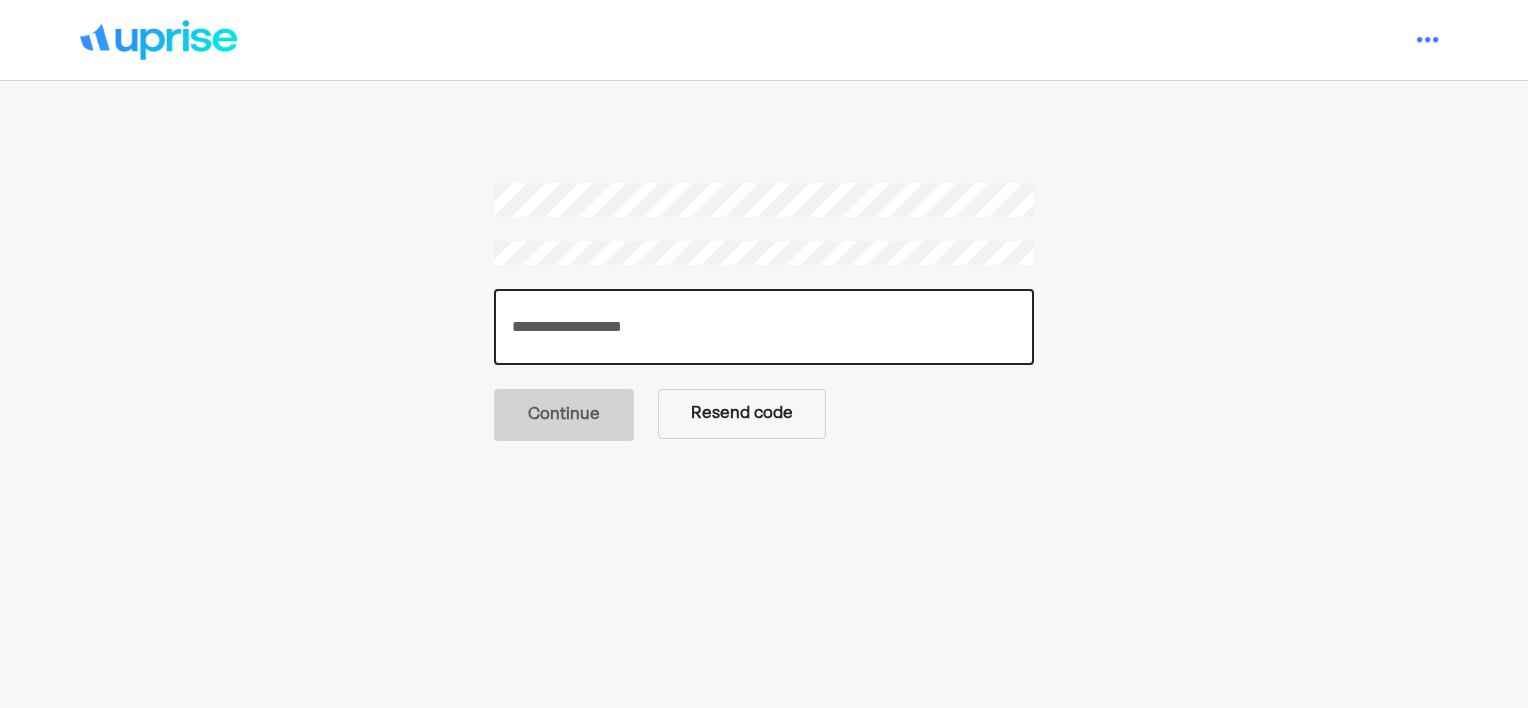 click at bounding box center [764, 327] 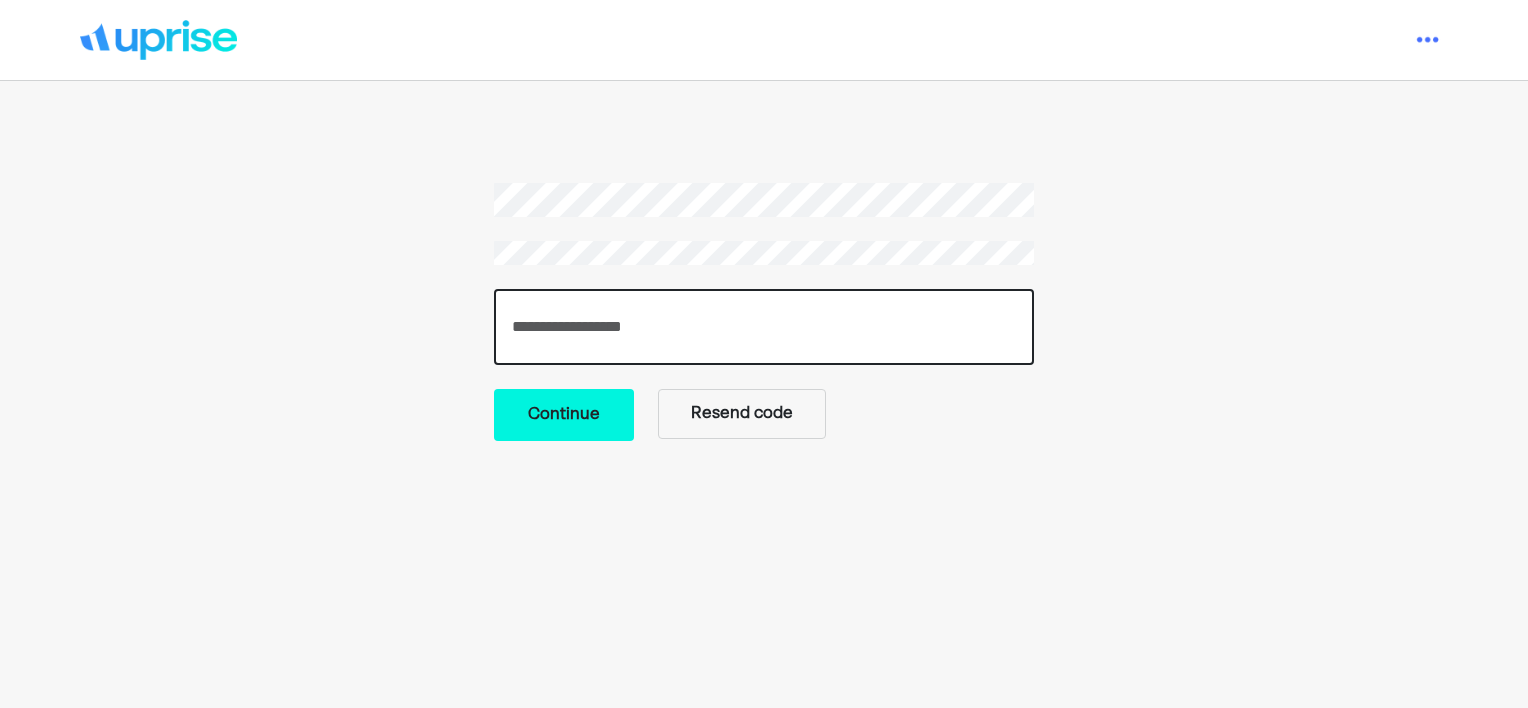 type on "******" 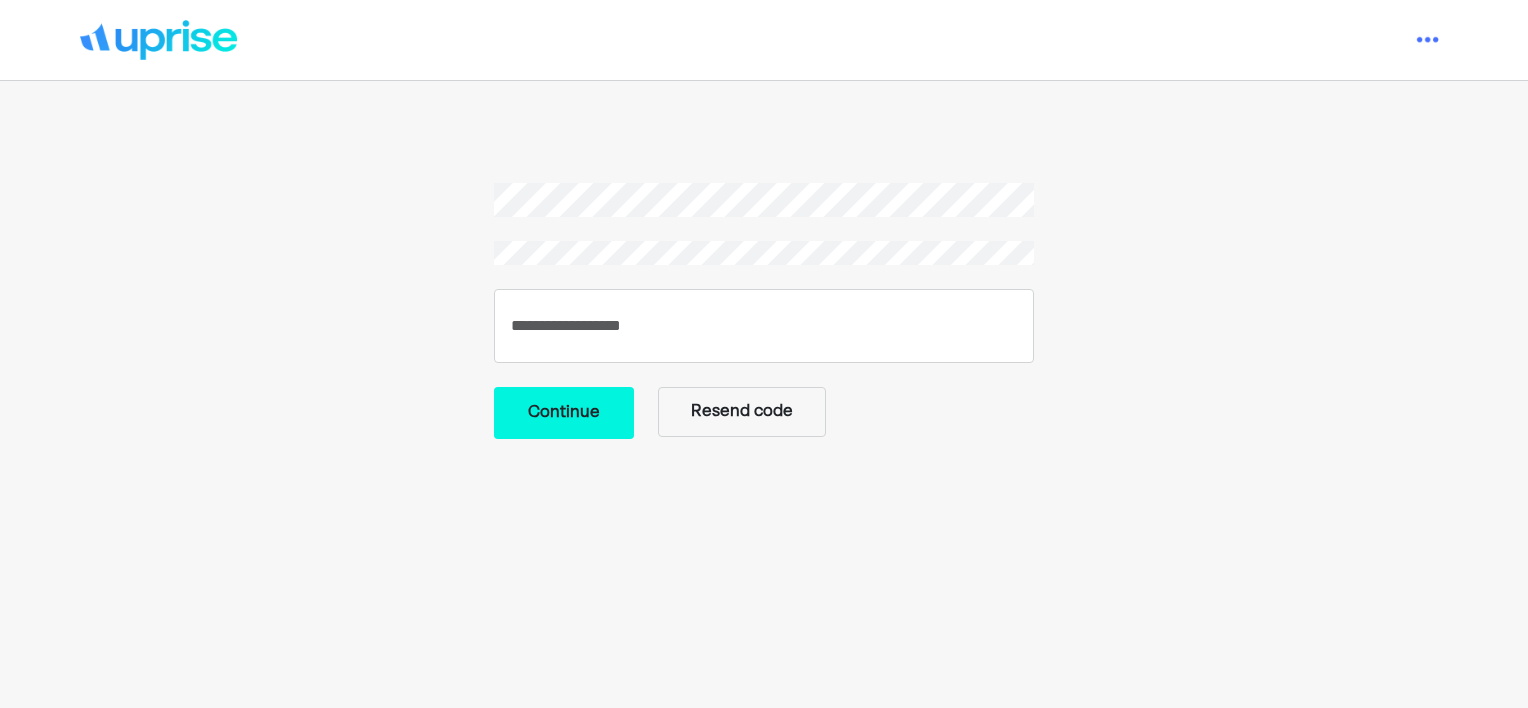 click on "Continue" at bounding box center (564, 413) 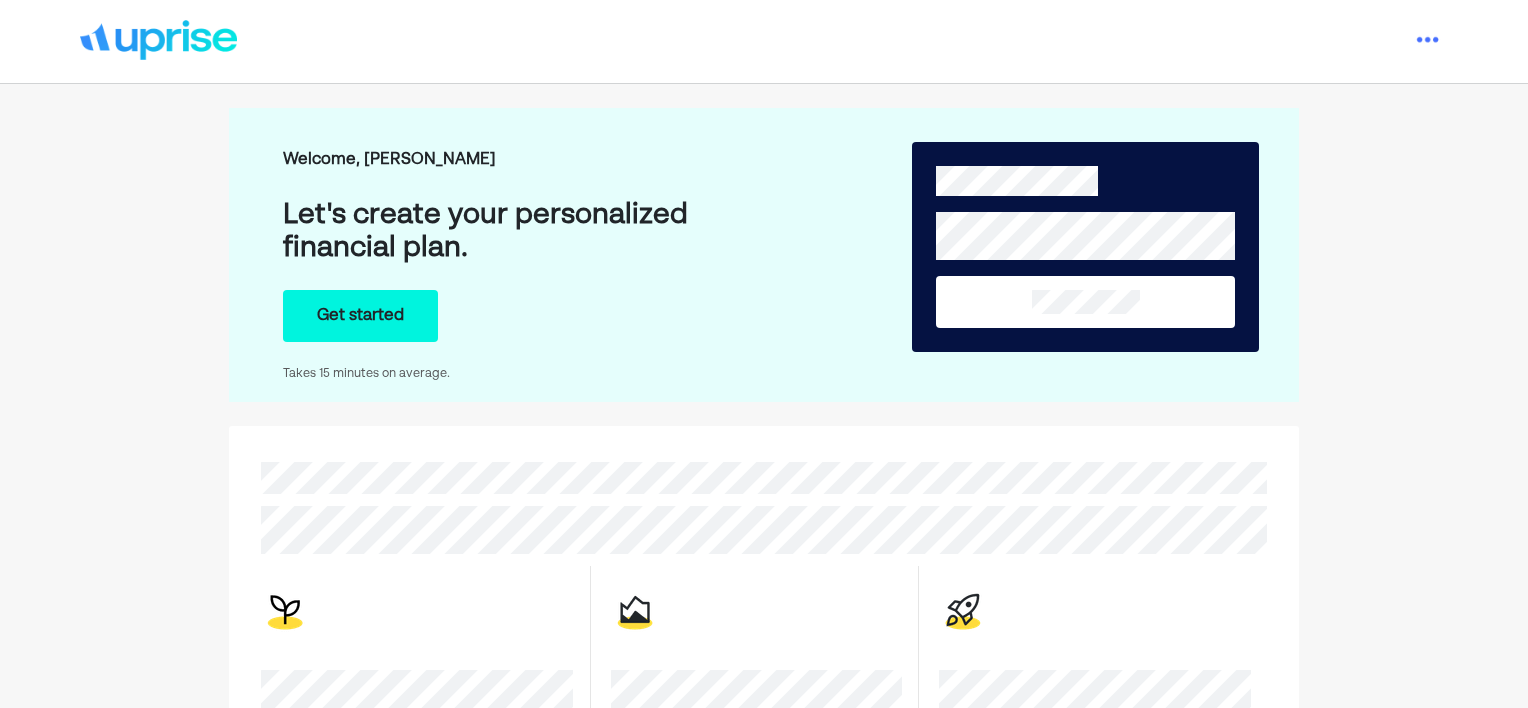 click on "Welcome, [PERSON_NAME] Let's create your personalized financial plan. Get started Takes 15 minutes on average. Premium and Complete plans include video / phone calls.   You’ll schedule them as soon as you complete your intro survey." at bounding box center [764, 467] 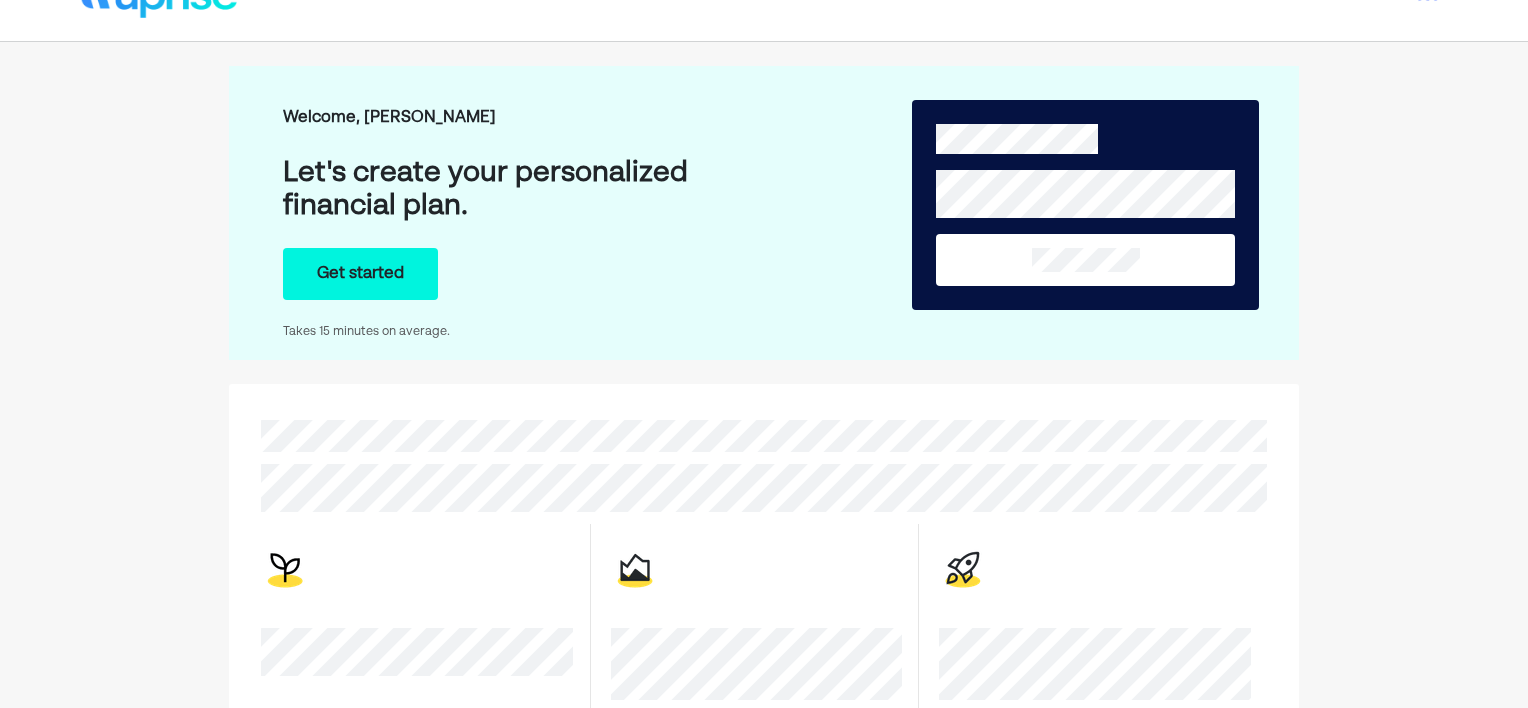 scroll, scrollTop: 0, scrollLeft: 0, axis: both 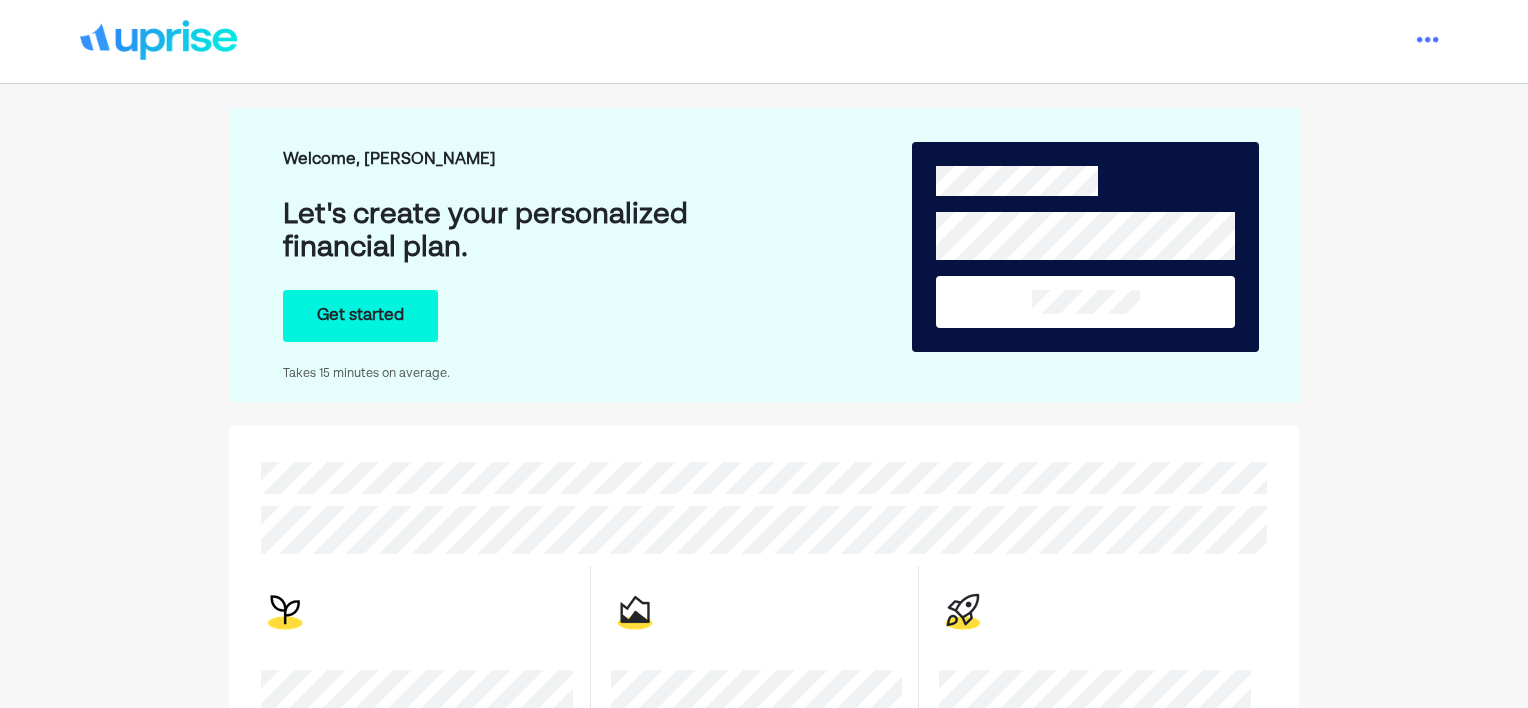 click on "Get started" at bounding box center (360, 316) 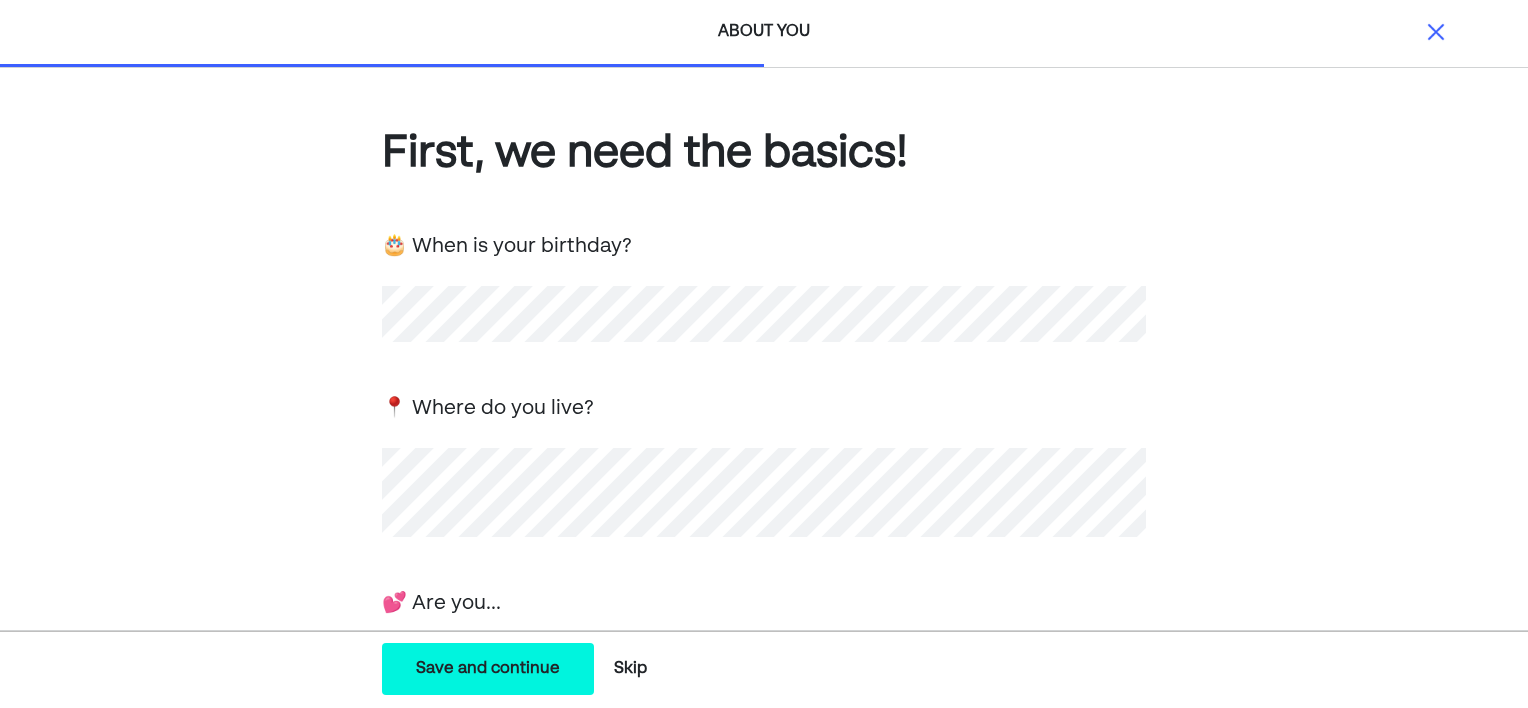 click on "First, we need the basics! 🎂 When is your birthday? 📍 Where do you live? 💕 Are you... Single In a relationship: we keep finances separate In a relationship: we do finances together Married Other 🐣 Any kids? Yes No" at bounding box center (764, 636) 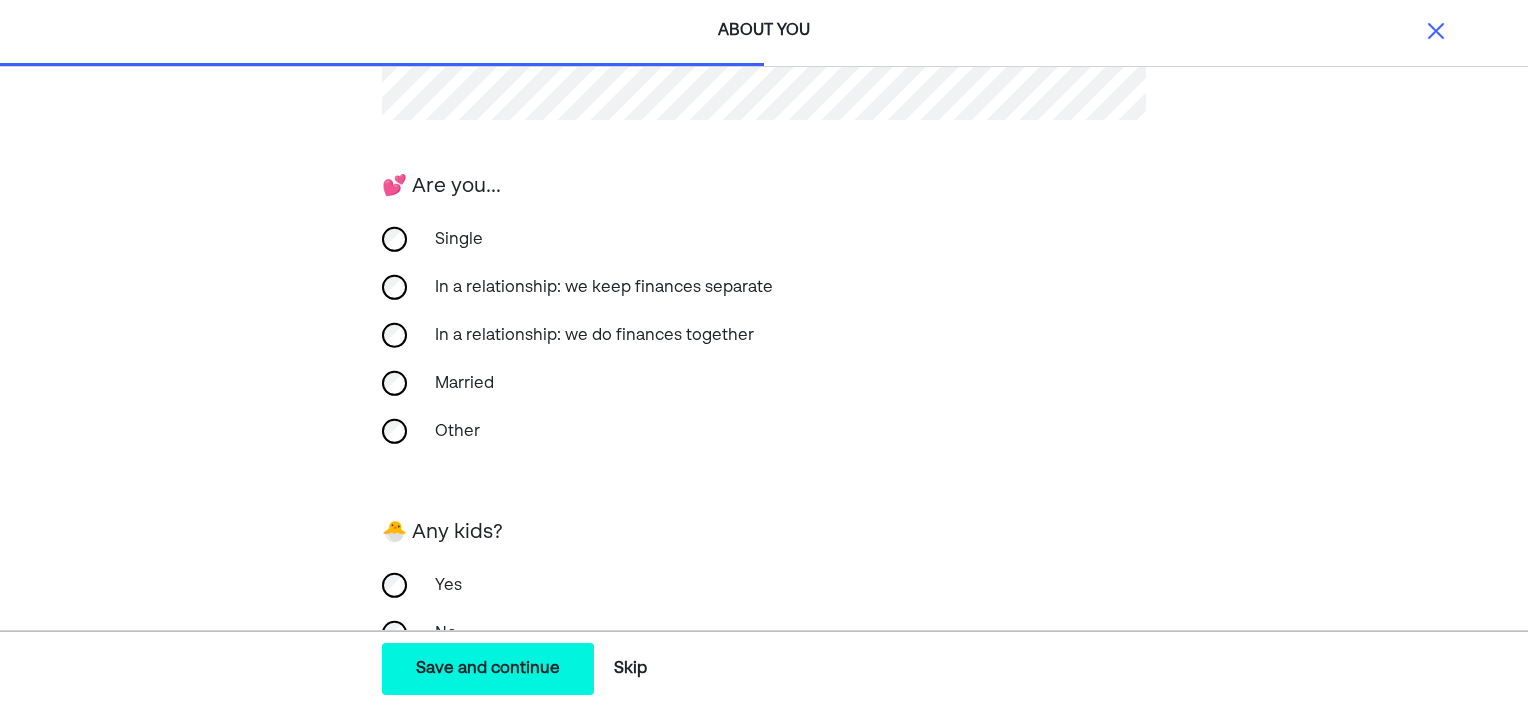 scroll, scrollTop: 496, scrollLeft: 0, axis: vertical 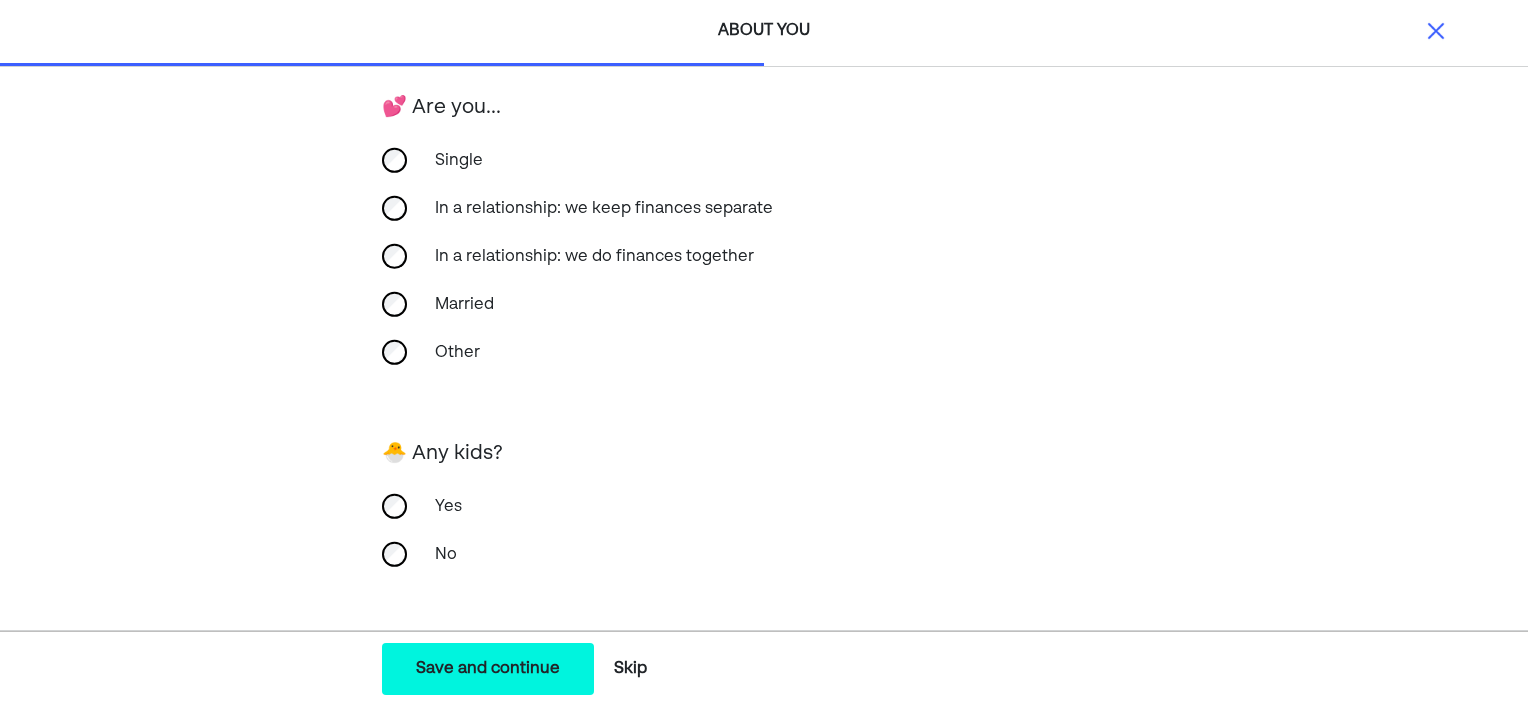 click on "In a relationship: we keep finances separate" at bounding box center (604, 209) 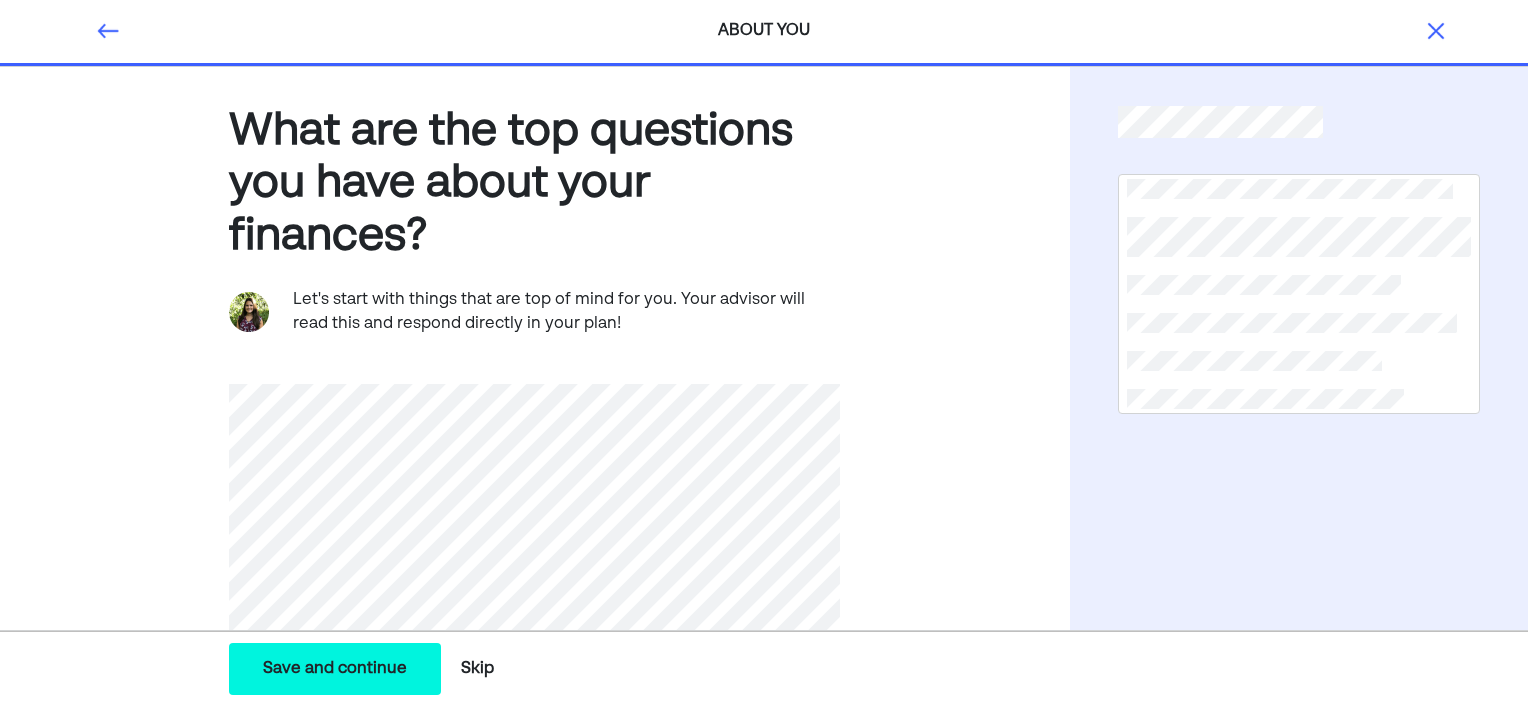 scroll, scrollTop: 0, scrollLeft: 0, axis: both 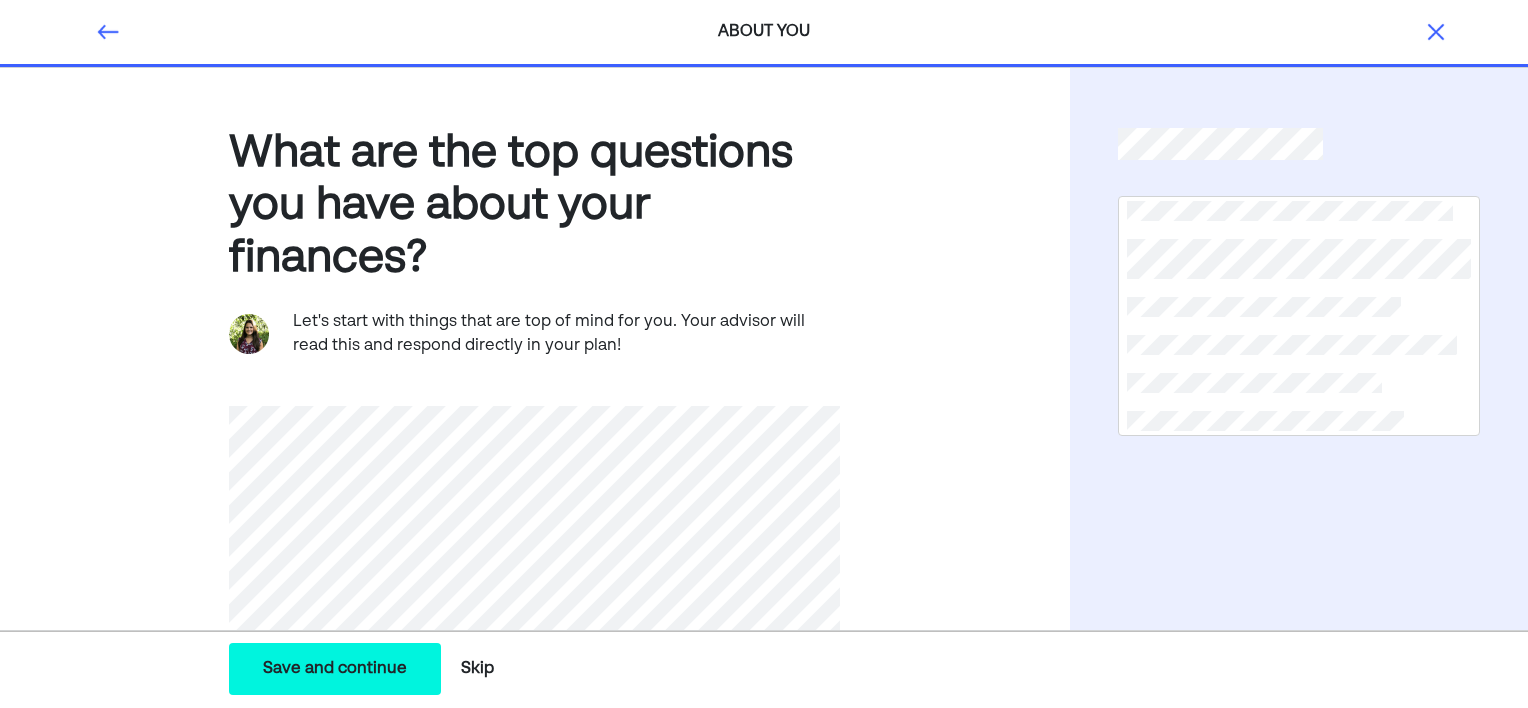 click on "What are the top questions you have about your finances? Let's start with things that are top of mind for you. Your advisor will read this and respond directly in your plan!" at bounding box center (535, 438) 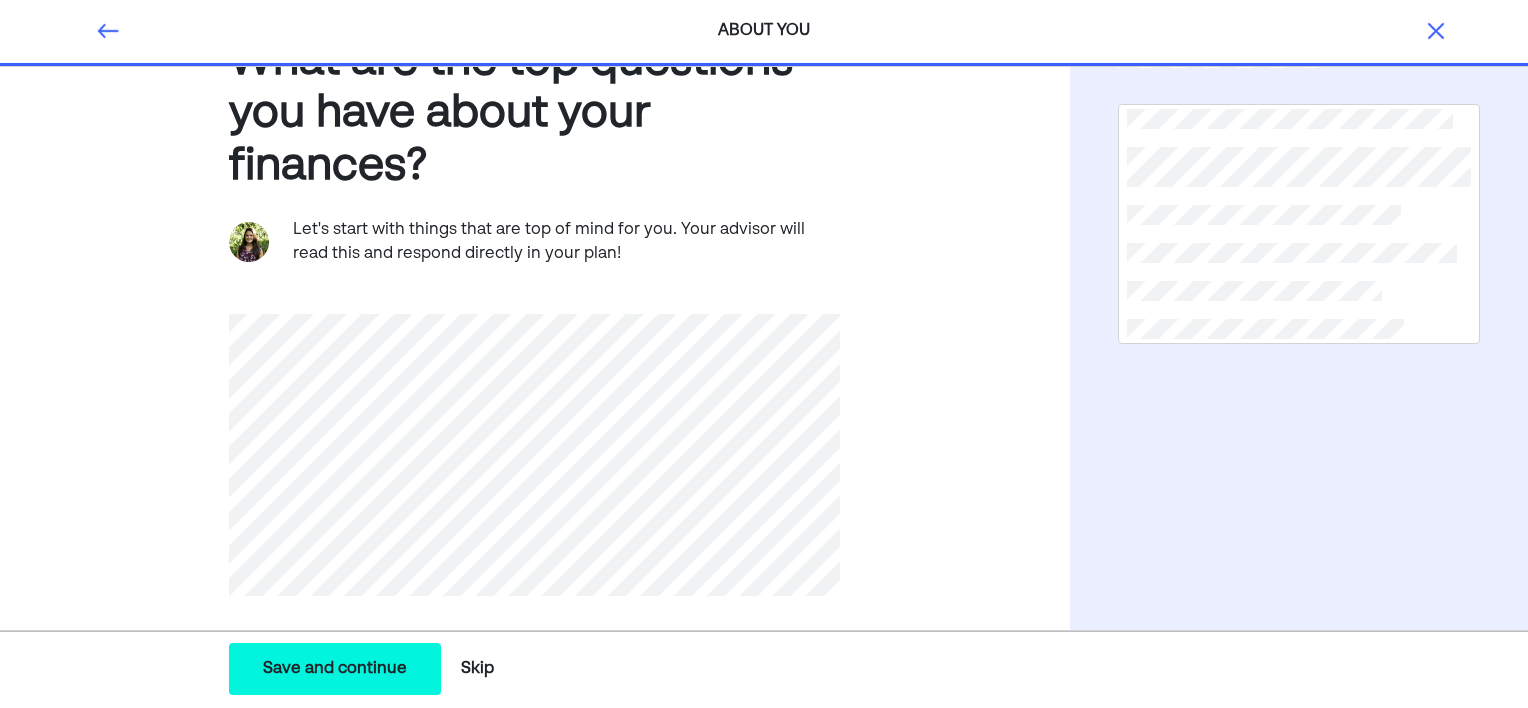 scroll, scrollTop: 100, scrollLeft: 0, axis: vertical 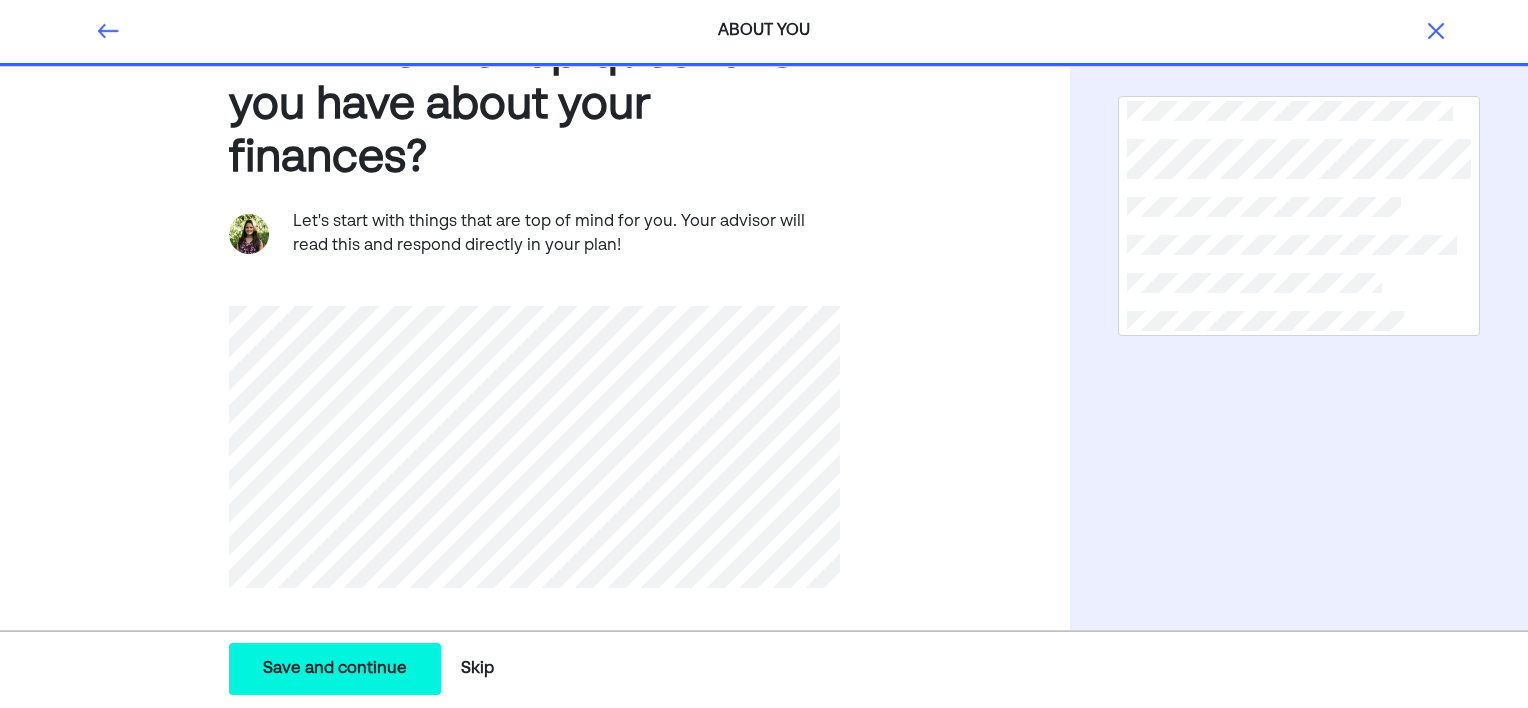 click on "What are the top questions you have about your finances? Let's start with things that are top of mind for you. Your advisor will read this and respond directly in your plan!" at bounding box center (535, 338) 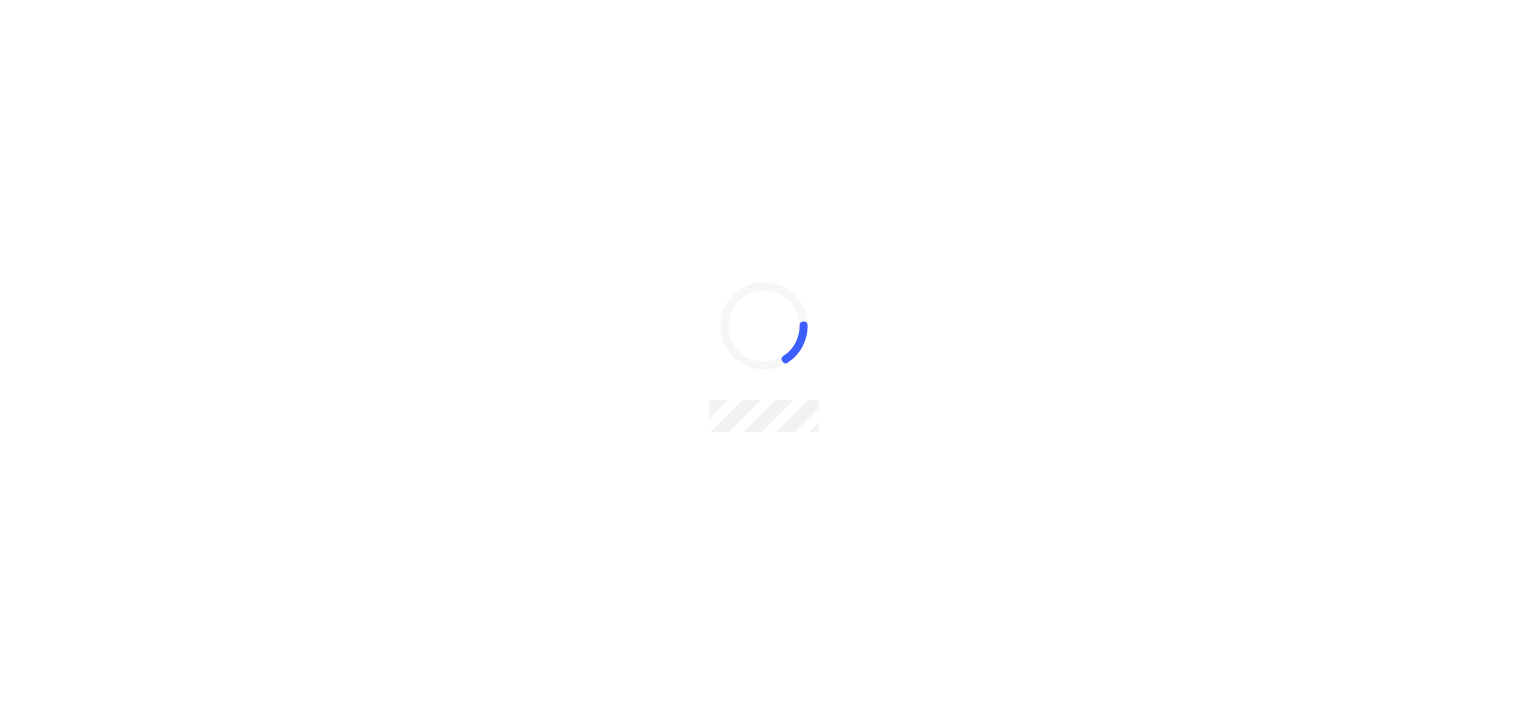 scroll, scrollTop: 0, scrollLeft: 0, axis: both 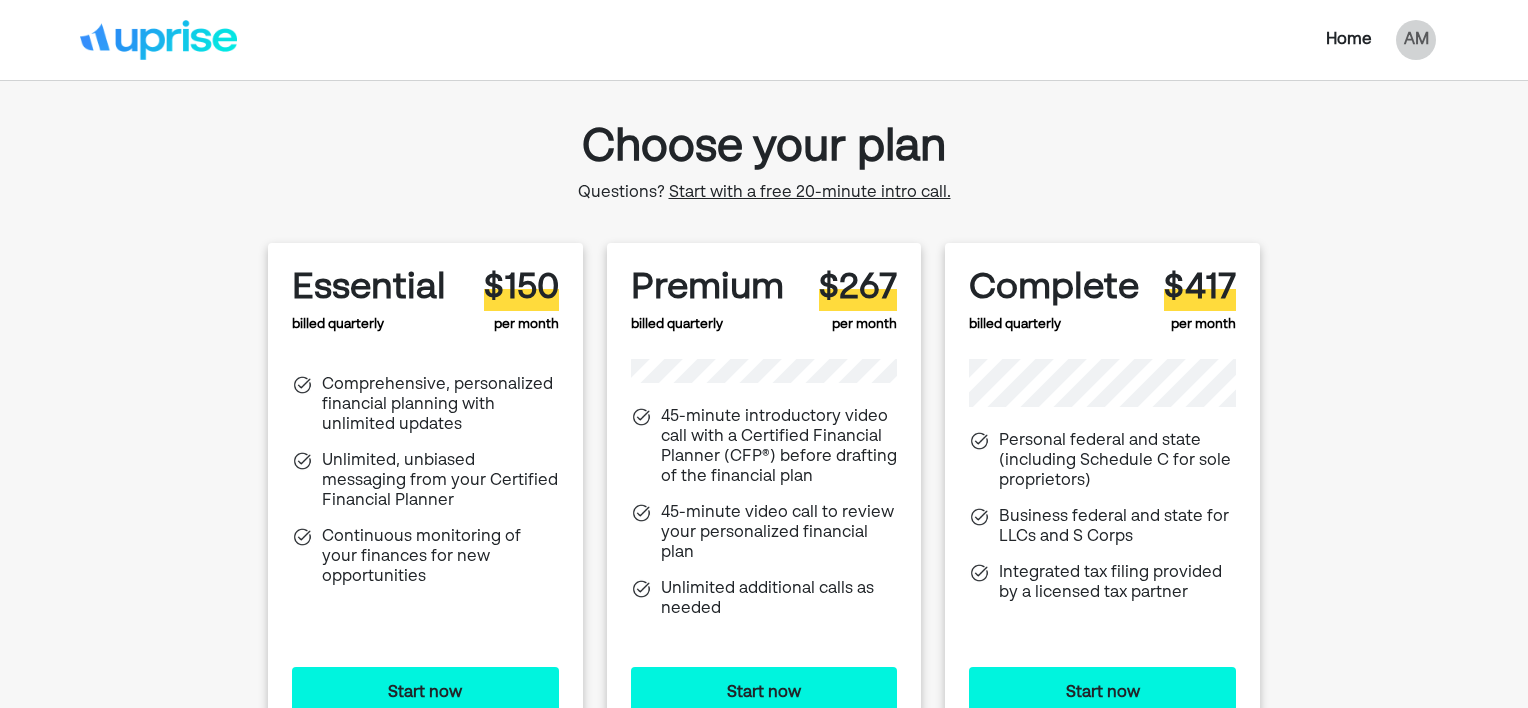 click on "Home AM Choose your plan Questions?   Start with a free 20-minute intro call. Essential billed quarterly $150 per month Comprehensive, personalized financial planning with unlimited updates Unlimited, unbiased messaging from your Certified Financial Planner Continuous monitoring of your finances for new opportunities Start now Premium billed quarterly $267 per month 45-minute introductory video call with a Certified Financial Planner (CFP®) before drafting of the financial plan 45-minute video call to review your personalized financial plan Unlimited additional calls as needed Start now Complete billed quarterly $417 per month Personal federal and state (including Schedule C for sole proprietors) Business federal and state for LLCs and S Corps Integrated tax filing provided by a licensed tax partner Start now" at bounding box center [764, 429] 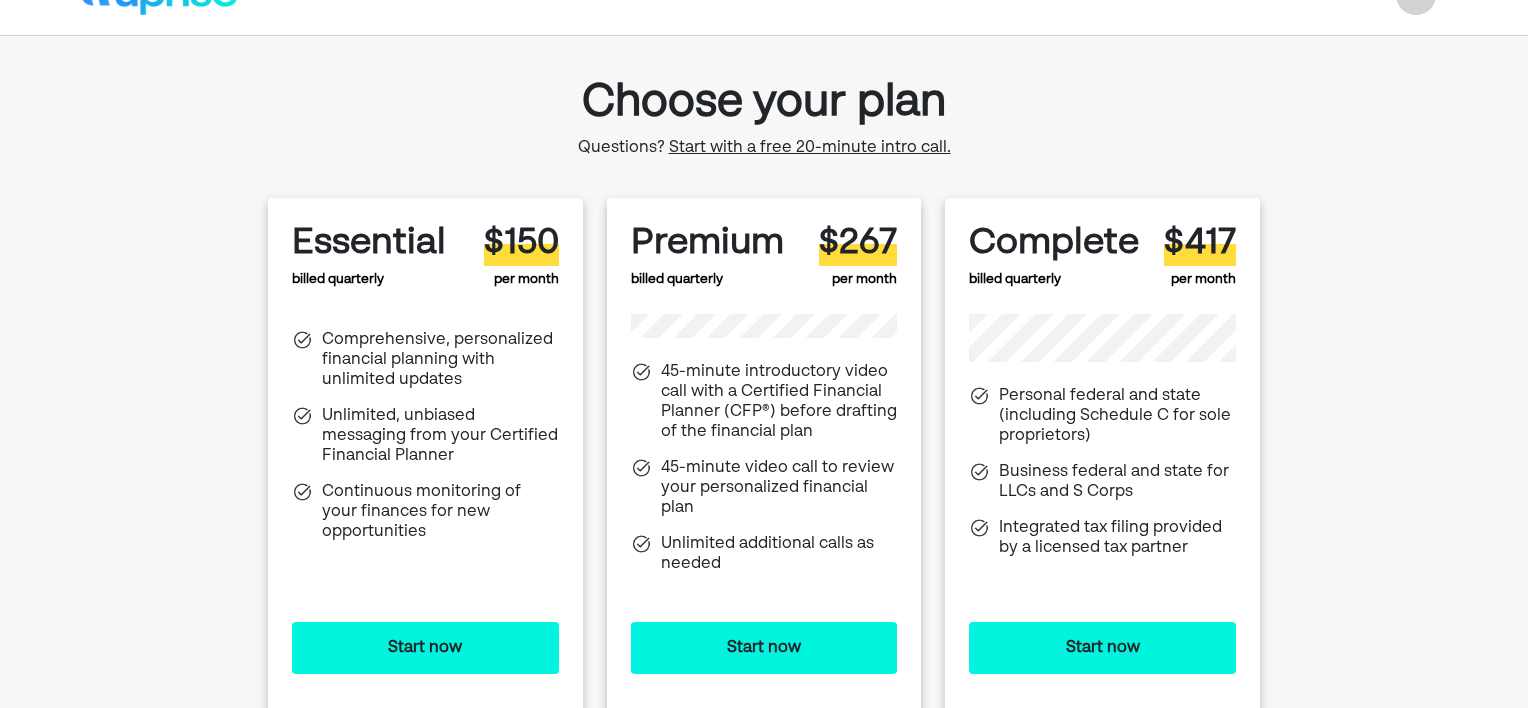 scroll, scrollTop: 247, scrollLeft: 0, axis: vertical 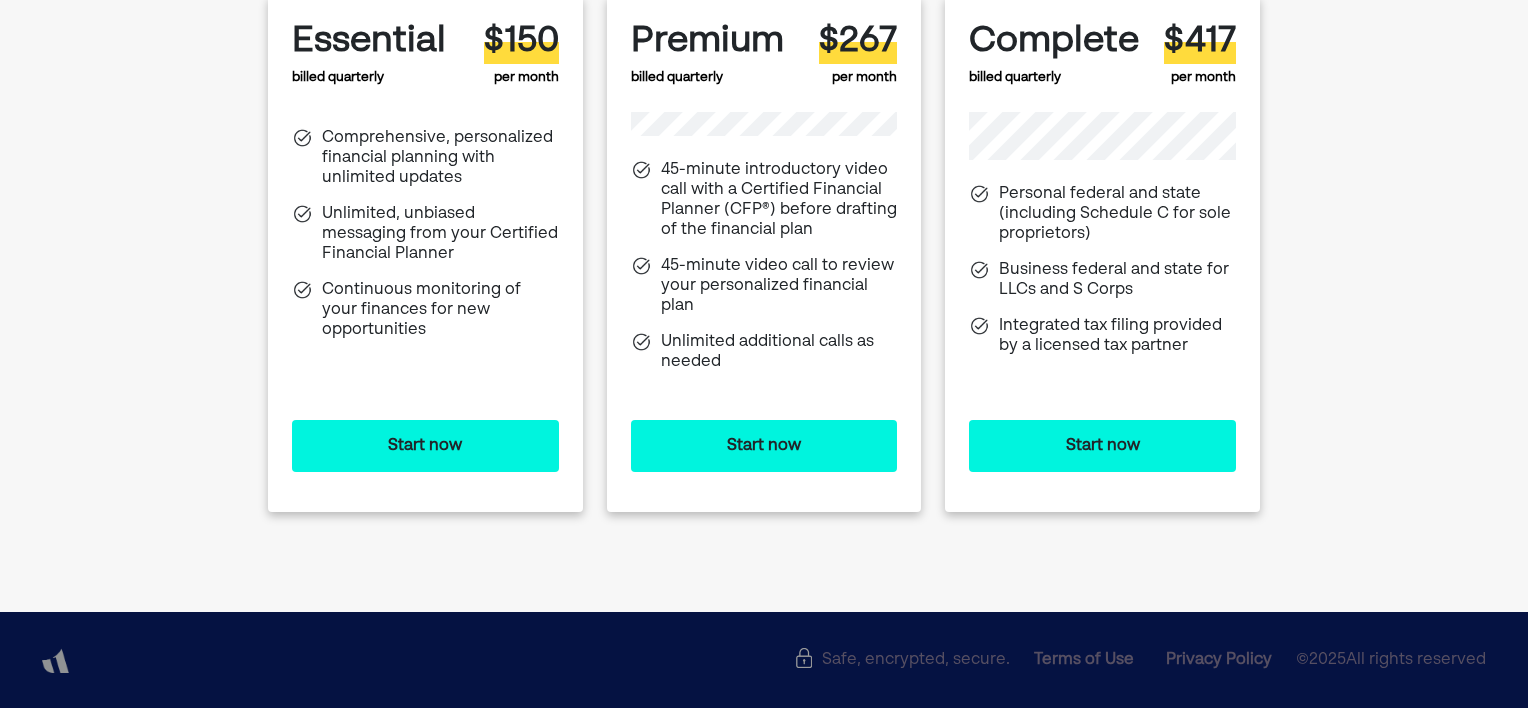 click on "Start now" at bounding box center [425, 446] 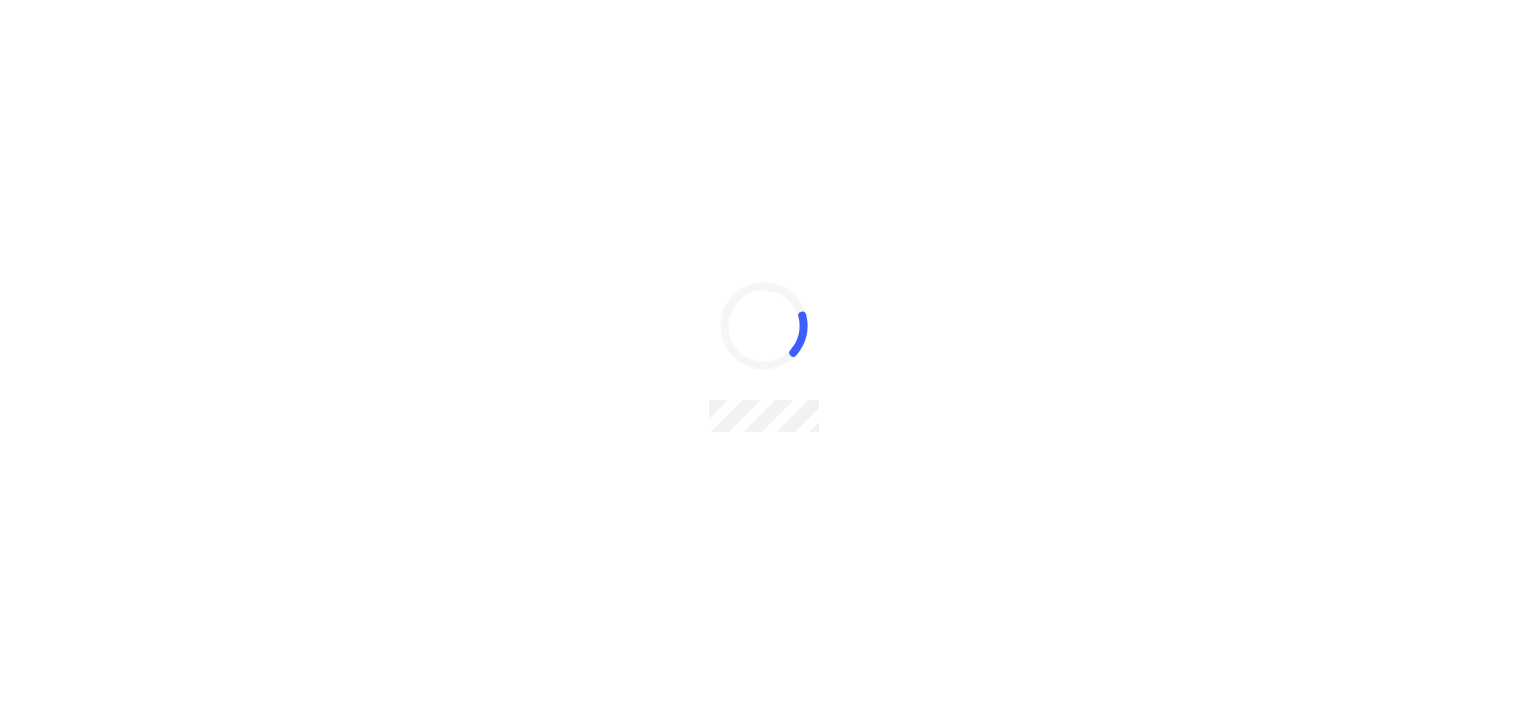 scroll, scrollTop: 0, scrollLeft: 0, axis: both 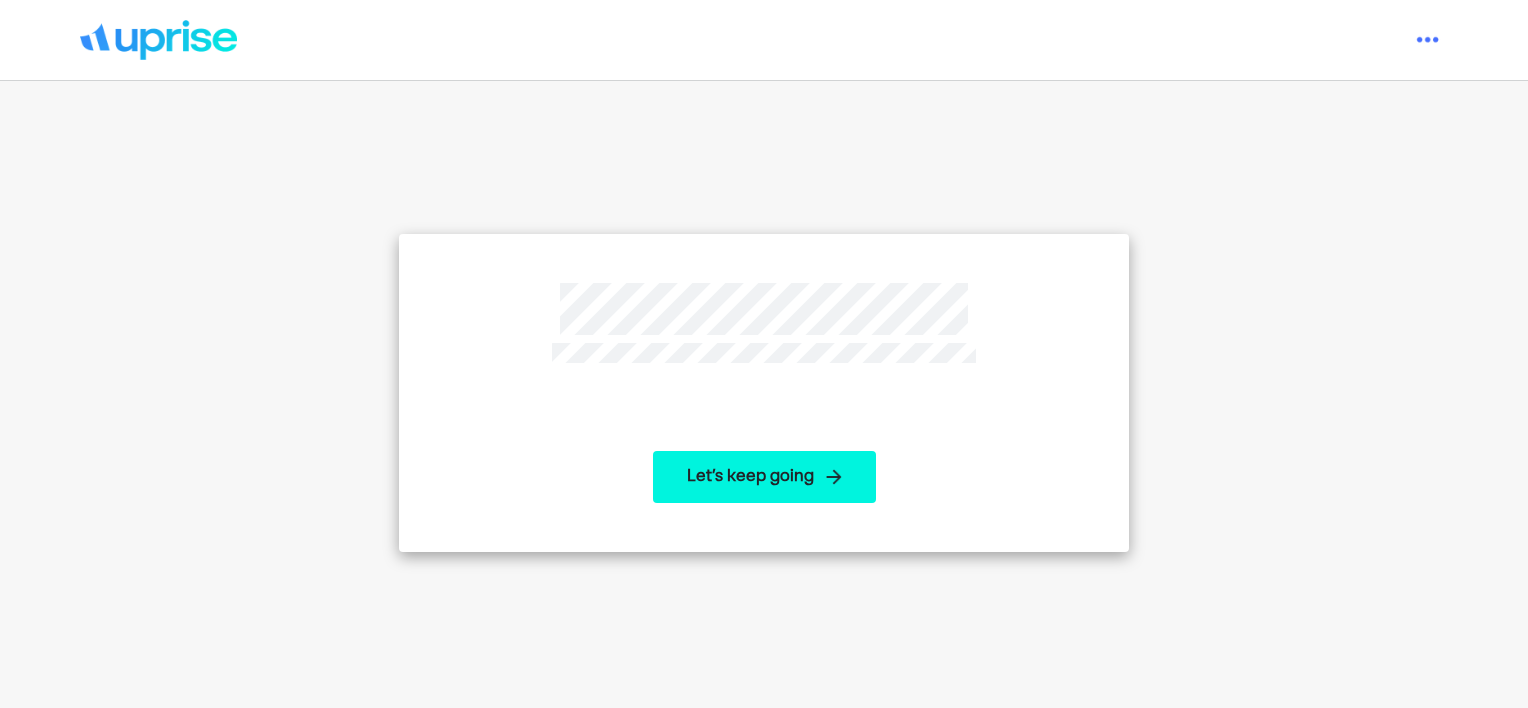 click on "Let’s keep going" at bounding box center (764, 477) 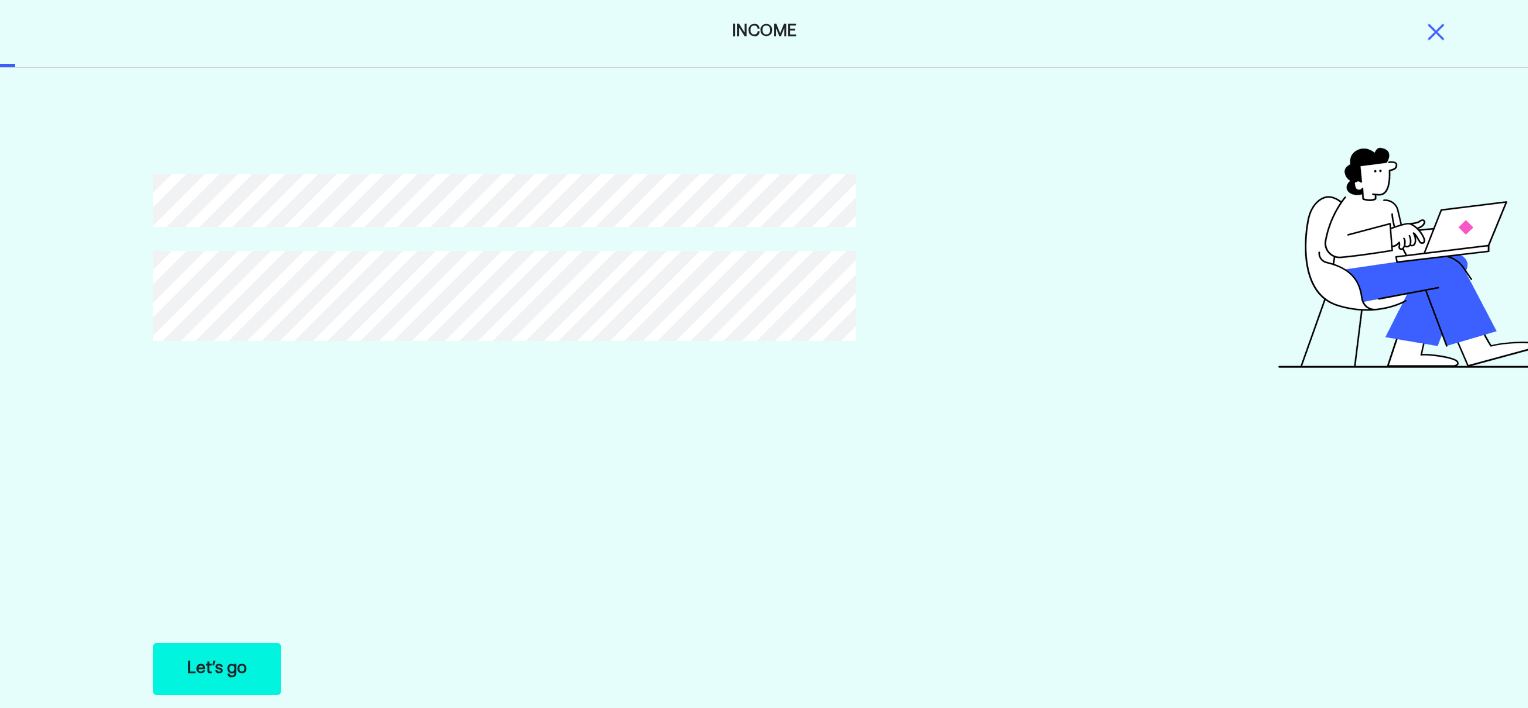 click on "Let’s go" at bounding box center (217, 669) 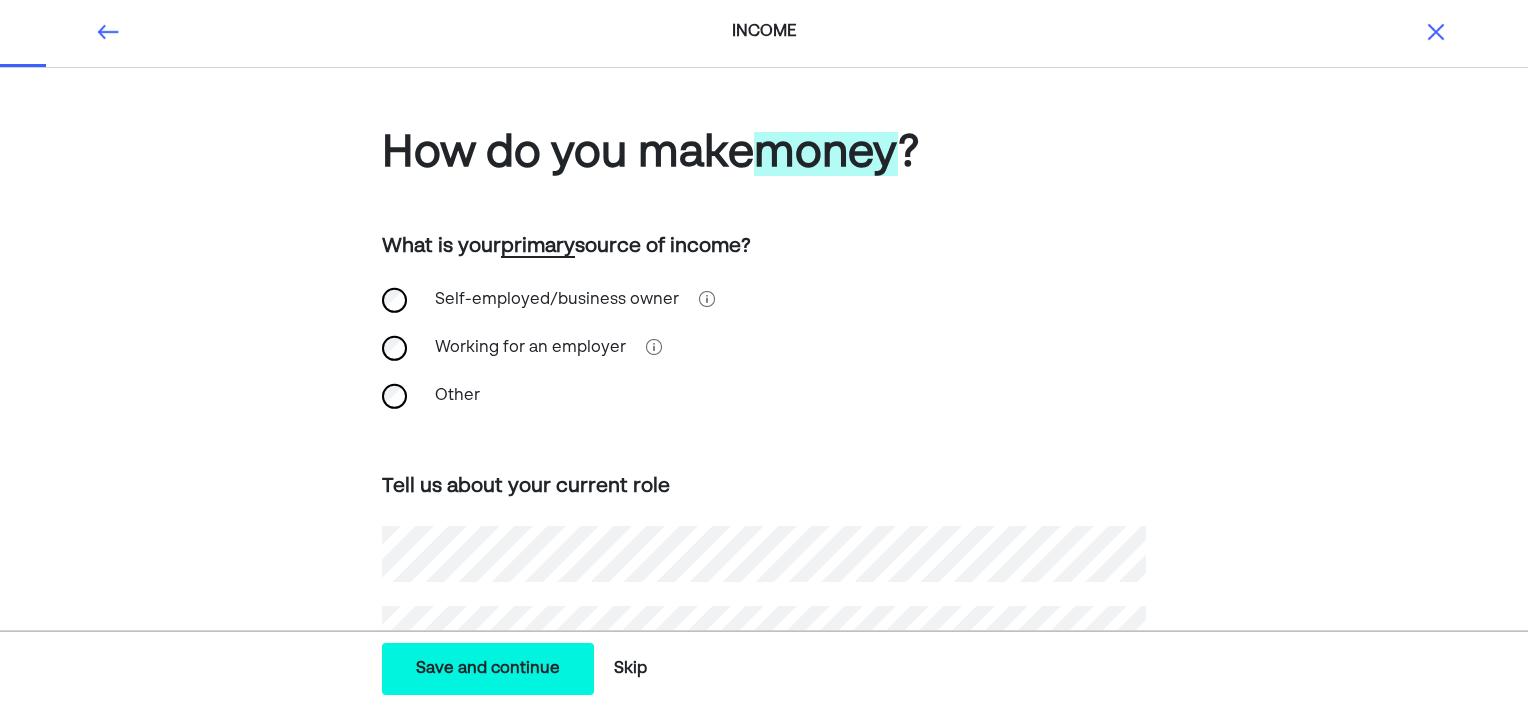 click on "How do you make  money ? What is your  primary  source of income? Self-employed/business owner Working for an employer Other Tell us about your current role What does your business do? What are your business's annual expenses?" at bounding box center (764, 744) 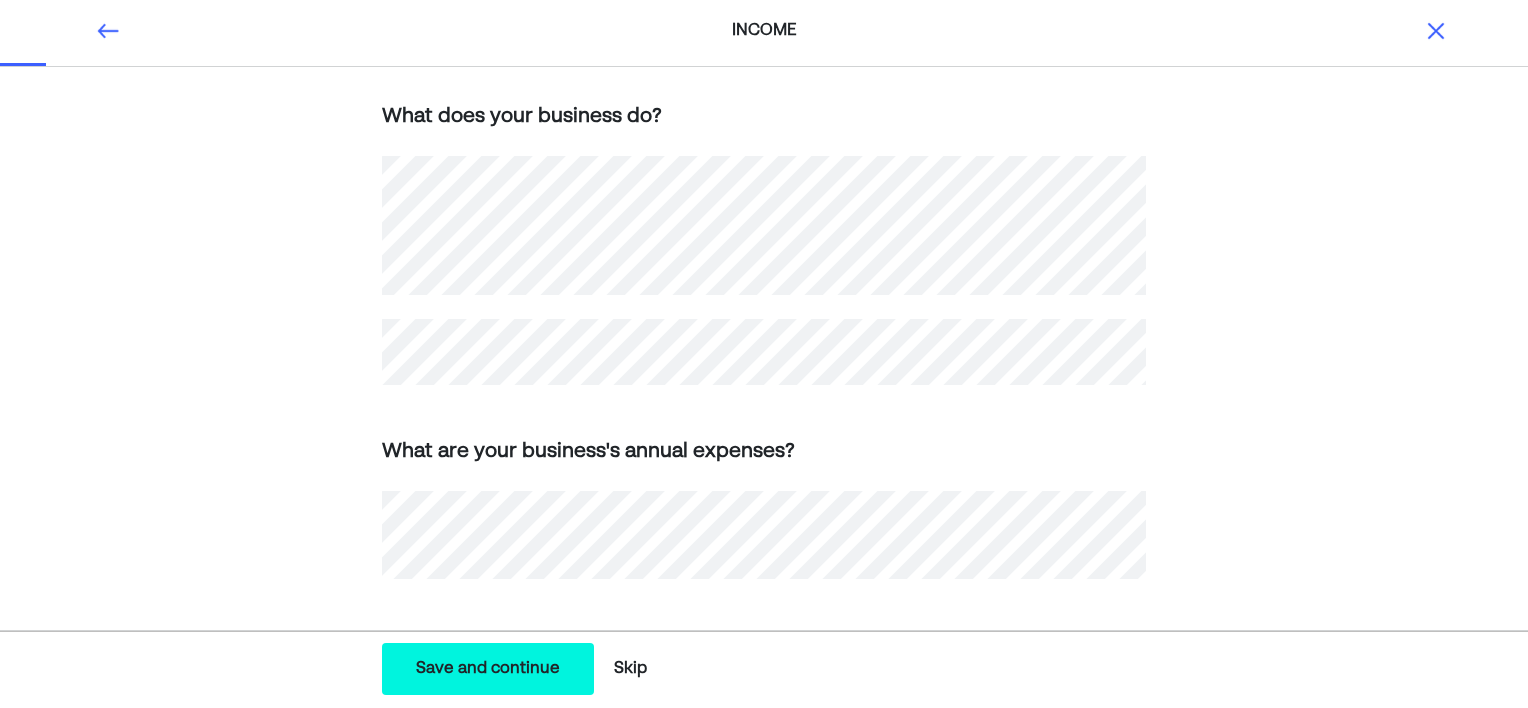 scroll, scrollTop: 0, scrollLeft: 0, axis: both 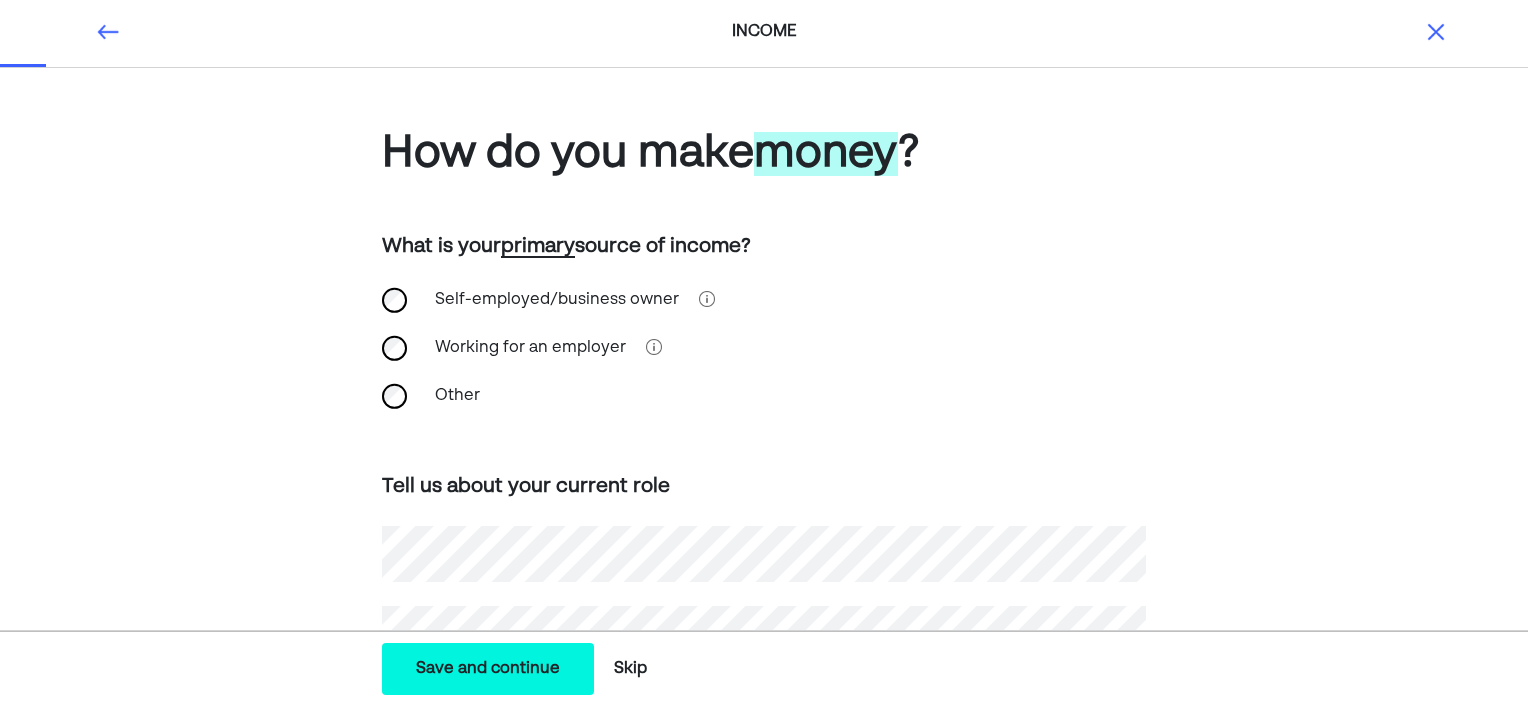 click on "How do you make  money ? What is your  primary  source of income? Self-employed/business owner Working for an employer Other Tell us about your current role What does your business do? What are your business's annual expenses?" at bounding box center (764, 744) 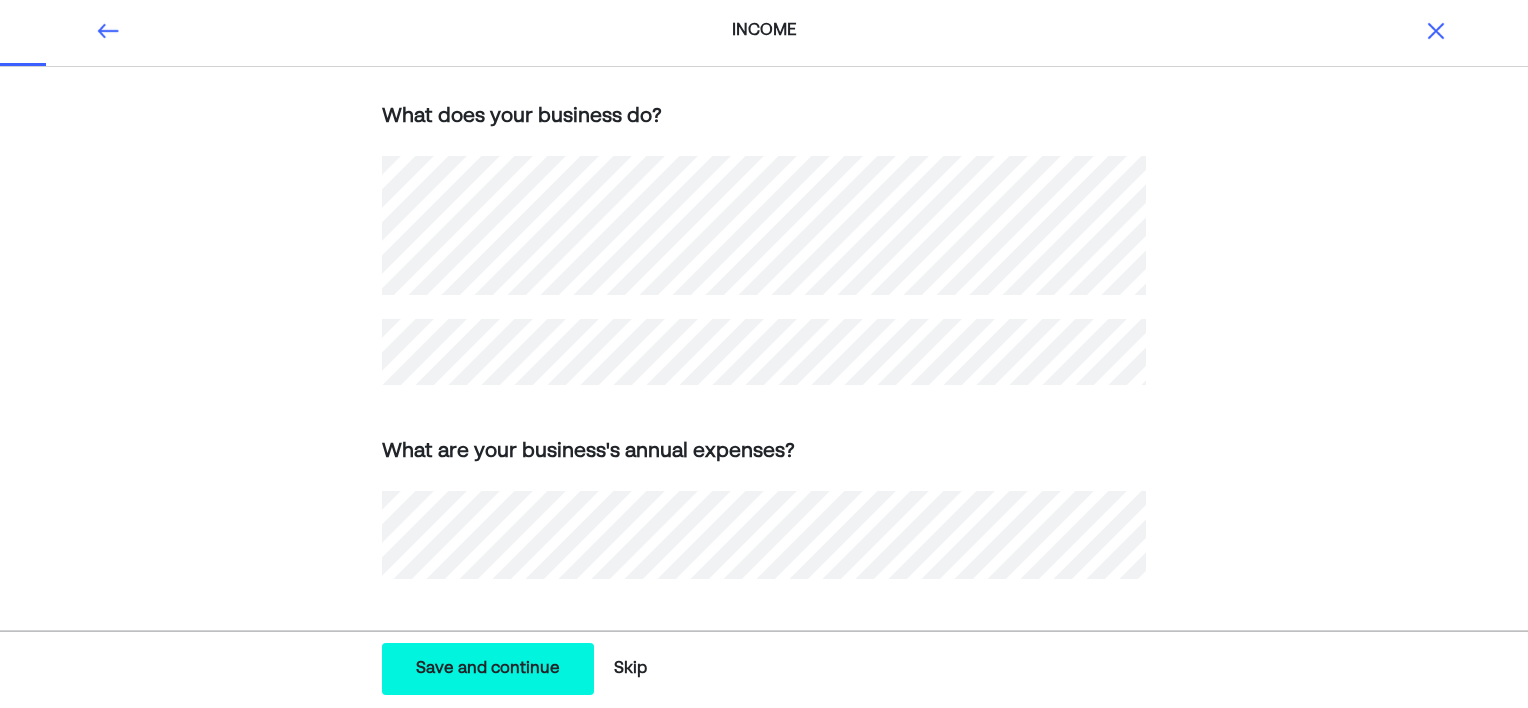 scroll, scrollTop: 0, scrollLeft: 0, axis: both 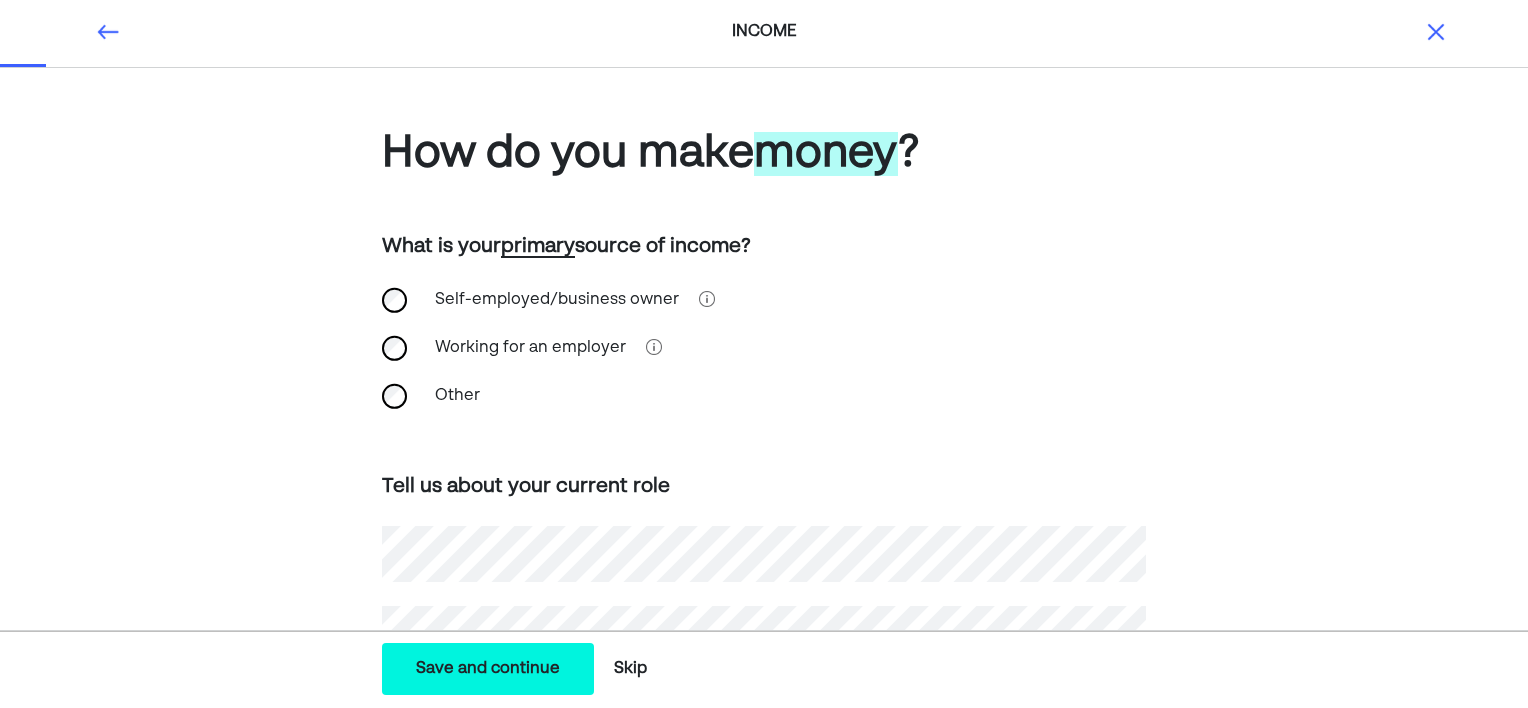 click on "Tell us about your current role" at bounding box center (764, 591) 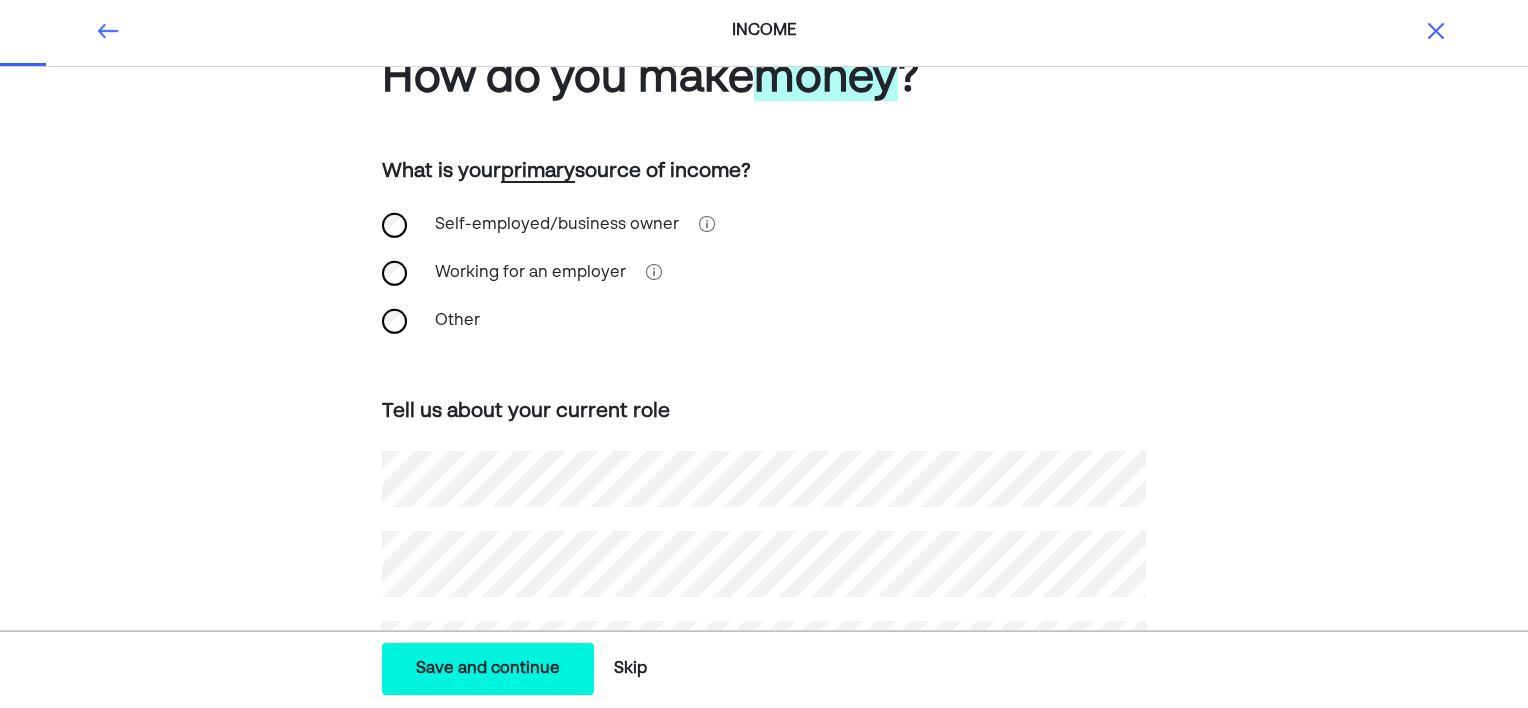 scroll, scrollTop: 0, scrollLeft: 0, axis: both 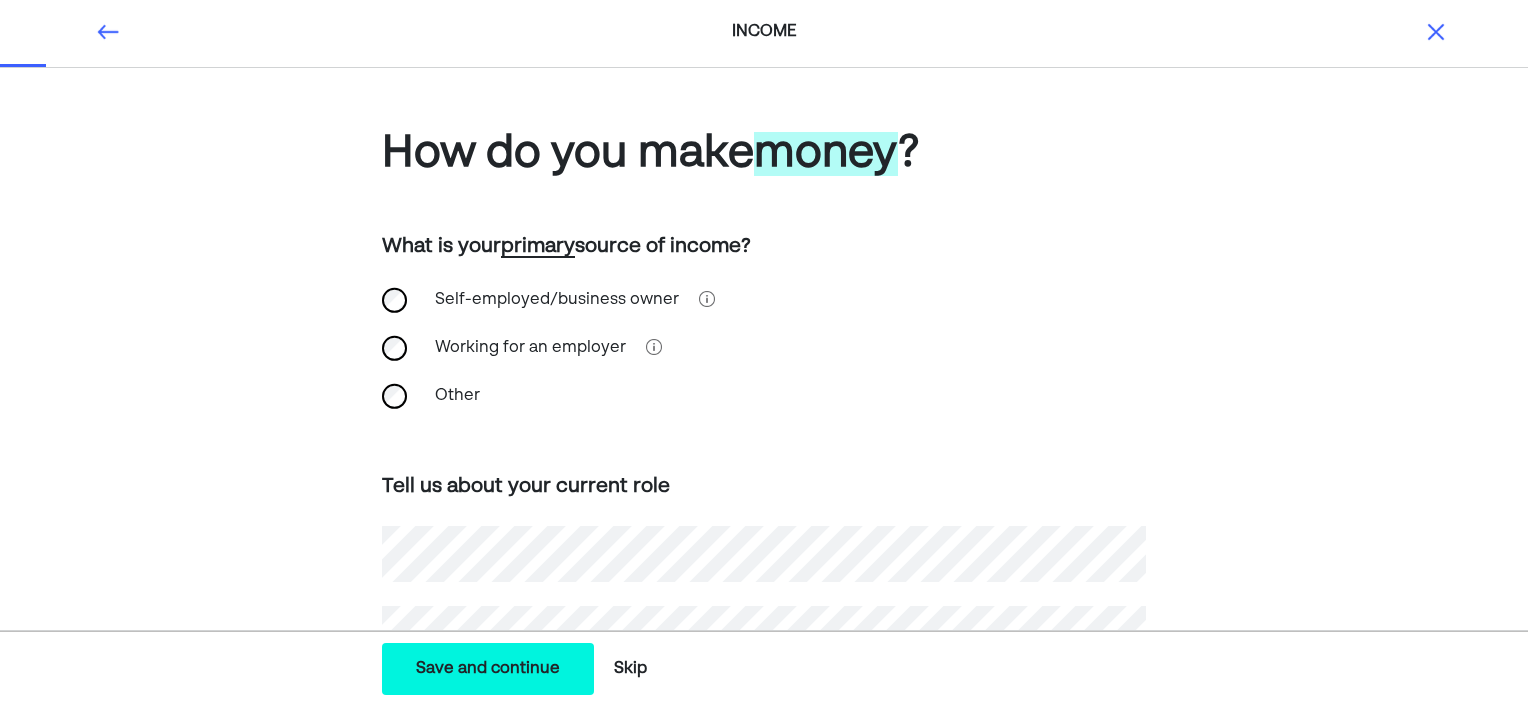 click on "How do you make  money ? What is your  primary  source of income? Self-employed/business owner Working for an employer Other Tell us about your current role What does your business do? What are your business's annual expenses?" at bounding box center [764, 744] 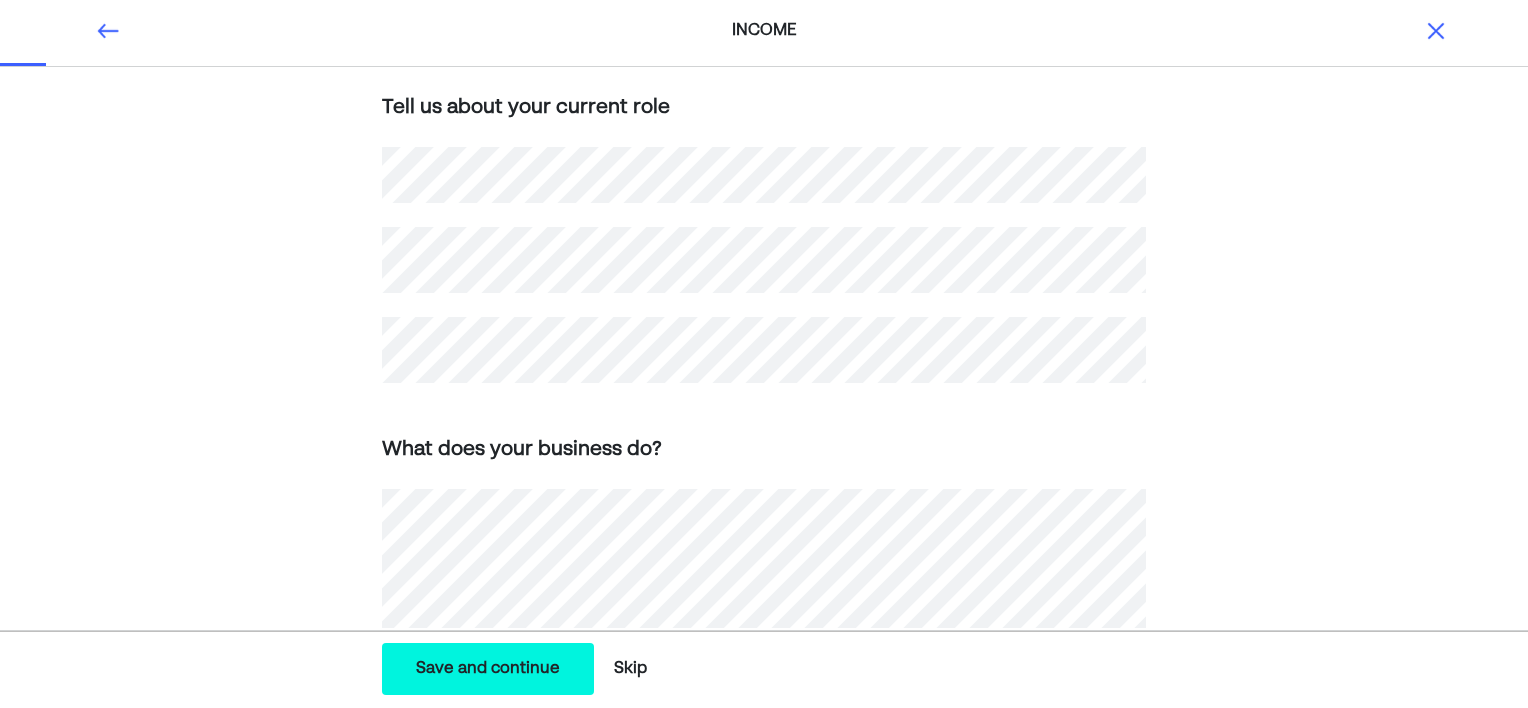 click on "How do you make  money ? What is your  primary  source of income? Self-employed/business owner Working for an employer Other Tell us about your current role What does your business do? What are your business's annual expenses?" at bounding box center (764, 365) 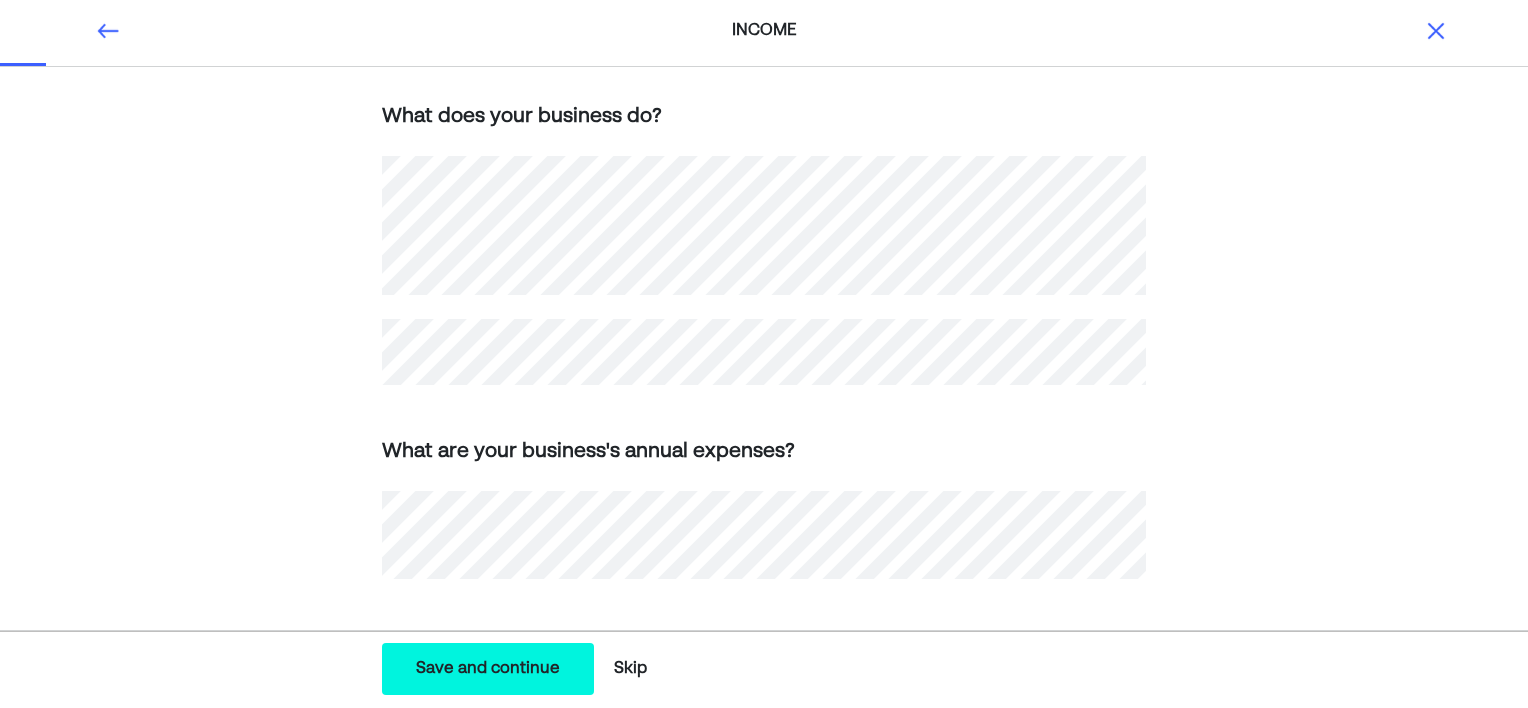click on "What does your business do?" at bounding box center (764, 241) 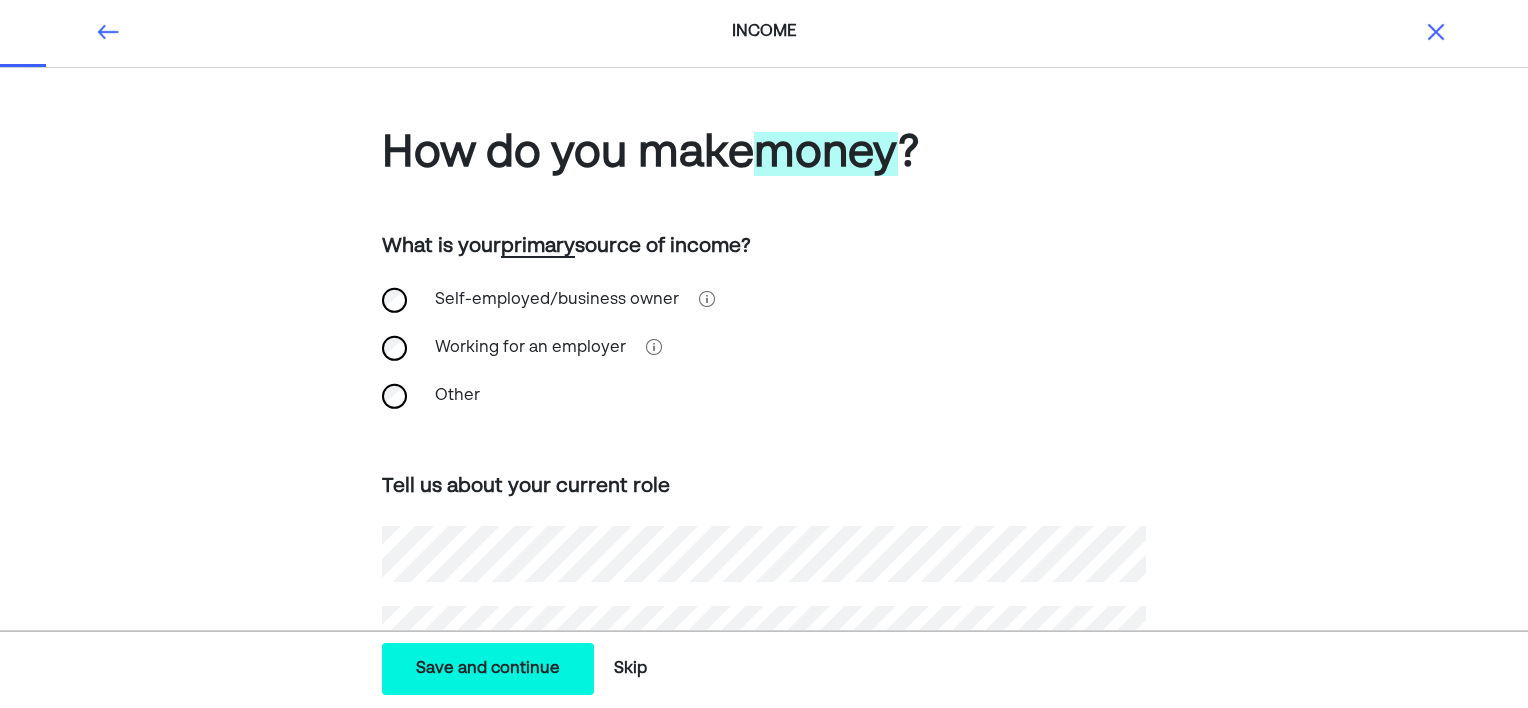 scroll, scrollTop: 712, scrollLeft: 0, axis: vertical 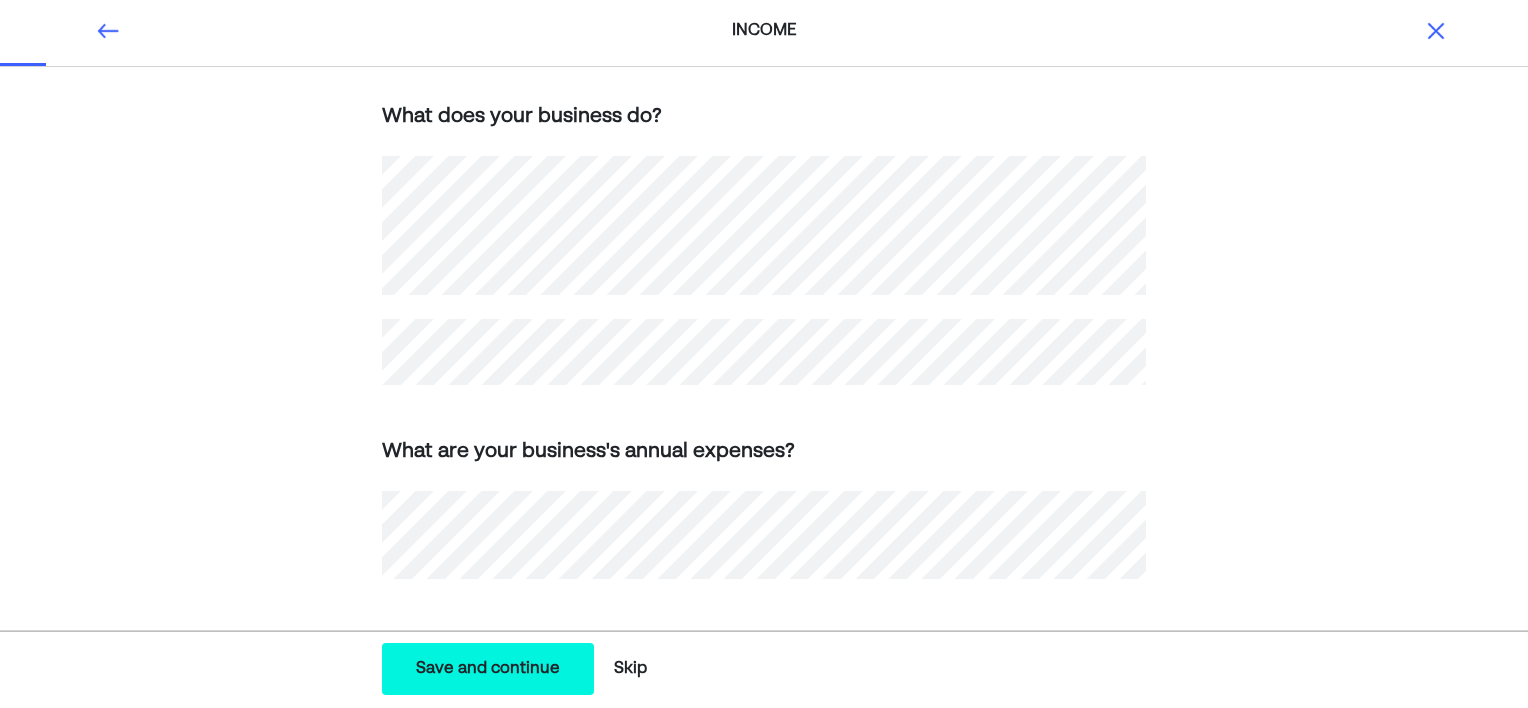 click on "Save and continue" at bounding box center [488, 669] 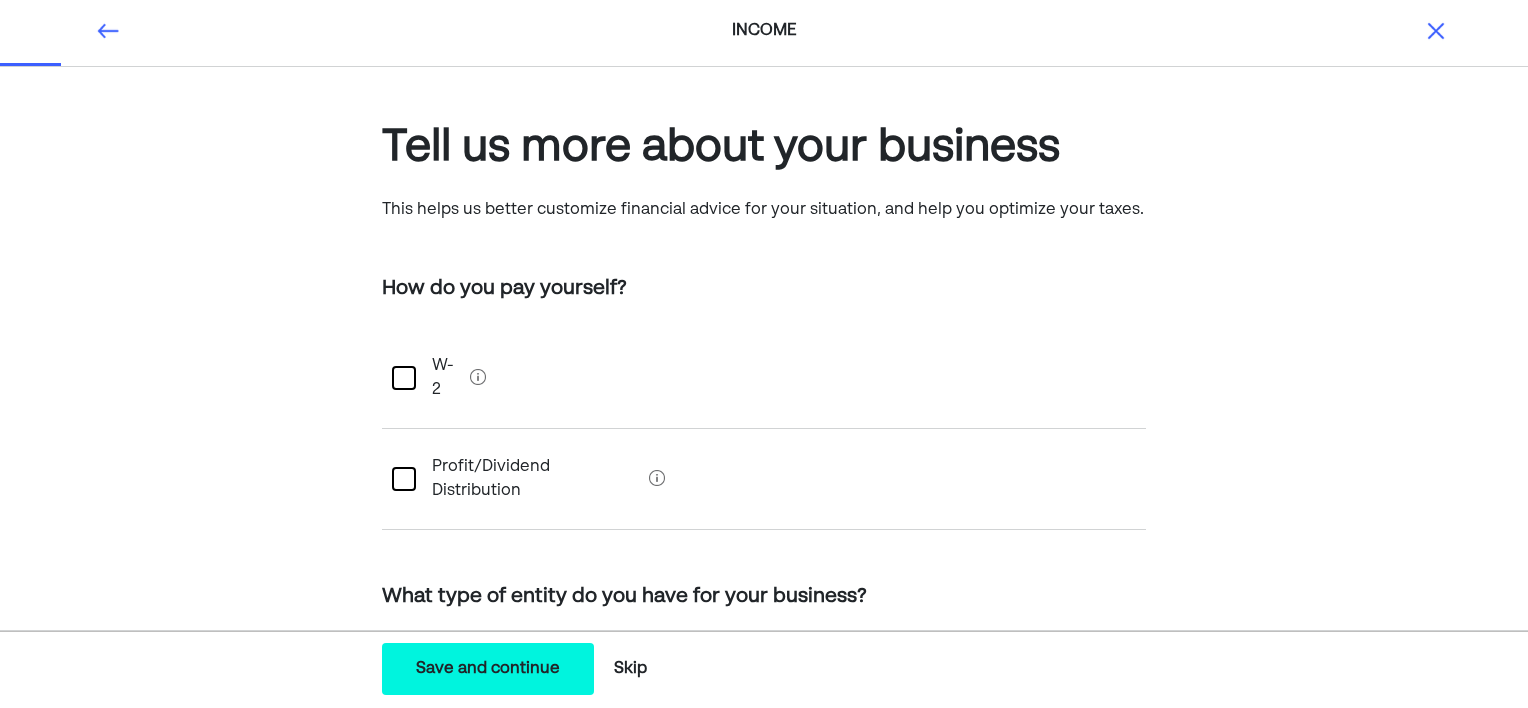 scroll, scrollTop: 0, scrollLeft: 0, axis: both 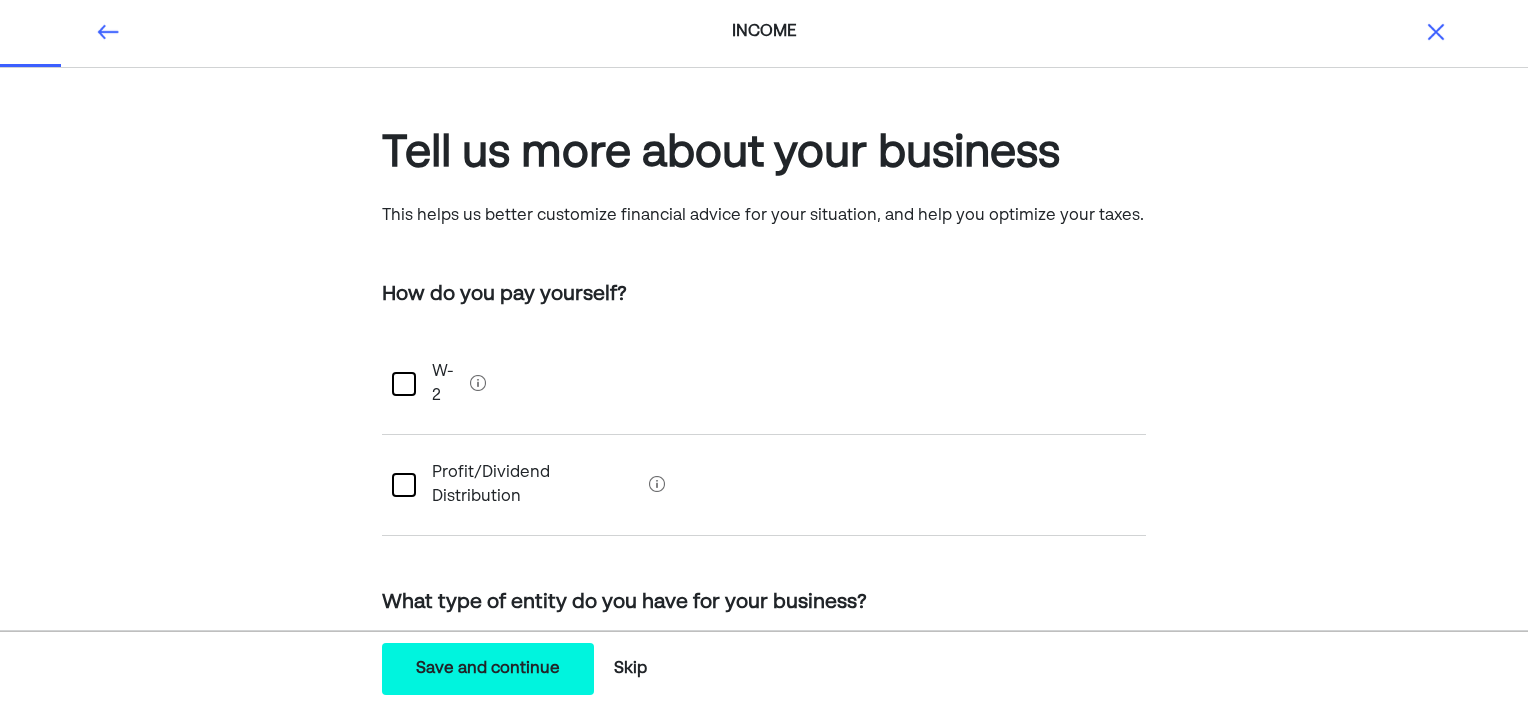 click at bounding box center (404, 384) 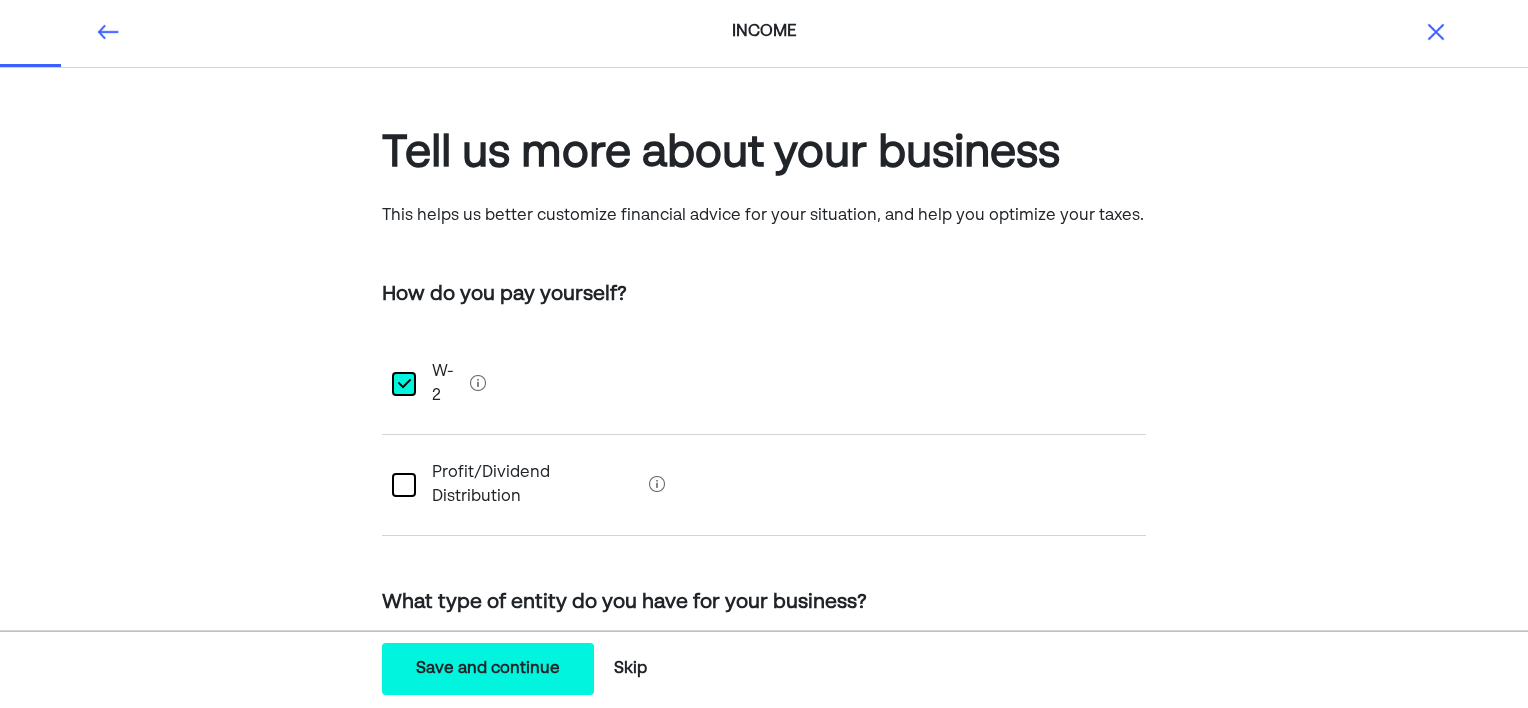 click at bounding box center (404, 485) 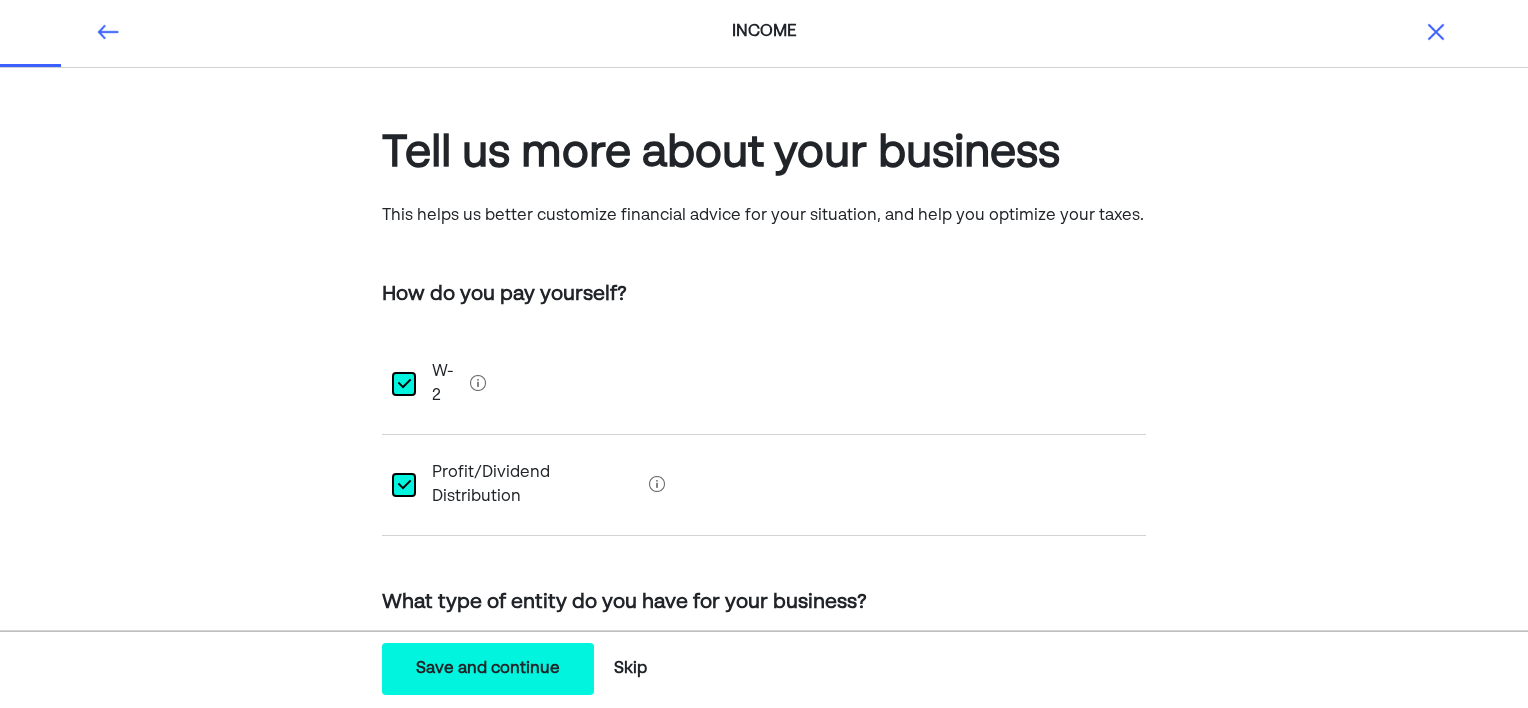 click on "**********" at bounding box center [764, 615] 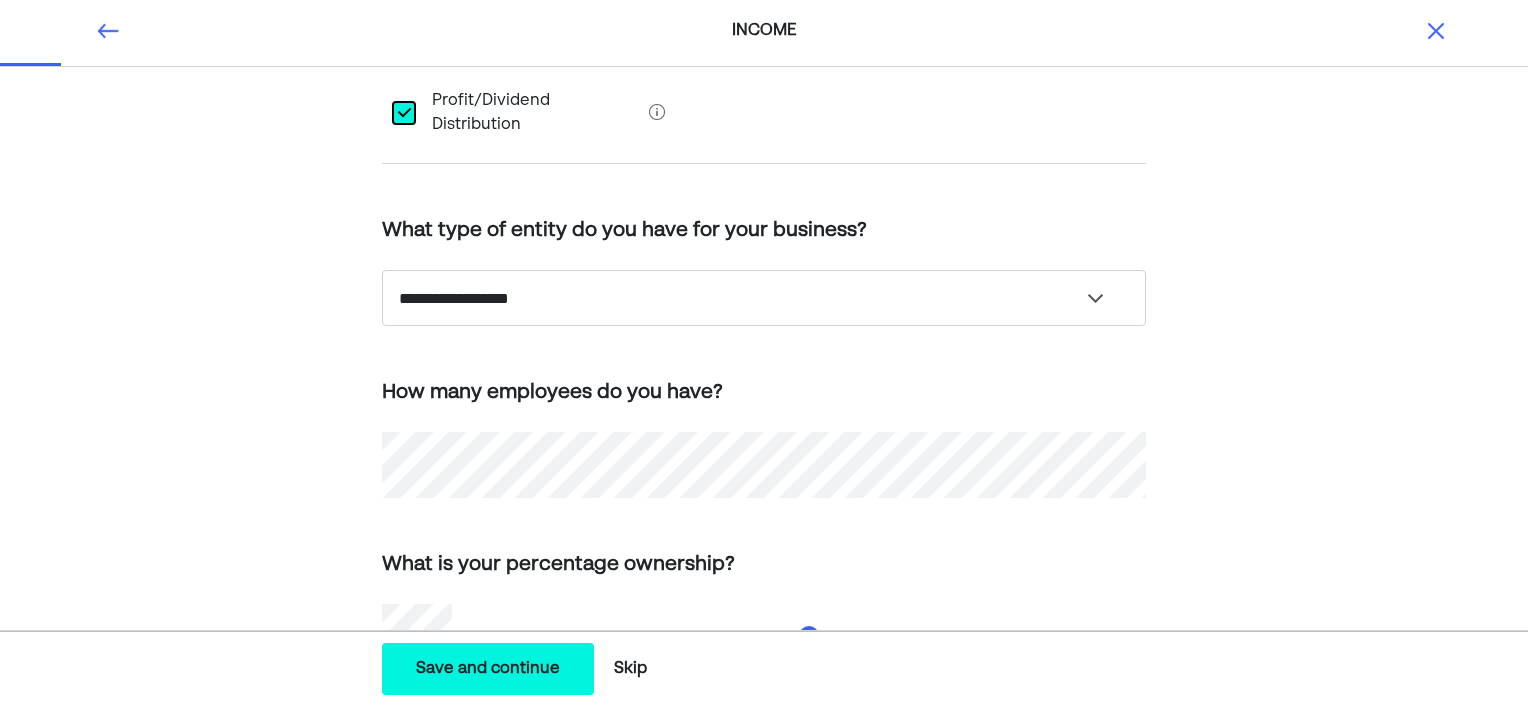 scroll, scrollTop: 405, scrollLeft: 0, axis: vertical 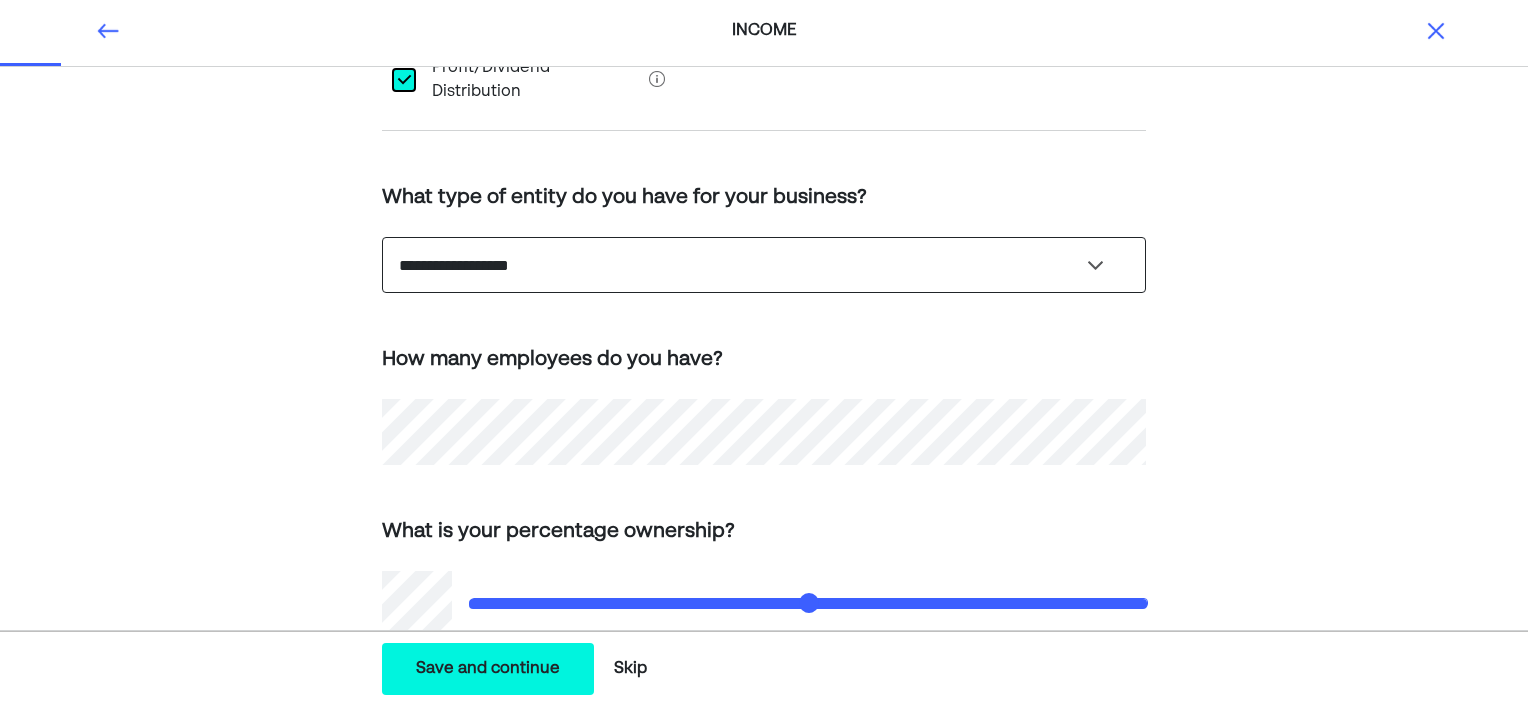 click on "**********" at bounding box center (764, 265) 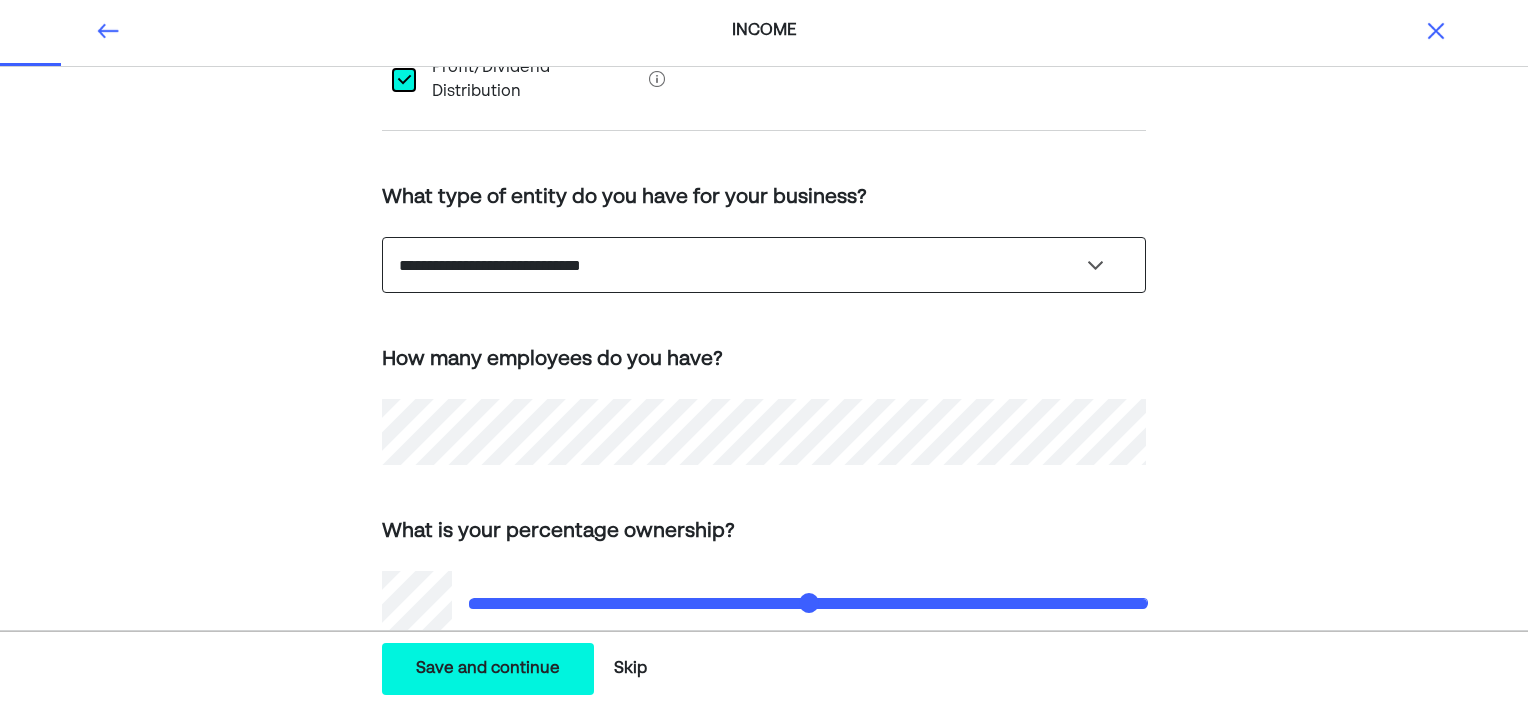 click on "**********" at bounding box center [764, 265] 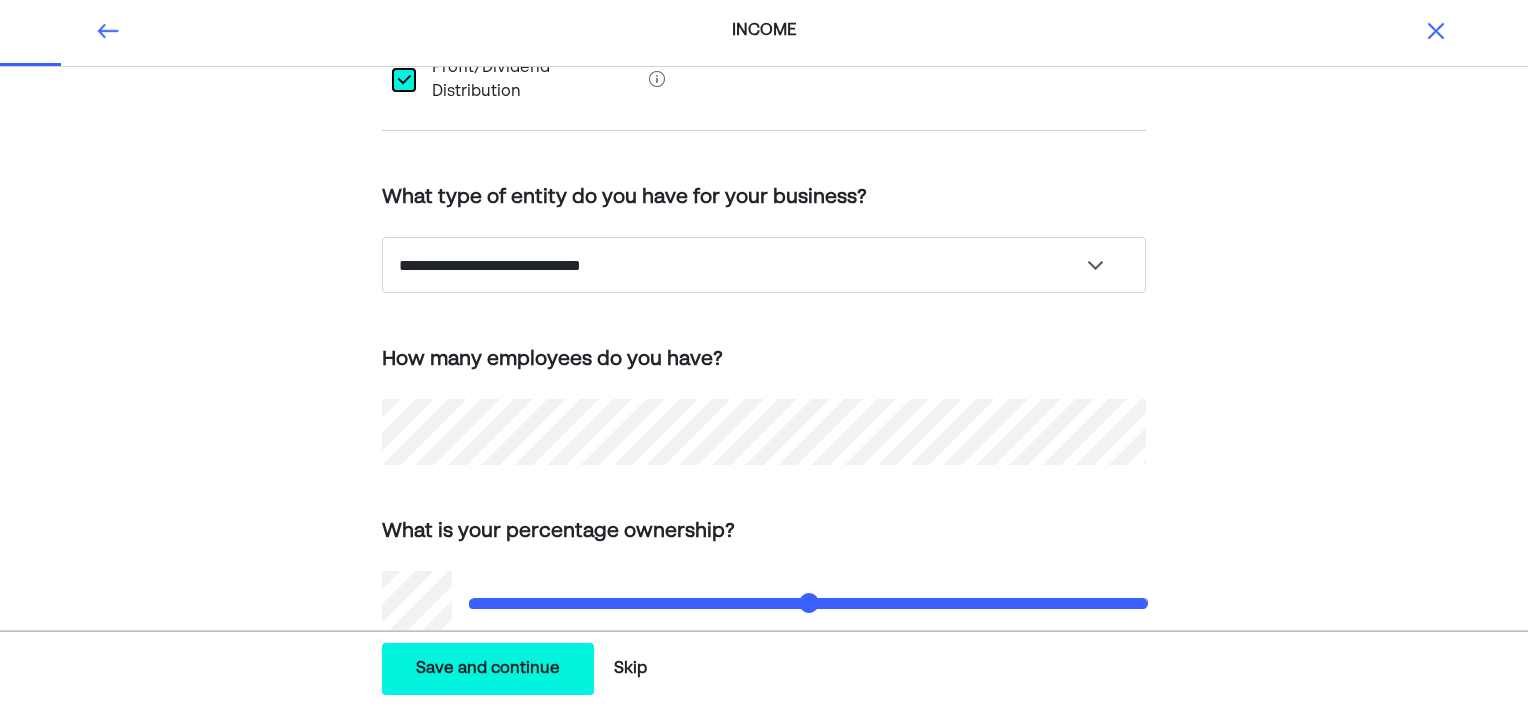 click on "**********" at bounding box center (764, 210) 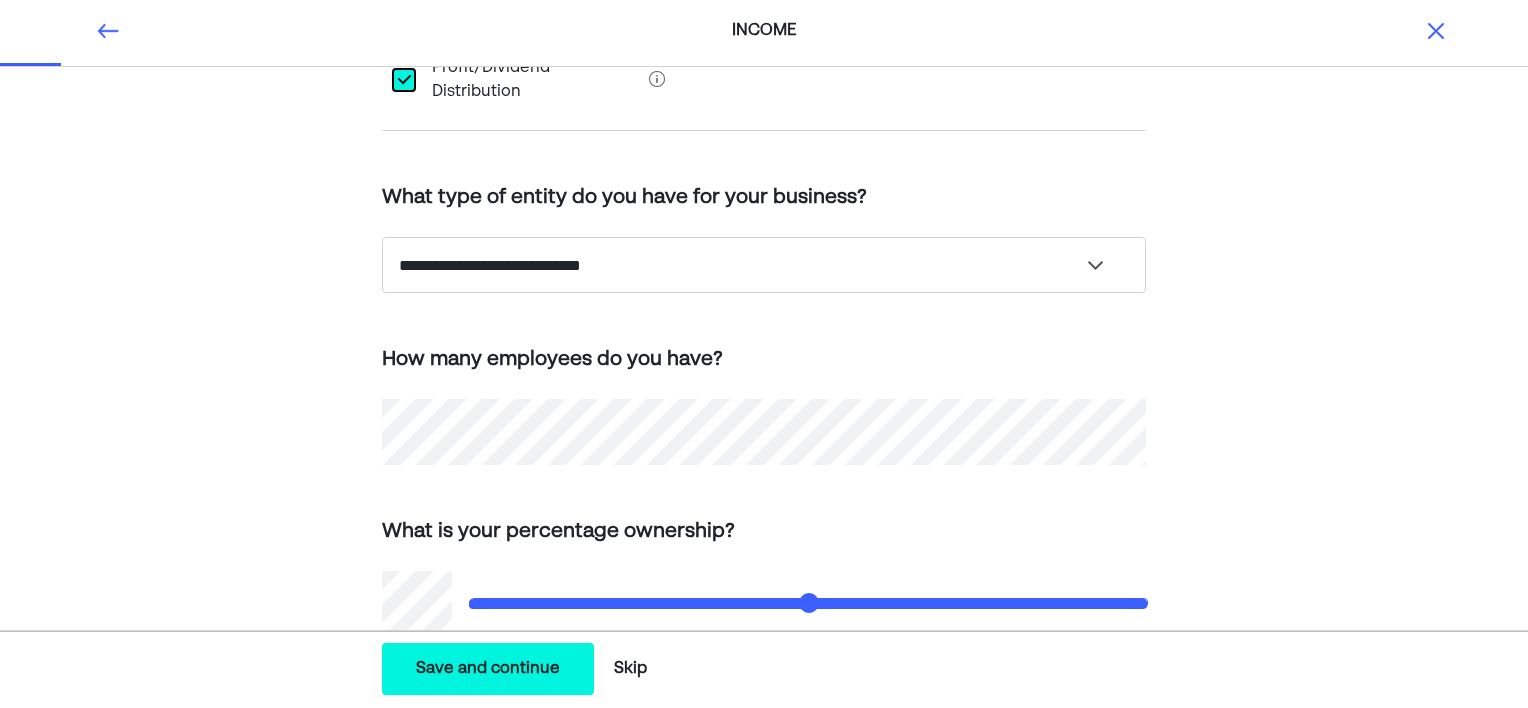 click on "**********" at bounding box center [764, 210] 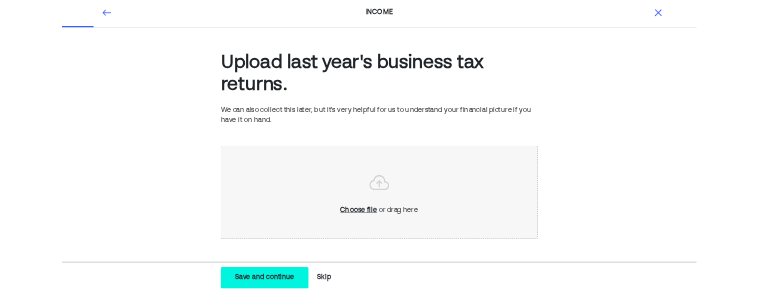 scroll, scrollTop: 0, scrollLeft: 0, axis: both 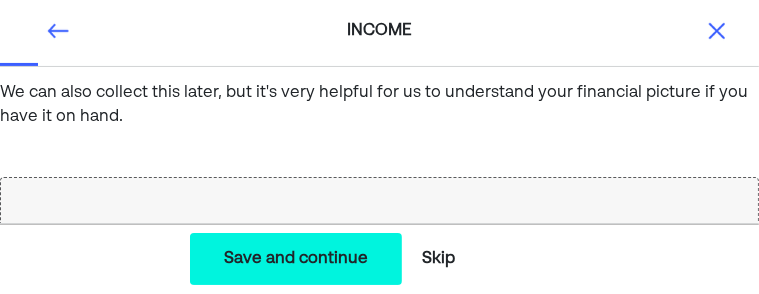 click on "Save and continue Save Save and continue Skip" at bounding box center [379, 258] 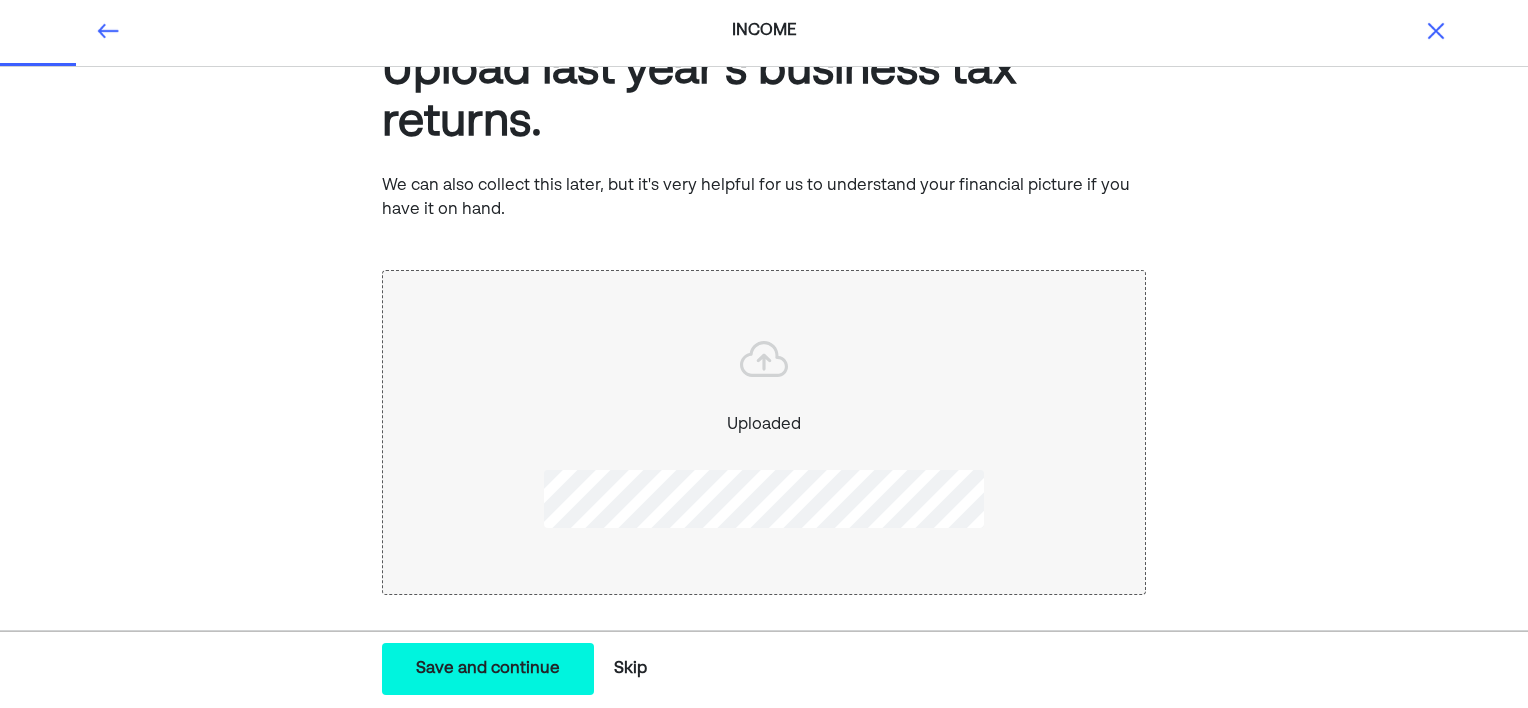 scroll, scrollTop: 90, scrollLeft: 0, axis: vertical 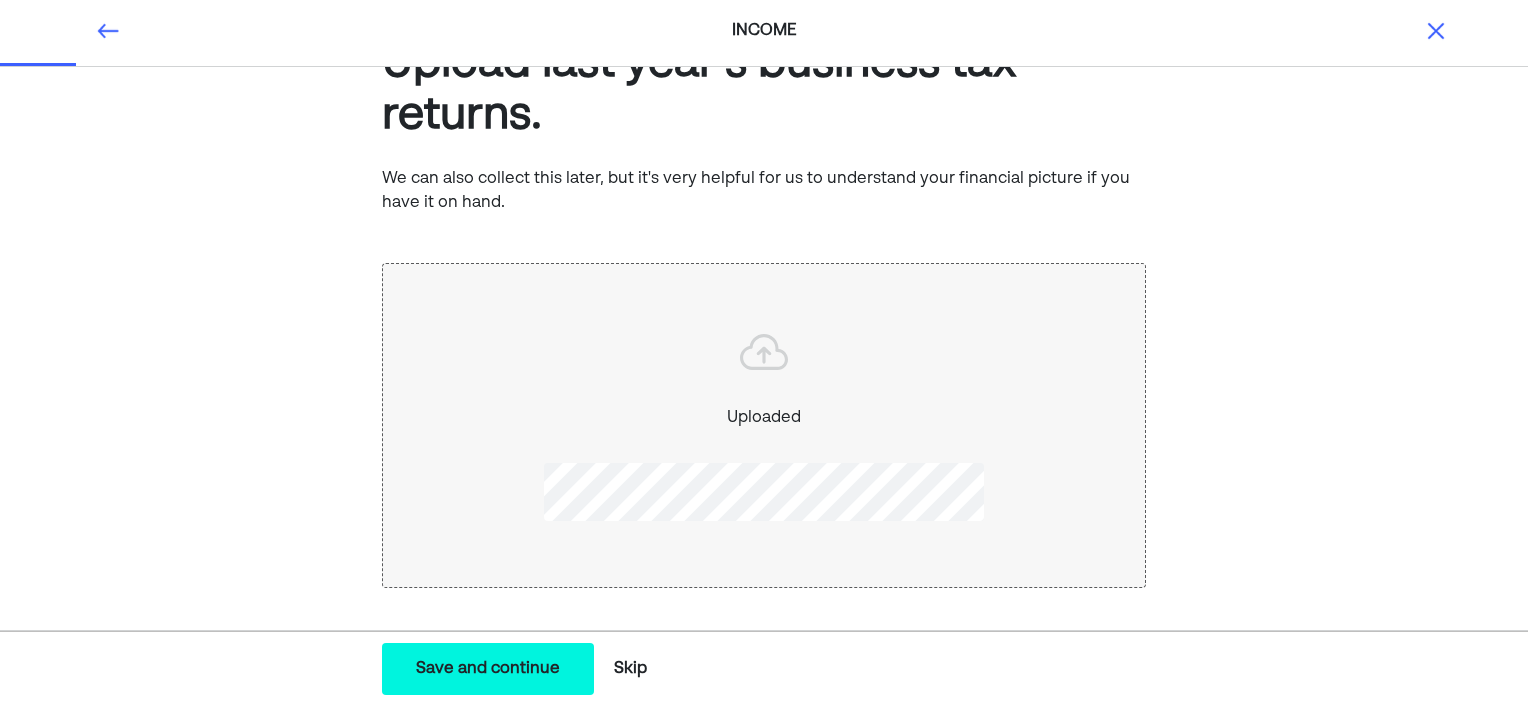 click on "Save and continue" at bounding box center (488, 669) 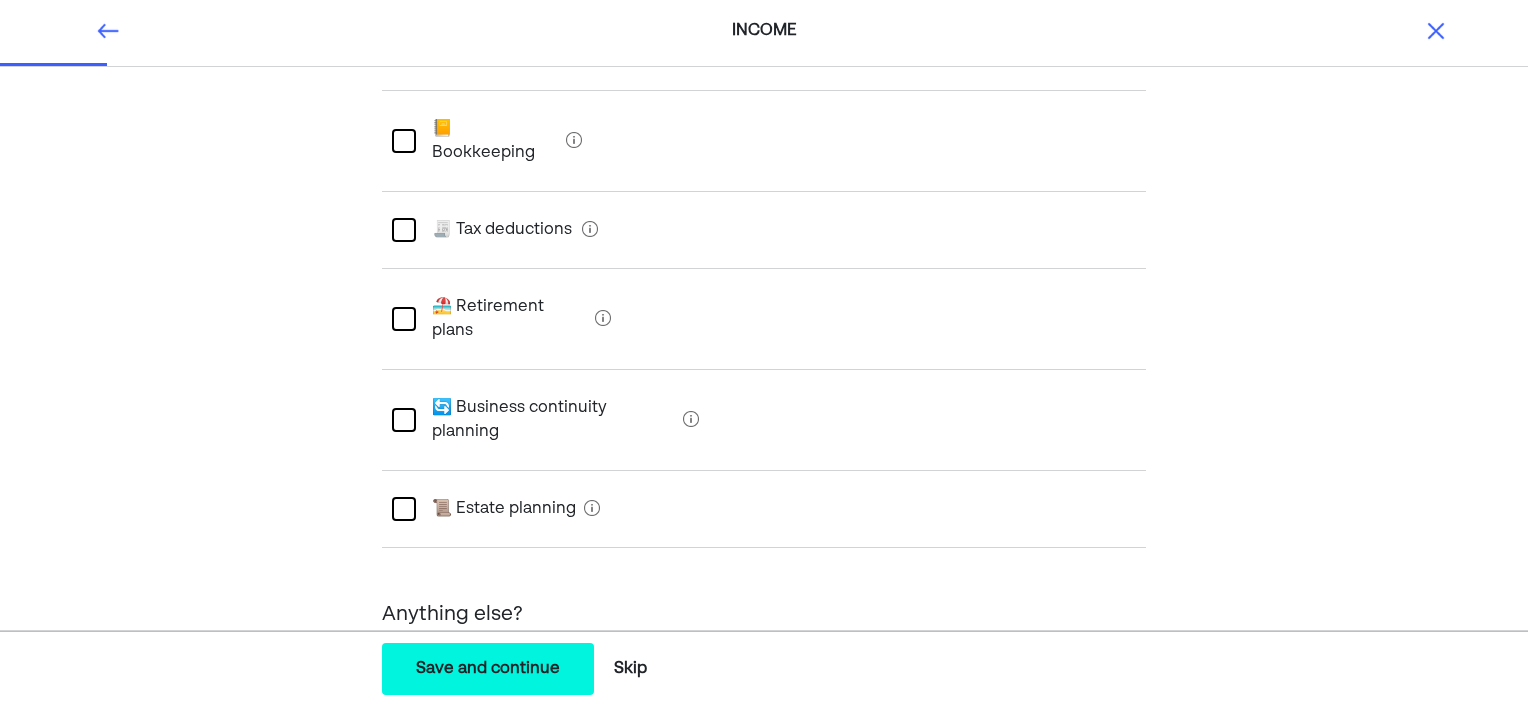 scroll, scrollTop: 0, scrollLeft: 0, axis: both 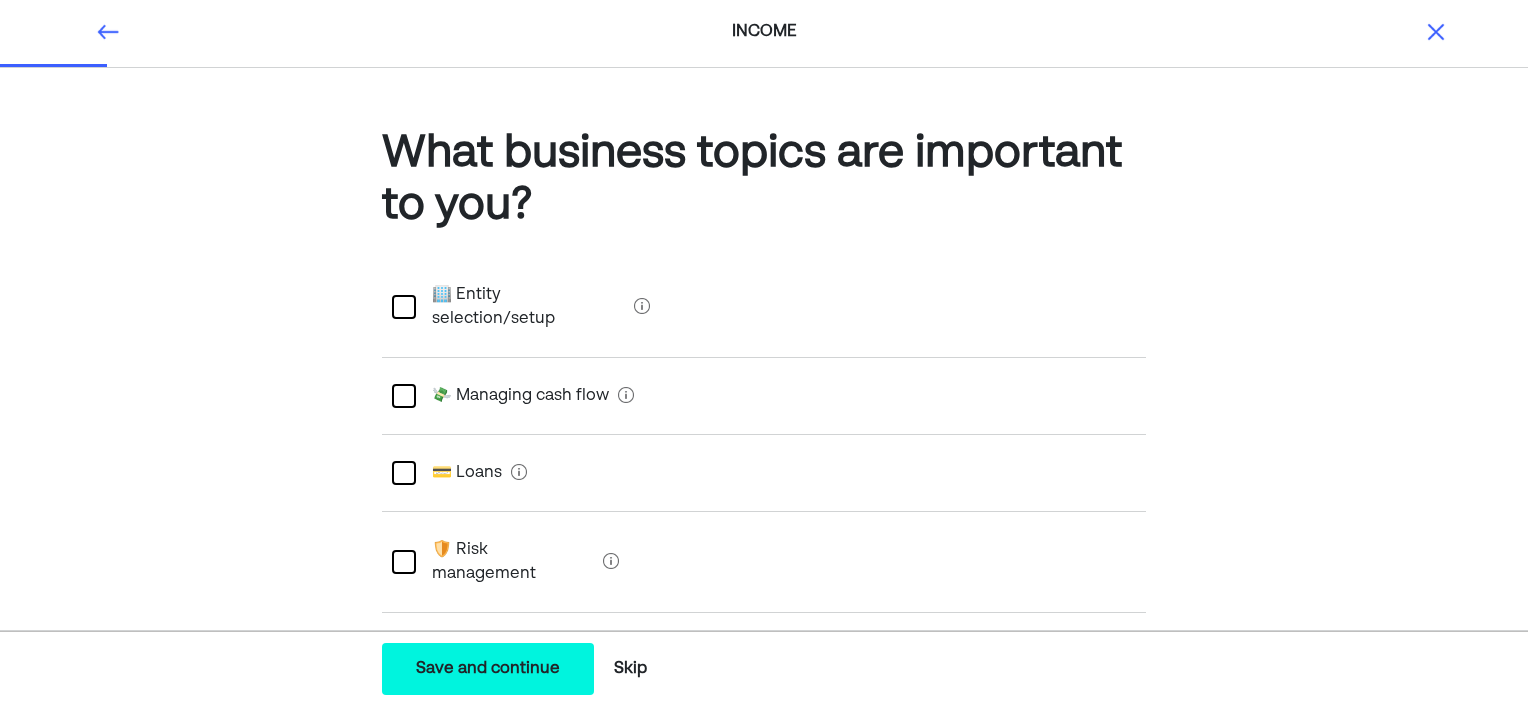 click at bounding box center (108, 32) 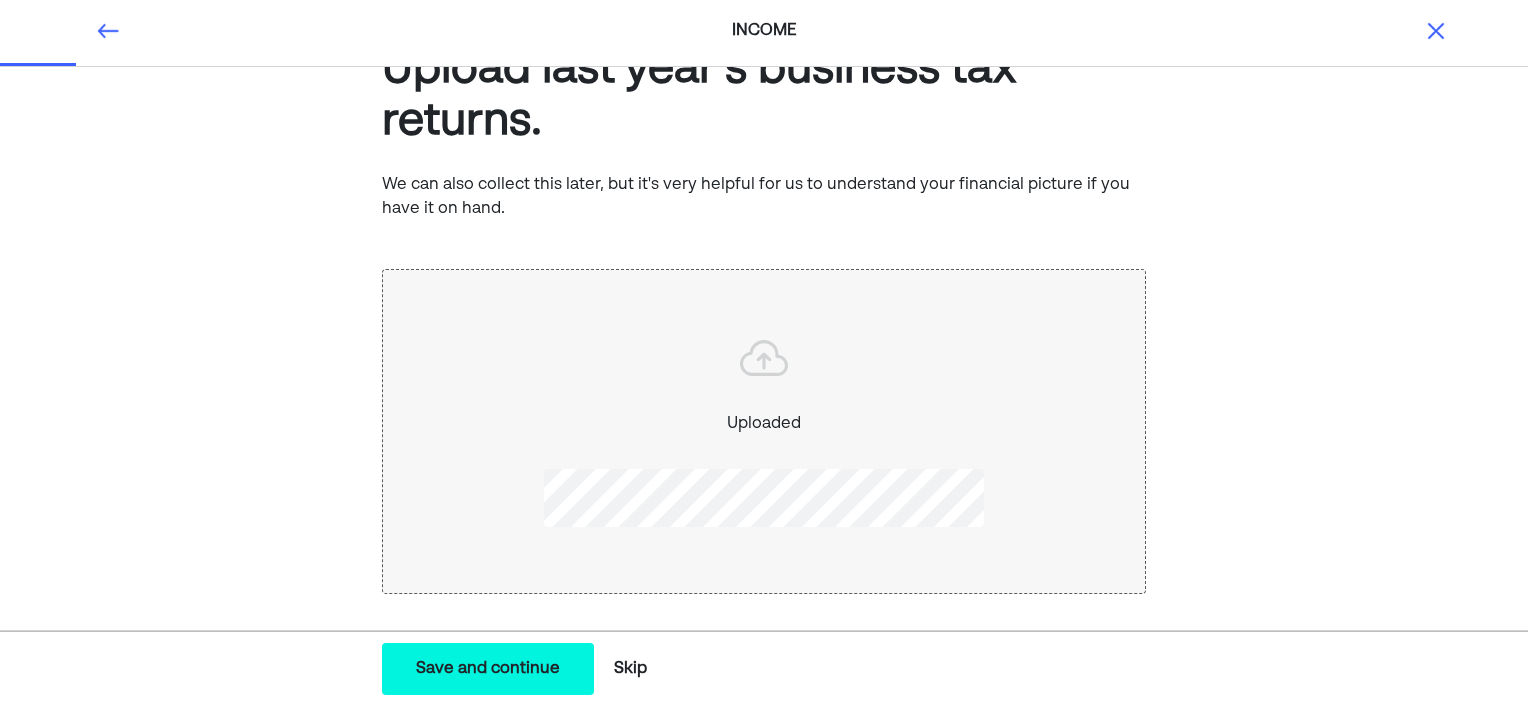 scroll, scrollTop: 90, scrollLeft: 0, axis: vertical 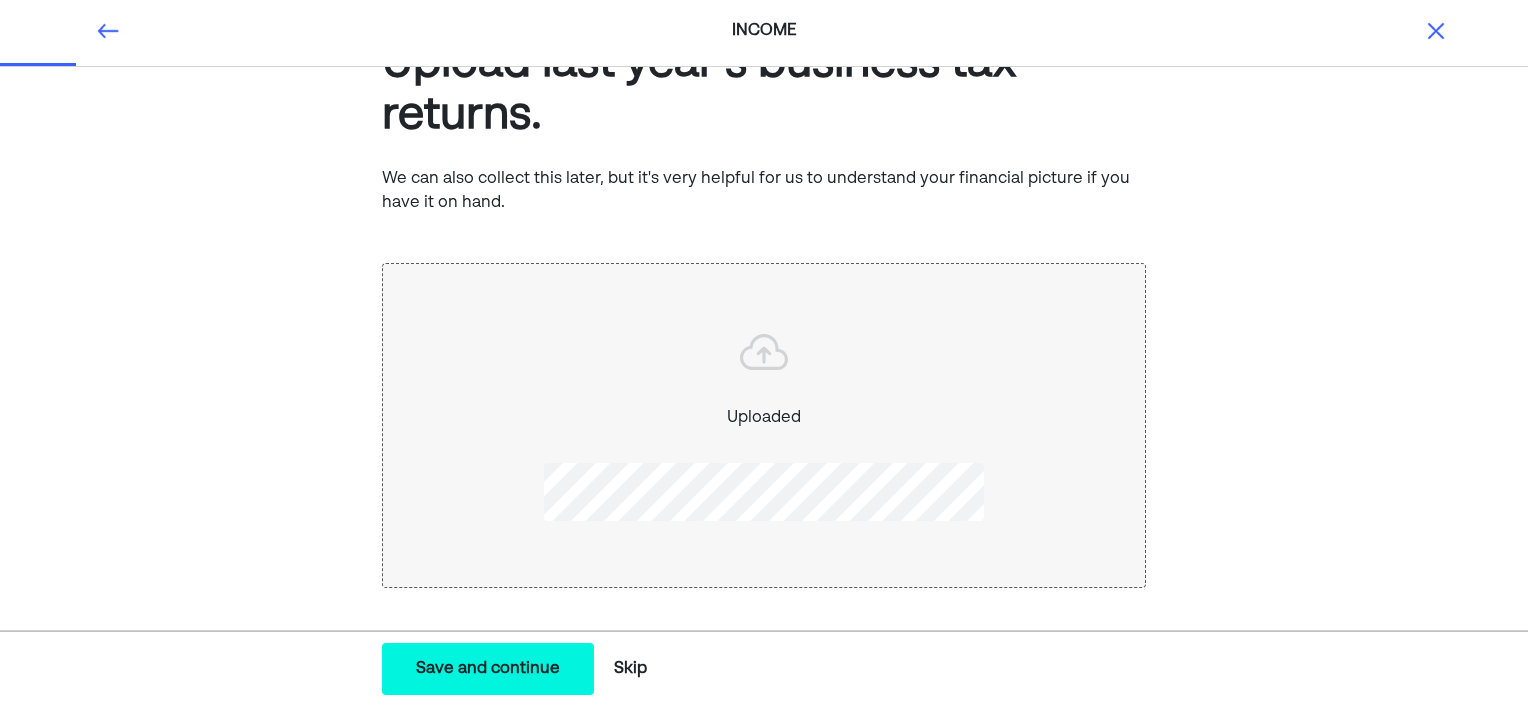 click on "Save and continue" at bounding box center [488, 669] 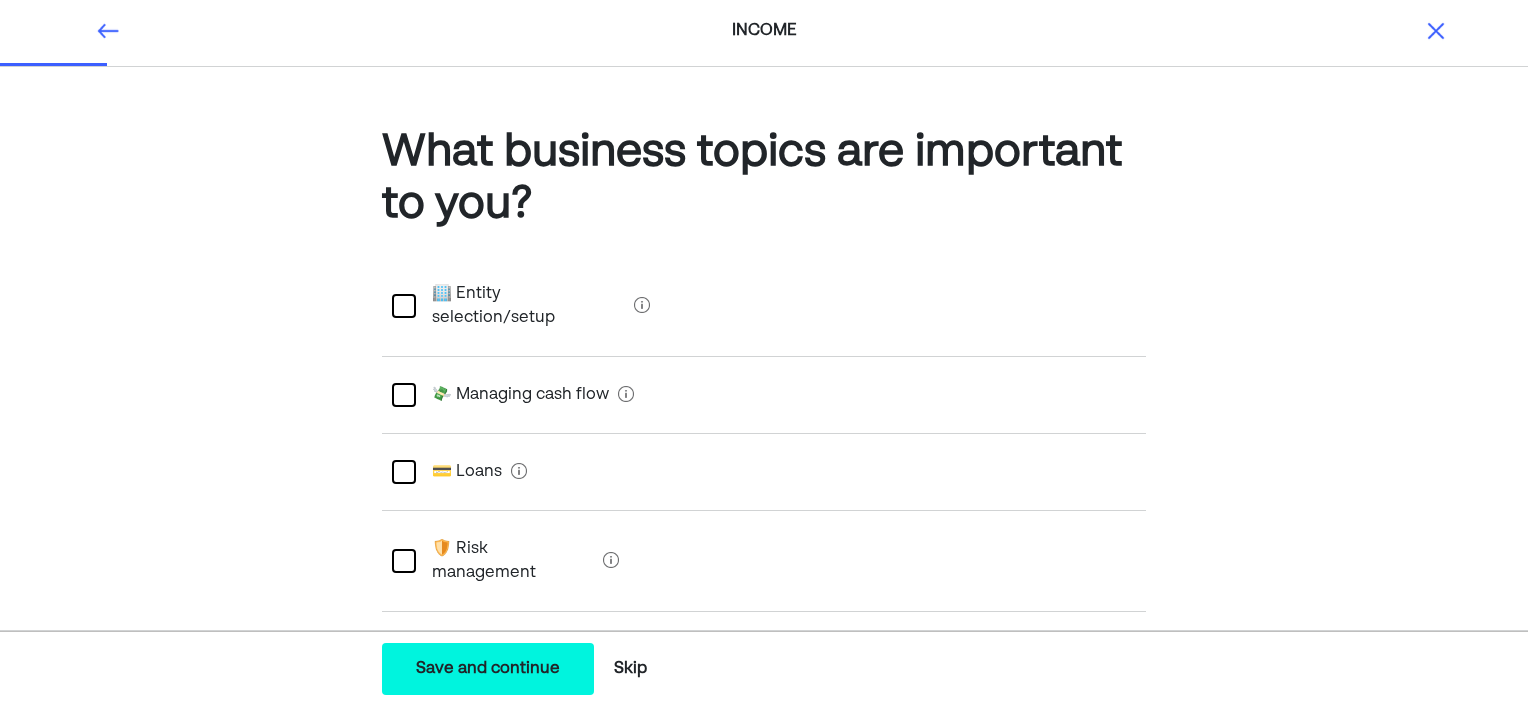 scroll, scrollTop: 0, scrollLeft: 0, axis: both 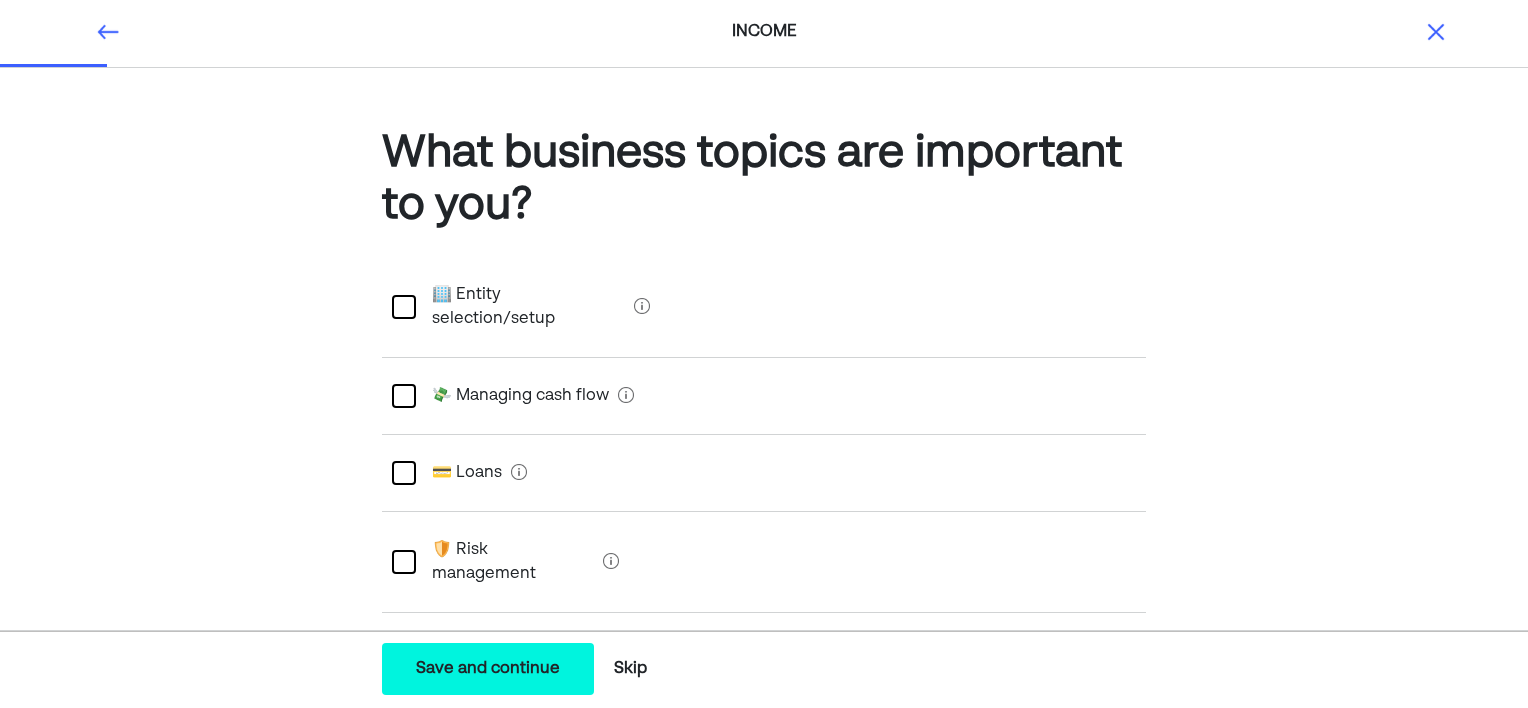 click at bounding box center (404, 562) 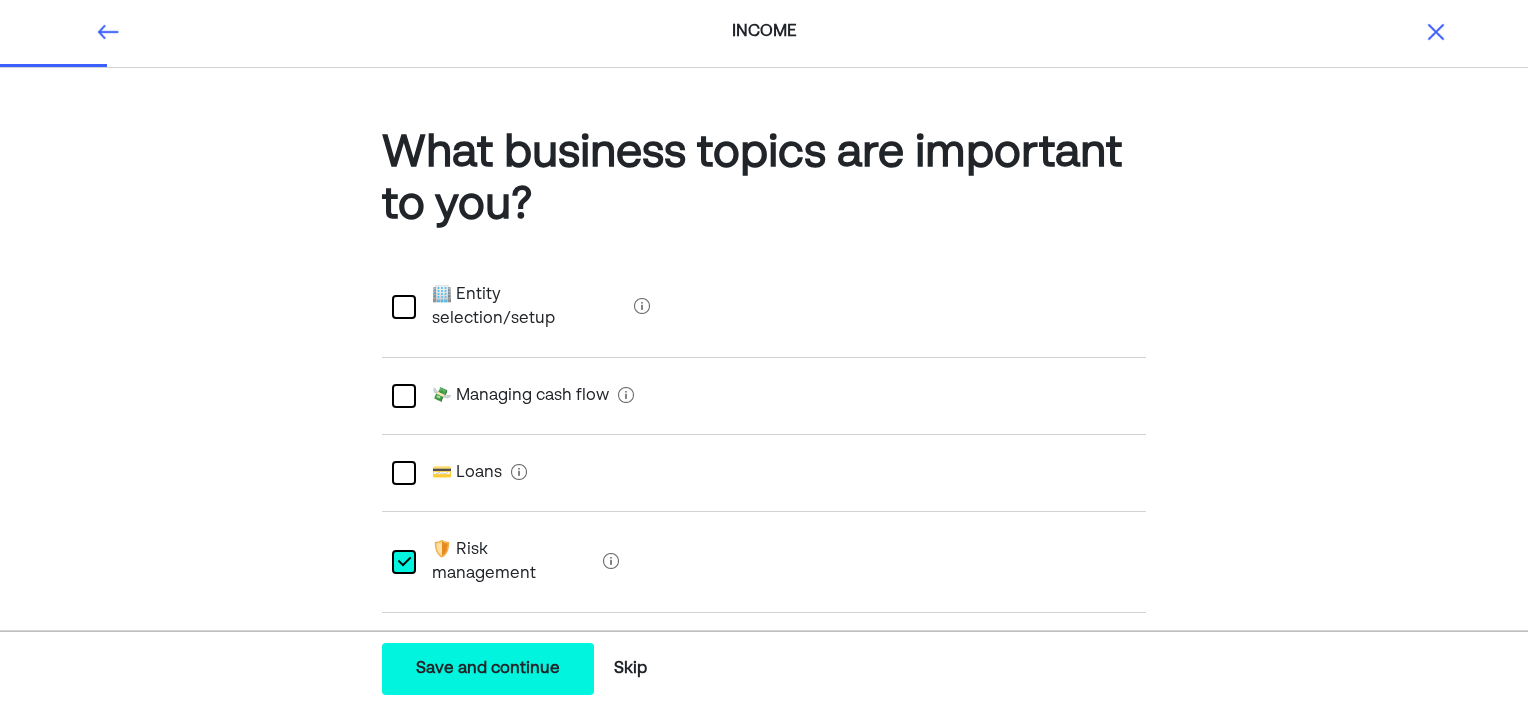 scroll, scrollTop: 522, scrollLeft: 0, axis: vertical 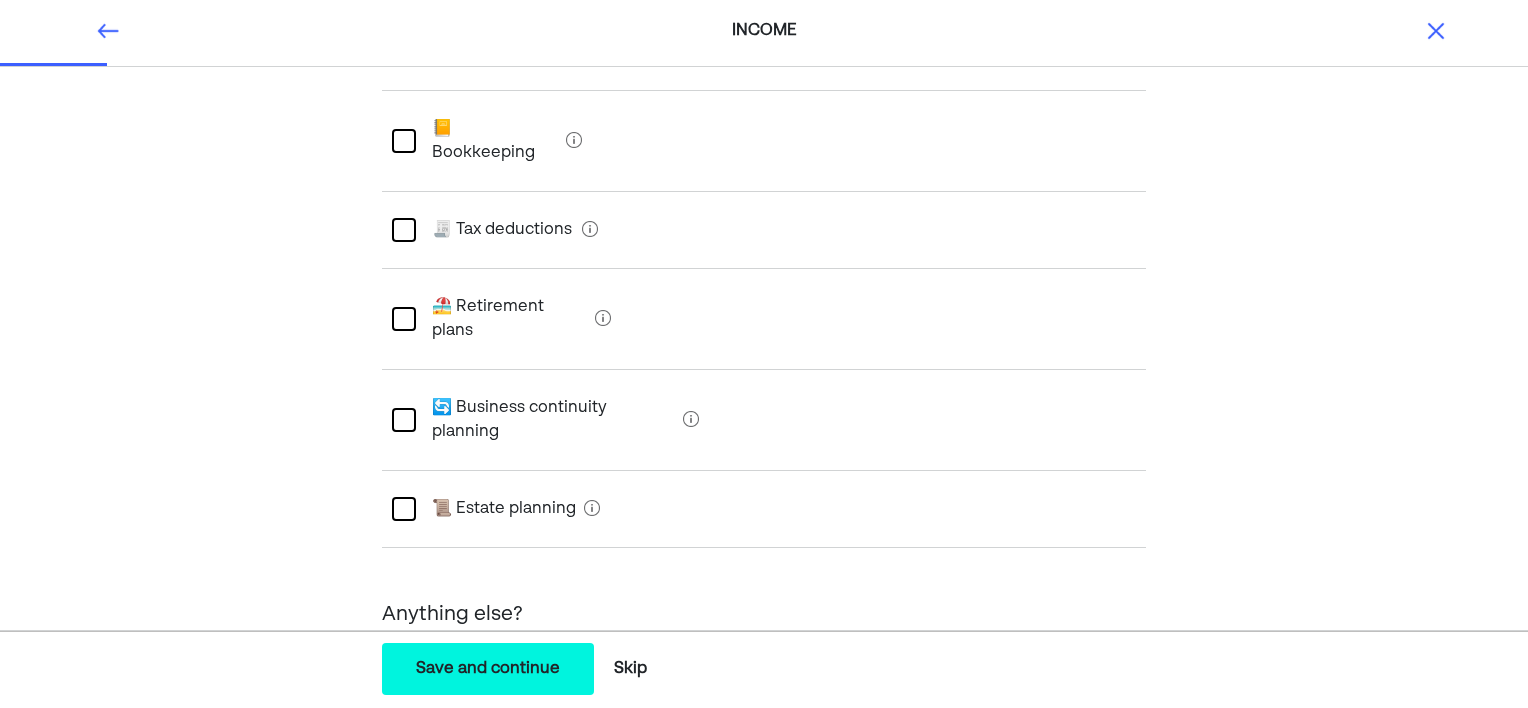 click at bounding box center [404, 509] 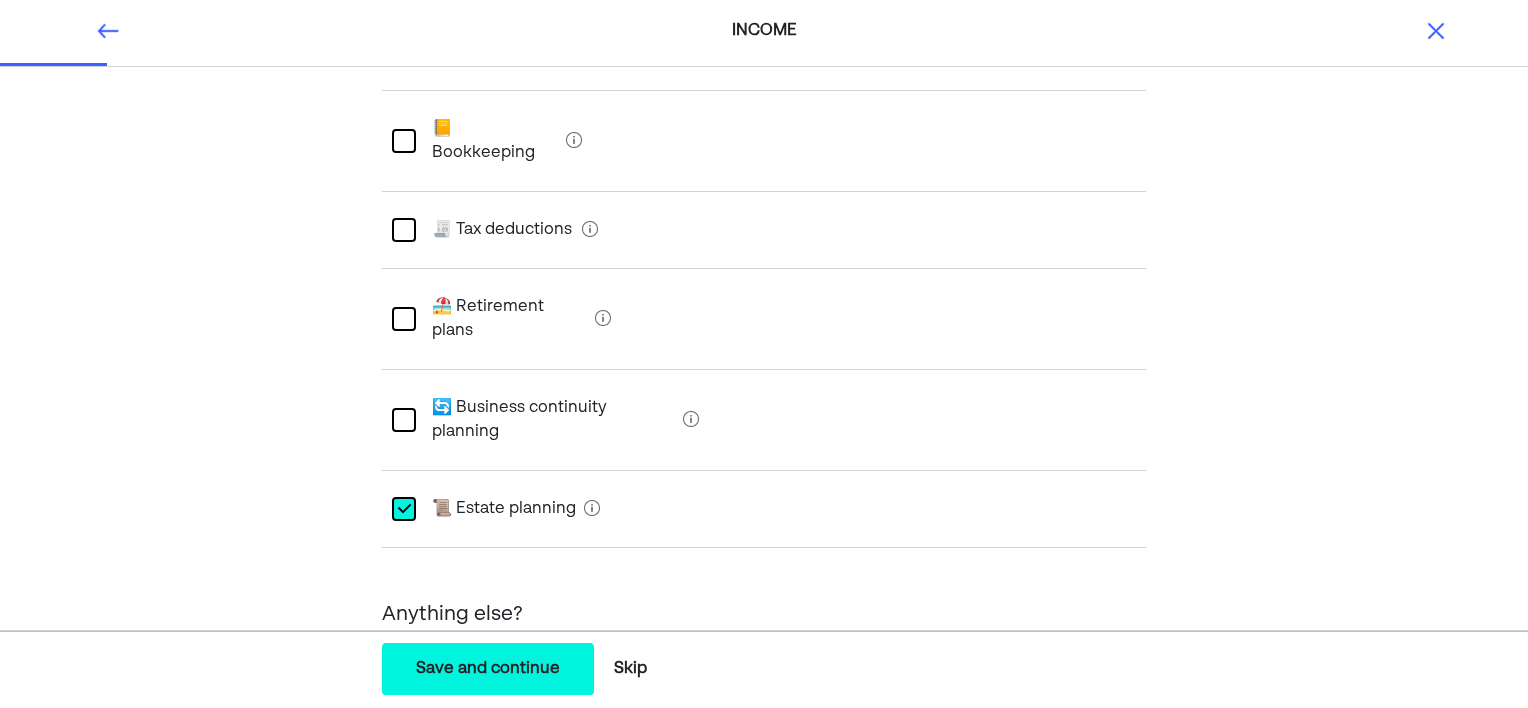 click at bounding box center (404, 420) 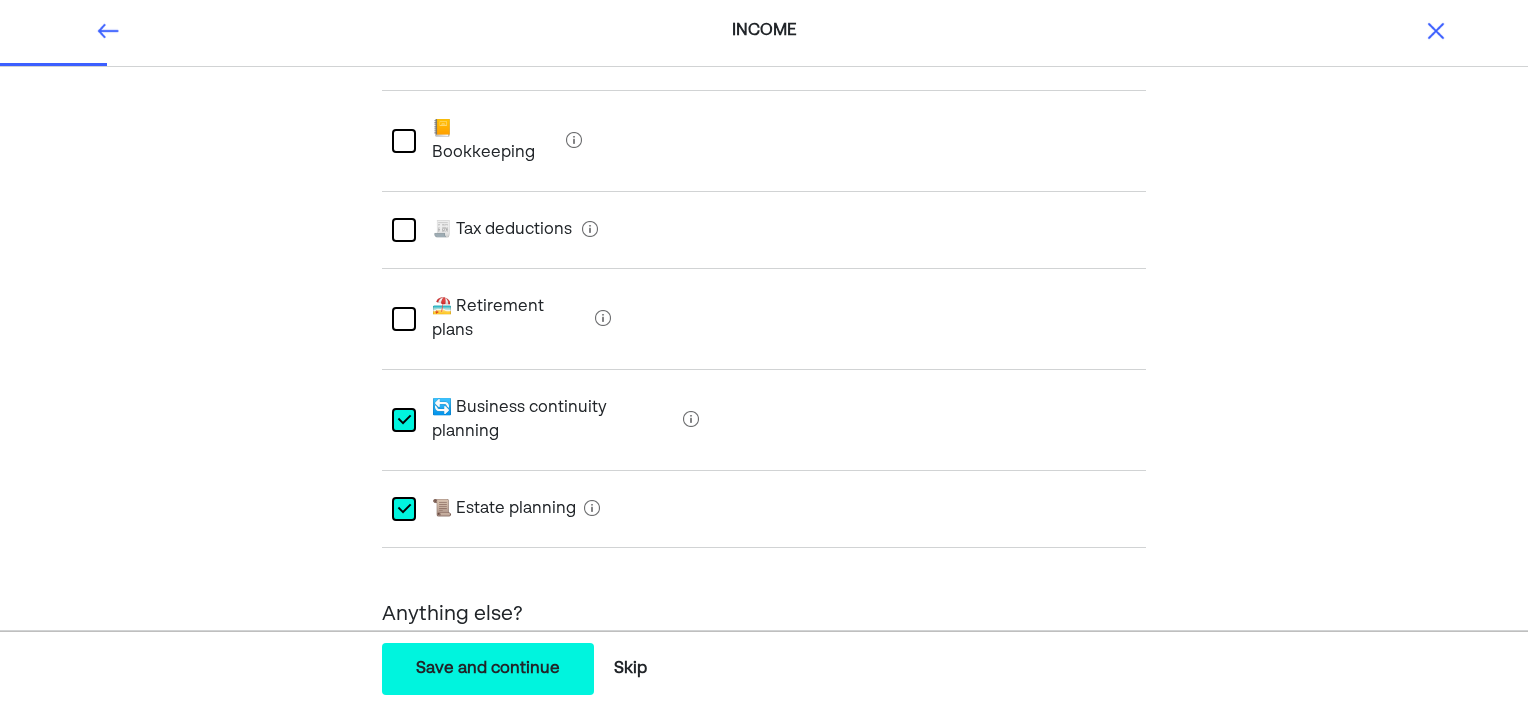click at bounding box center [404, 319] 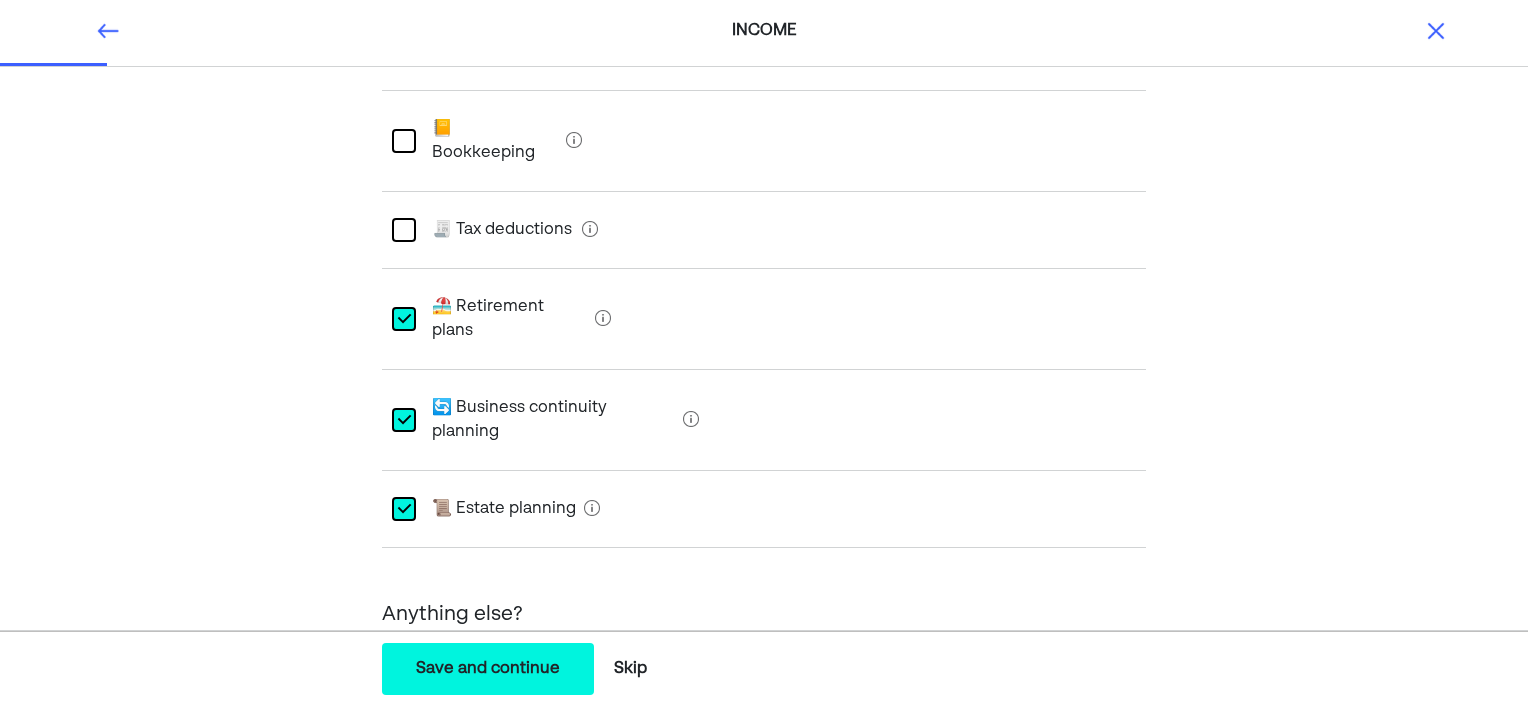 click at bounding box center [404, 230] 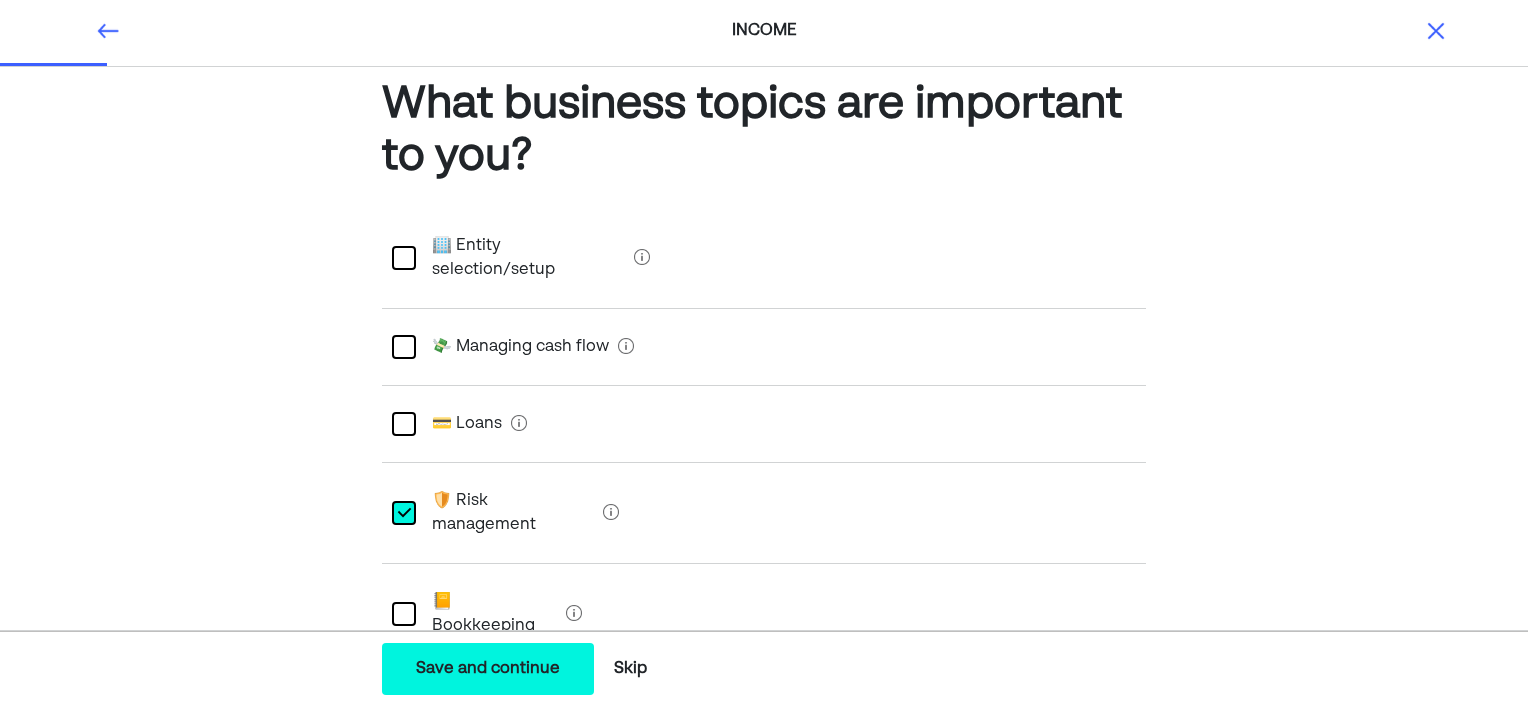 scroll, scrollTop: 0, scrollLeft: 0, axis: both 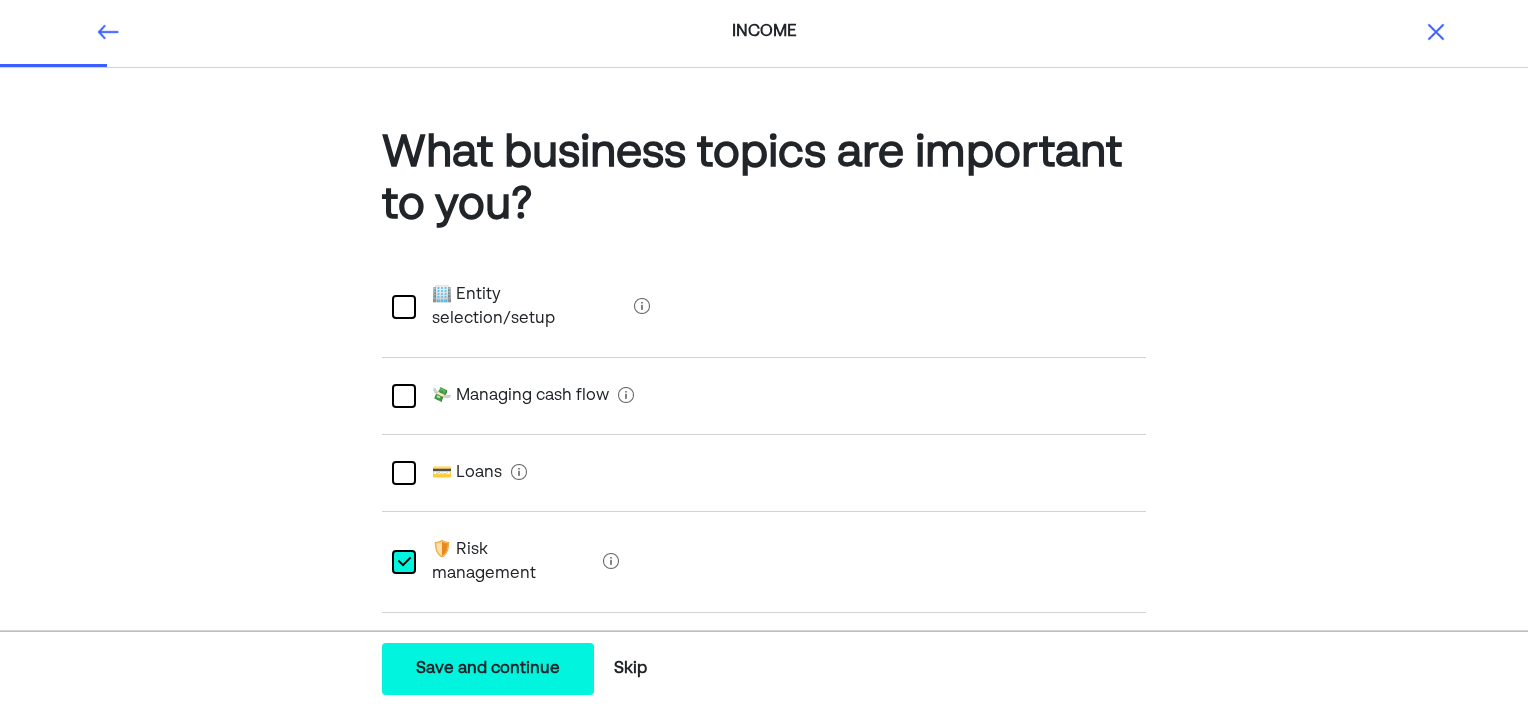 click at bounding box center [404, 473] 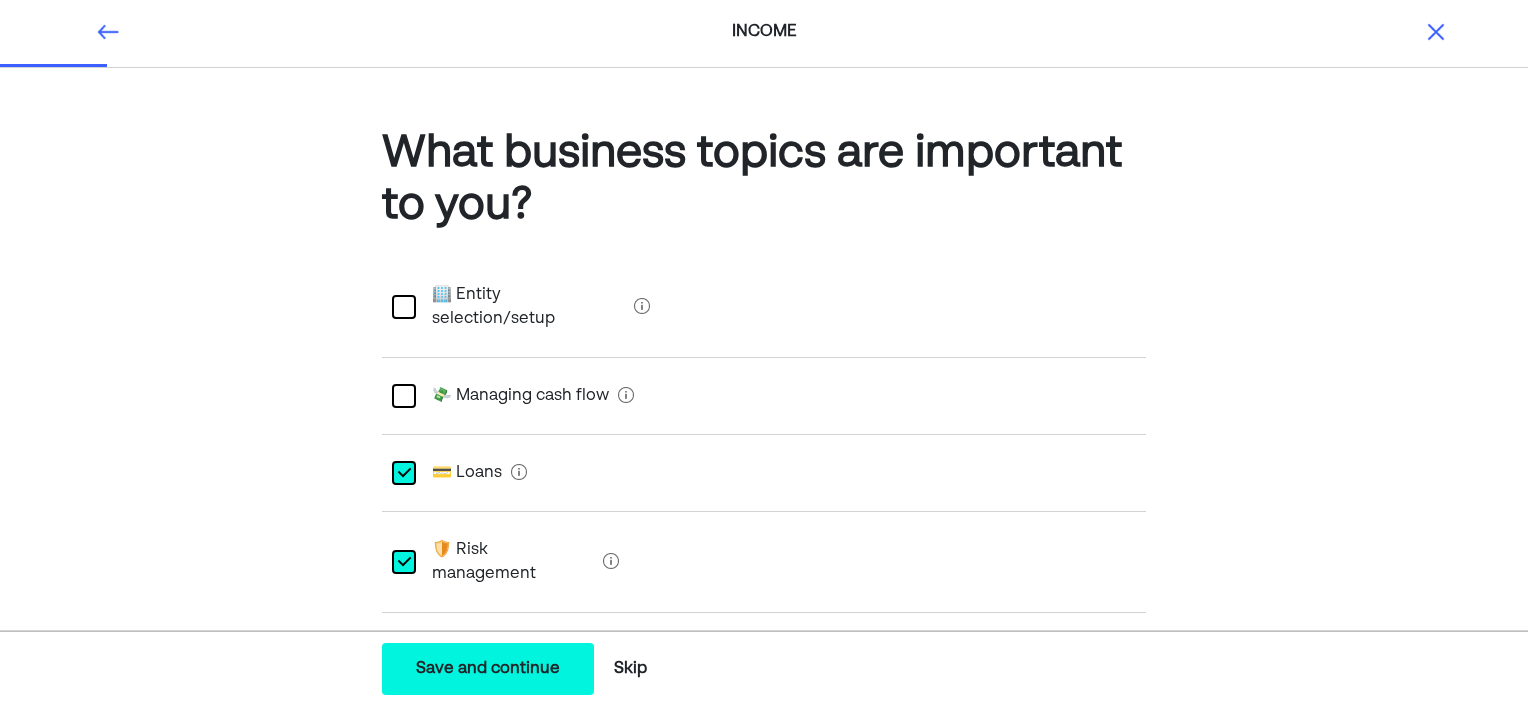 click at bounding box center [404, 307] 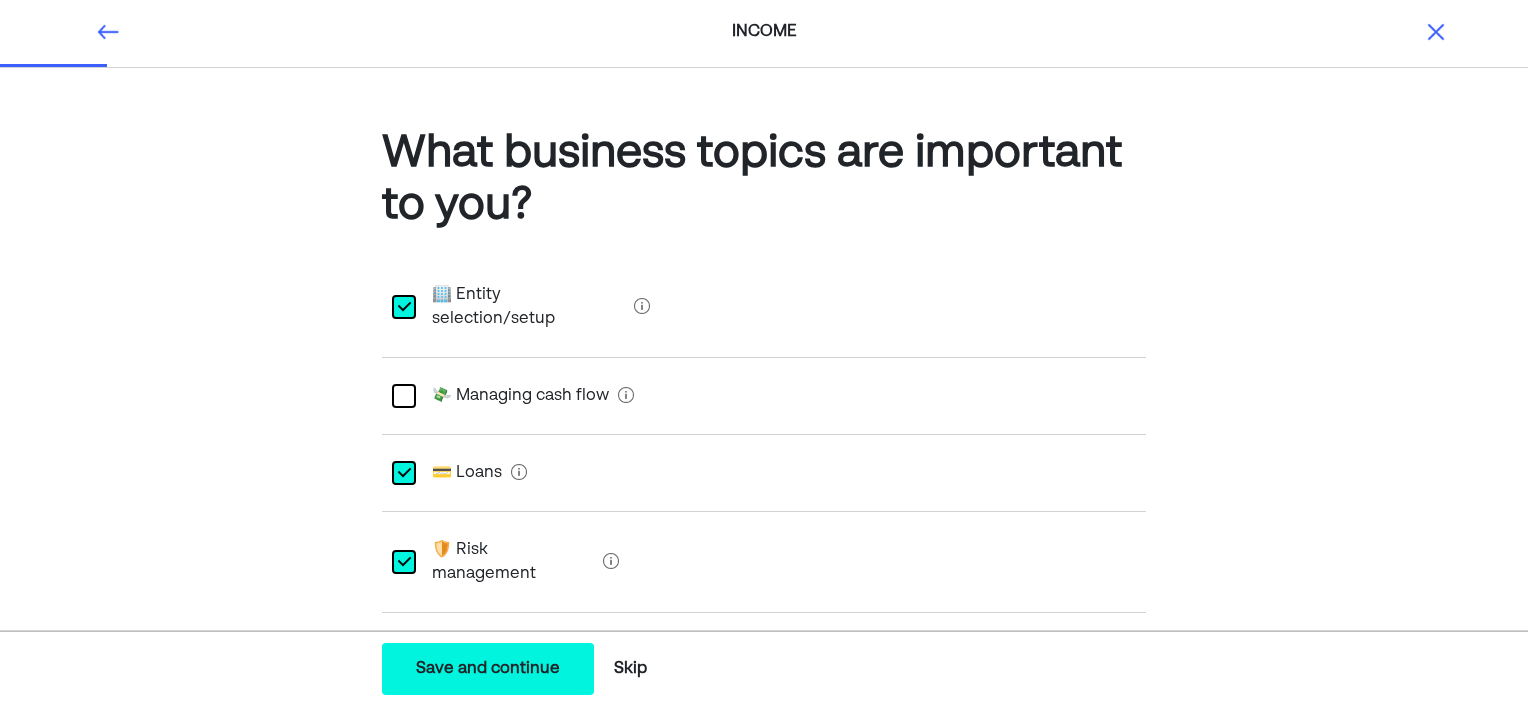 click on "Save and continue" at bounding box center (488, 669) 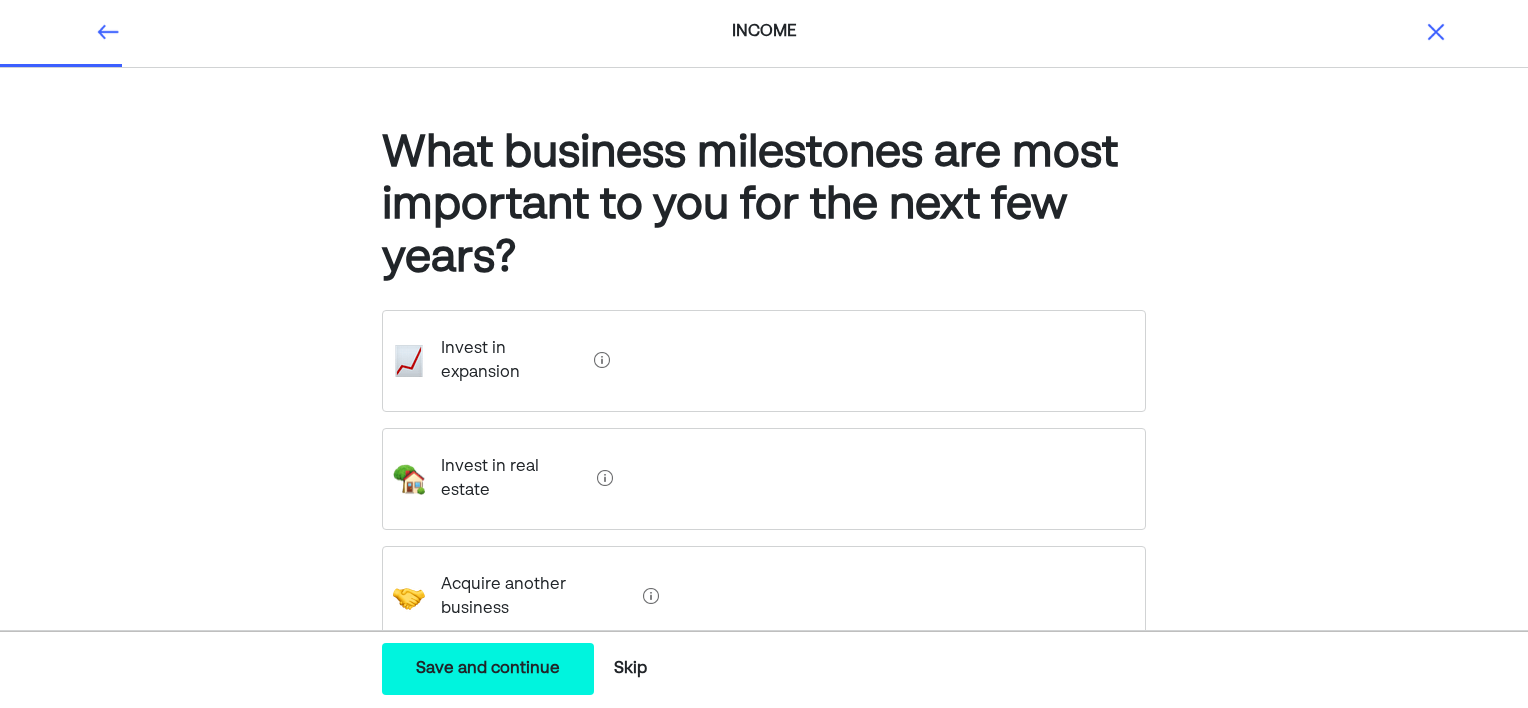 click on "Invest in expansion" at bounding box center [505, 361] 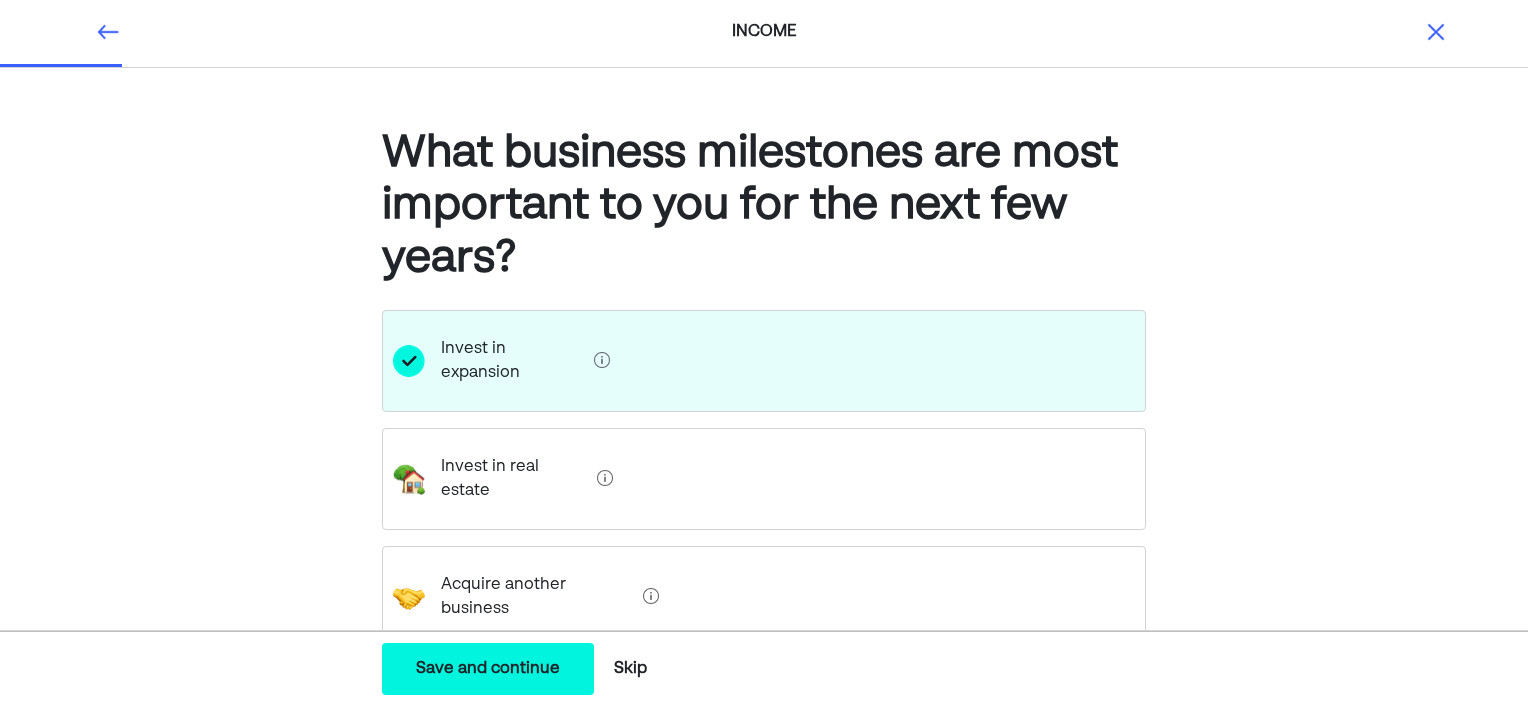 click on "Invest in real estate" at bounding box center (507, 479) 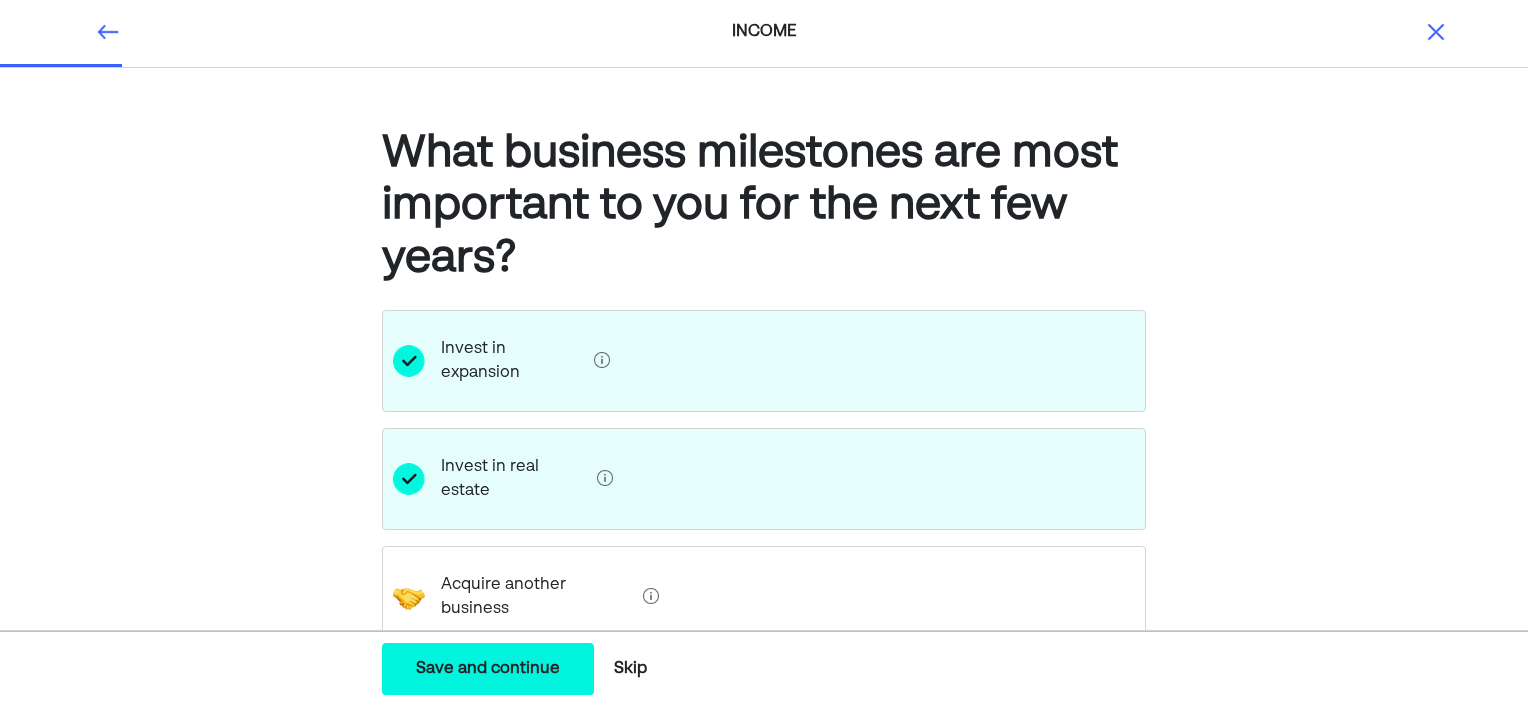 click on "Acquire another business" at bounding box center (530, 597) 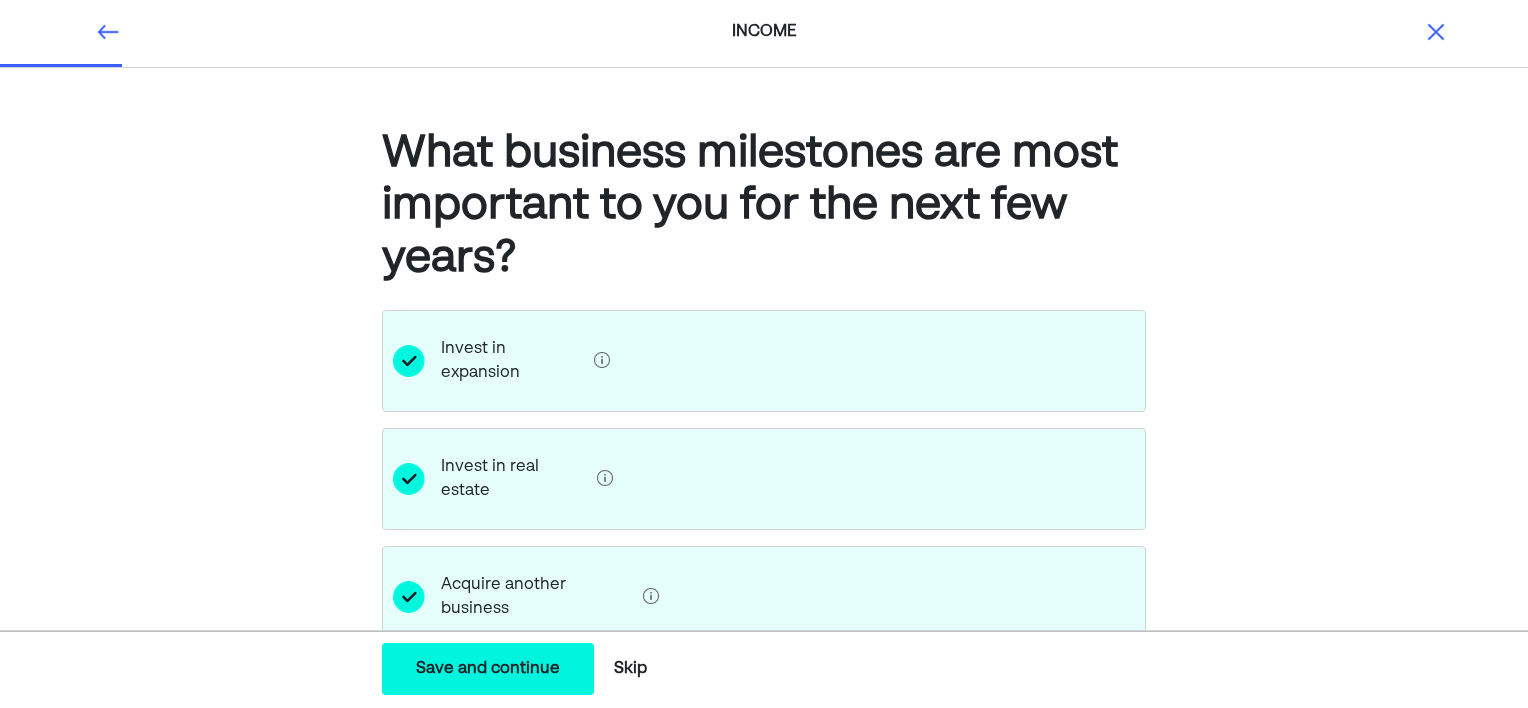 scroll, scrollTop: 440, scrollLeft: 0, axis: vertical 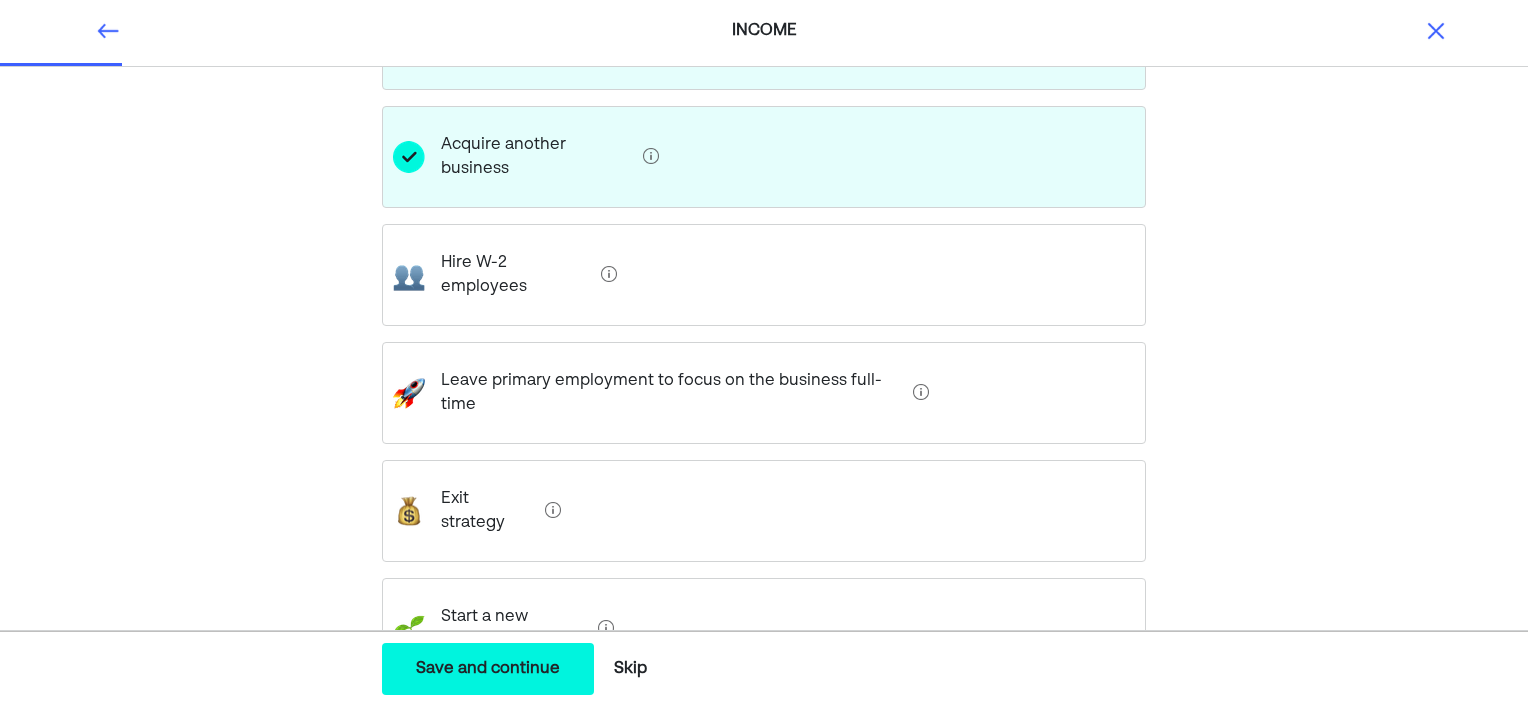 click on "Start a new venture" at bounding box center (764, 629) 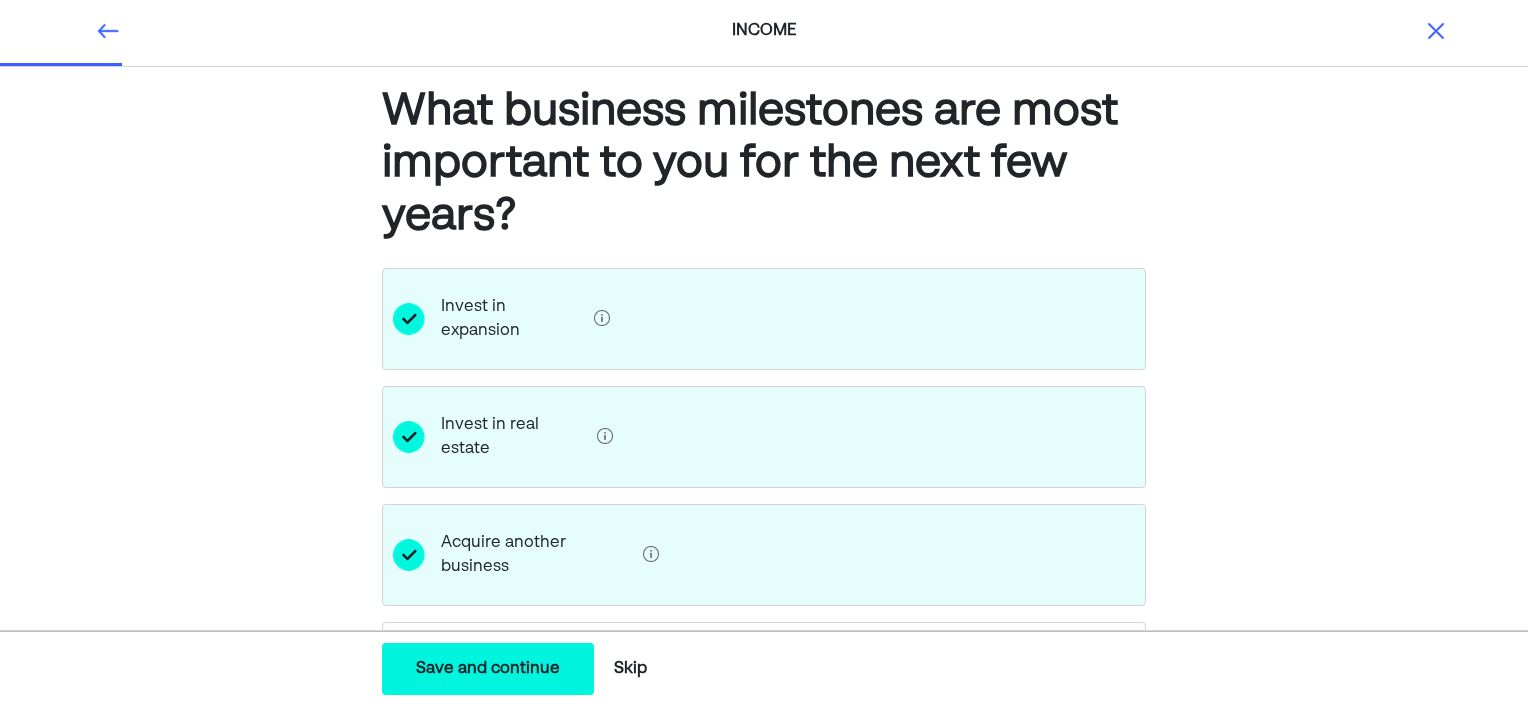 scroll, scrollTop: 0, scrollLeft: 0, axis: both 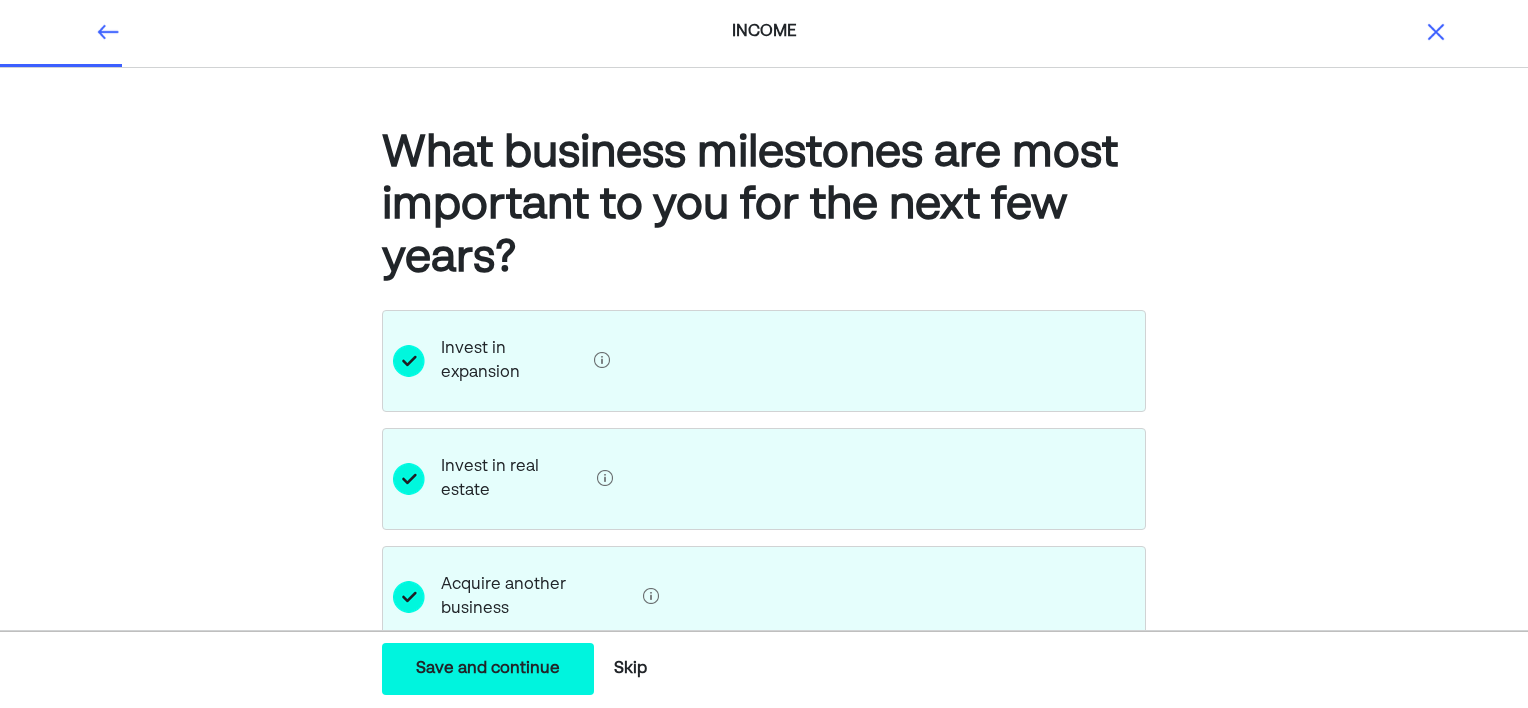 click at bounding box center [409, 361] 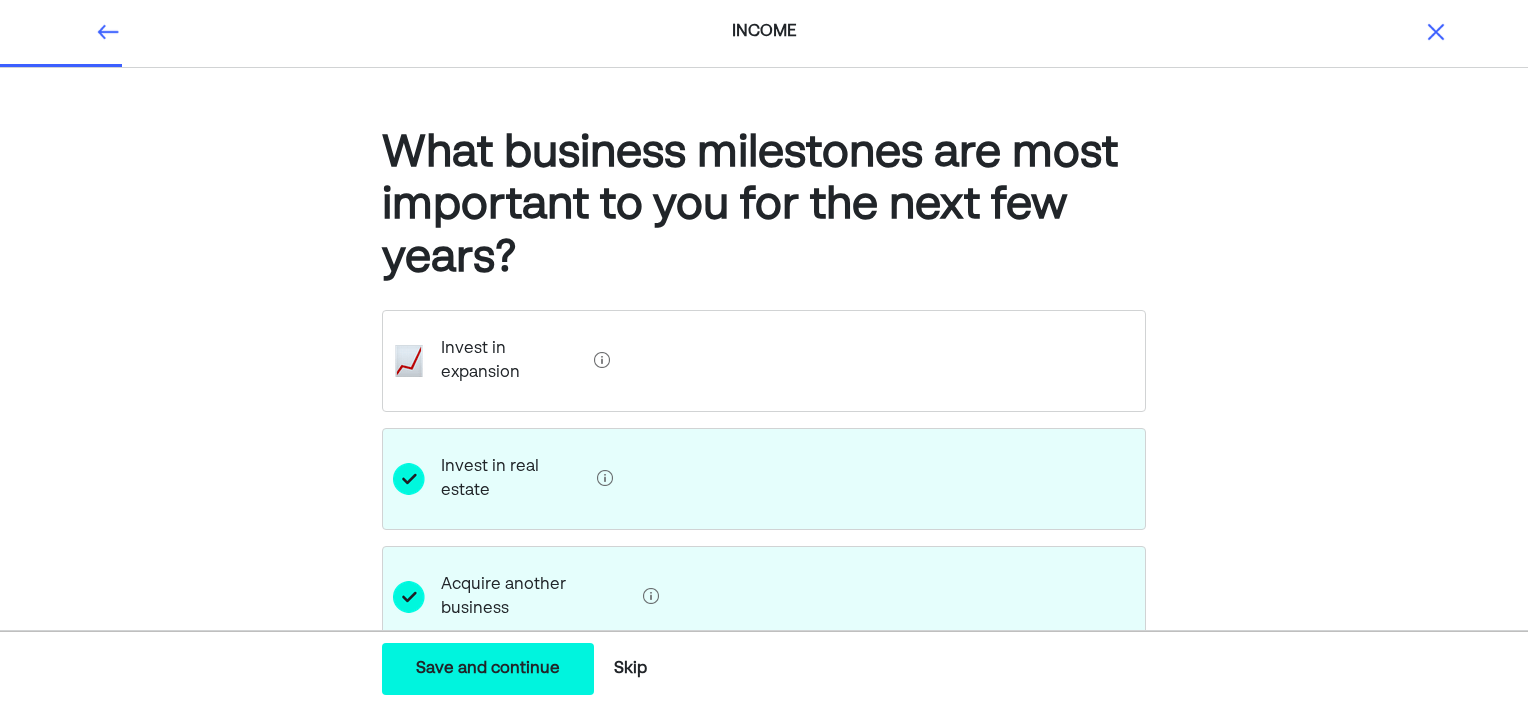 click on "What business milestones are most important to you for the next few years? Invest in expansion Invest in real estate Acquire another business Hire W-2 employees Leave primary employment to focus on the business full-time Exit strategy Start a new venture" at bounding box center [764, 694] 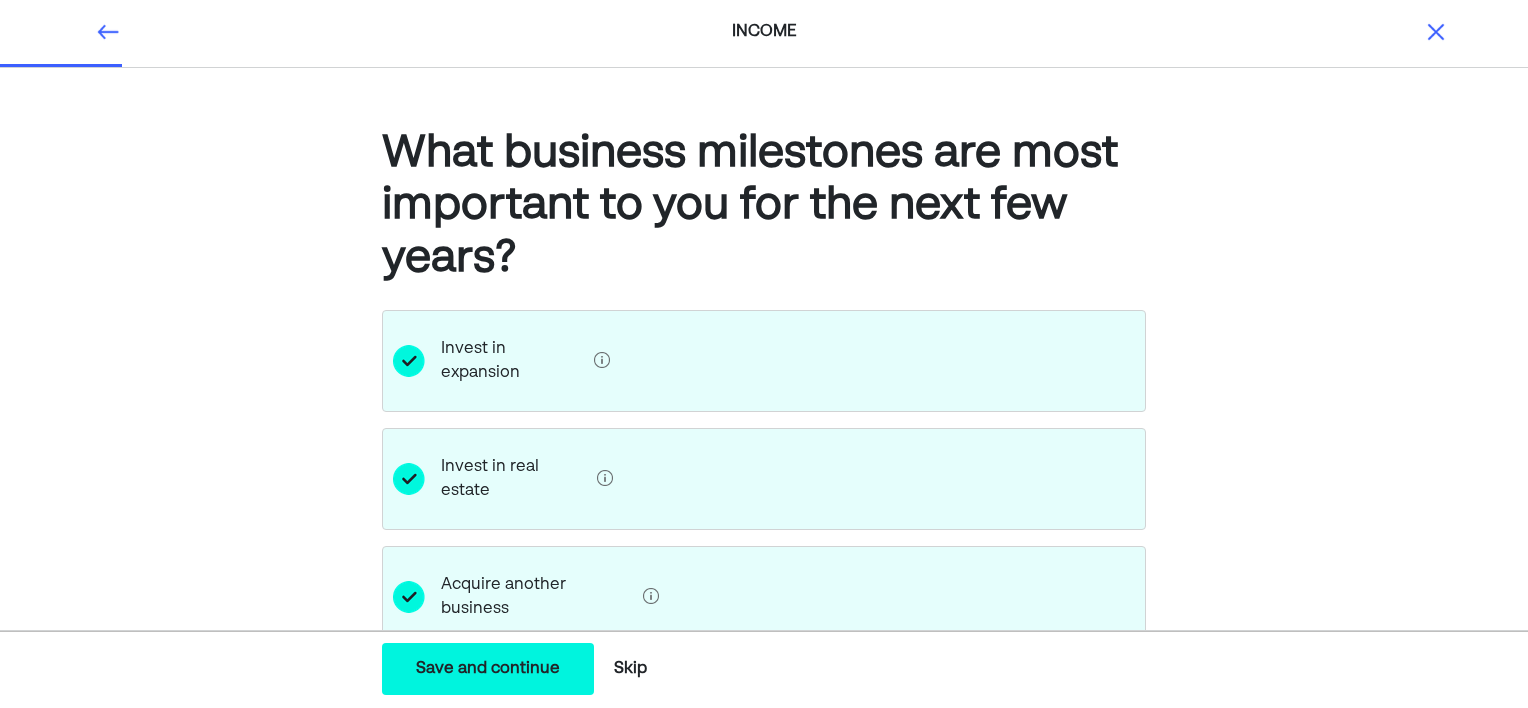 click on "What business milestones are most important to you for the next few years? Invest in expansion Invest in real estate Acquire another business Hire W-2 employees Leave primary employment to focus on the business full-time Exit strategy Start a new venture" at bounding box center (764, 694) 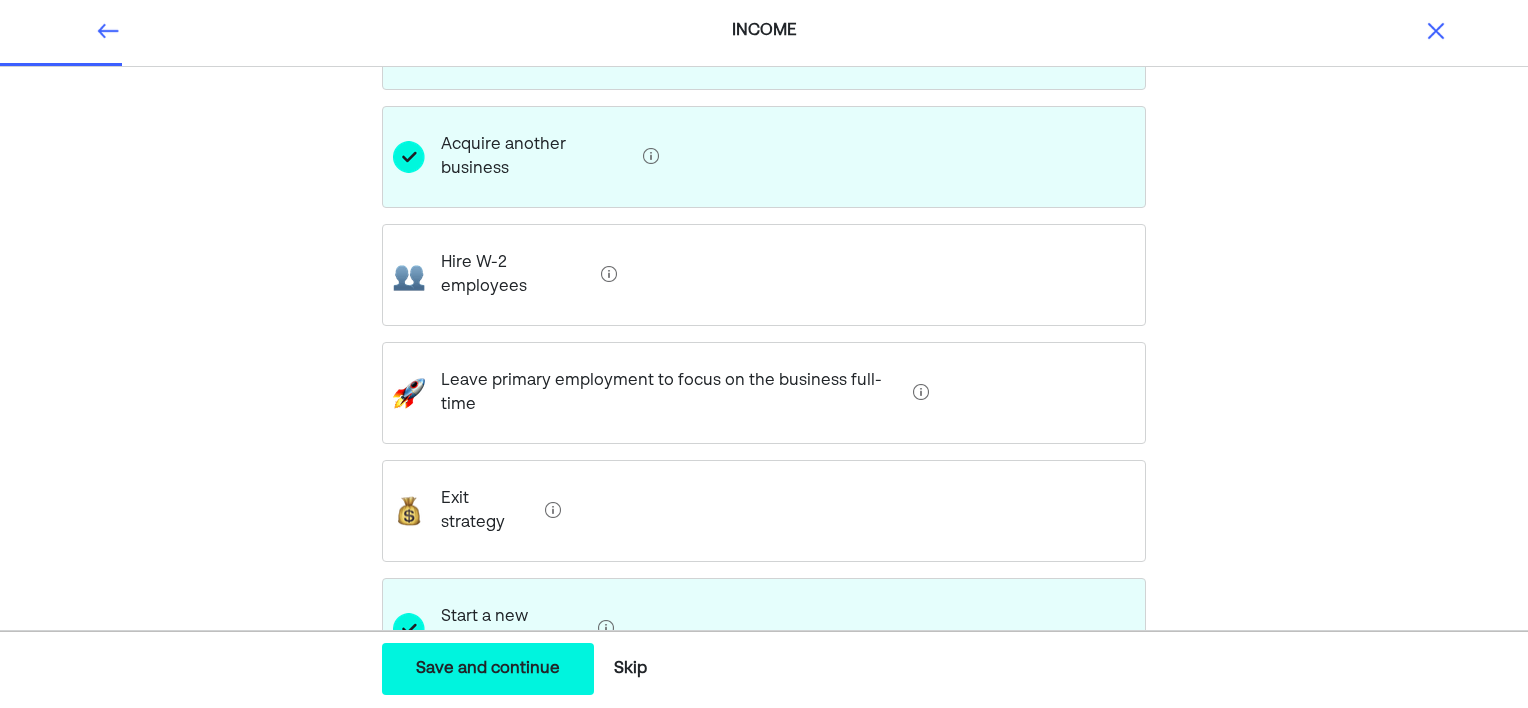 click on "What business milestones are most important to you for the next few years? Invest in expansion Invest in real estate Acquire another business Hire W-2 employees Leave primary employment to focus on the business full-time Exit strategy Start a new venture" at bounding box center (764, 254) 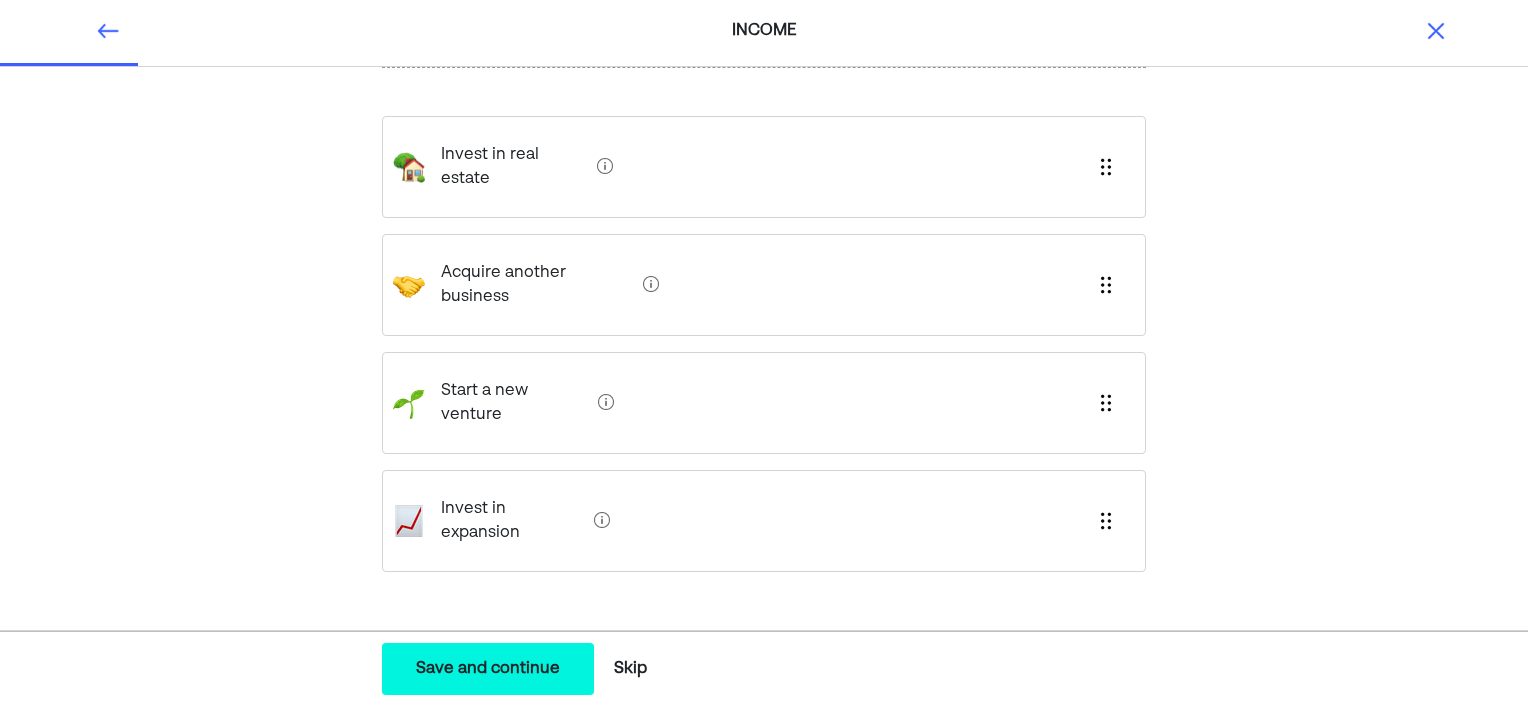 scroll, scrollTop: 0, scrollLeft: 0, axis: both 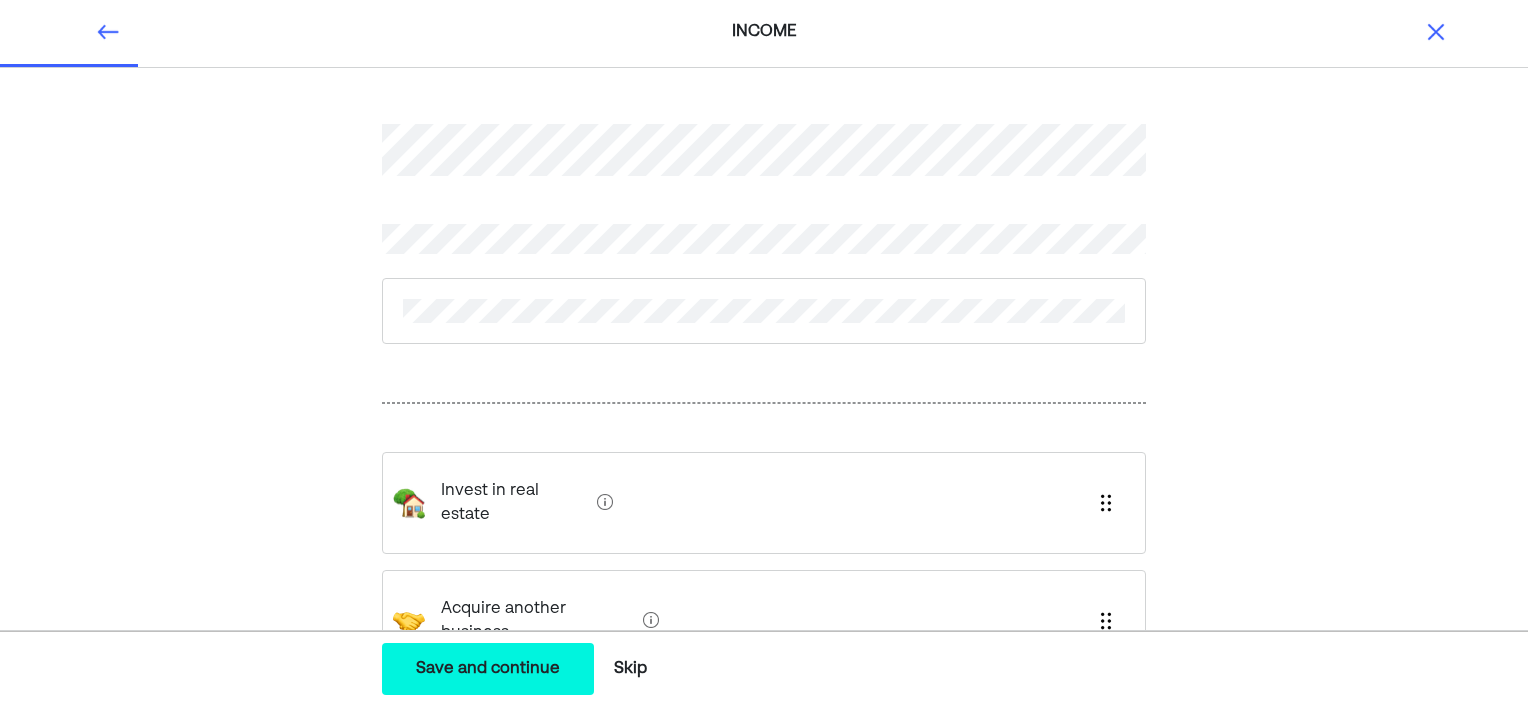 click on "Invest in real estate Acquire another business Start a new venture Invest in expansion" at bounding box center (764, 556) 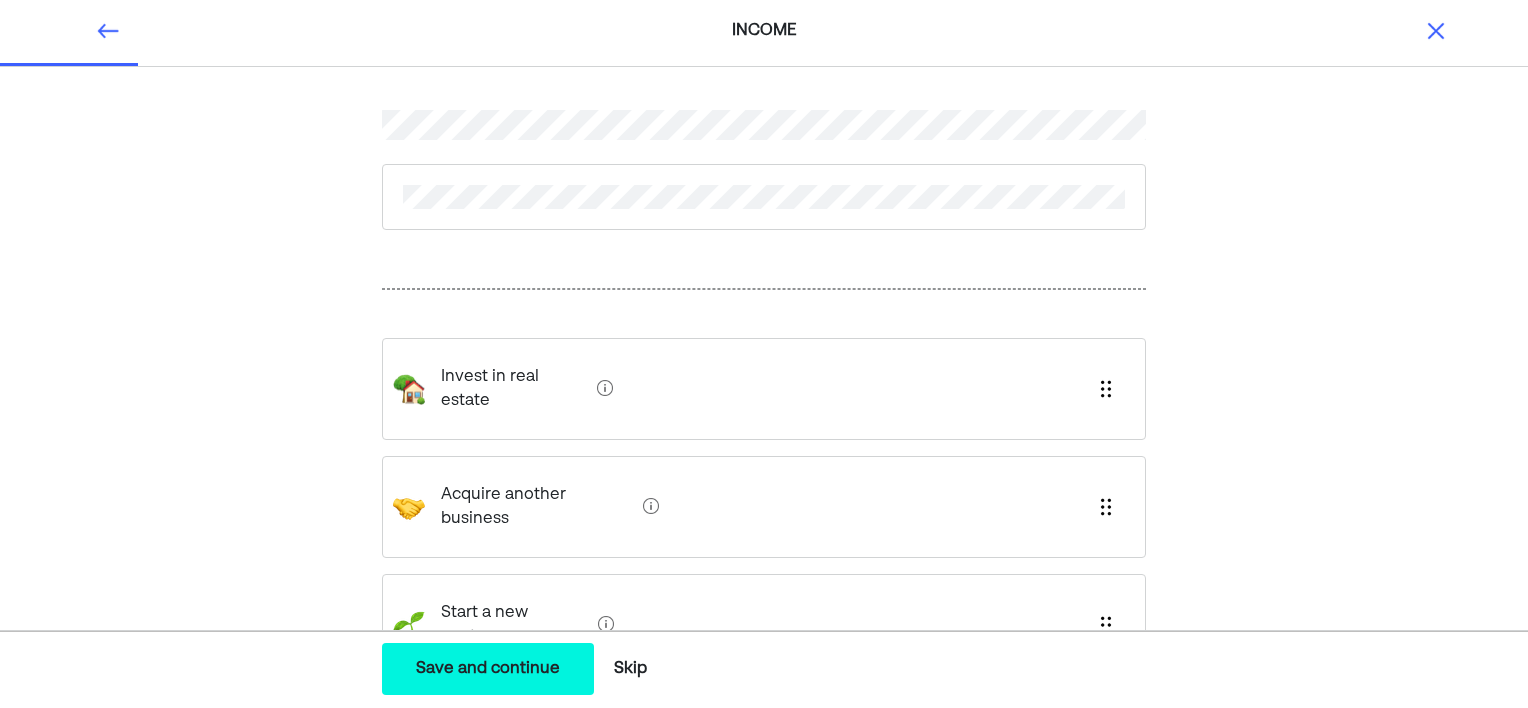 scroll, scrollTop: 0, scrollLeft: 0, axis: both 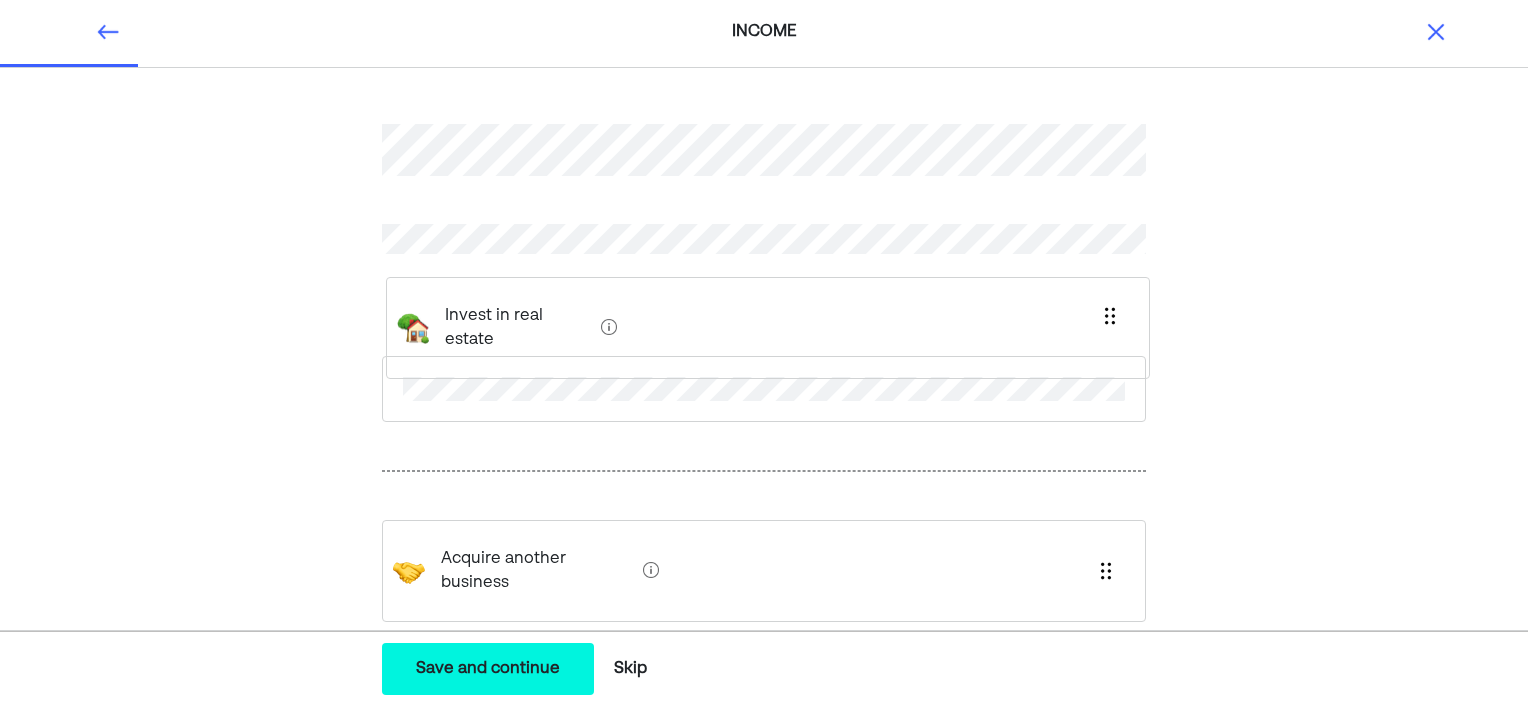 drag, startPoint x: 521, startPoint y: 493, endPoint x: 526, endPoint y: 313, distance: 180.06943 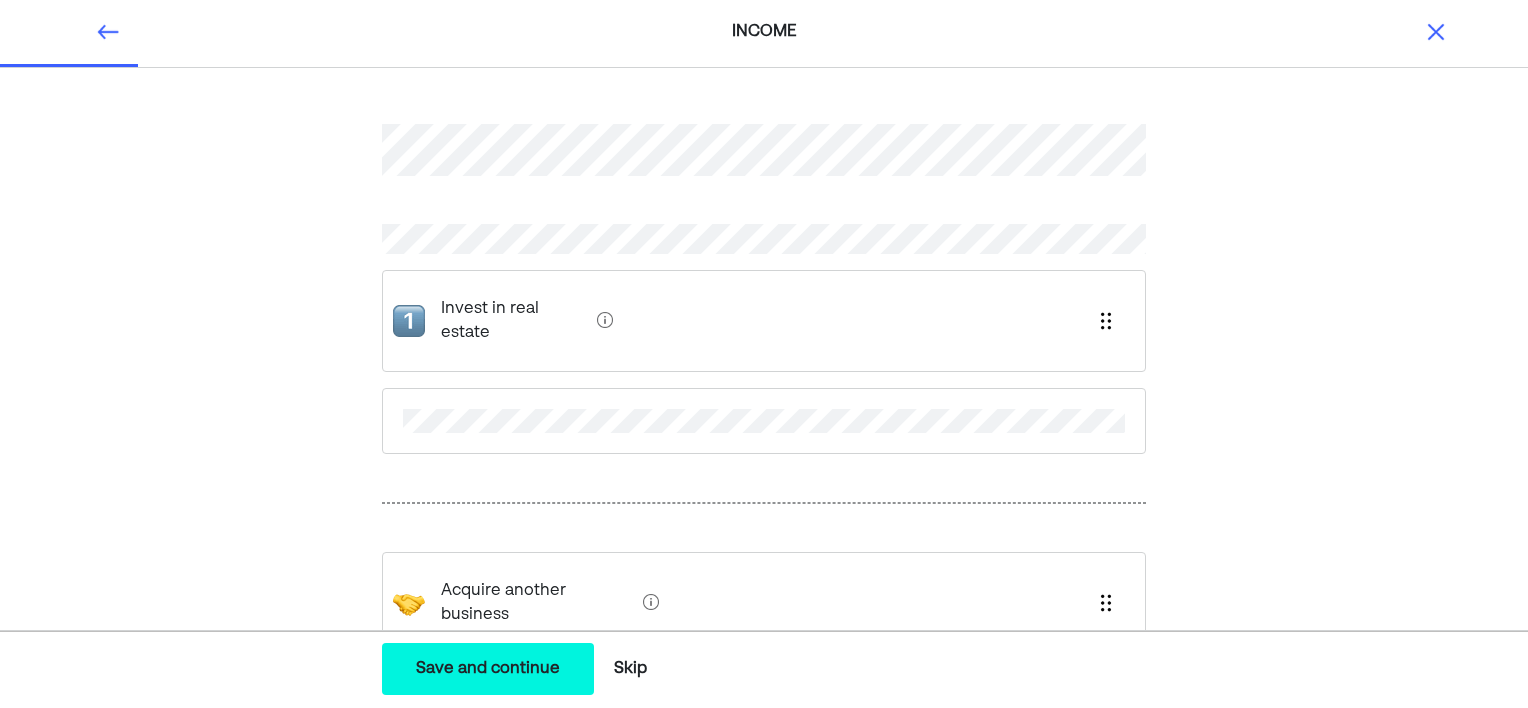 click on "Invest in real estate Acquire another business Start a new venture Invest in expansion" at bounding box center (764, 547) 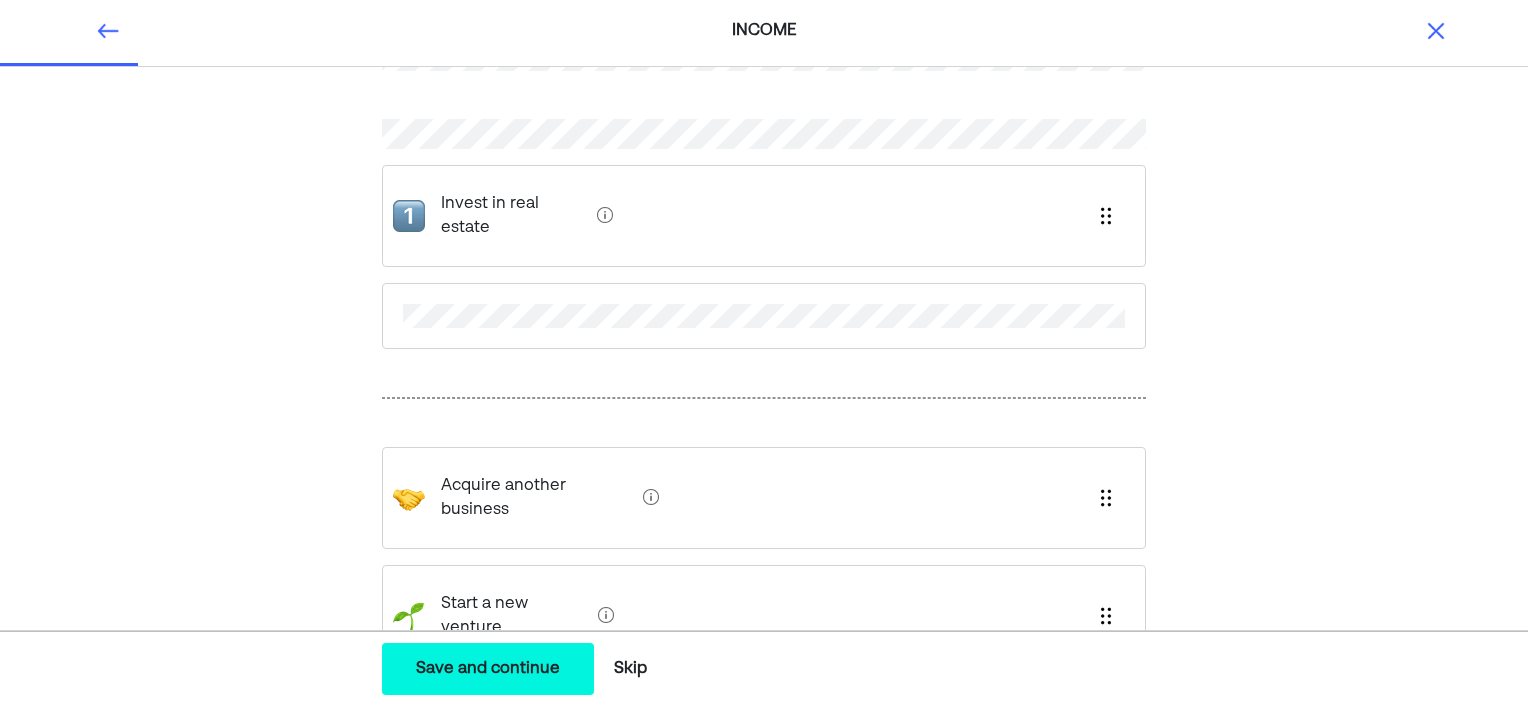 scroll, scrollTop: 220, scrollLeft: 0, axis: vertical 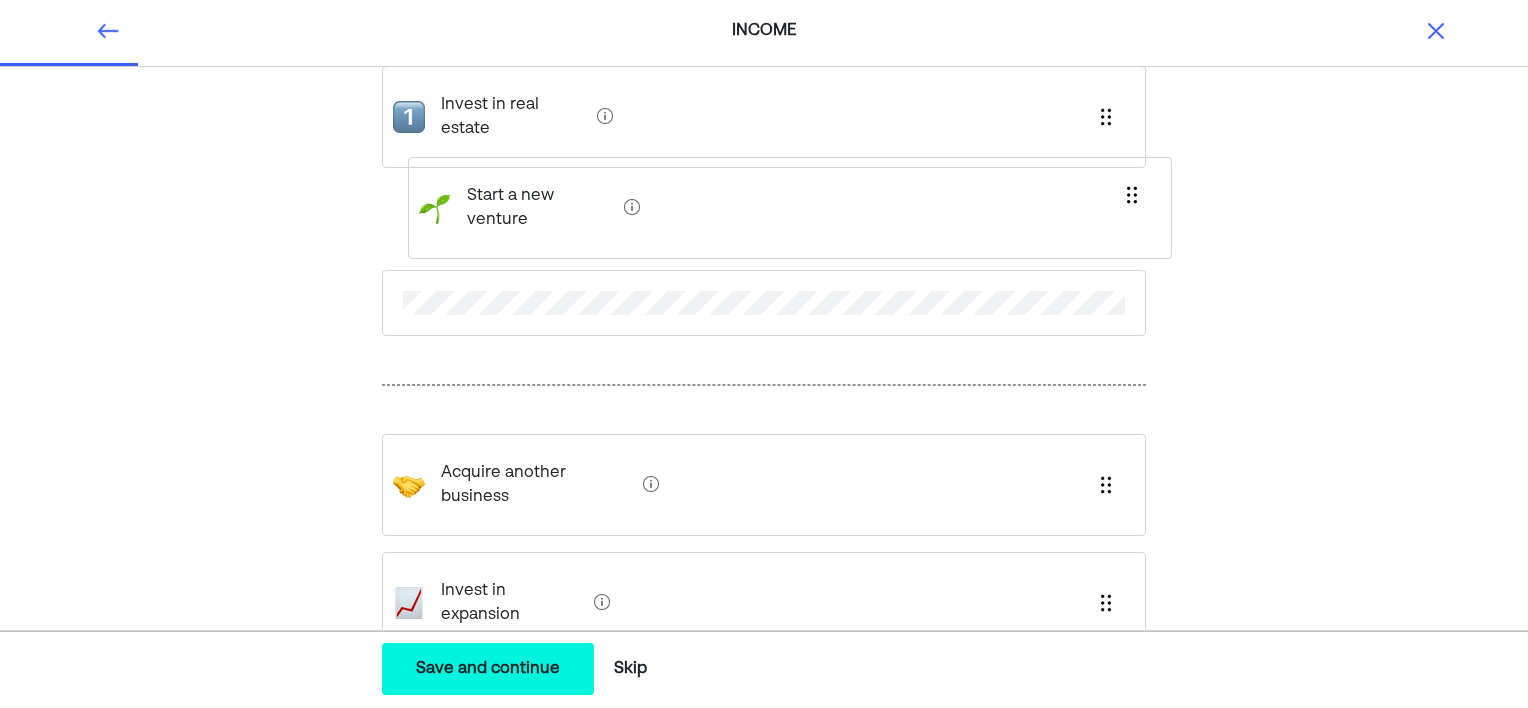 drag, startPoint x: 497, startPoint y: 431, endPoint x: 524, endPoint y: 180, distance: 252.44801 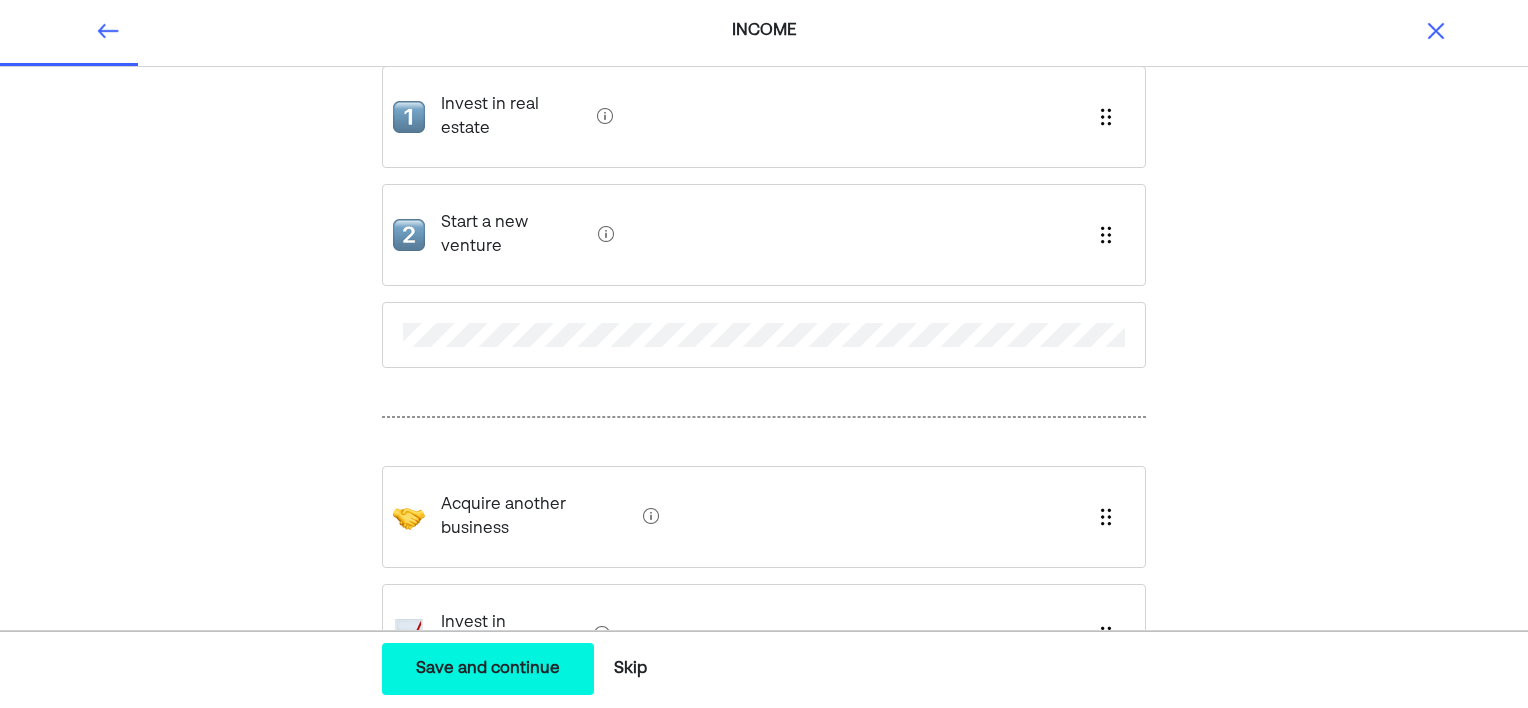click on "Invest in real estate Start a new venture Acquire another business Invest in expansion" at bounding box center (764, 343) 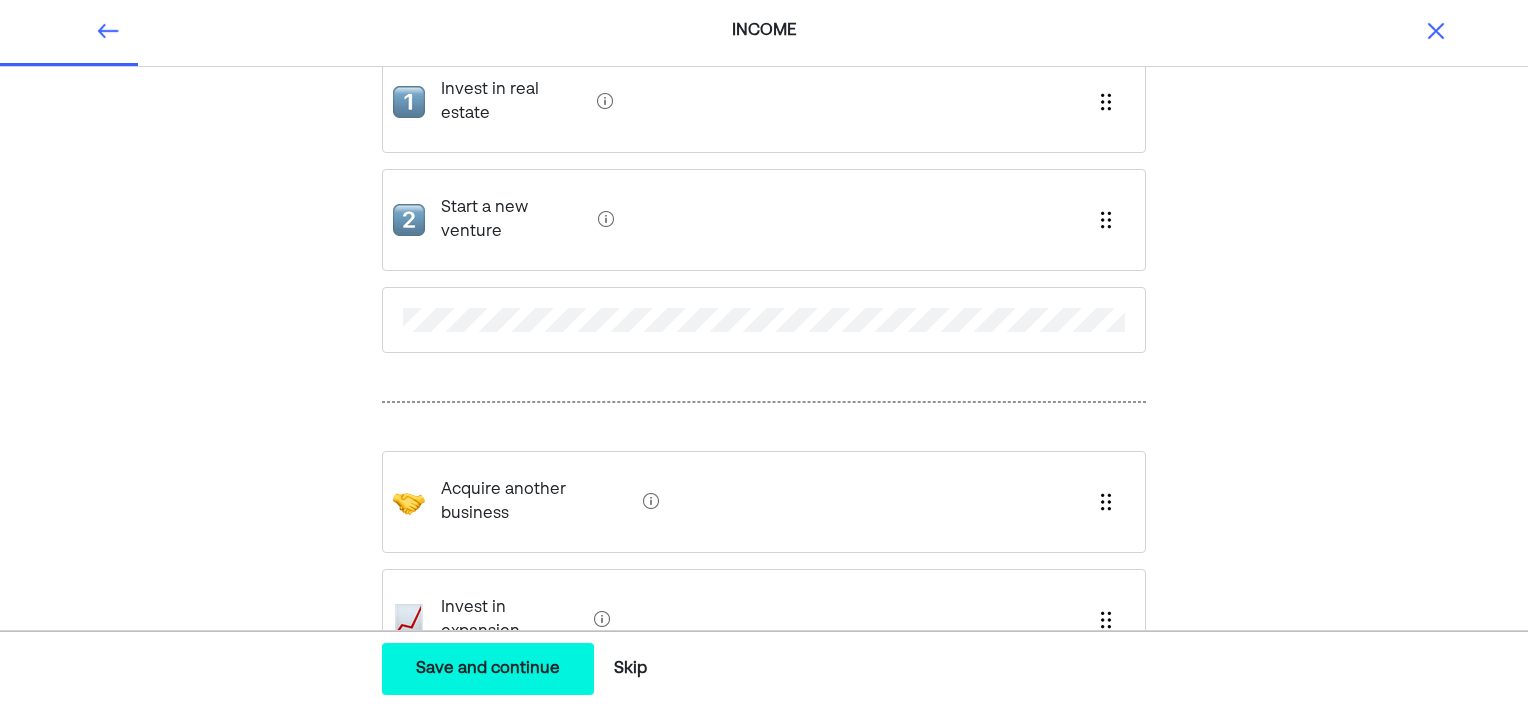 scroll, scrollTop: 220, scrollLeft: 0, axis: vertical 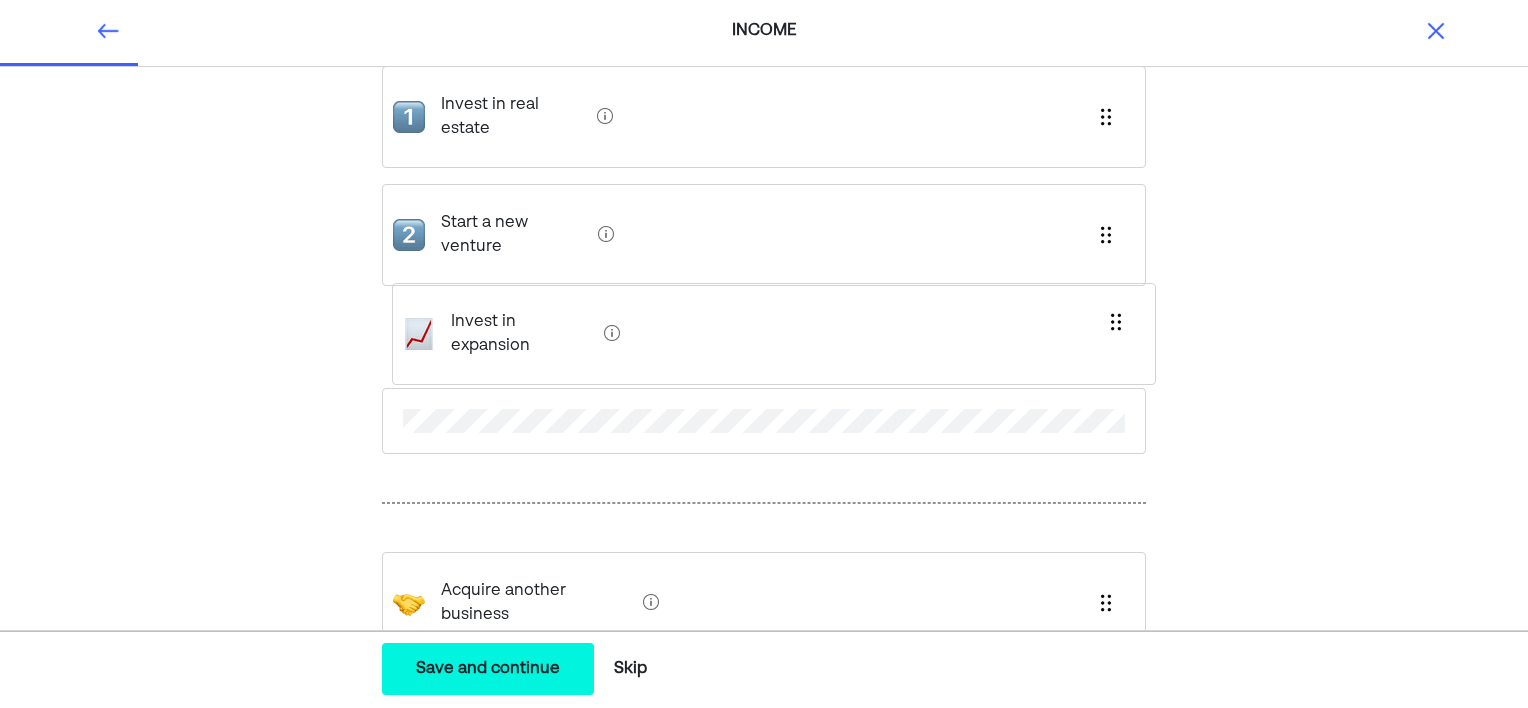 drag, startPoint x: 501, startPoint y: 538, endPoint x: 512, endPoint y: 315, distance: 223.27113 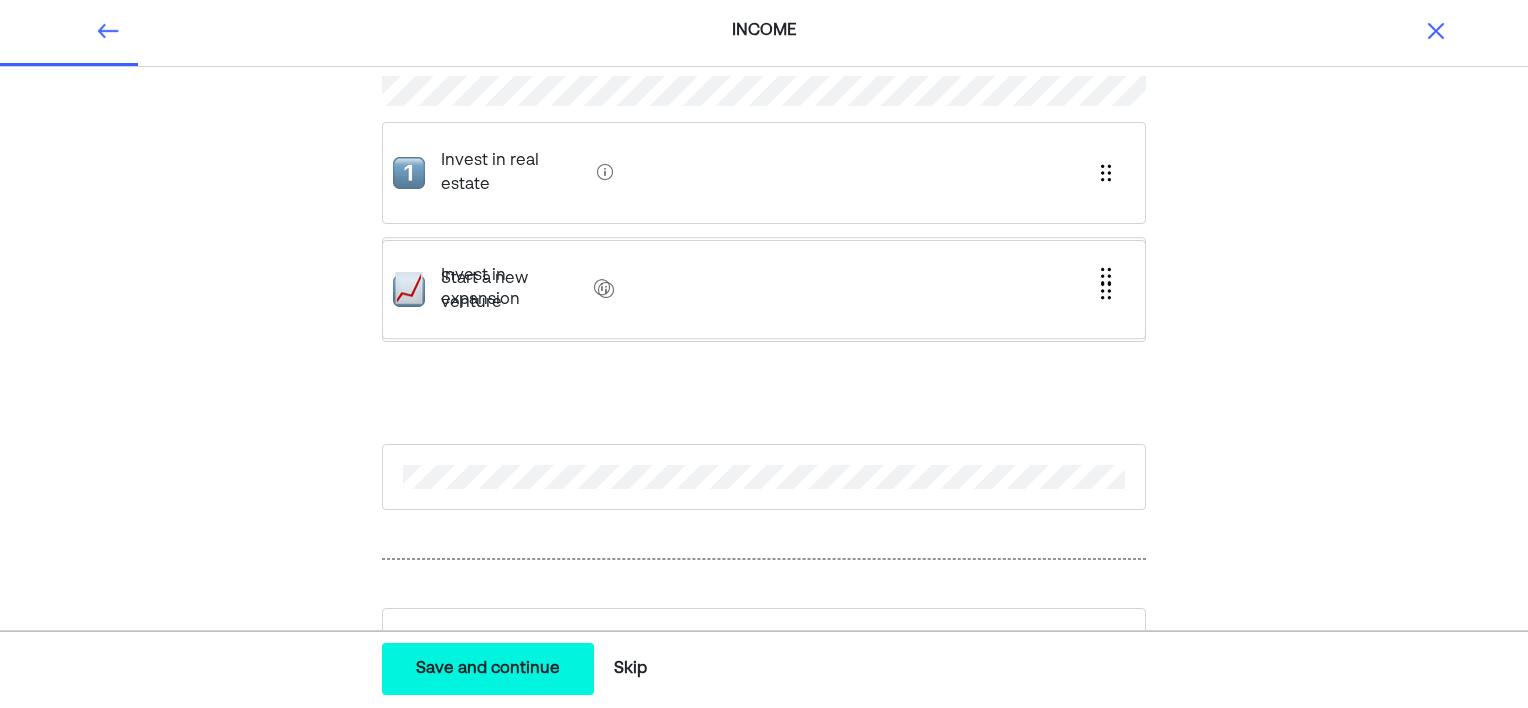 scroll, scrollTop: 144, scrollLeft: 0, axis: vertical 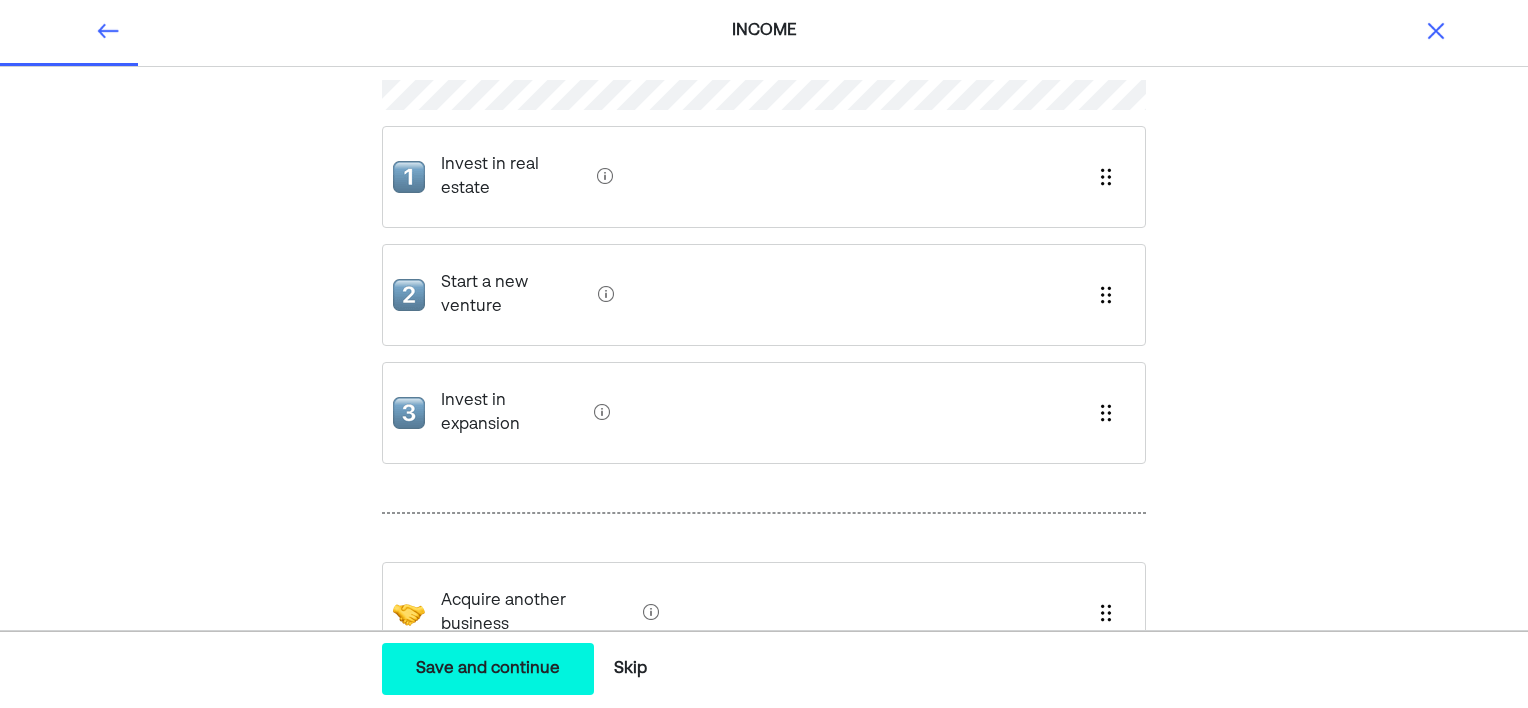 click on "Invest in real estate Start a new venture Invest in expansion Acquire another business" at bounding box center [764, 362] 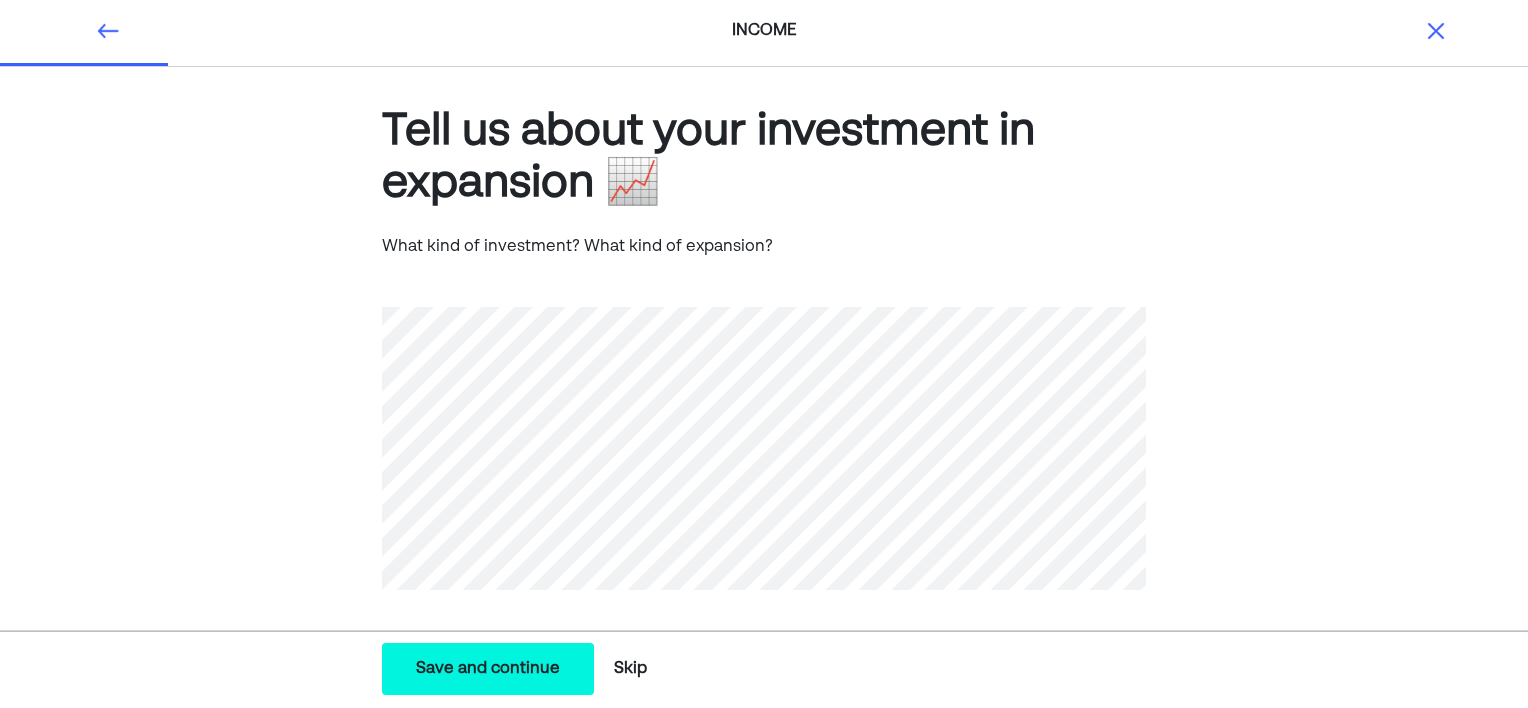 scroll, scrollTop: 23, scrollLeft: 0, axis: vertical 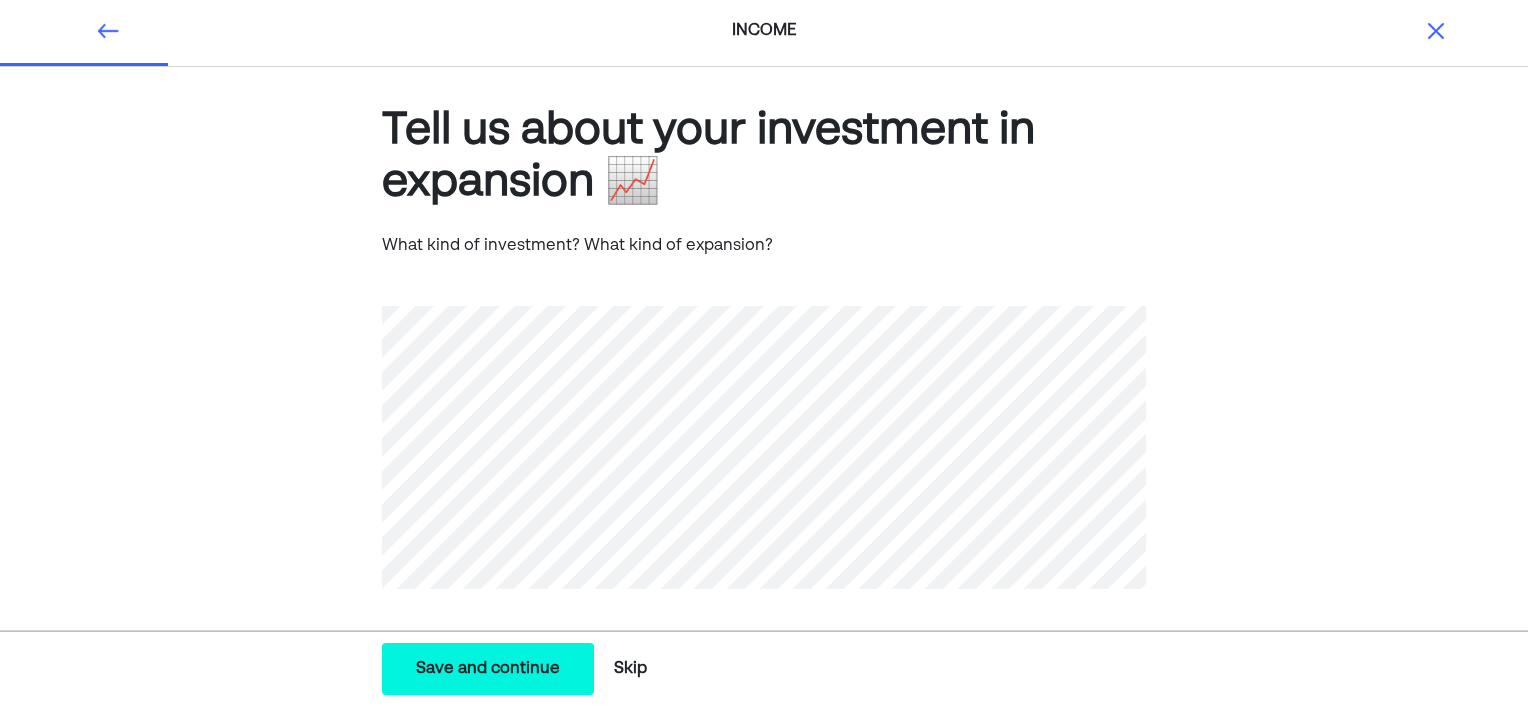 click on "Save and continue" at bounding box center (488, 669) 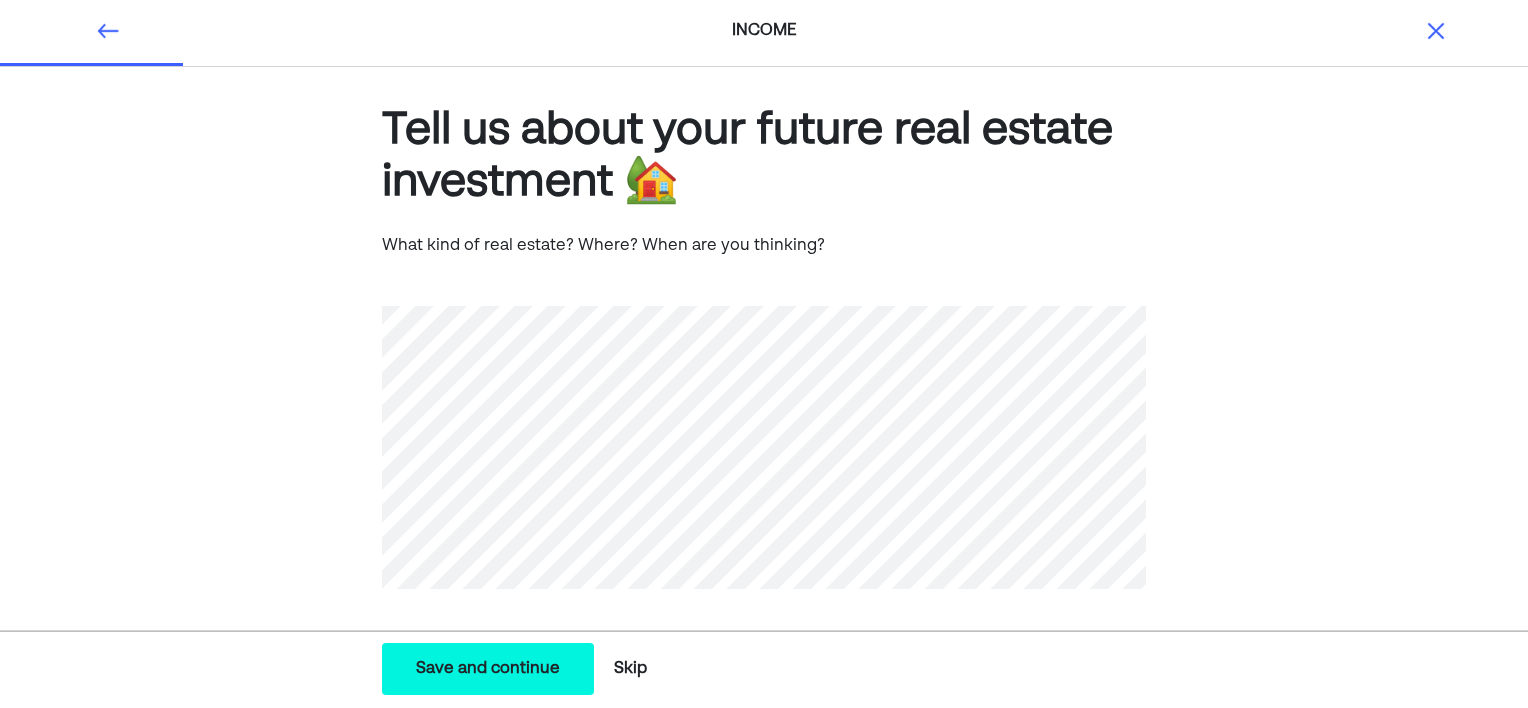 scroll, scrollTop: 0, scrollLeft: 0, axis: both 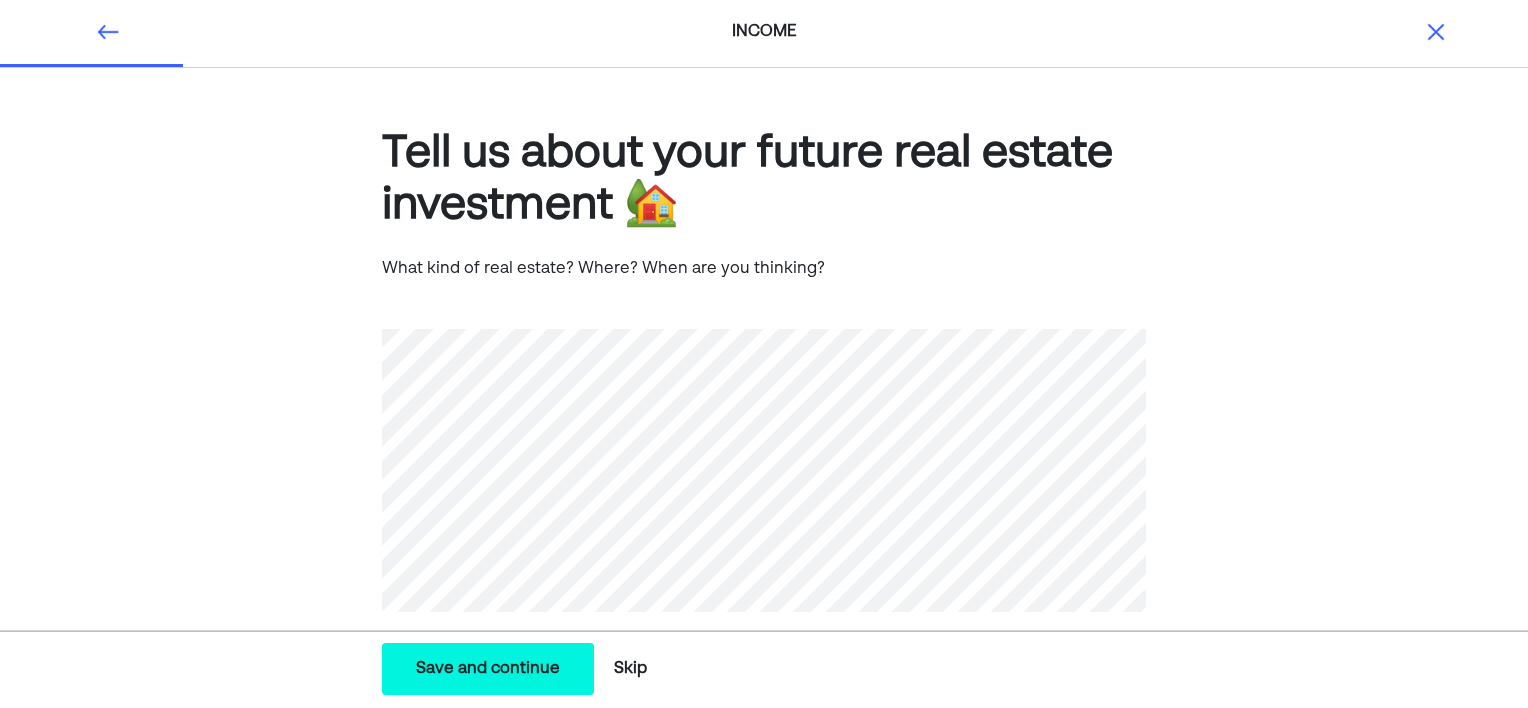 click at bounding box center [108, 32] 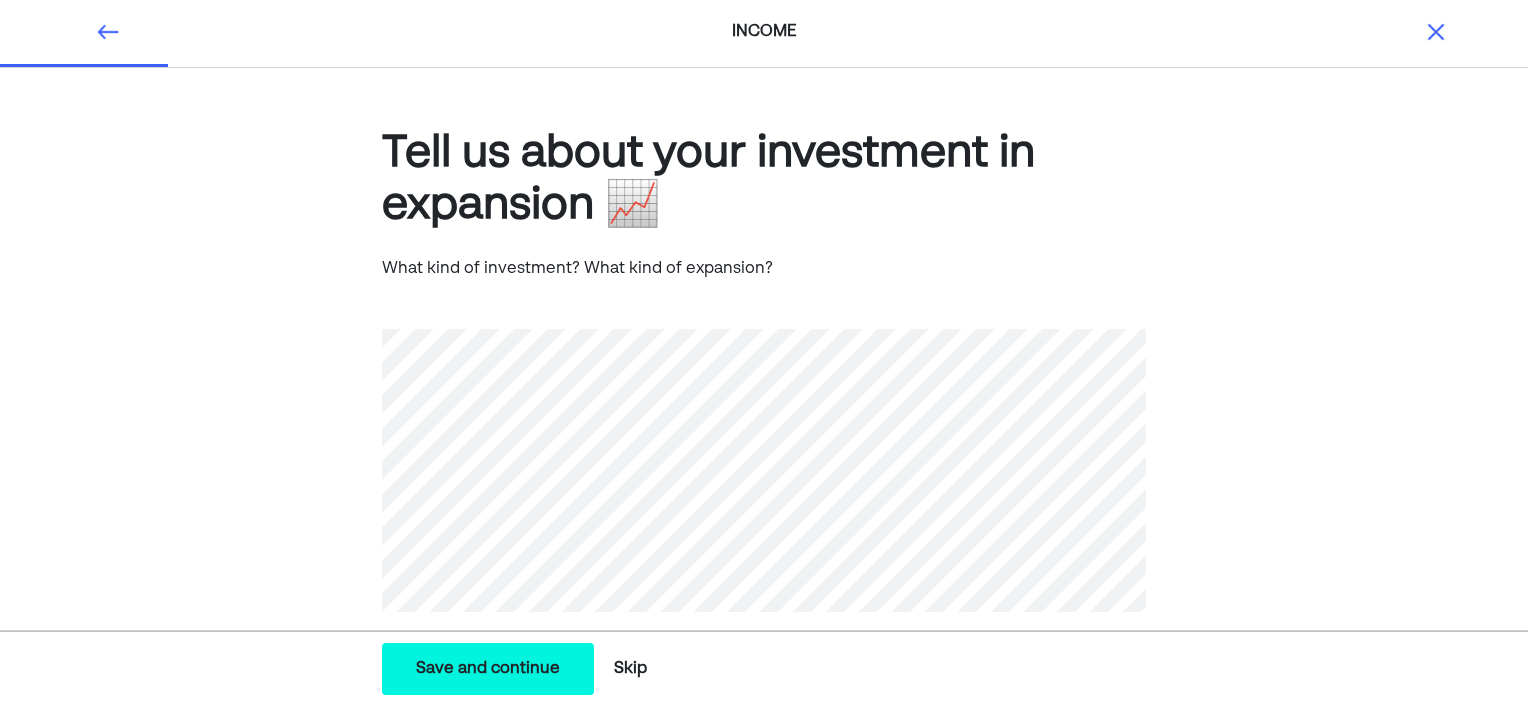 click on "Tell us about your investment in expansion 📈 What kind of investment? What kind of expansion?" at bounding box center (764, 400) 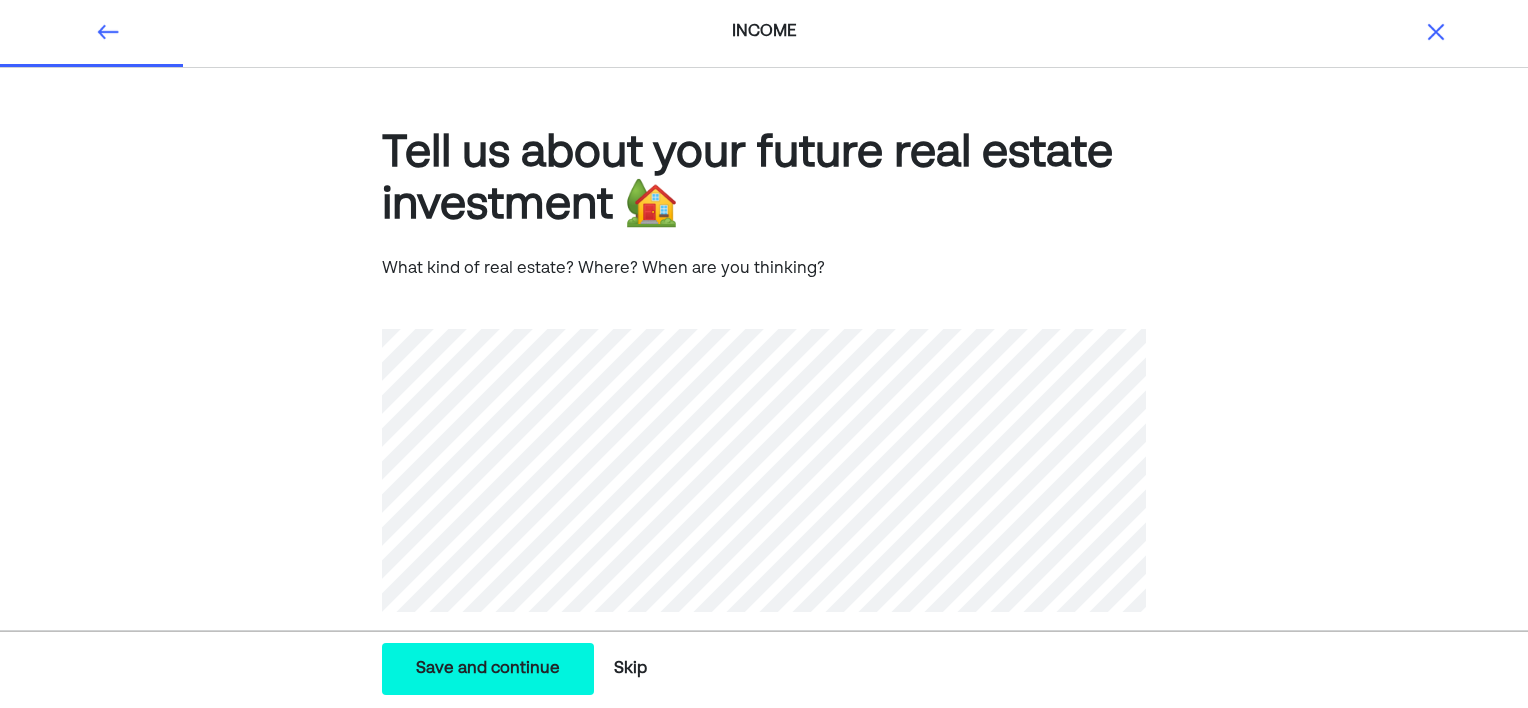 click on "Save and continue" at bounding box center (488, 669) 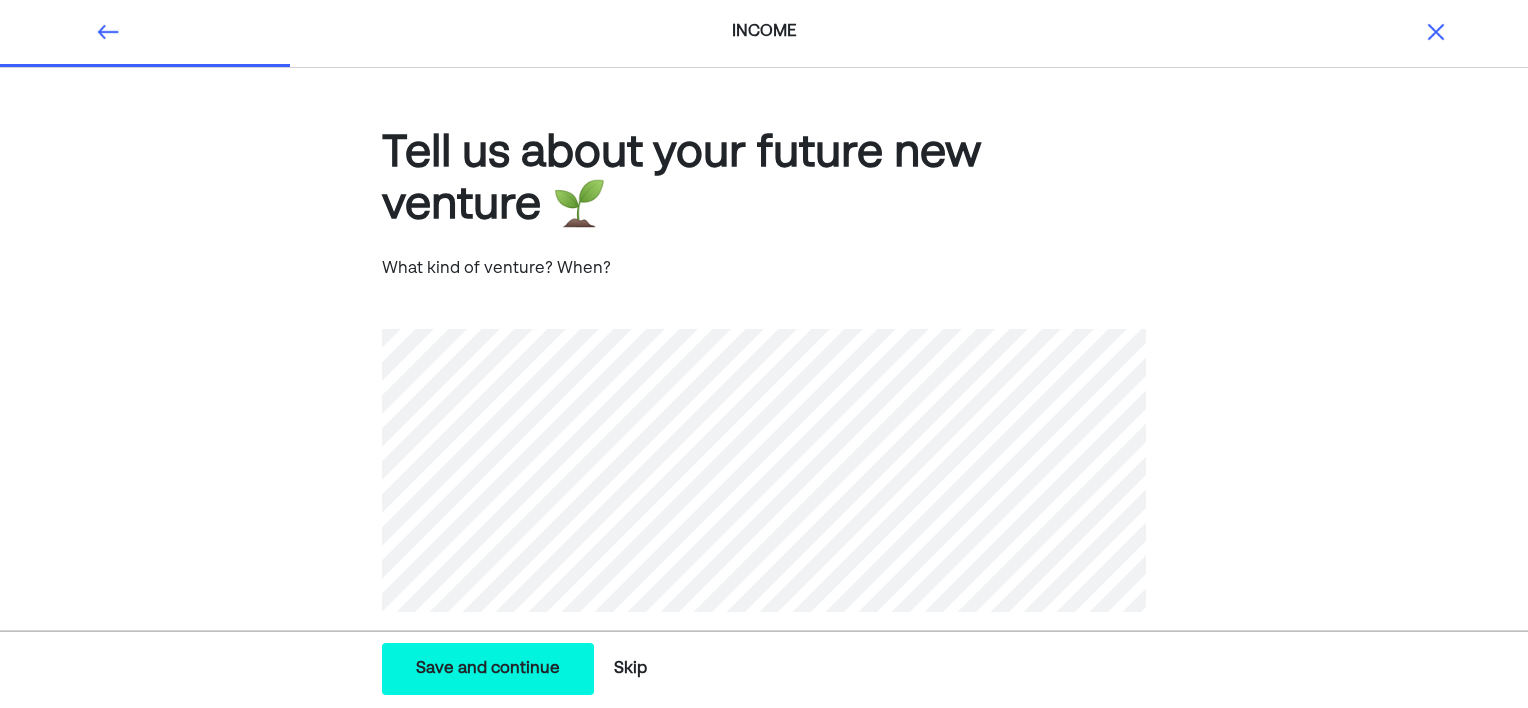 click on "Save and continue" at bounding box center [488, 669] 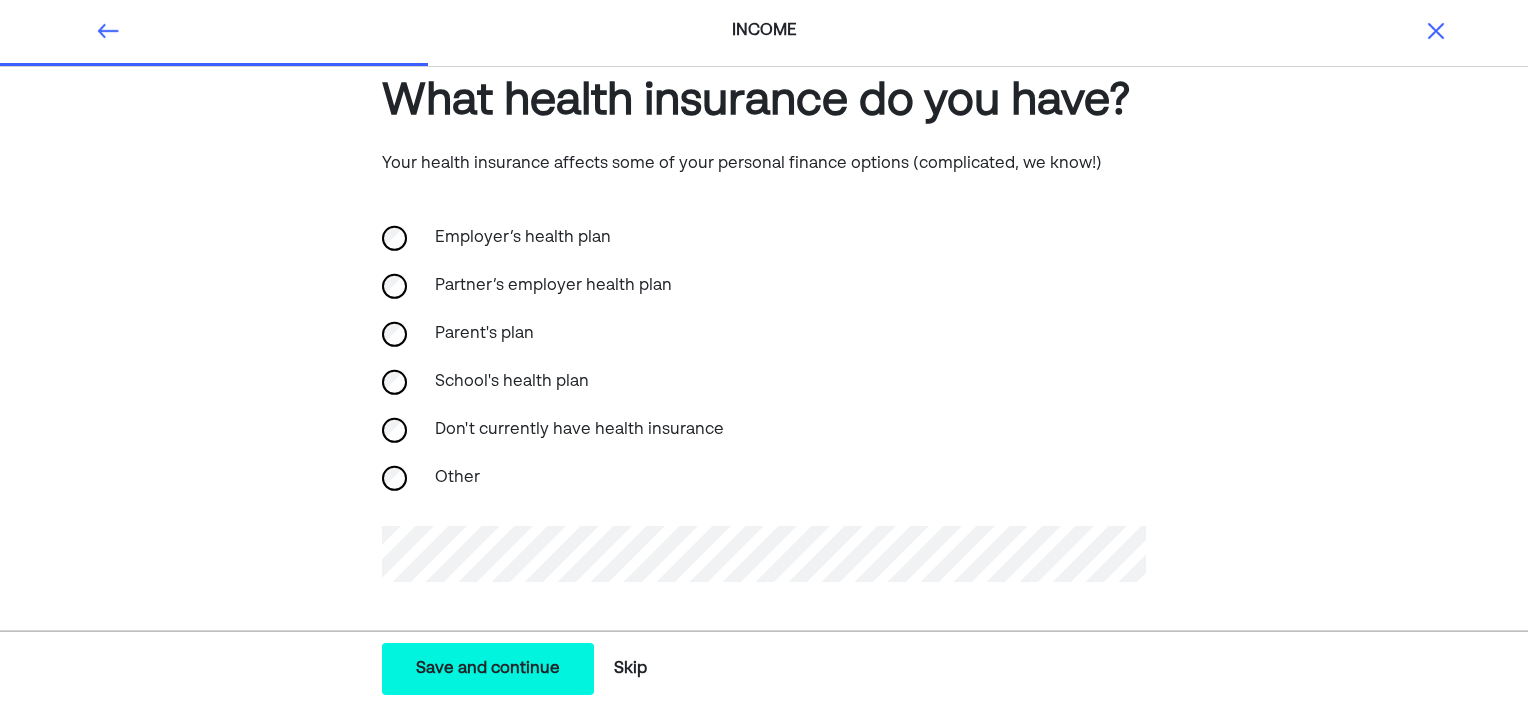scroll, scrollTop: 56, scrollLeft: 0, axis: vertical 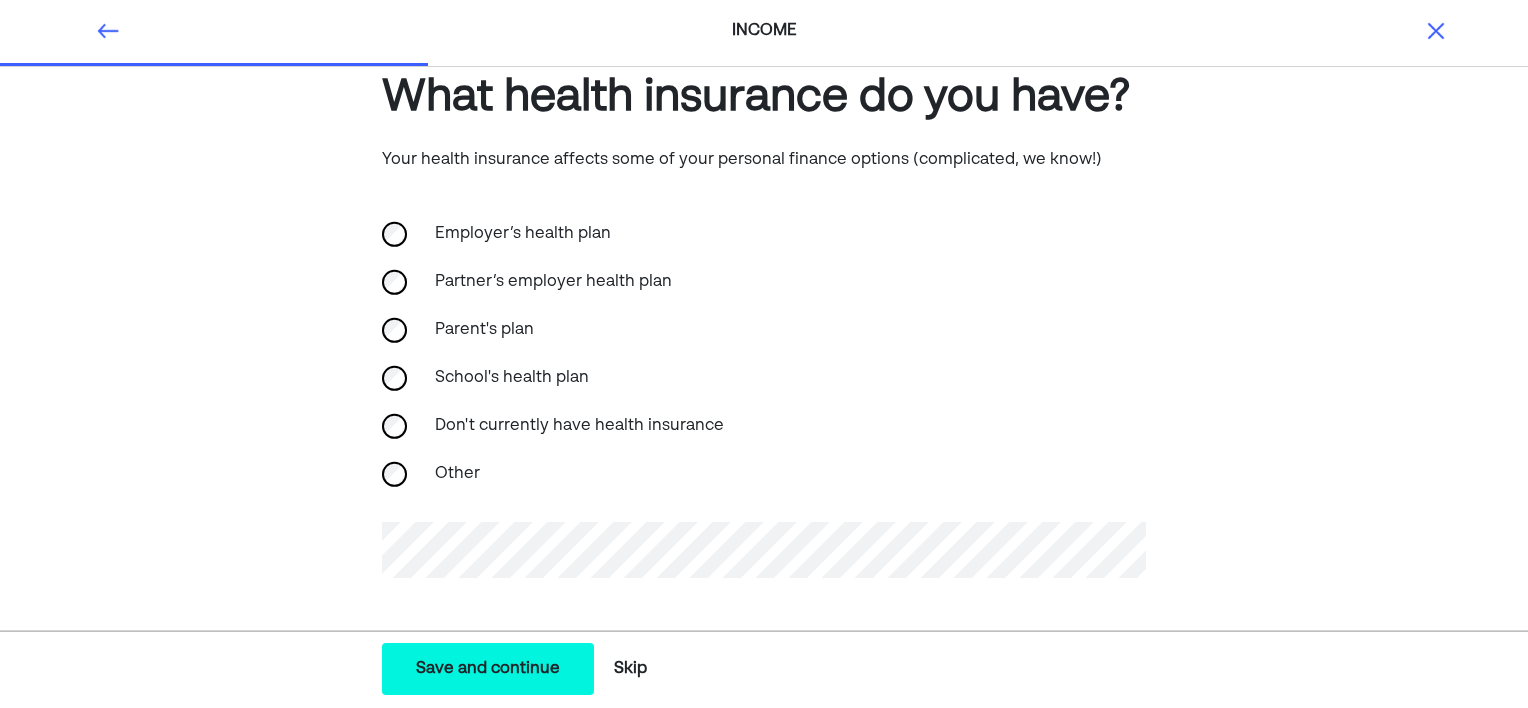 click on "Save and continue" at bounding box center [488, 669] 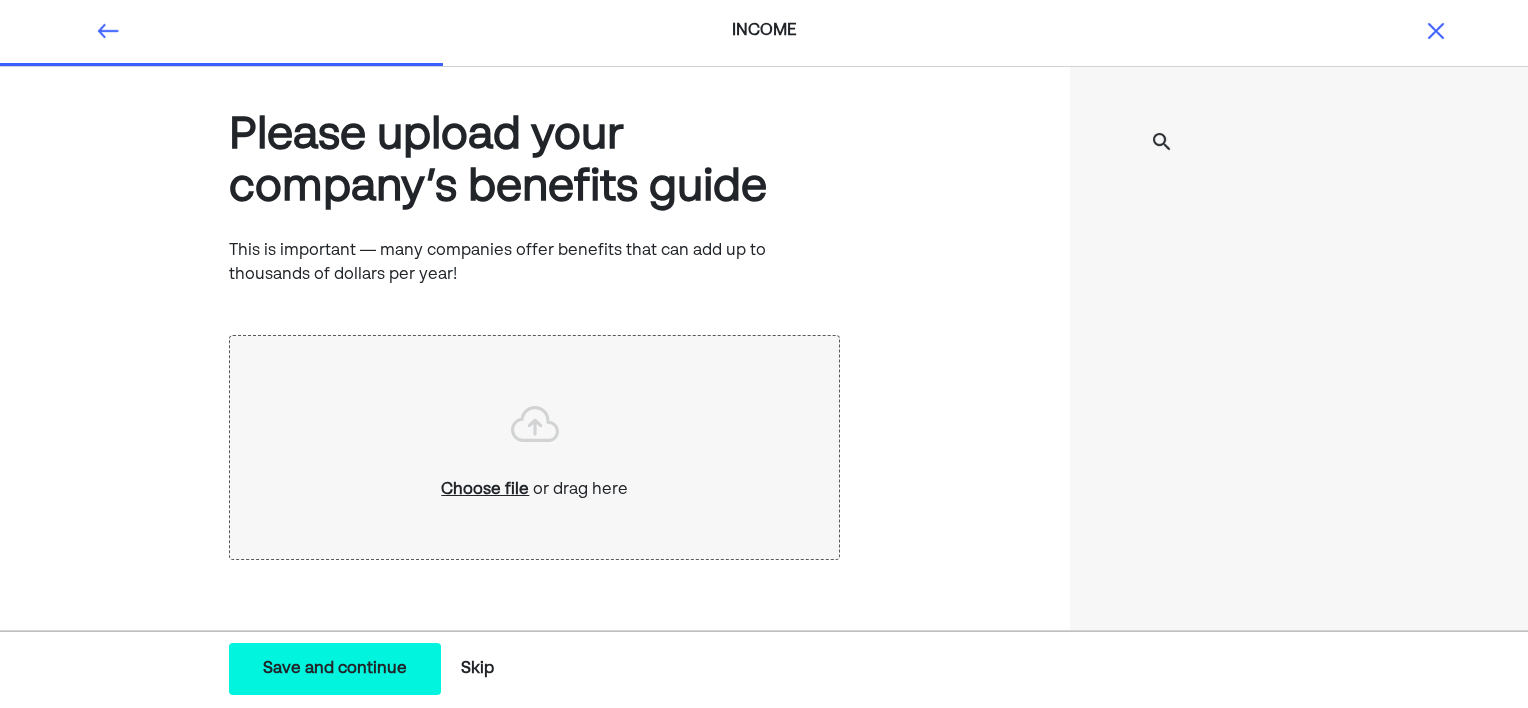 scroll, scrollTop: 0, scrollLeft: 0, axis: both 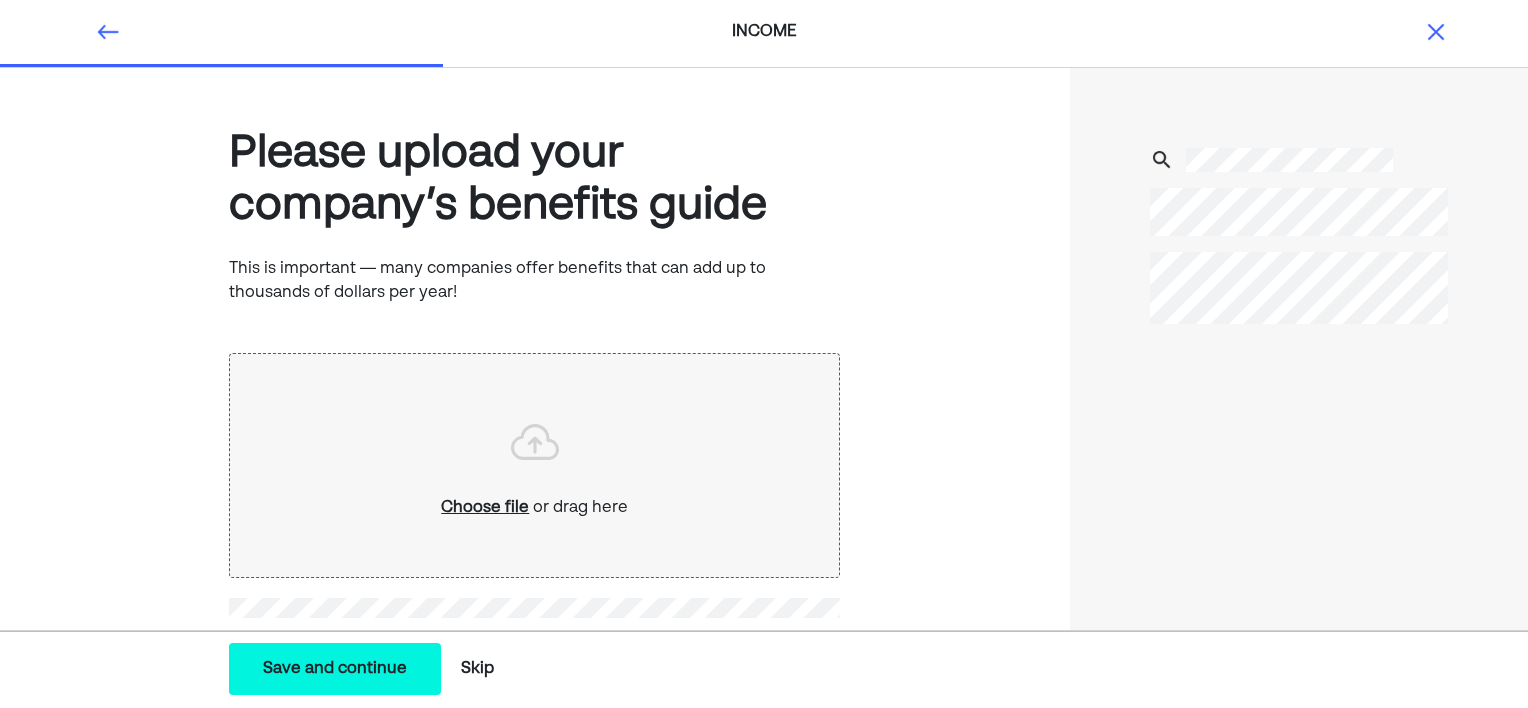 click on "Please upload your company’s benefits guide This is important — many companies offer benefits that can add up to thousands of dollars per year! Choose file   or drag here" at bounding box center [535, 407] 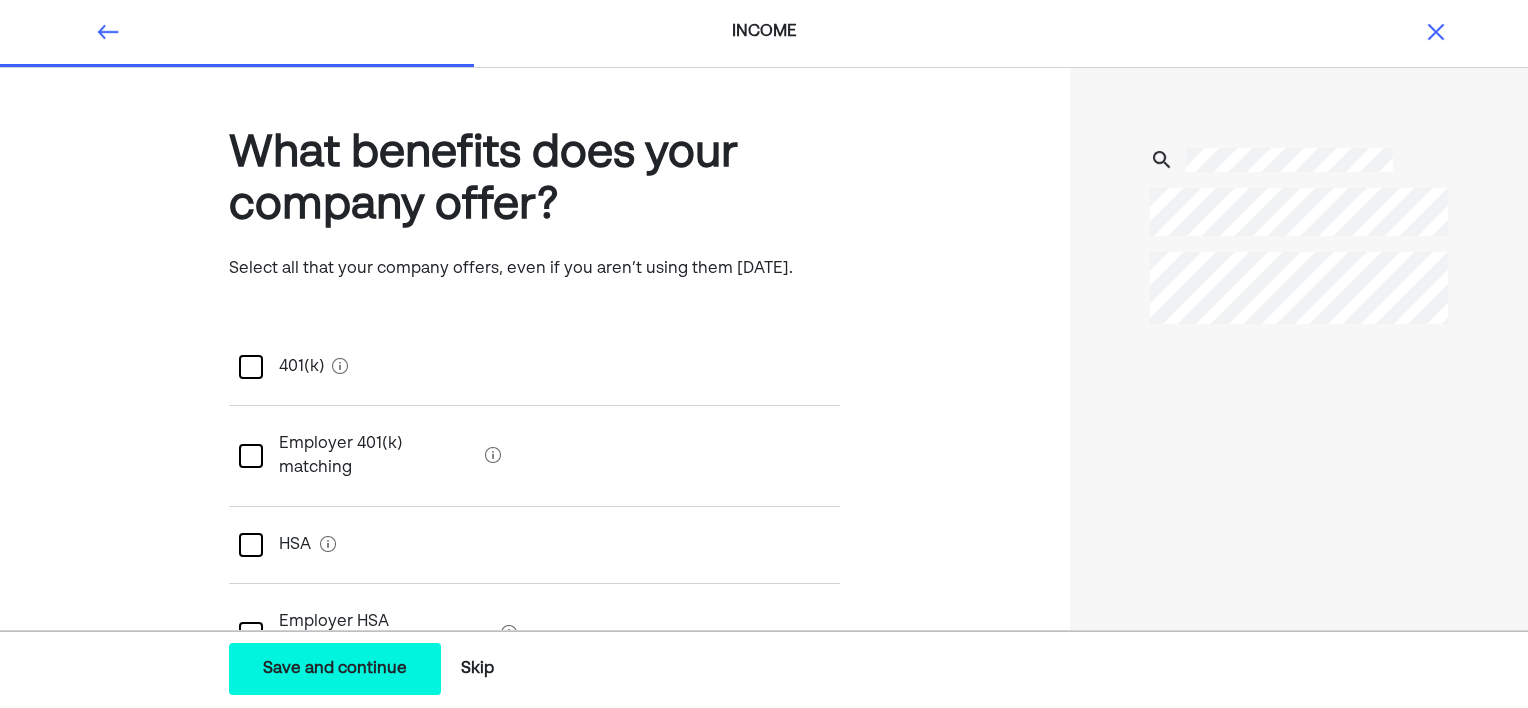 click at bounding box center (251, 367) 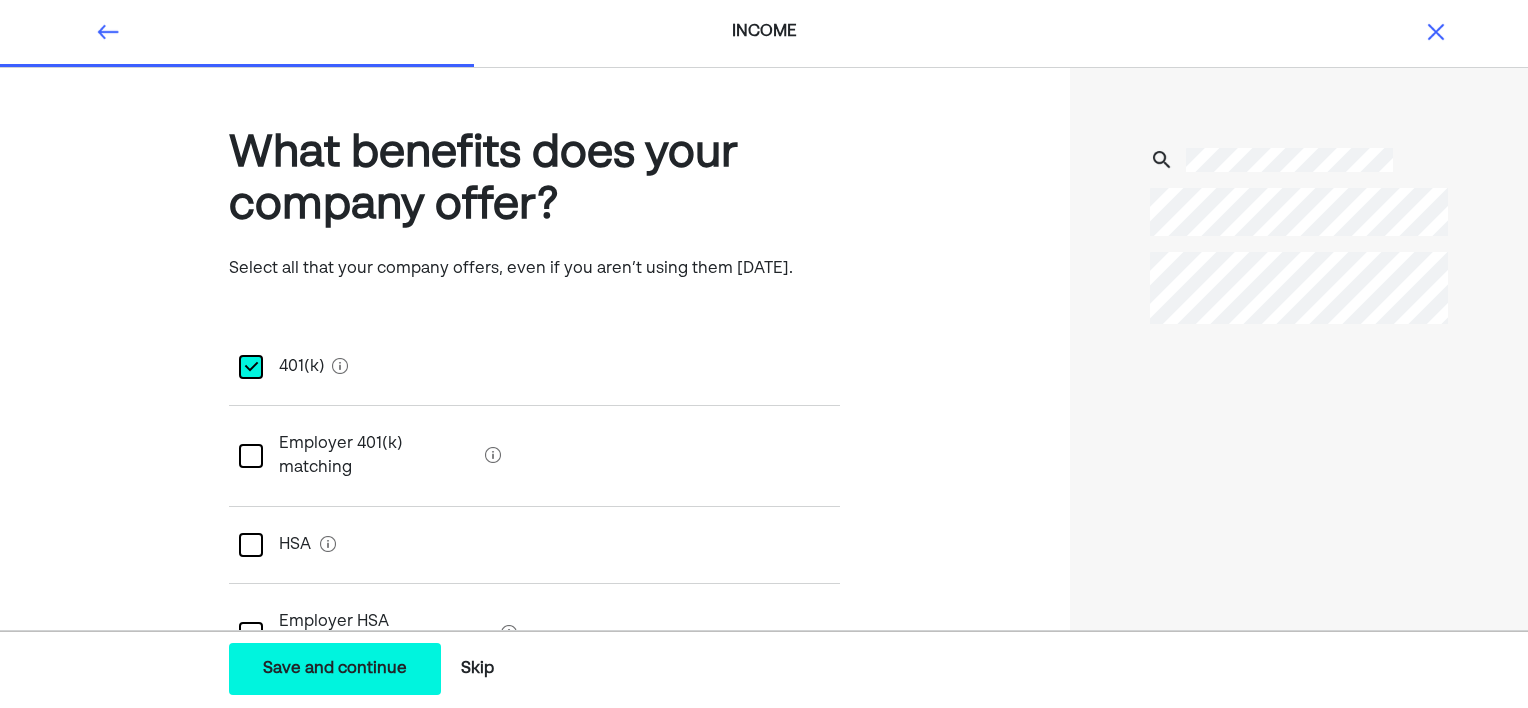 click on "L" at bounding box center [250, 367] 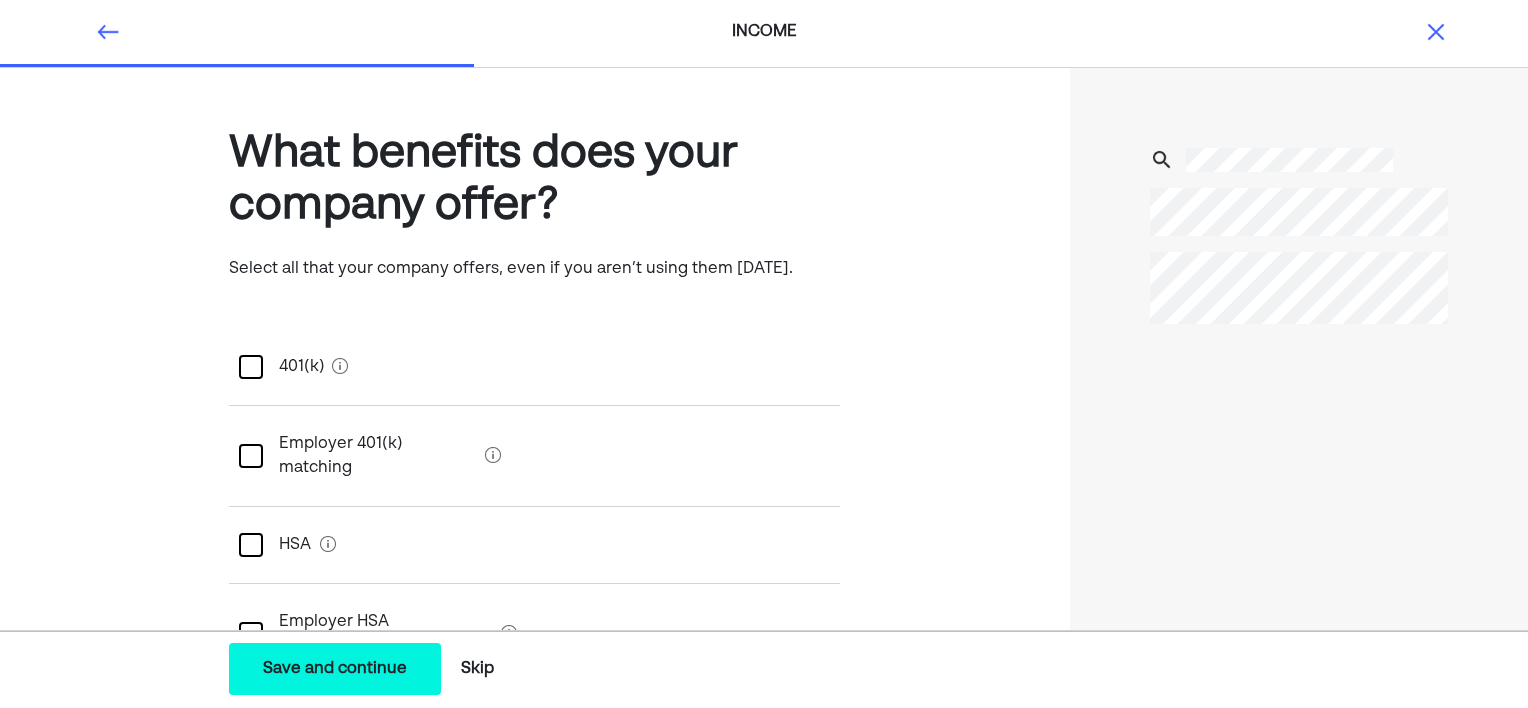 click on "Employer 401(k) matching" at bounding box center (534, 456) 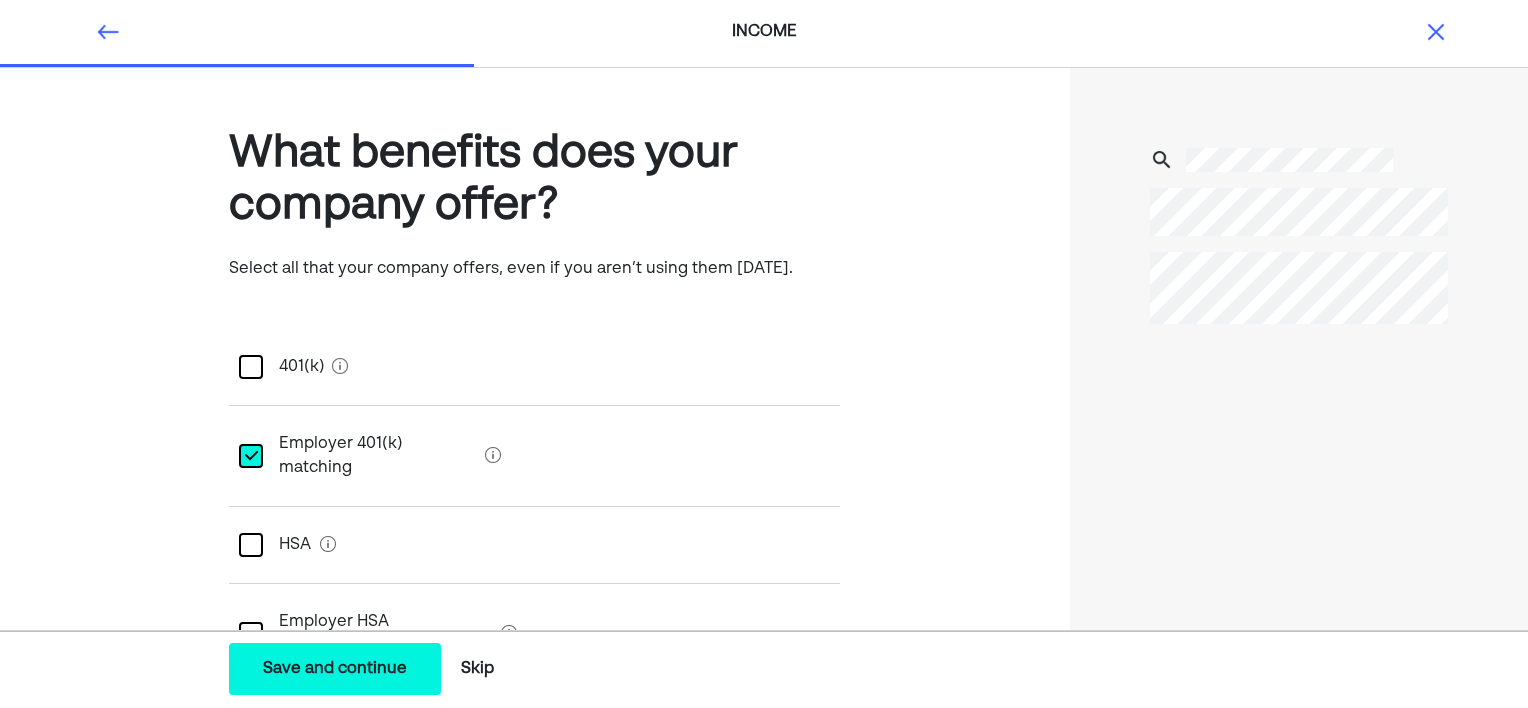 click on "What benefits does your company offer? Select all that your company offers, even if you aren’t using them today. 401(k) L Employer 401(k) matching HSA Employer HSA contributions I don’t have any of these benefits I’m not sure" at bounding box center (535, 537) 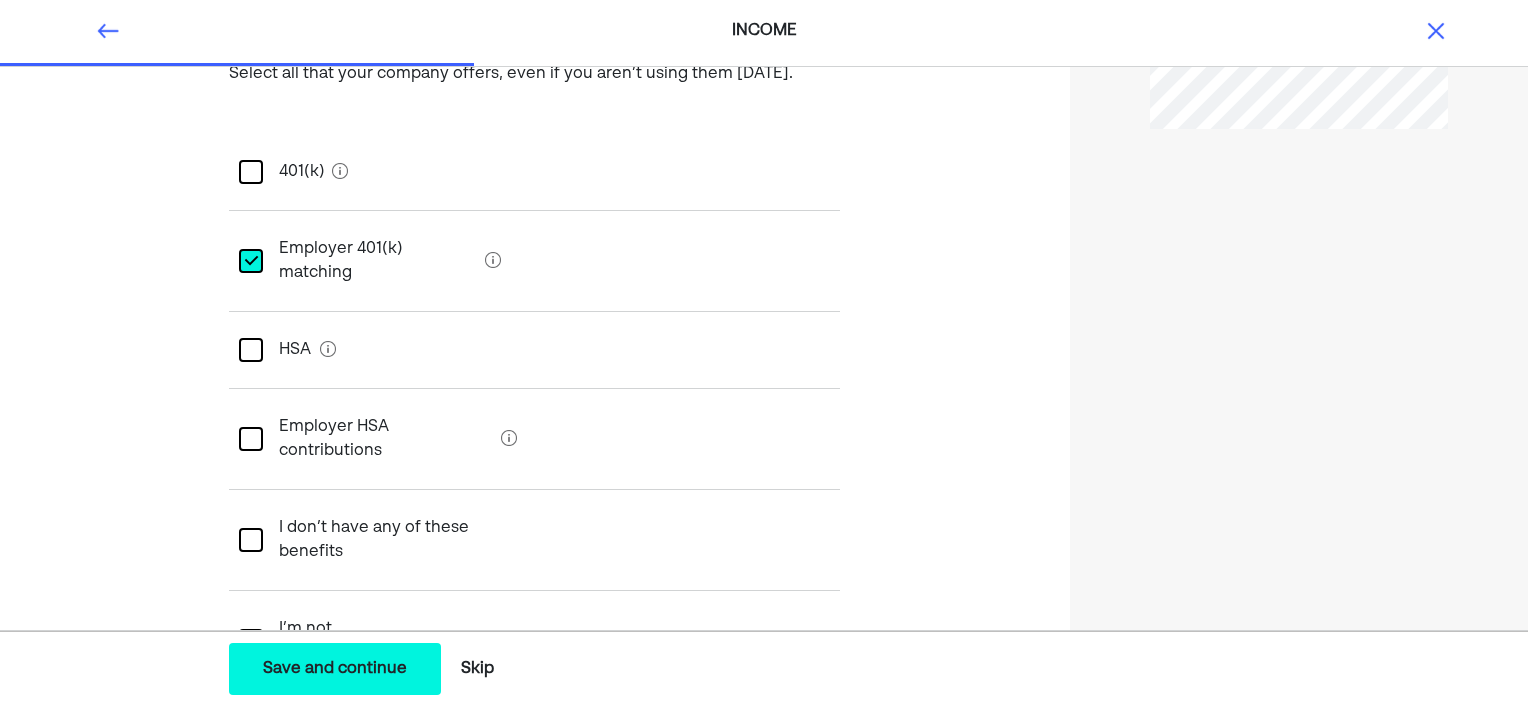 scroll, scrollTop: 201, scrollLeft: 0, axis: vertical 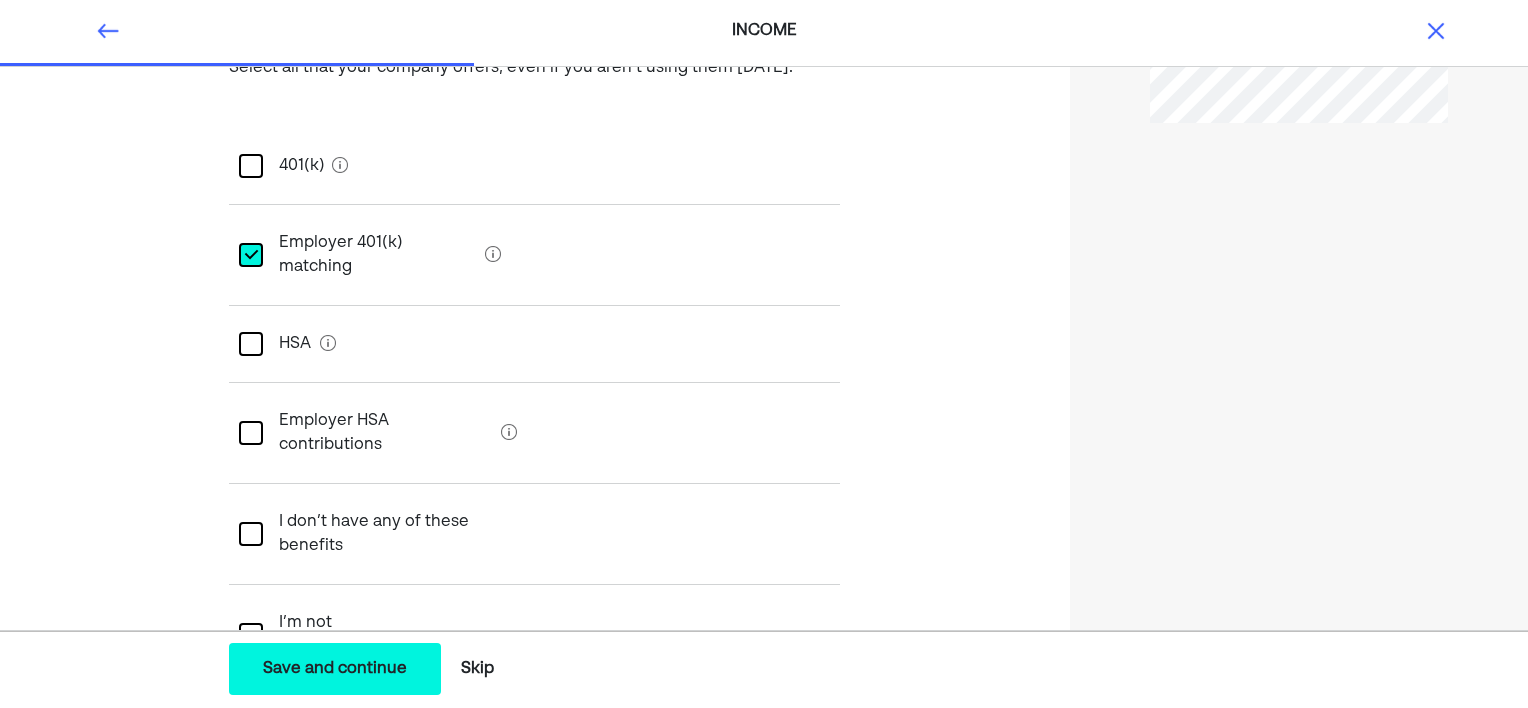 click on "Save and continue" at bounding box center [335, 669] 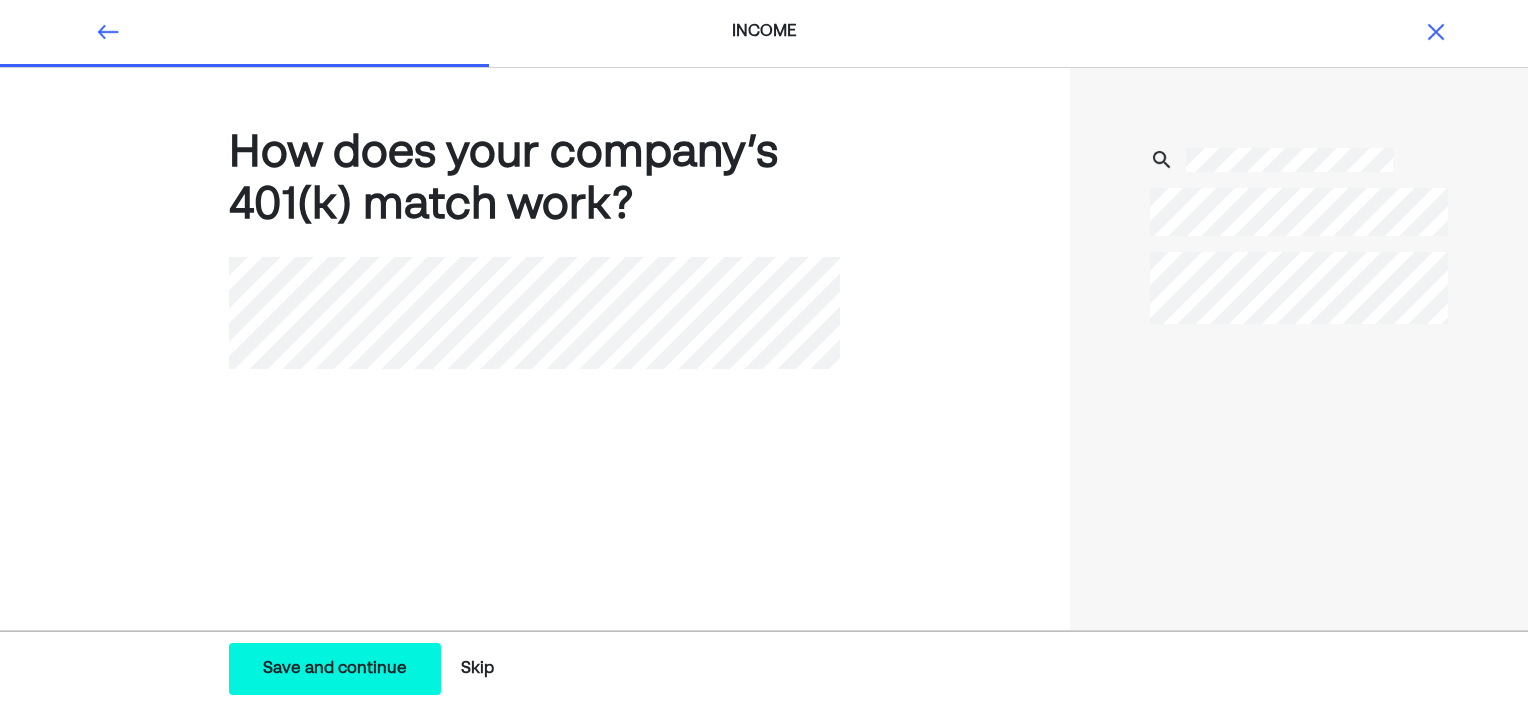 click on "Save and continue Save Save and continue" at bounding box center [335, 669] 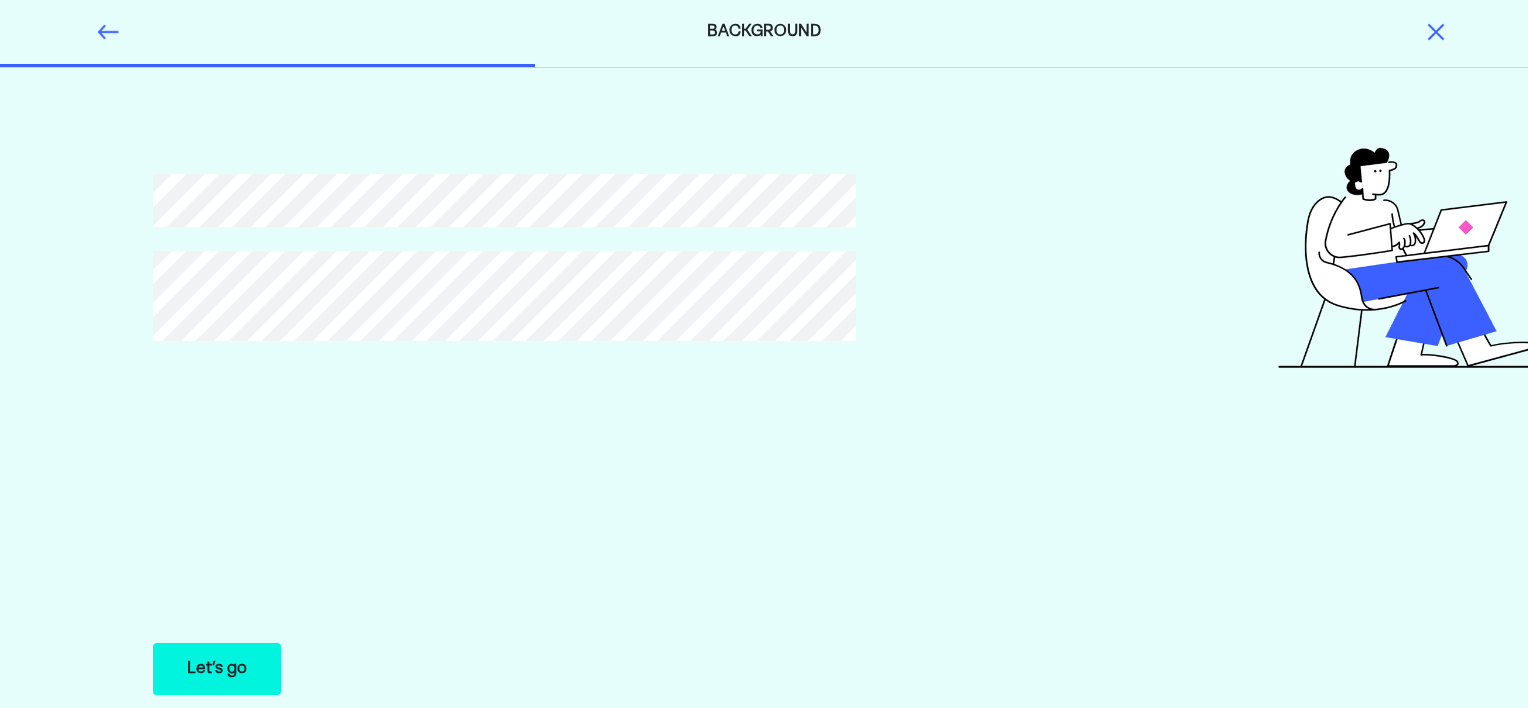 click on "Let’s go" at bounding box center (217, 669) 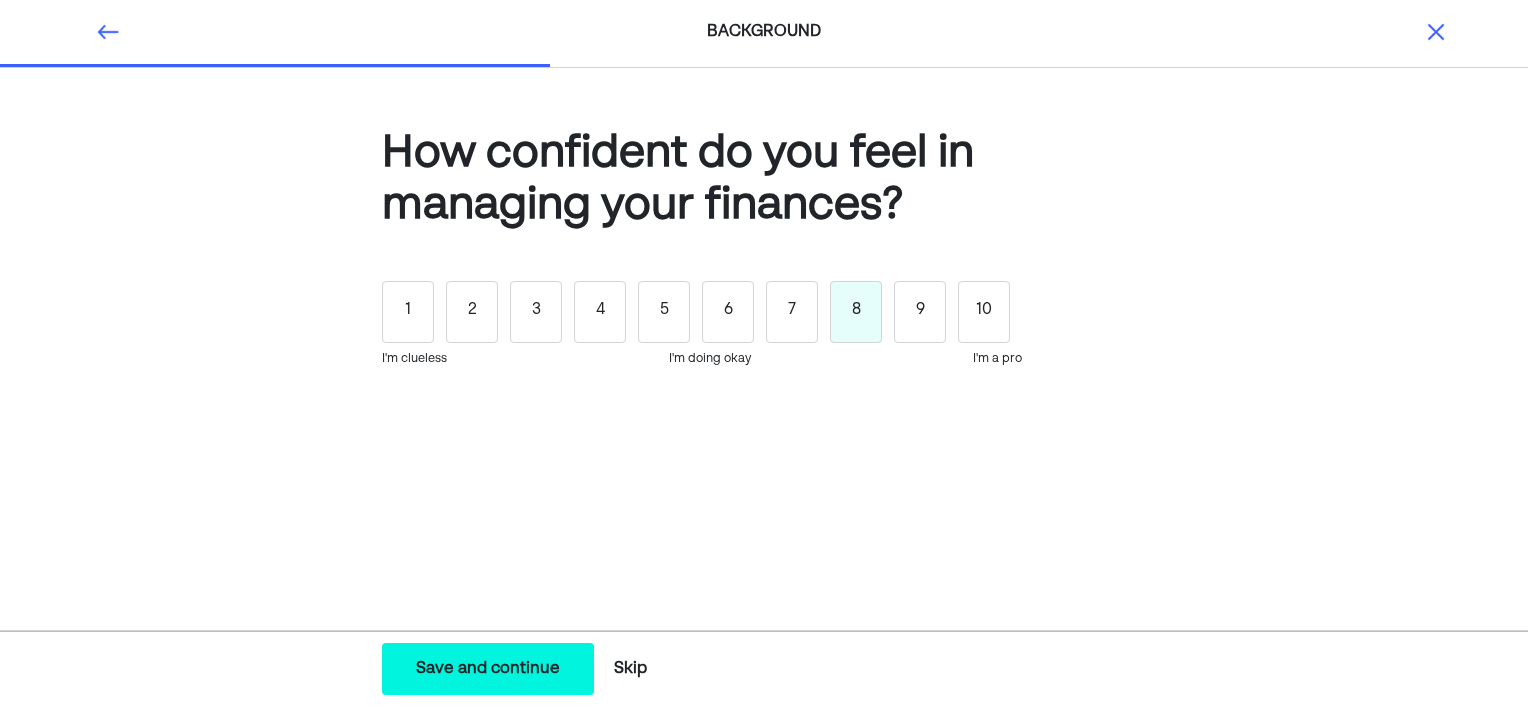 click on "8" at bounding box center (856, 312) 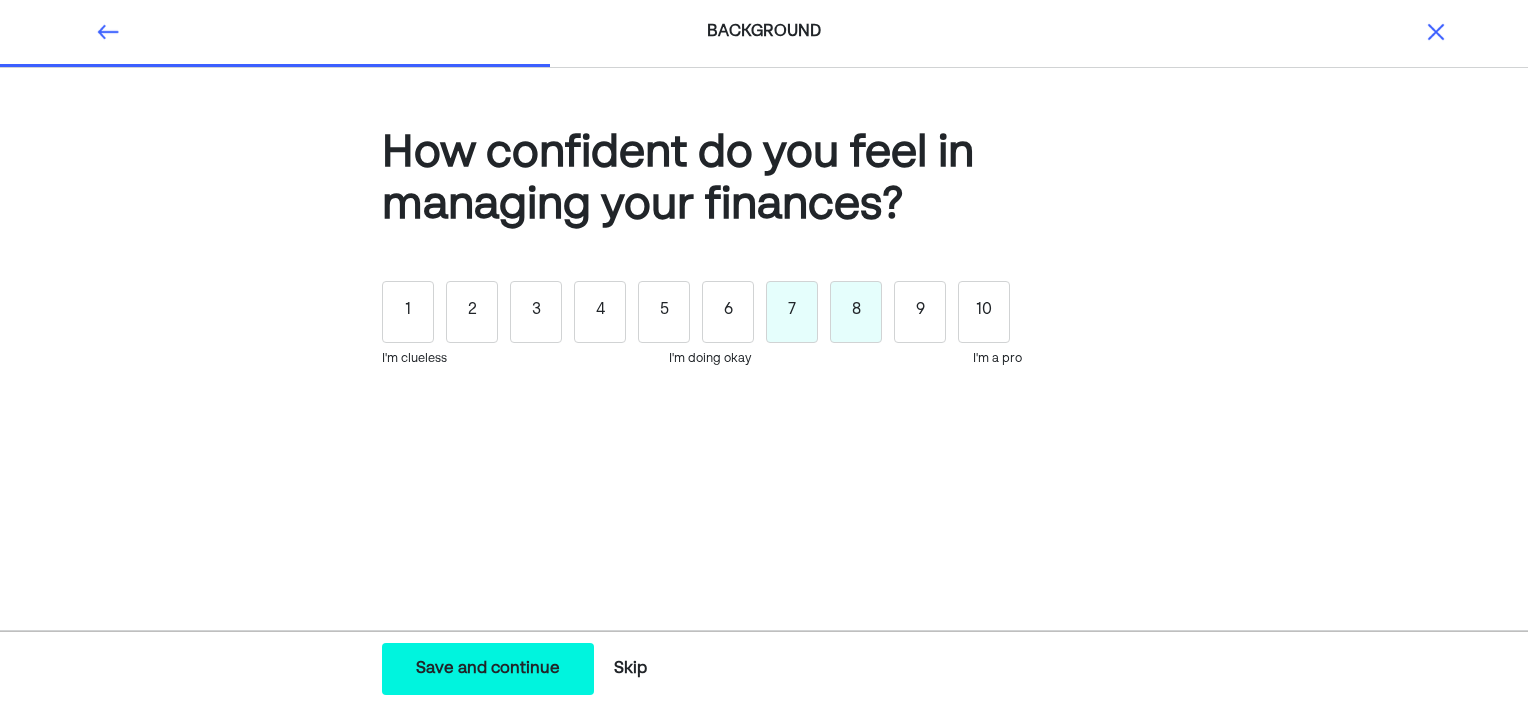 click on "7" at bounding box center (792, 312) 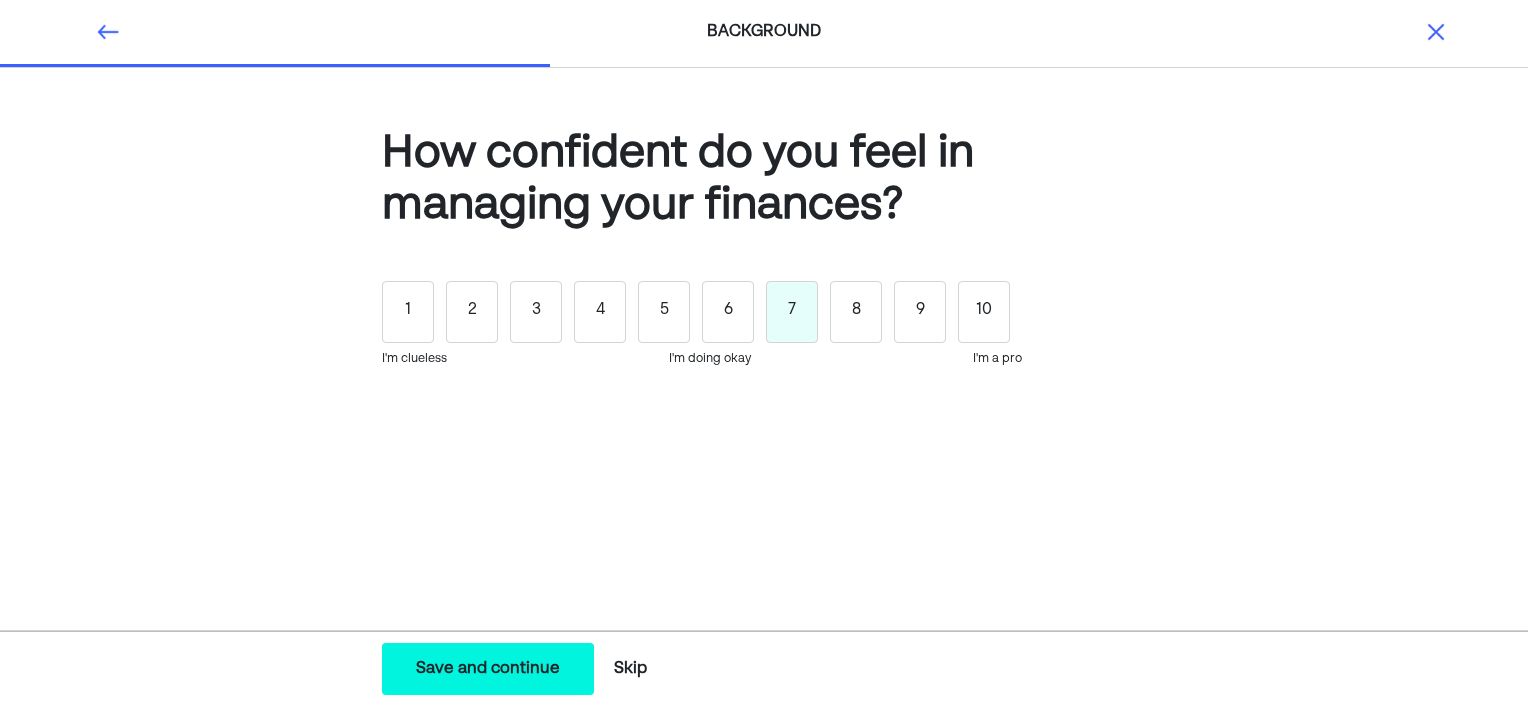click on "Save and continue" at bounding box center [488, 669] 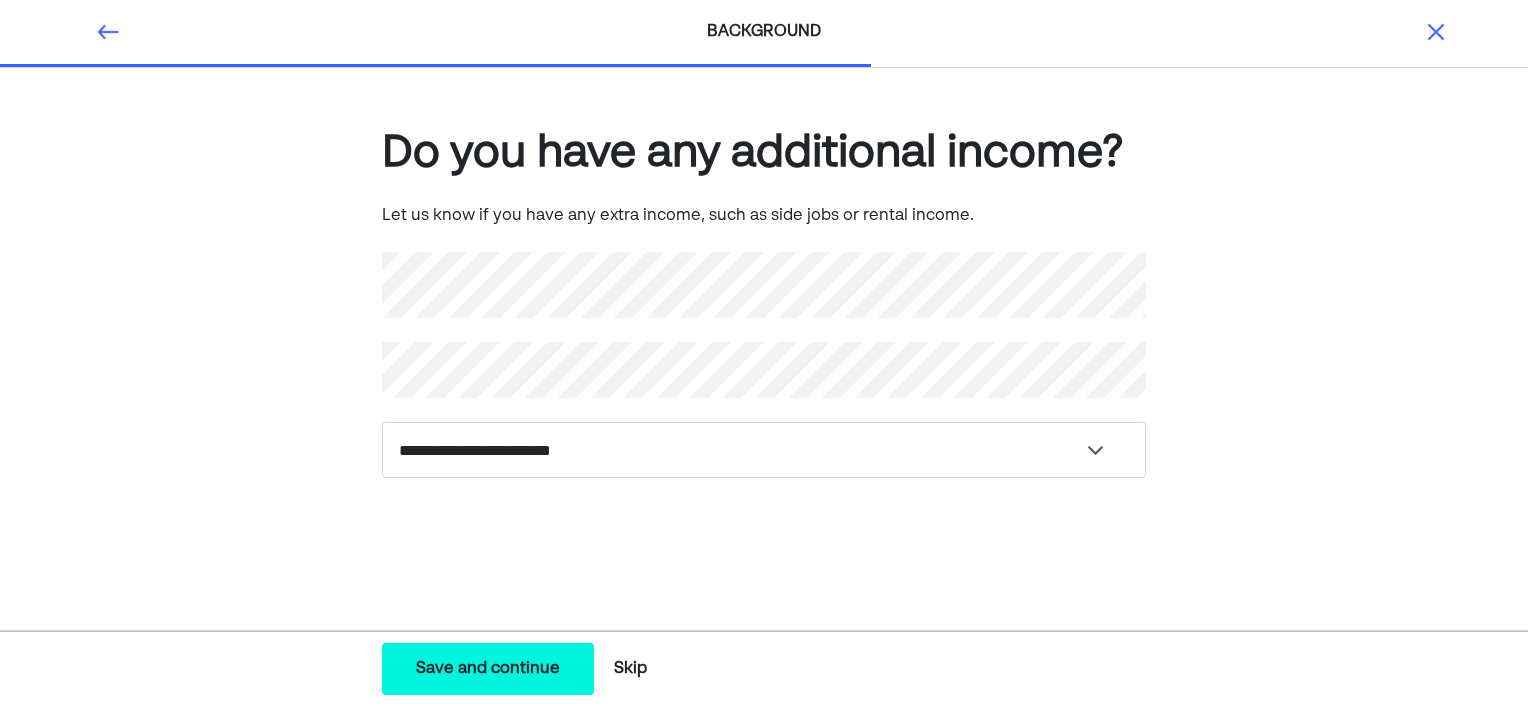 click on "Save and continue" at bounding box center [488, 669] 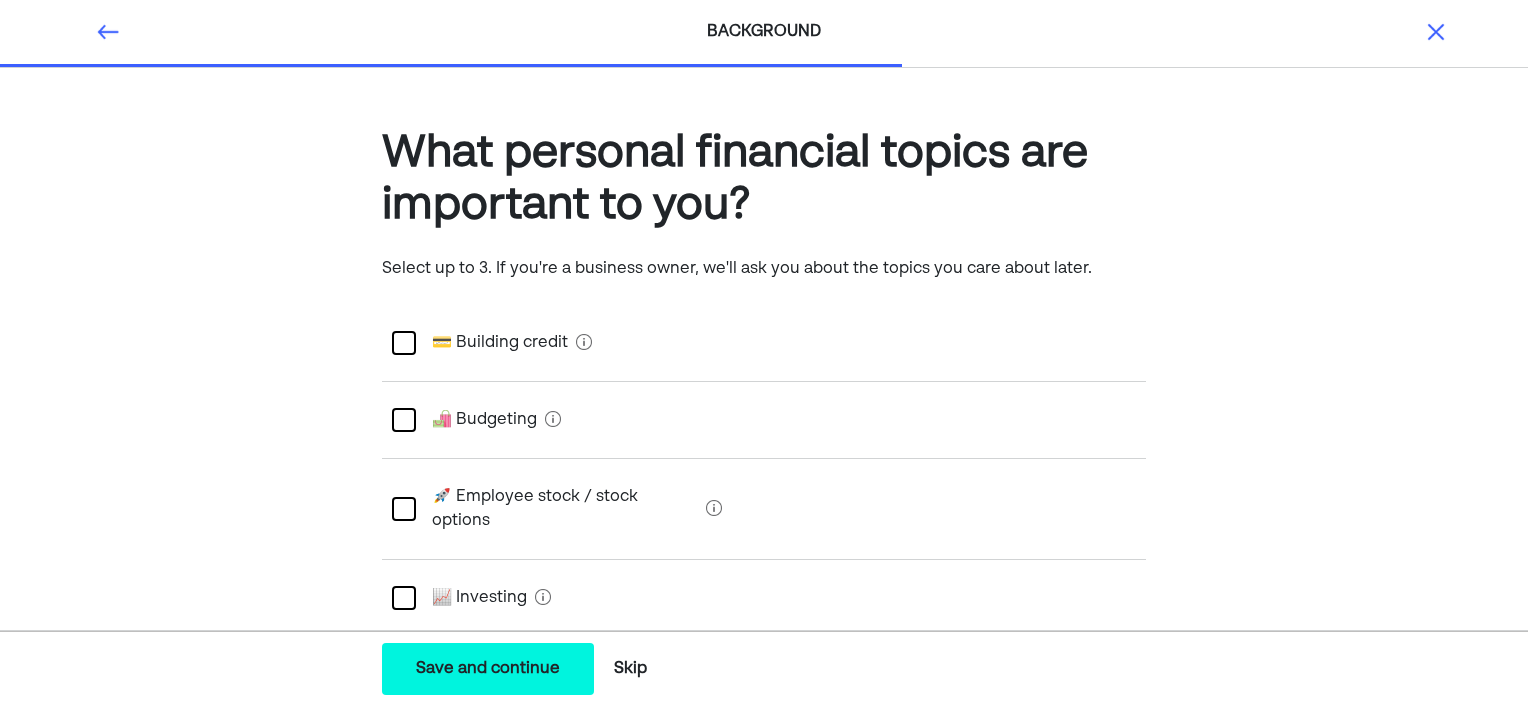 click at bounding box center [404, 420] 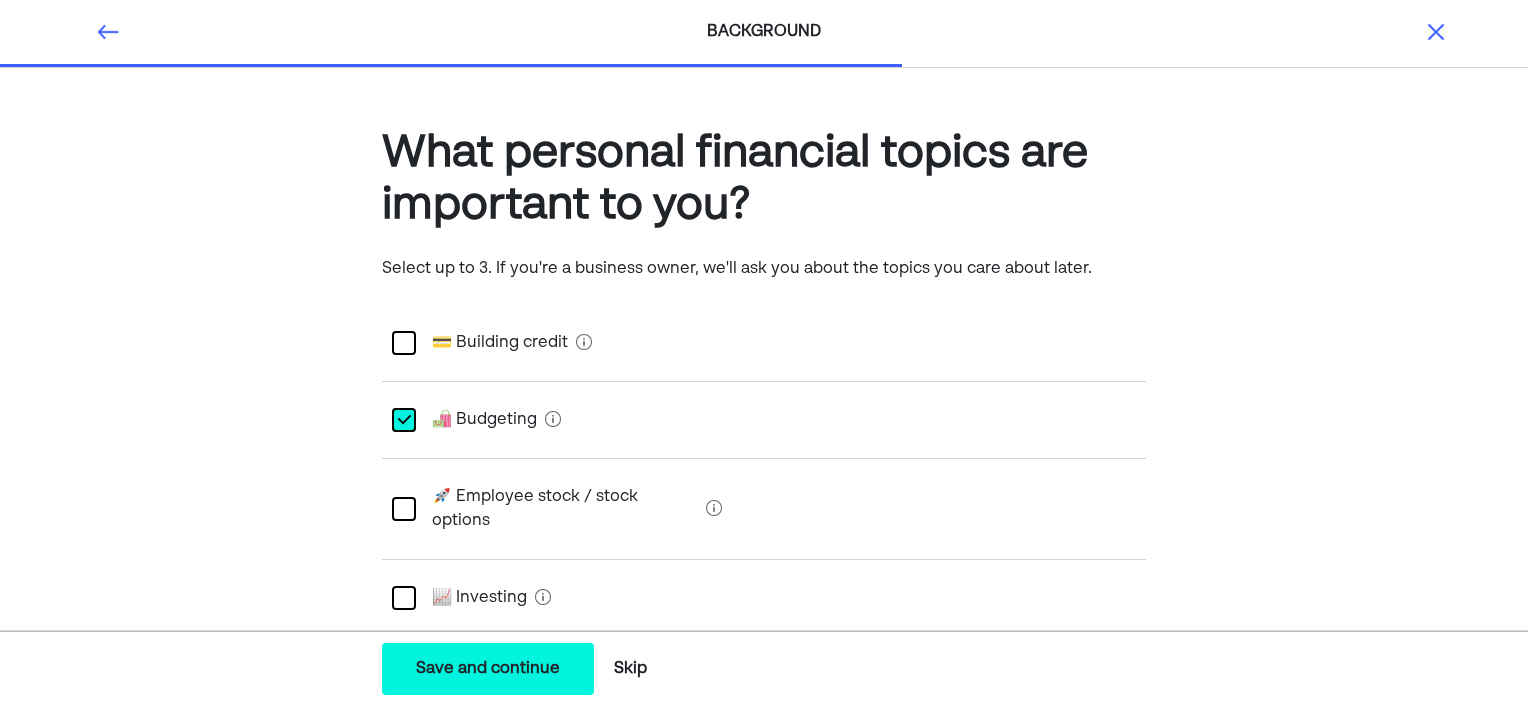 click at bounding box center [404, 598] 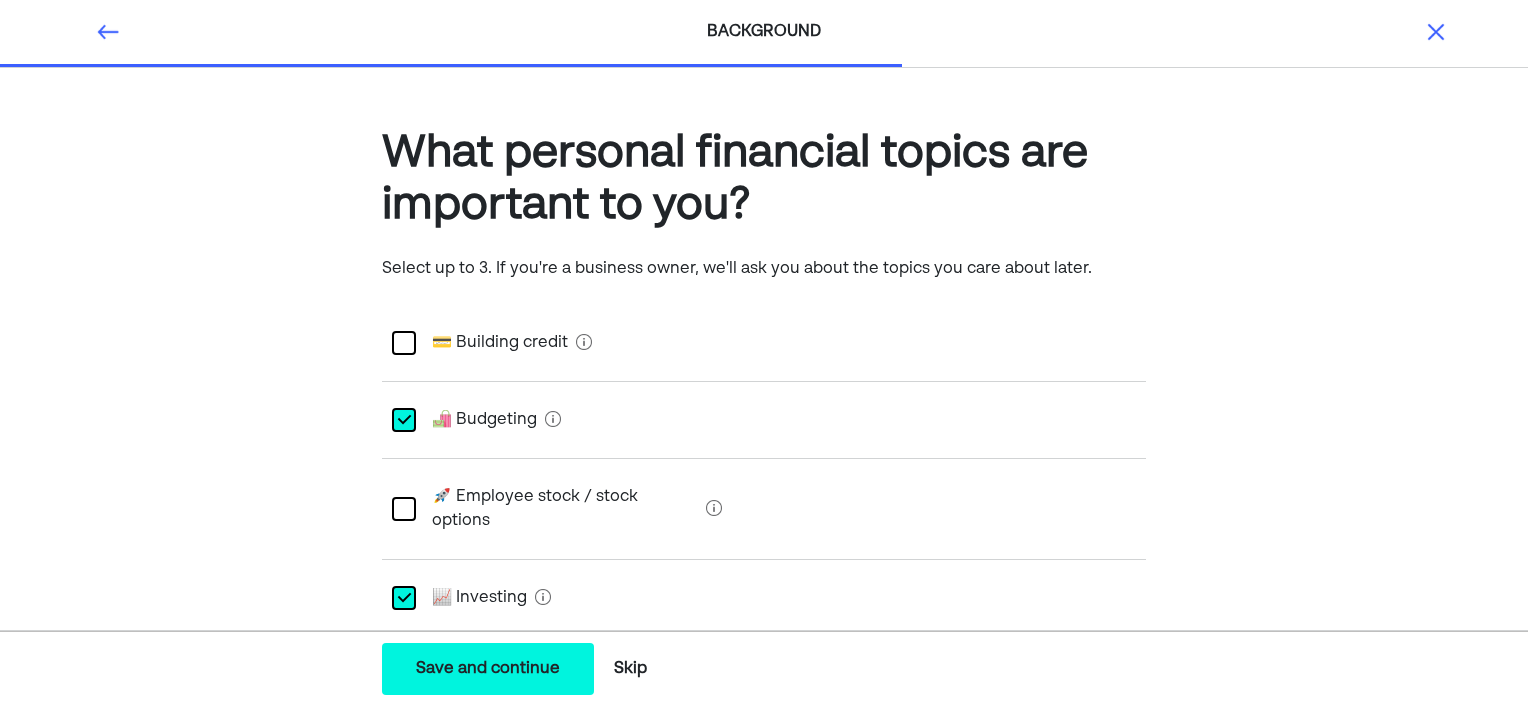 click on "What personal financial topics are important to you? Select up to 3. If you're a business owner, we'll ask you about the topics you care about later. 💳 Building credit L 🛍️ Budgeting 🚀 Employee stock / stock options L 📈 Investing 📉 Paying down debt 💵 Salary benchmarking 🧾 Taxes 🛡️ Comprehensive insurance review 📜 Estate planning 📝 Incapacitation planning Any specific questions about the above that you haven’t already mentioned?" at bounding box center (764, 736) 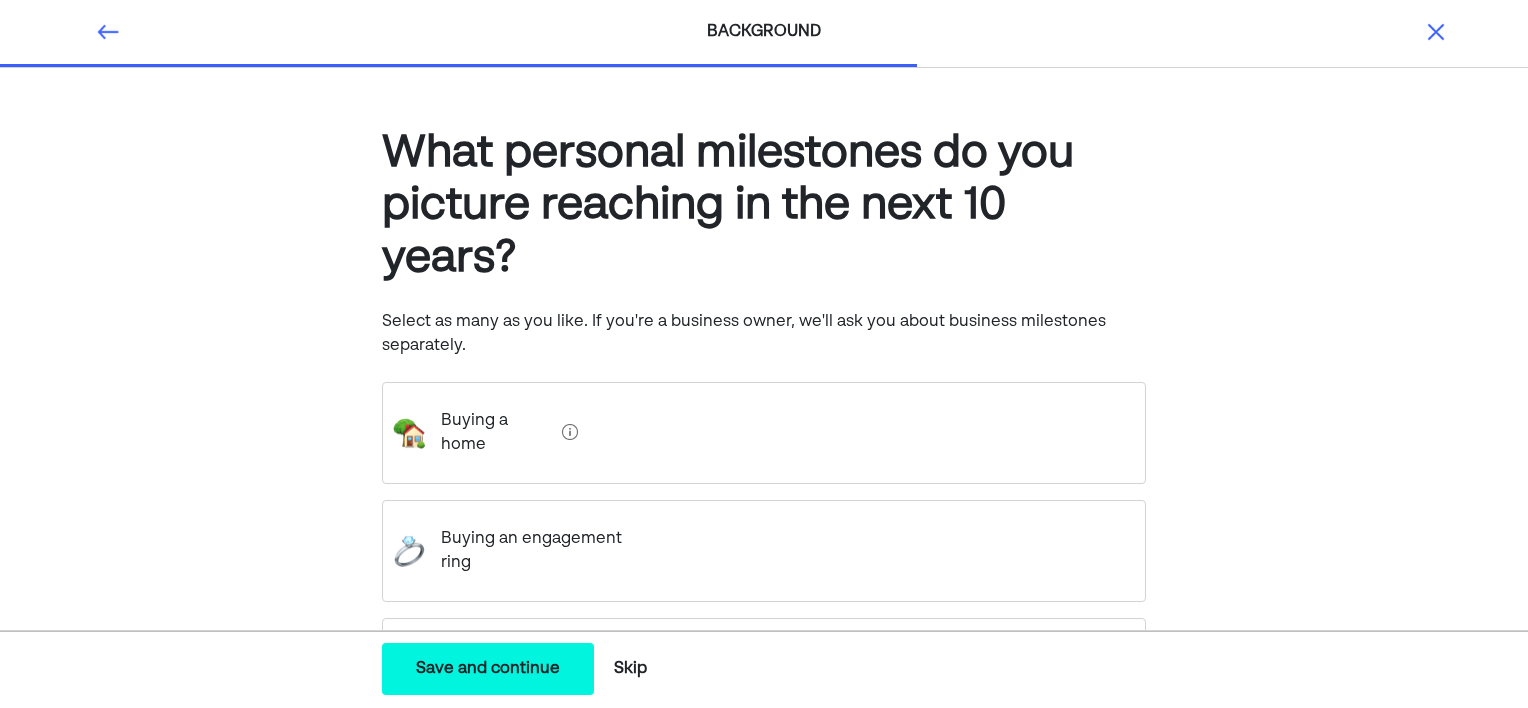 click on "What personal milestones do you picture reaching in the next 10 years? Select as many as you like. If you're a business owner, we'll ask you about business milestones separately. Buying a home Buying an engagement ring Paying for a wedding Investing in real estate Starting a company Having kids Retiring early Paying off debt" at bounding box center [764, 789] 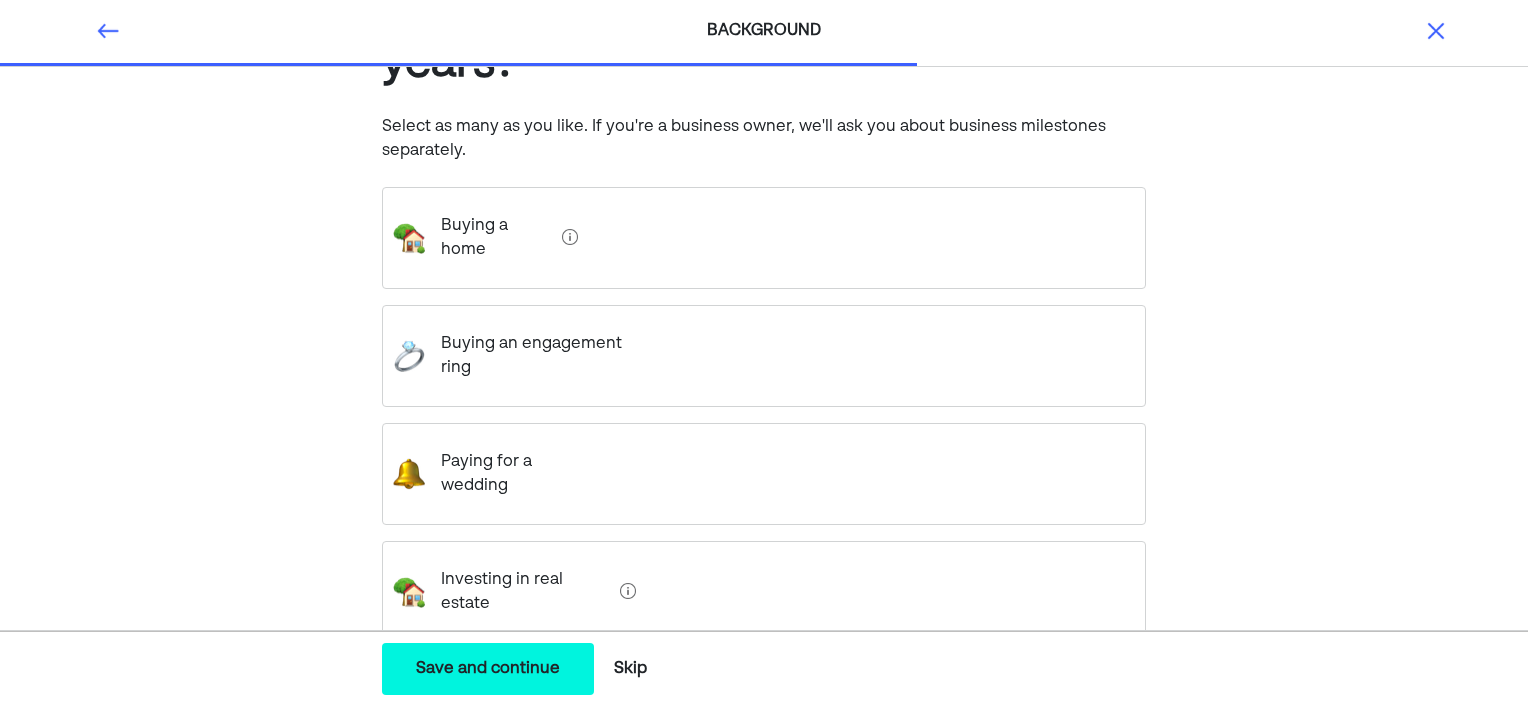 scroll, scrollTop: 200, scrollLeft: 0, axis: vertical 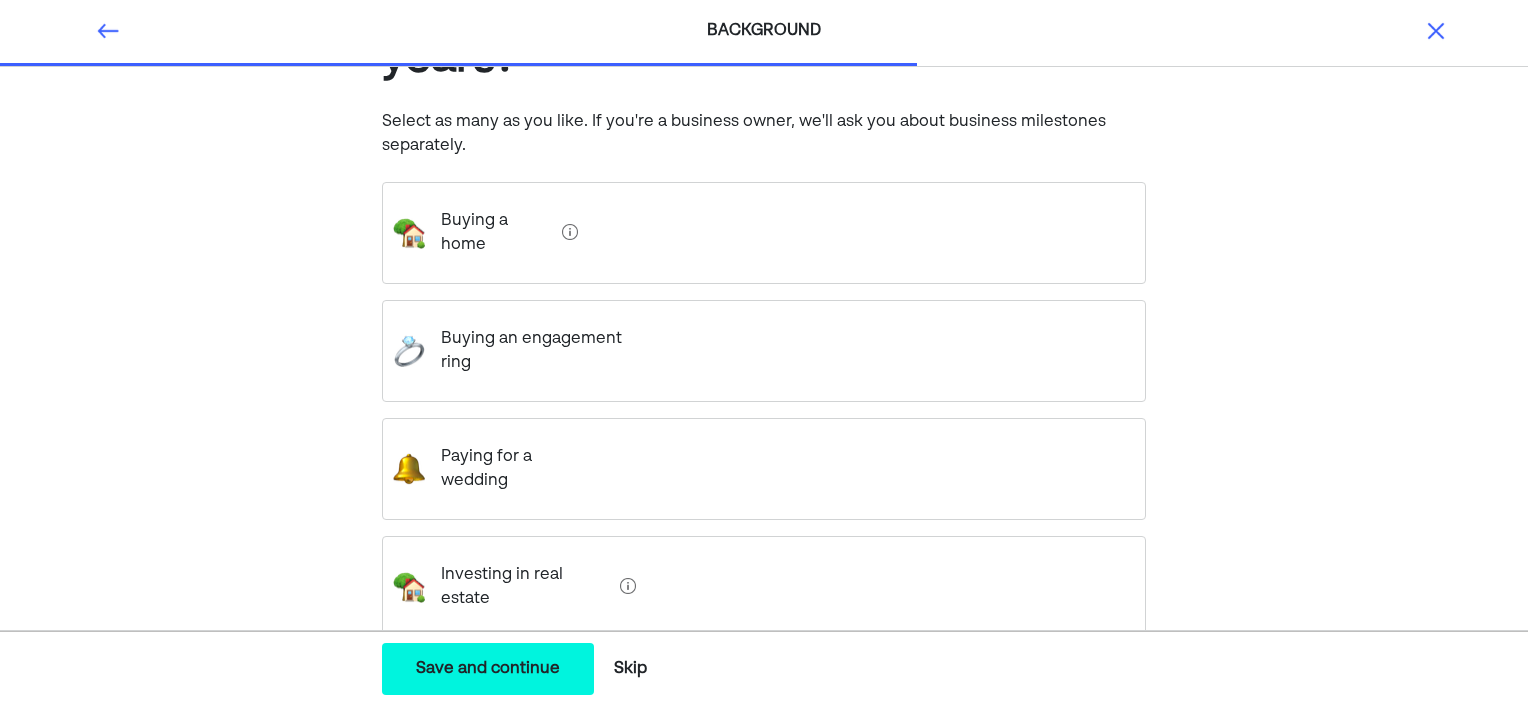 click on "Buying a home" at bounding box center (489, 233) 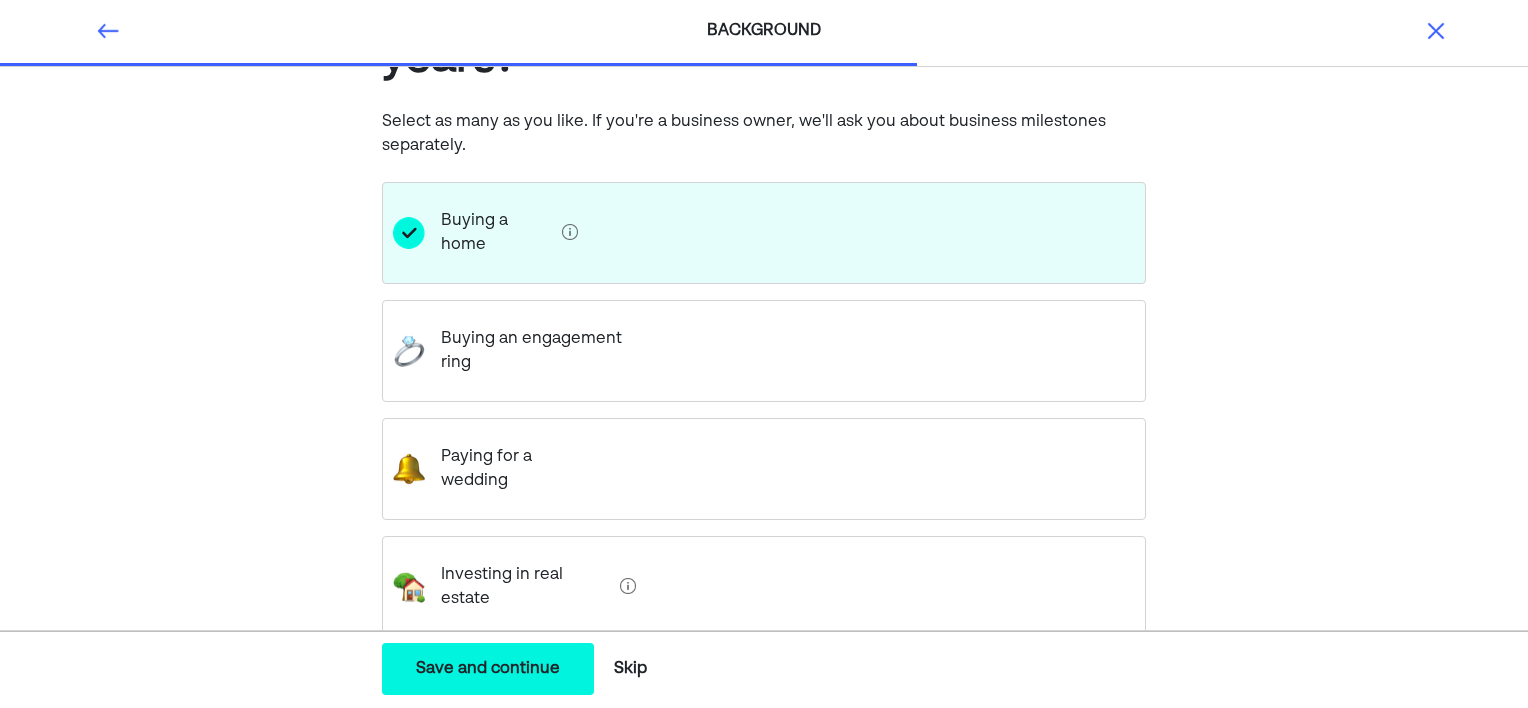 click on "Investing in real estate" at bounding box center (518, 587) 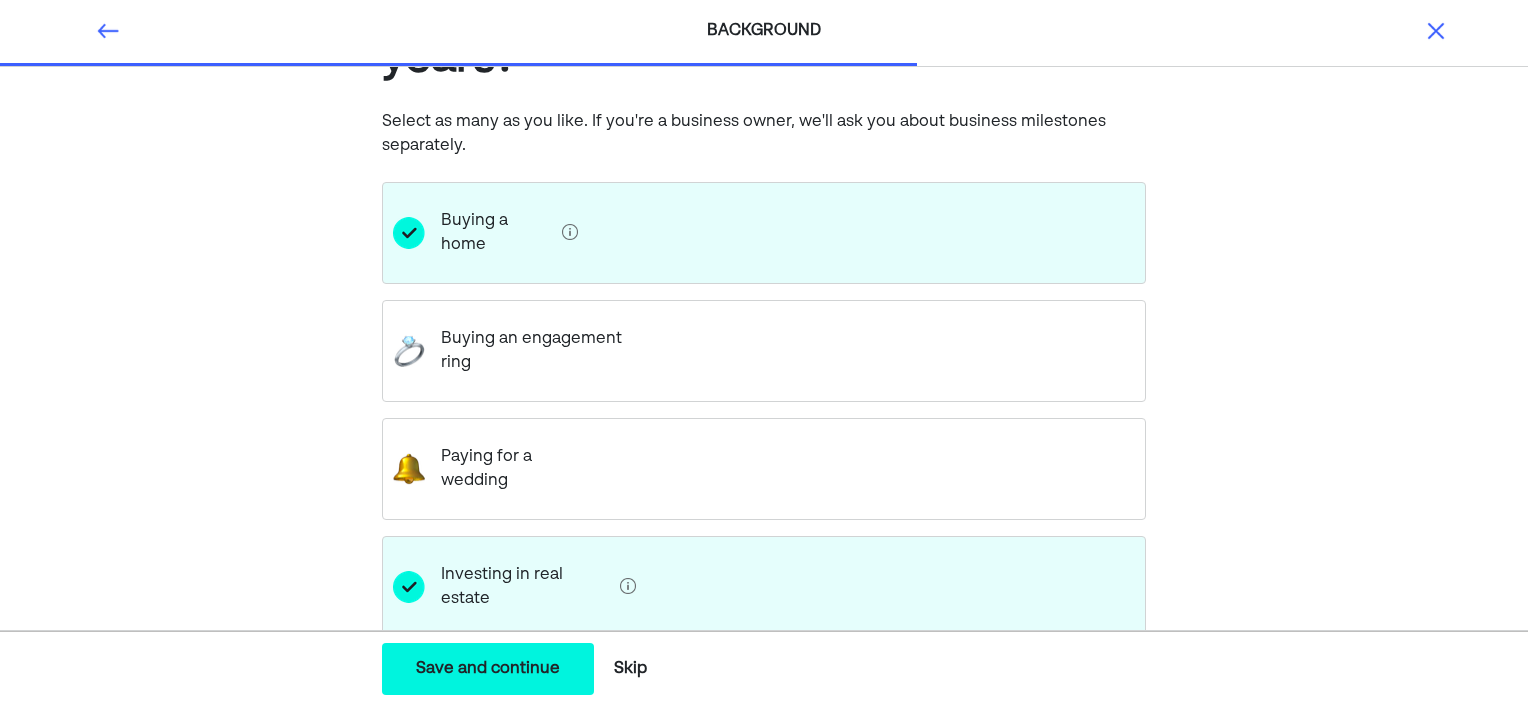 click on "Starting a company" at bounding box center [508, 705] 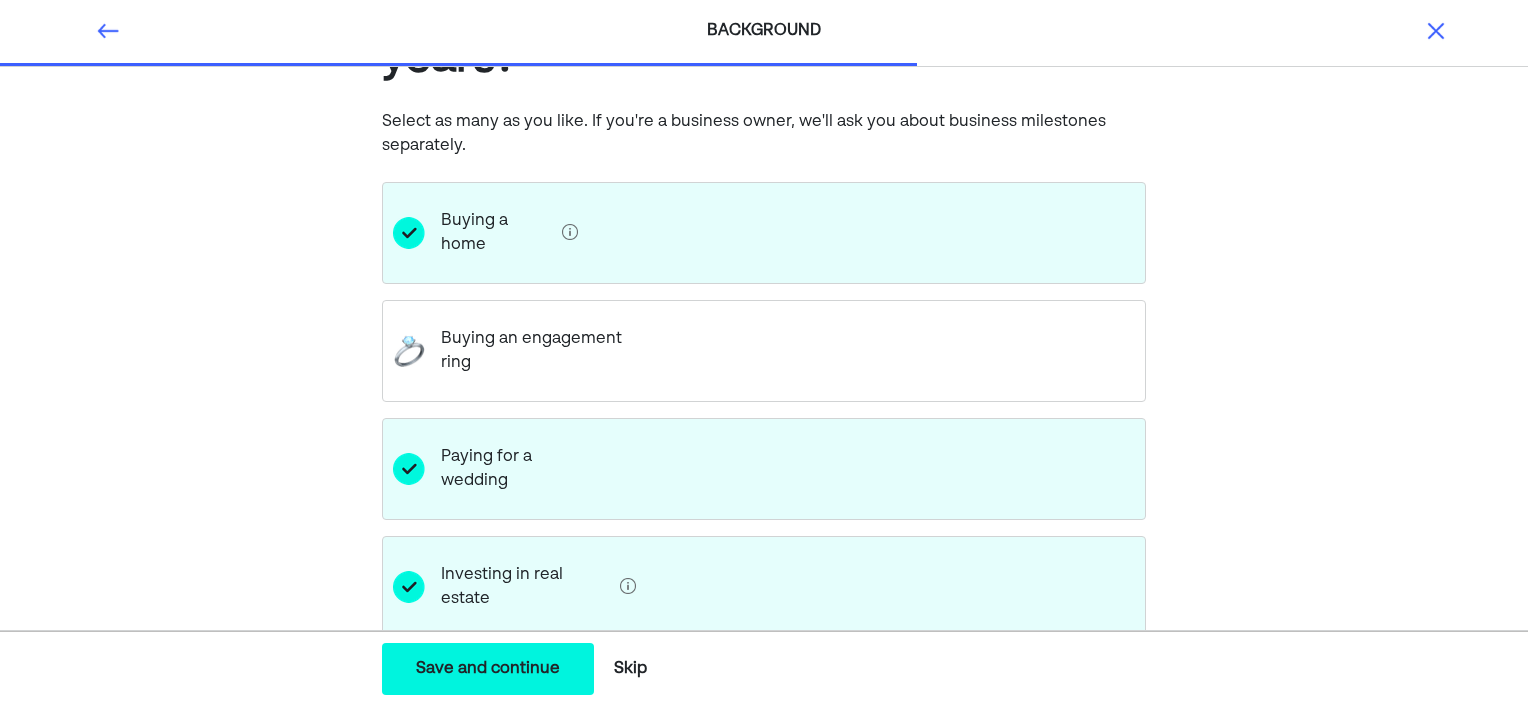 click on "What personal milestones do you picture reaching in the next 10 years? Select as many as you like. If you're a business owner, we'll ask you about business milestones separately. Buying a home Buying an engagement ring Paying for a wedding Investing in real estate Starting a company Having kids Retiring early Paying off debt" at bounding box center [764, 589] 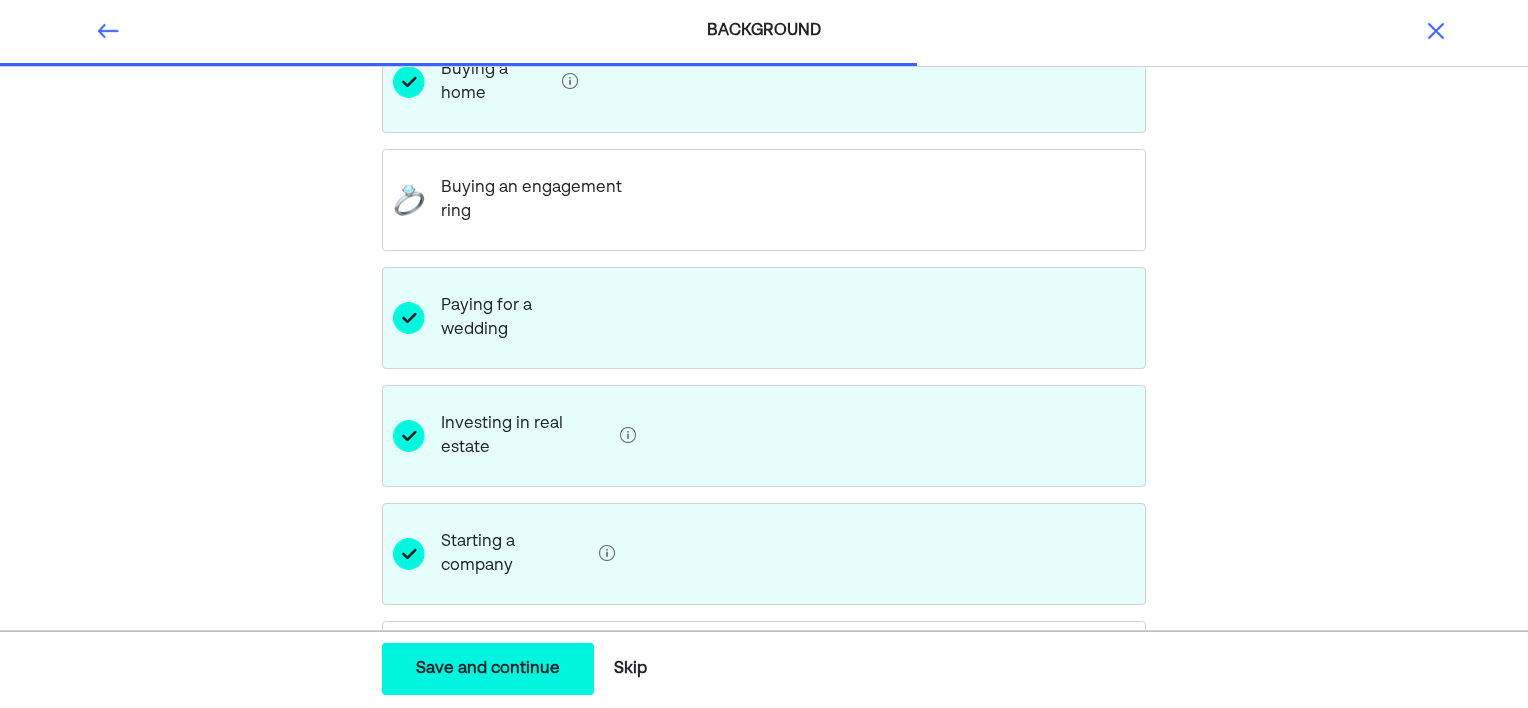 scroll, scrollTop: 440, scrollLeft: 0, axis: vertical 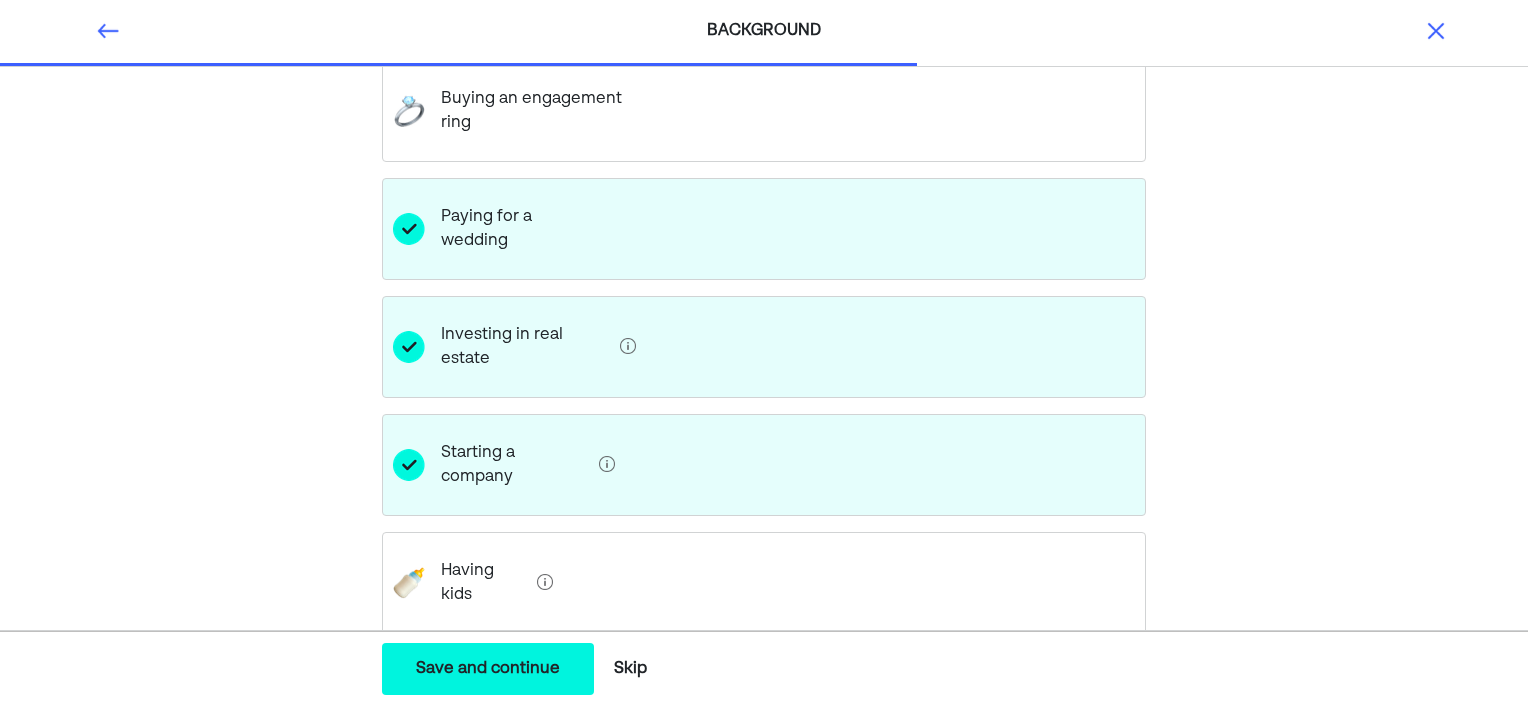 click on "What personal milestones do you picture reaching in the next 10 years? Select as many as you like. If you're a business owner, we'll ask you about business milestones separately. Buying a home Buying an engagement ring Paying for a wedding Investing in real estate Starting a company Having kids Retiring early Paying off debt" at bounding box center [764, 349] 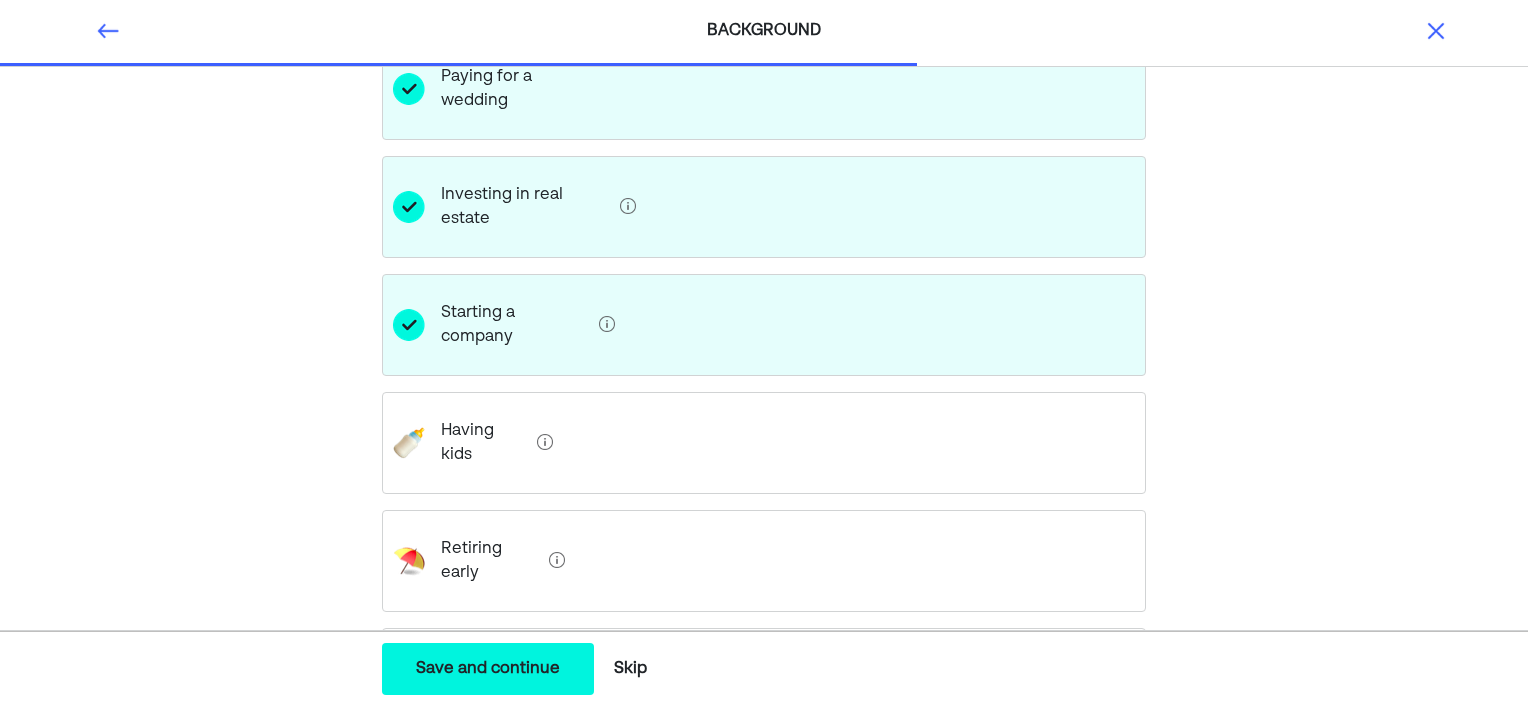 scroll, scrollTop: 606, scrollLeft: 0, axis: vertical 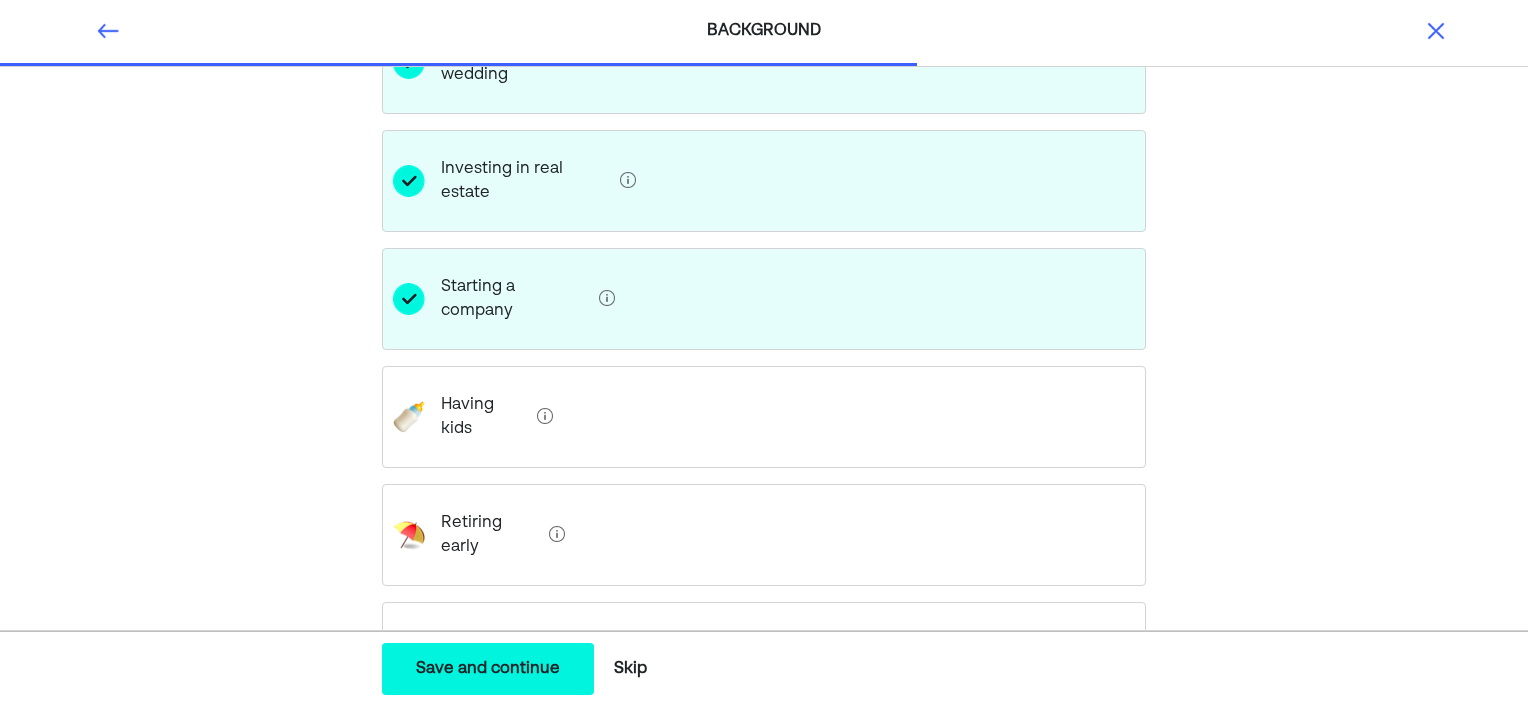 click on "Save and continue Save Save and continue" at bounding box center [488, 669] 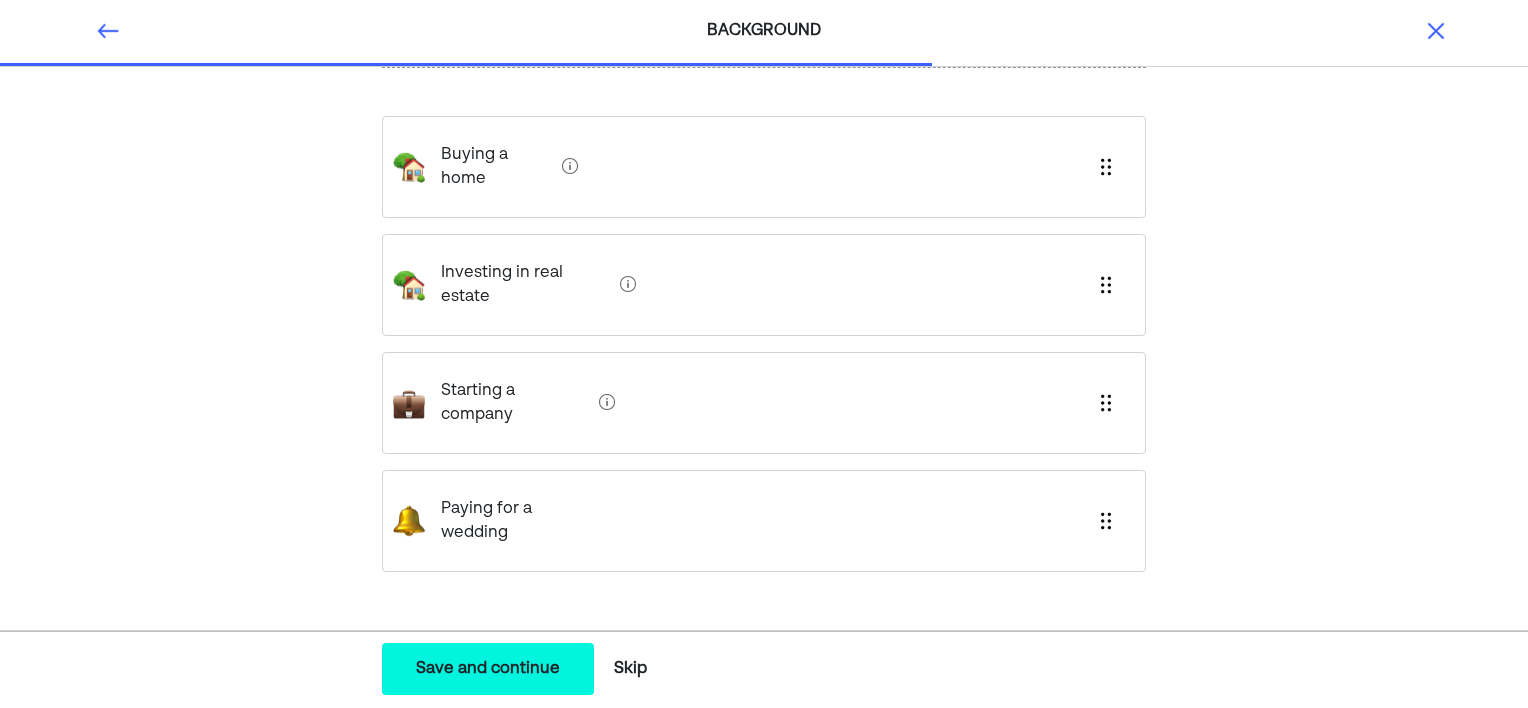 scroll, scrollTop: 0, scrollLeft: 0, axis: both 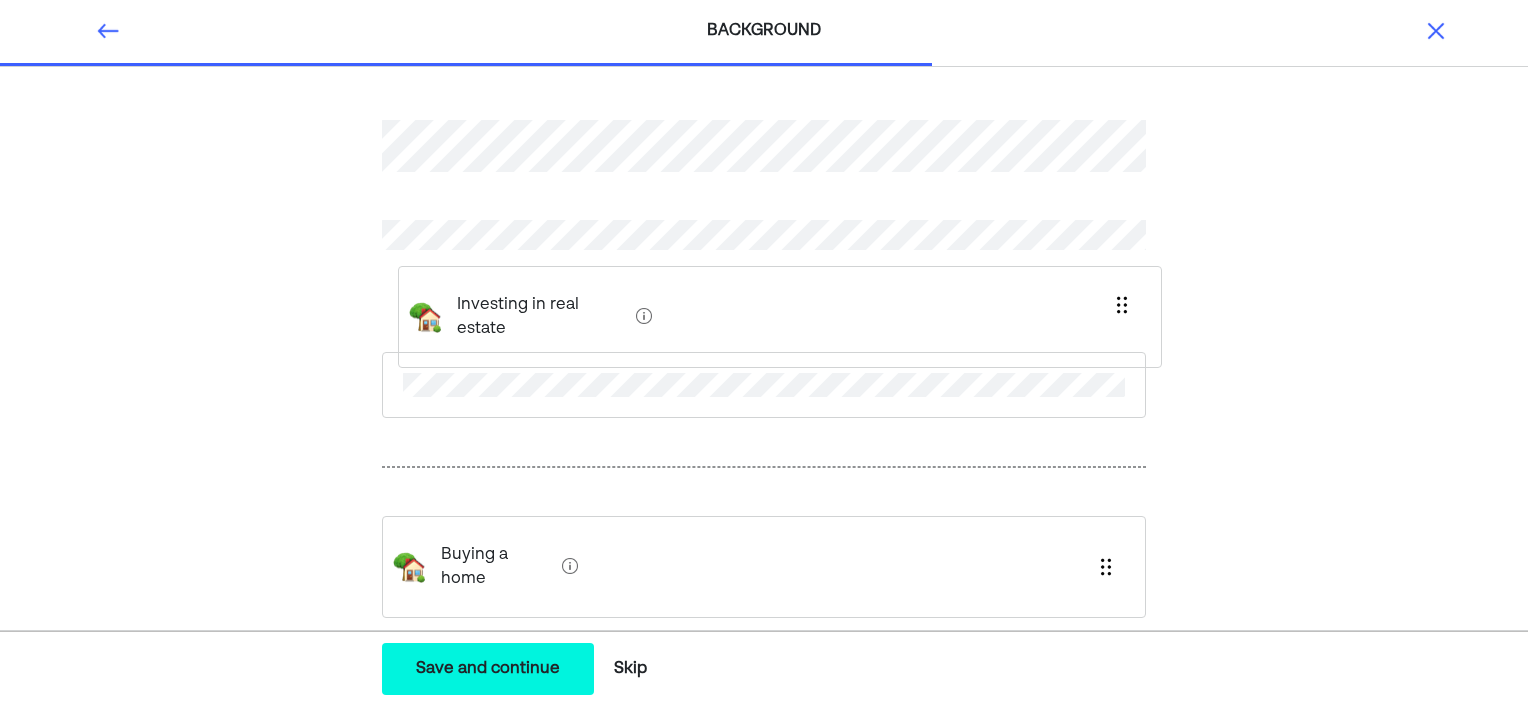 drag, startPoint x: 481, startPoint y: 593, endPoint x: 500, endPoint y: 307, distance: 286.63043 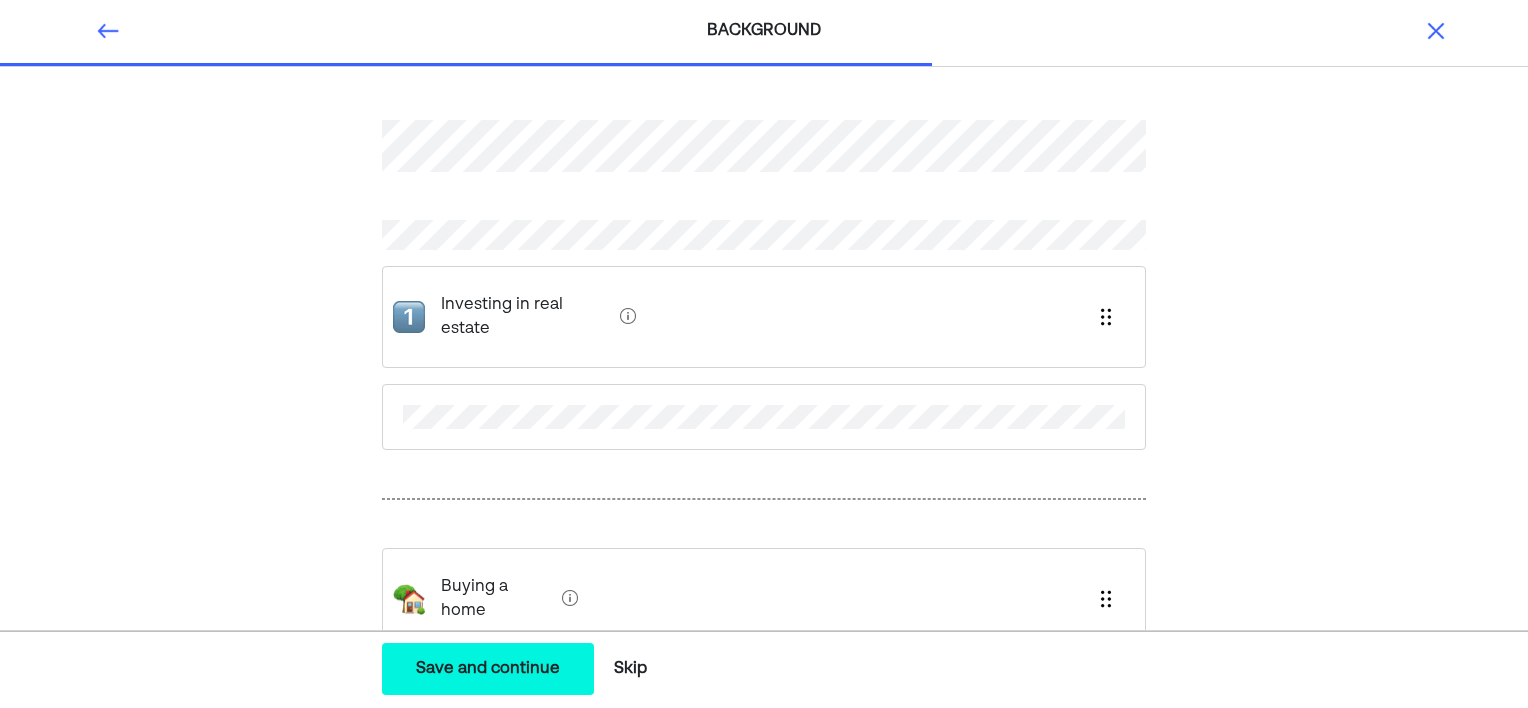 scroll, scrollTop: 8, scrollLeft: 0, axis: vertical 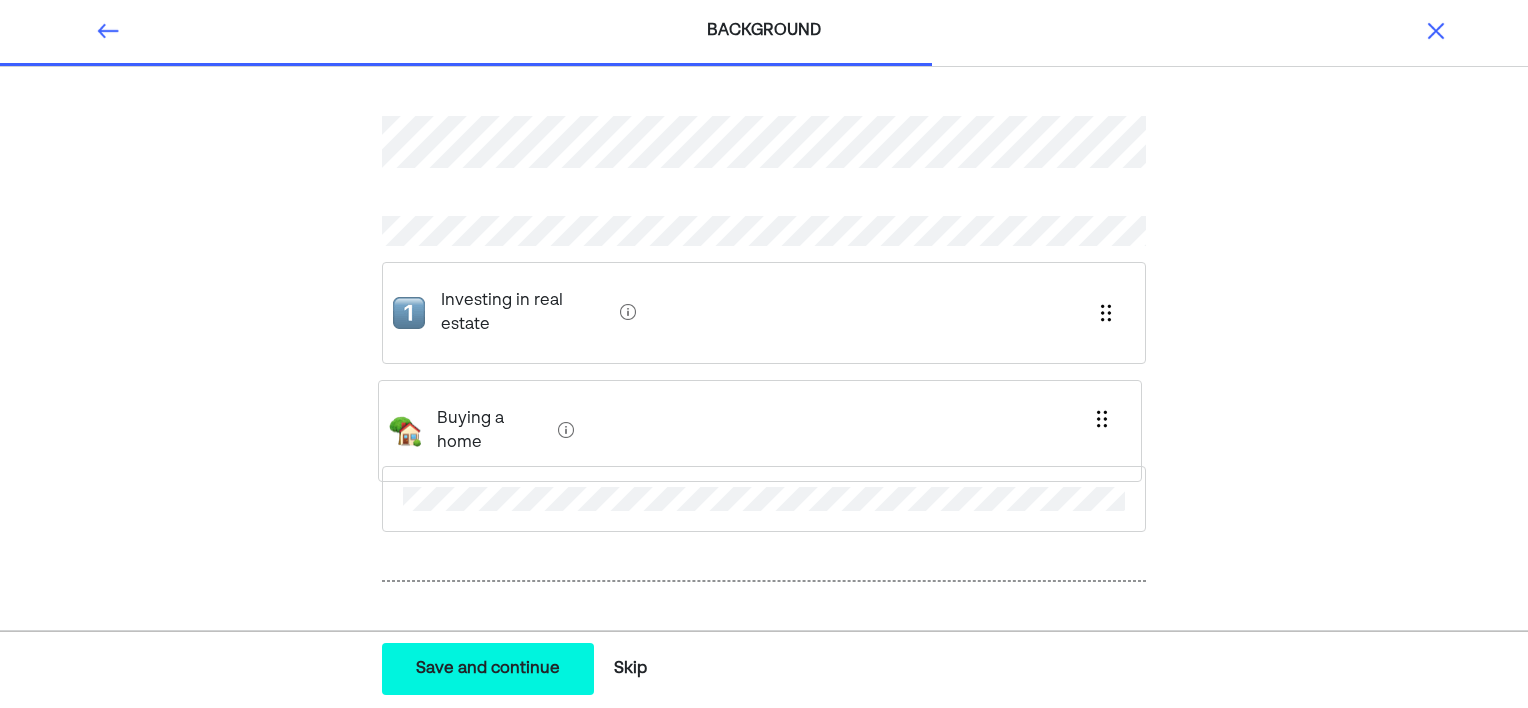 drag, startPoint x: 474, startPoint y: 573, endPoint x: 472, endPoint y: 394, distance: 179.01117 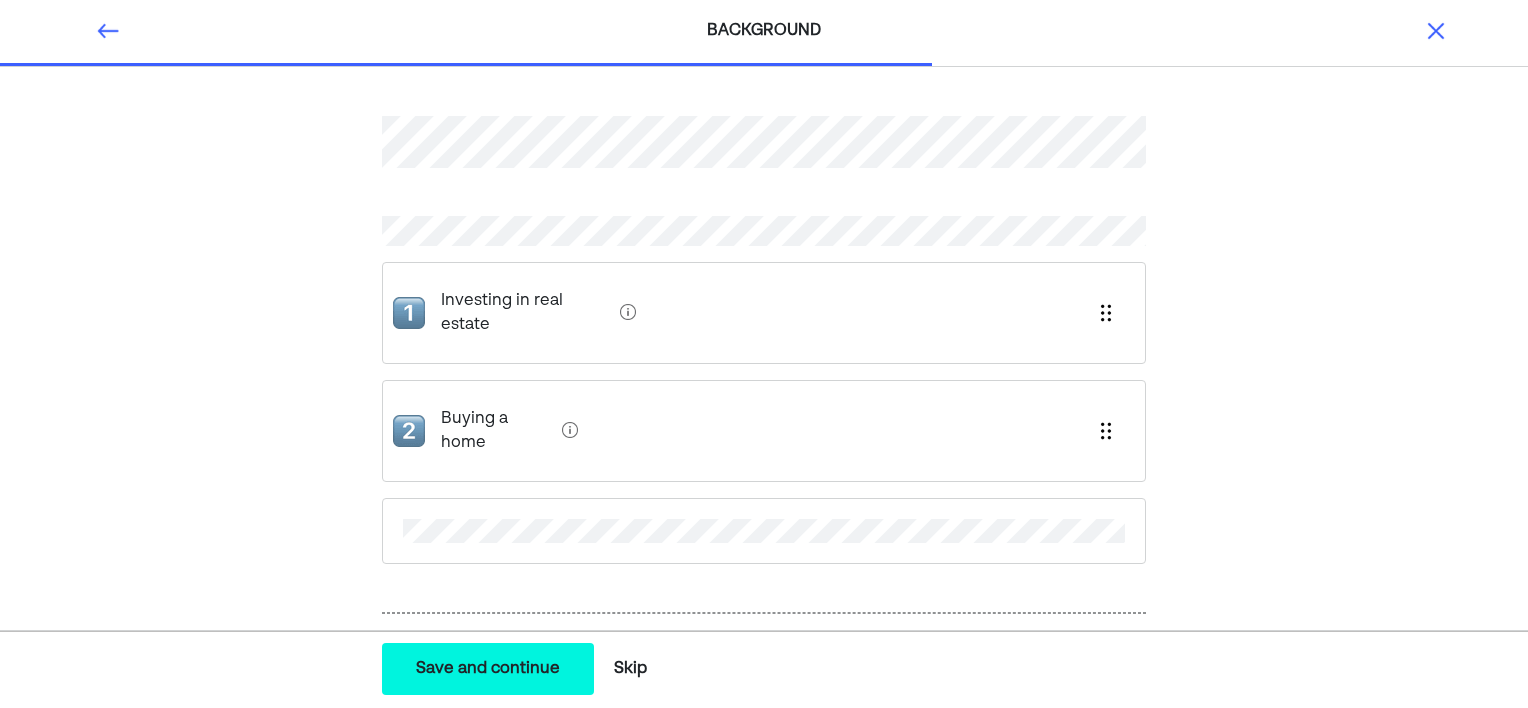 click on "Investing in real estate Buying a home Starting a company Paying for a wedding" at bounding box center [764, 539] 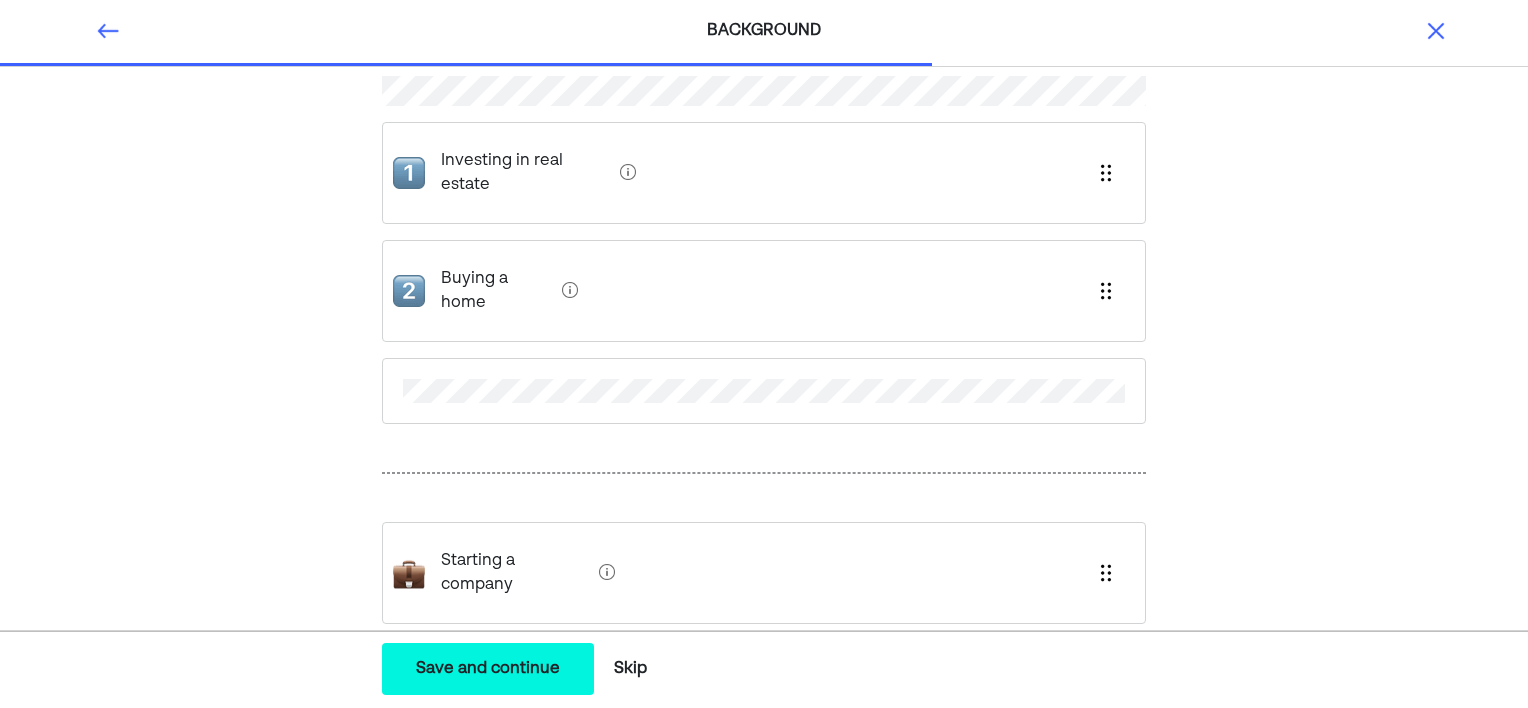 scroll, scrollTop: 168, scrollLeft: 0, axis: vertical 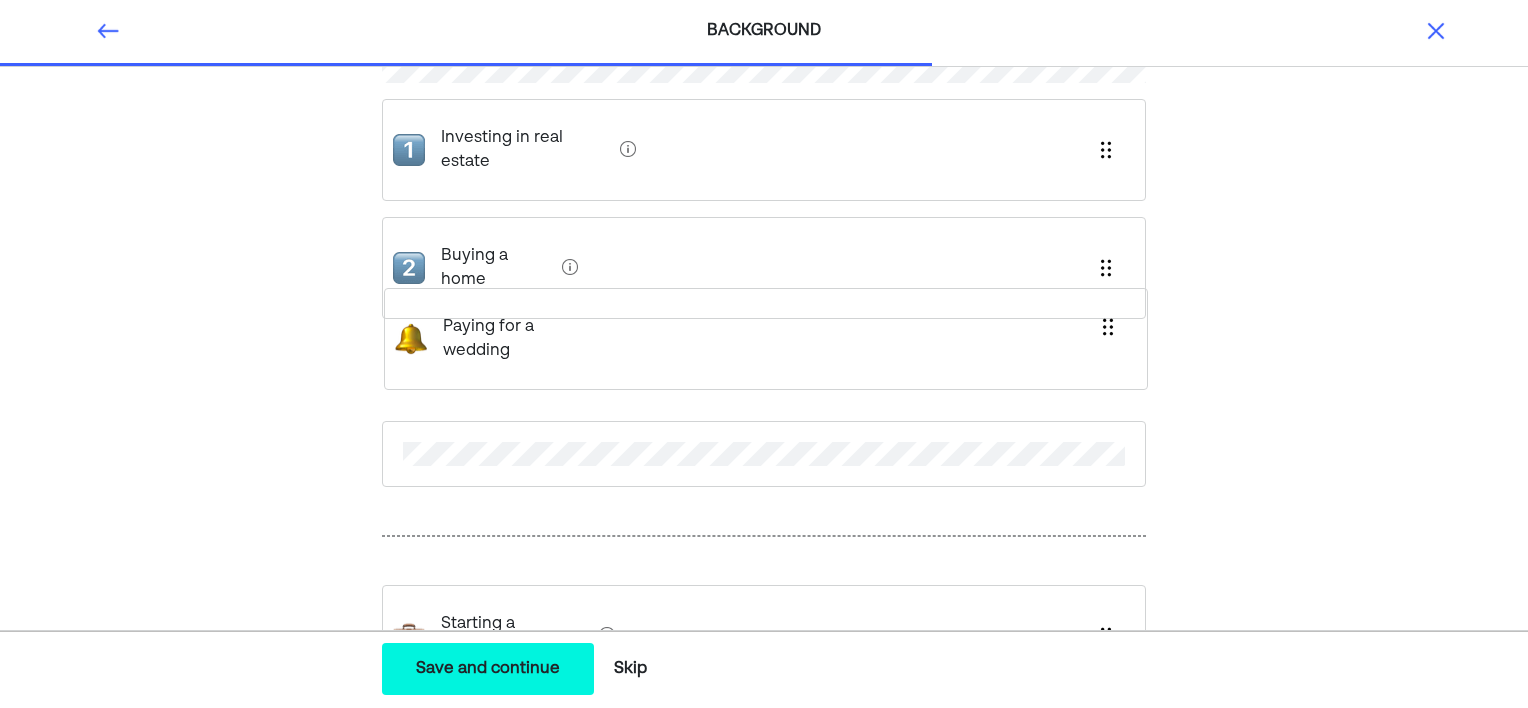 drag, startPoint x: 452, startPoint y: 581, endPoint x: 453, endPoint y: 316, distance: 265.0019 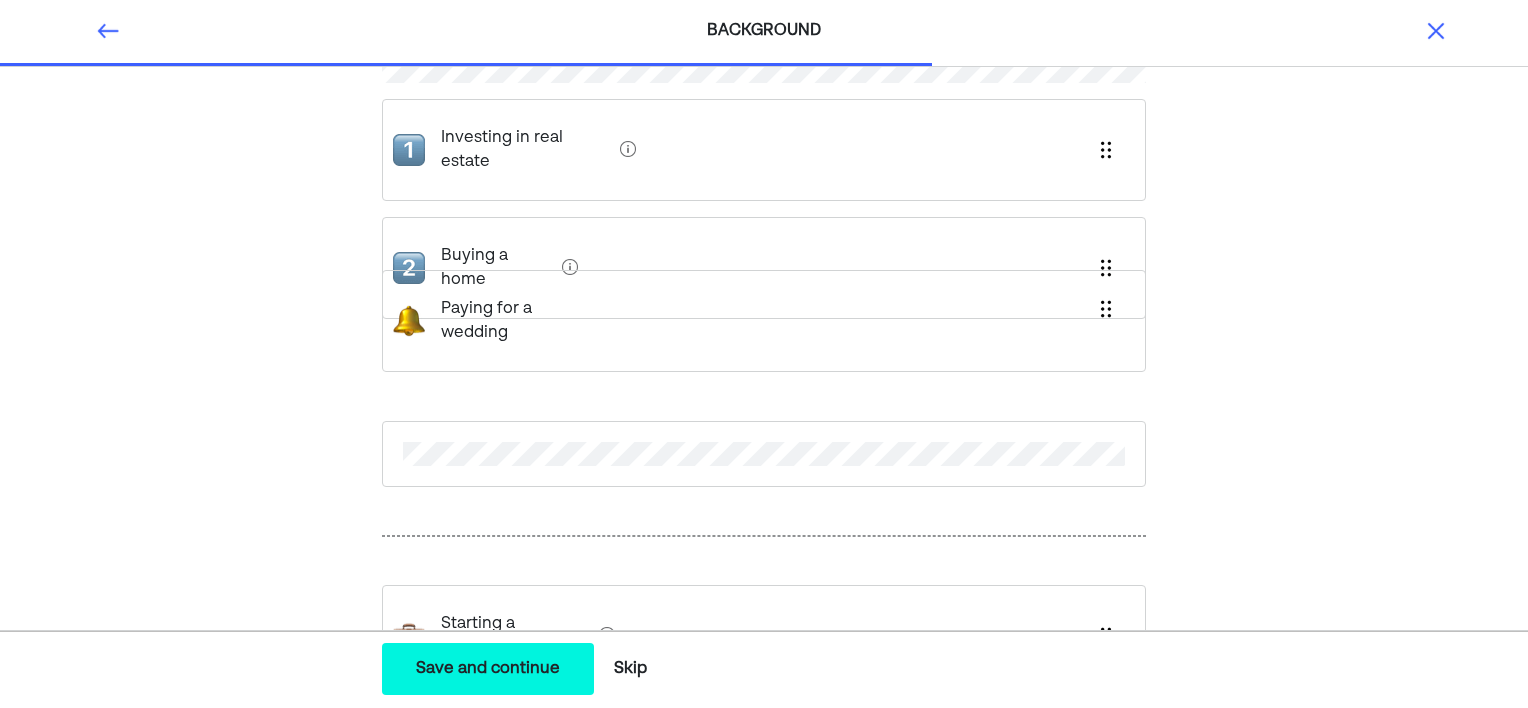 scroll, scrollTop: 144, scrollLeft: 0, axis: vertical 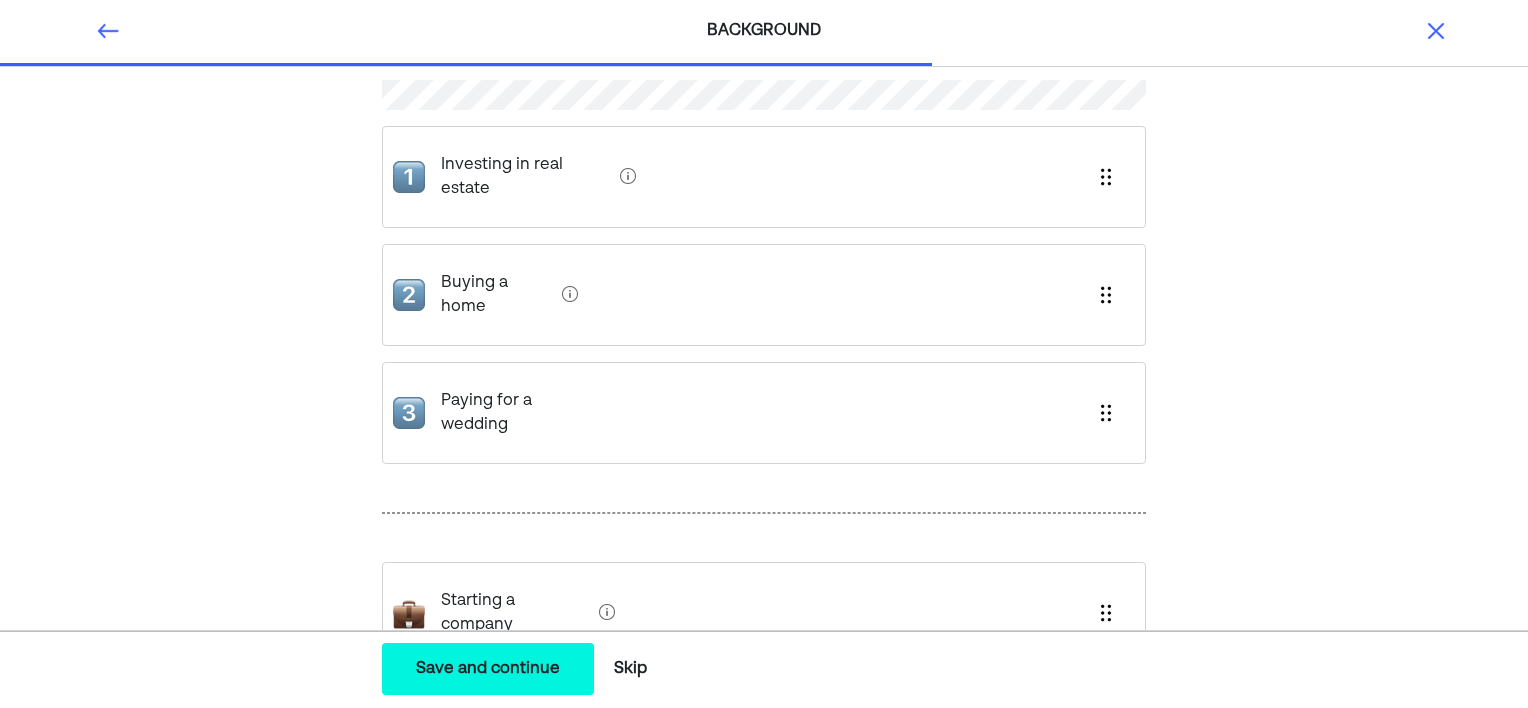 click on "Investing in real estate Buying a home Paying for a wedding Starting a company" at bounding box center (764, 362) 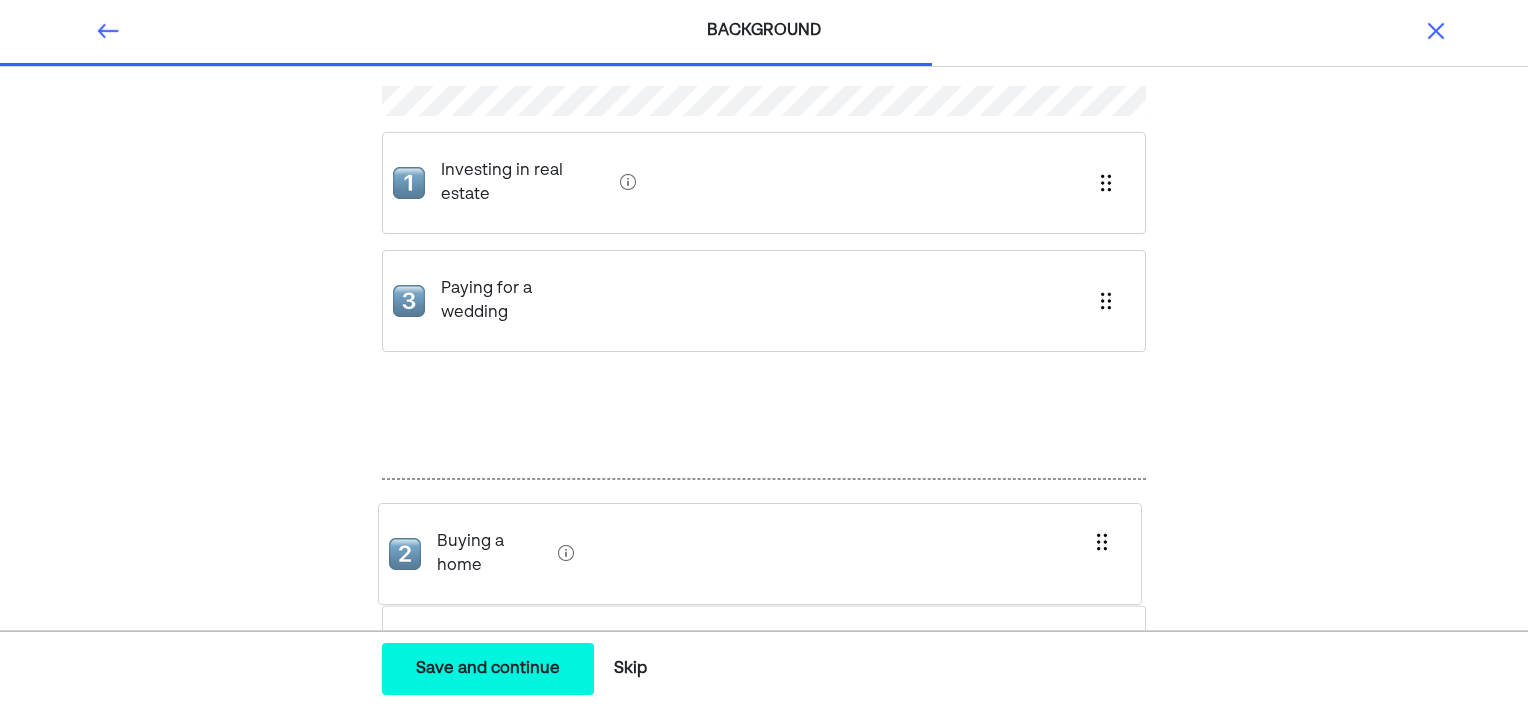scroll, scrollTop: 144, scrollLeft: 0, axis: vertical 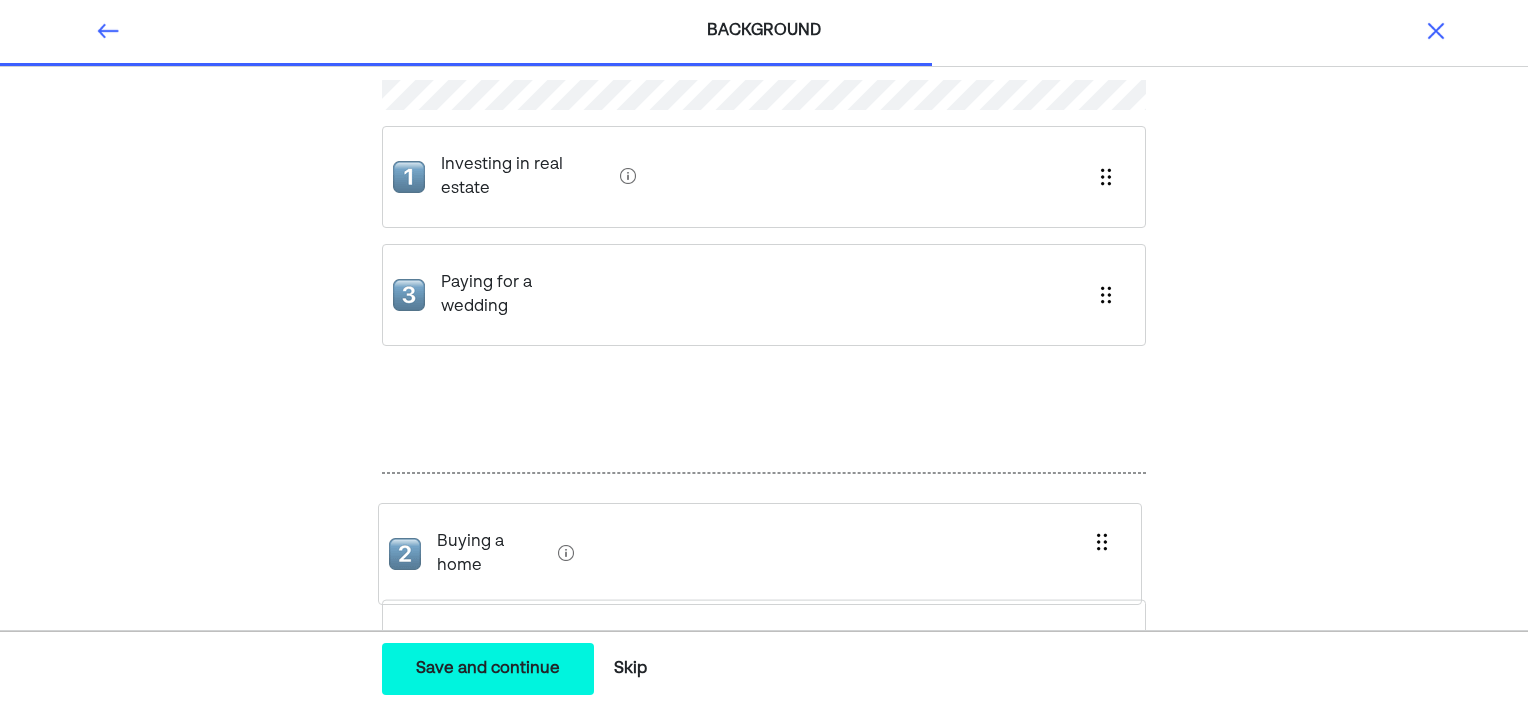 drag, startPoint x: 473, startPoint y: 247, endPoint x: 470, endPoint y: 548, distance: 301.01495 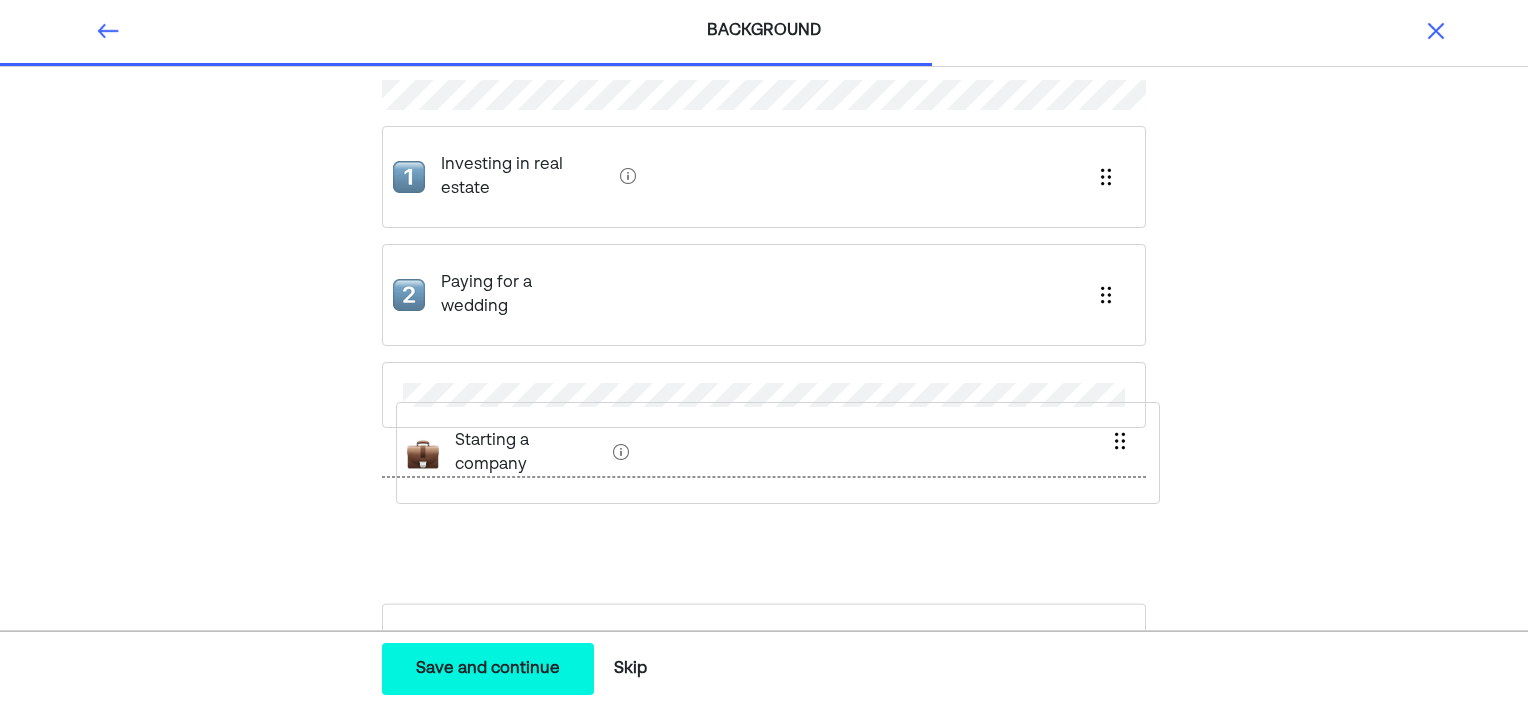 scroll, scrollTop: 148, scrollLeft: 0, axis: vertical 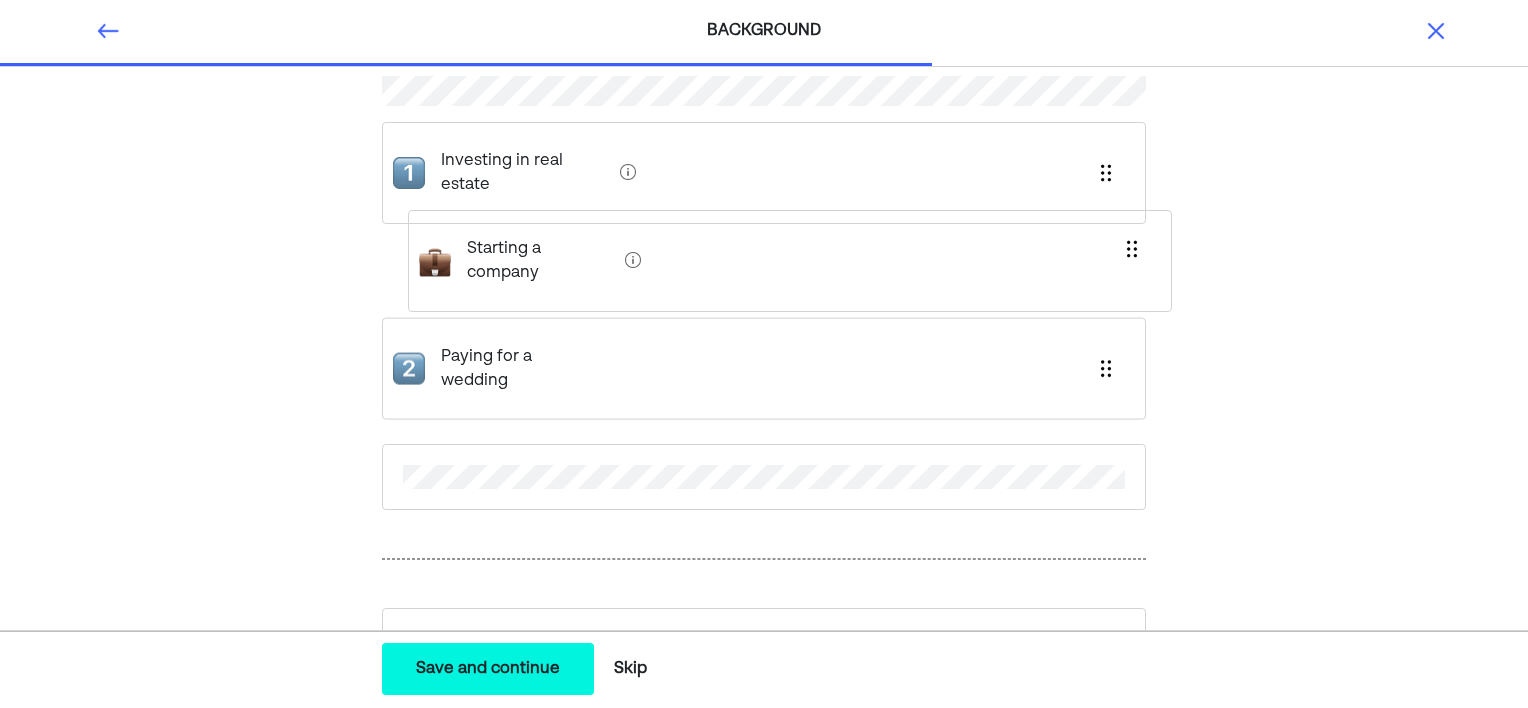 drag, startPoint x: 459, startPoint y: 598, endPoint x: 486, endPoint y: 229, distance: 369.98648 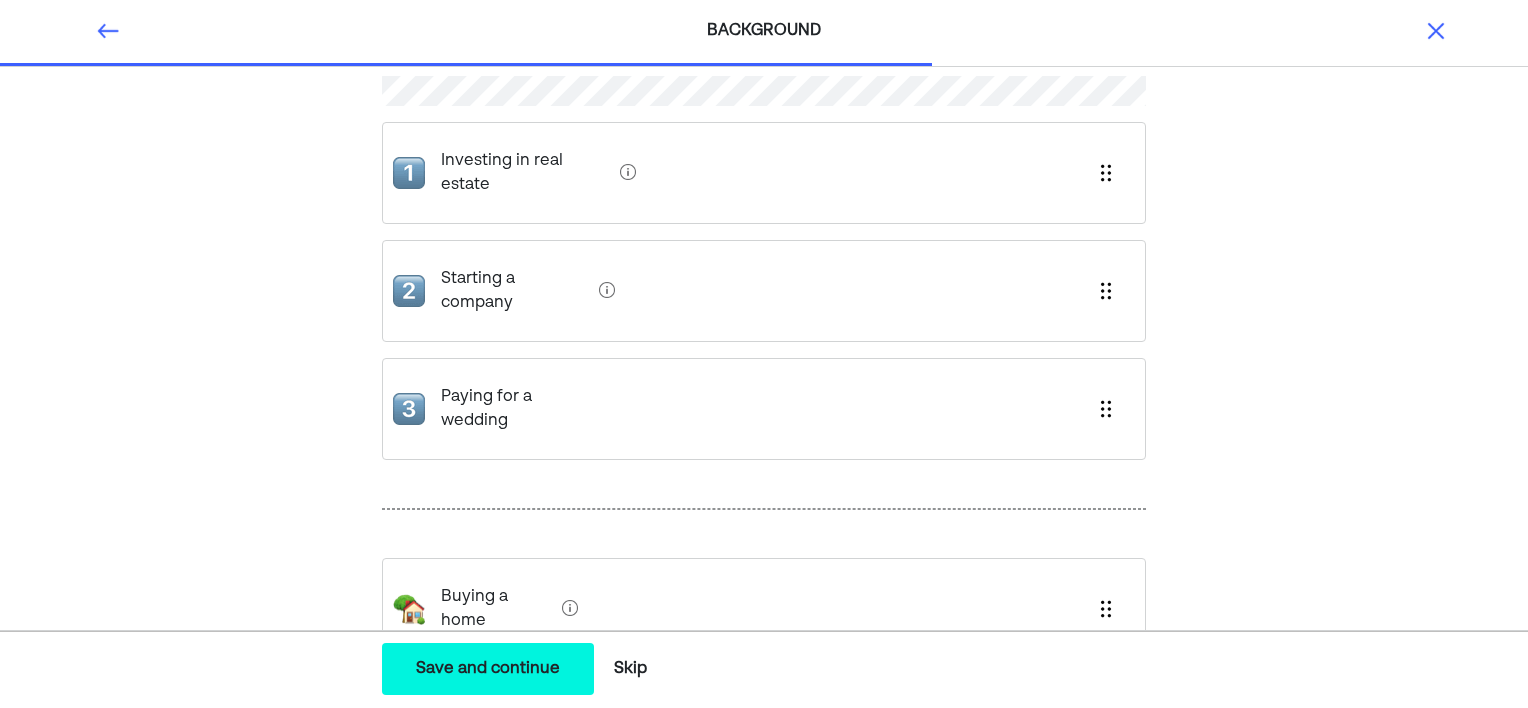 scroll, scrollTop: 144, scrollLeft: 0, axis: vertical 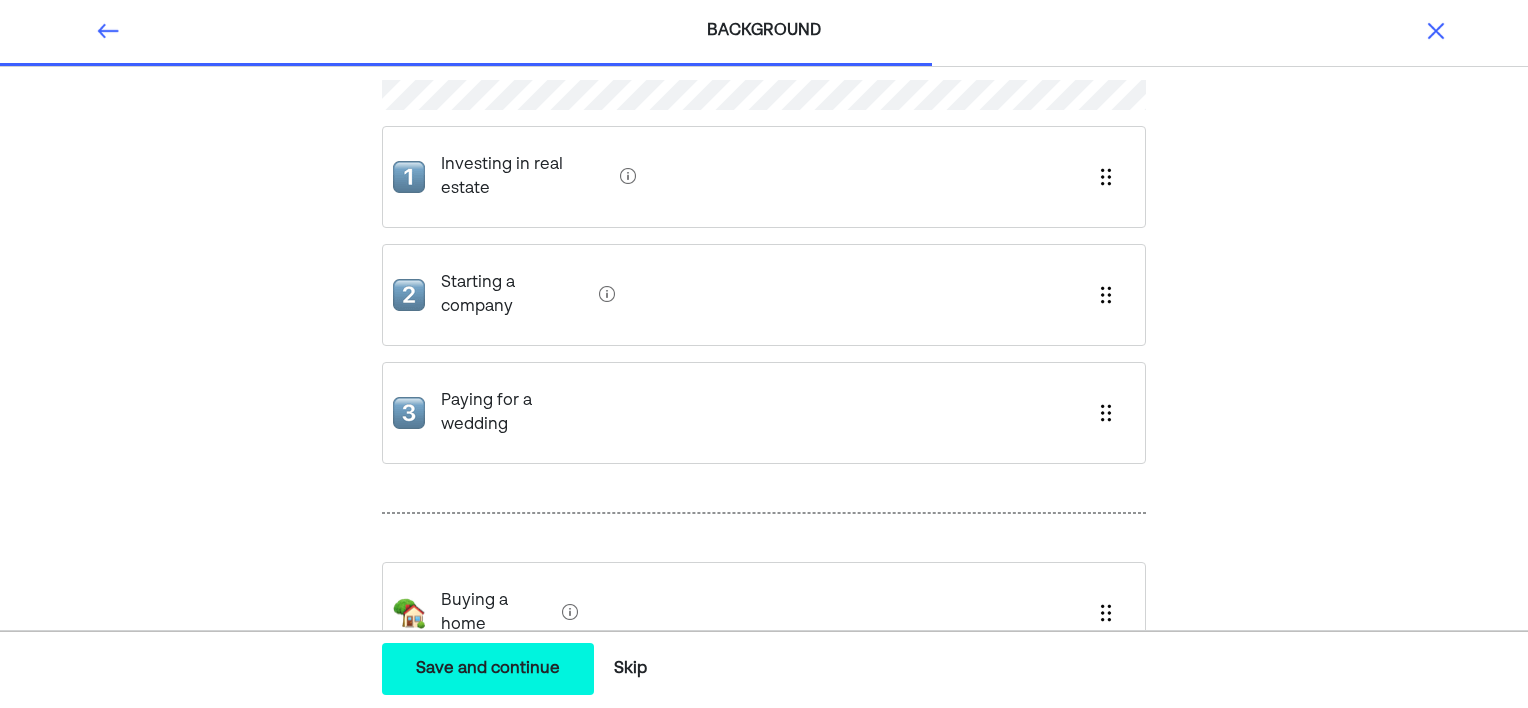 click on "Investing in real estate Starting a company Paying for a wedding Buying a home" at bounding box center (764, 362) 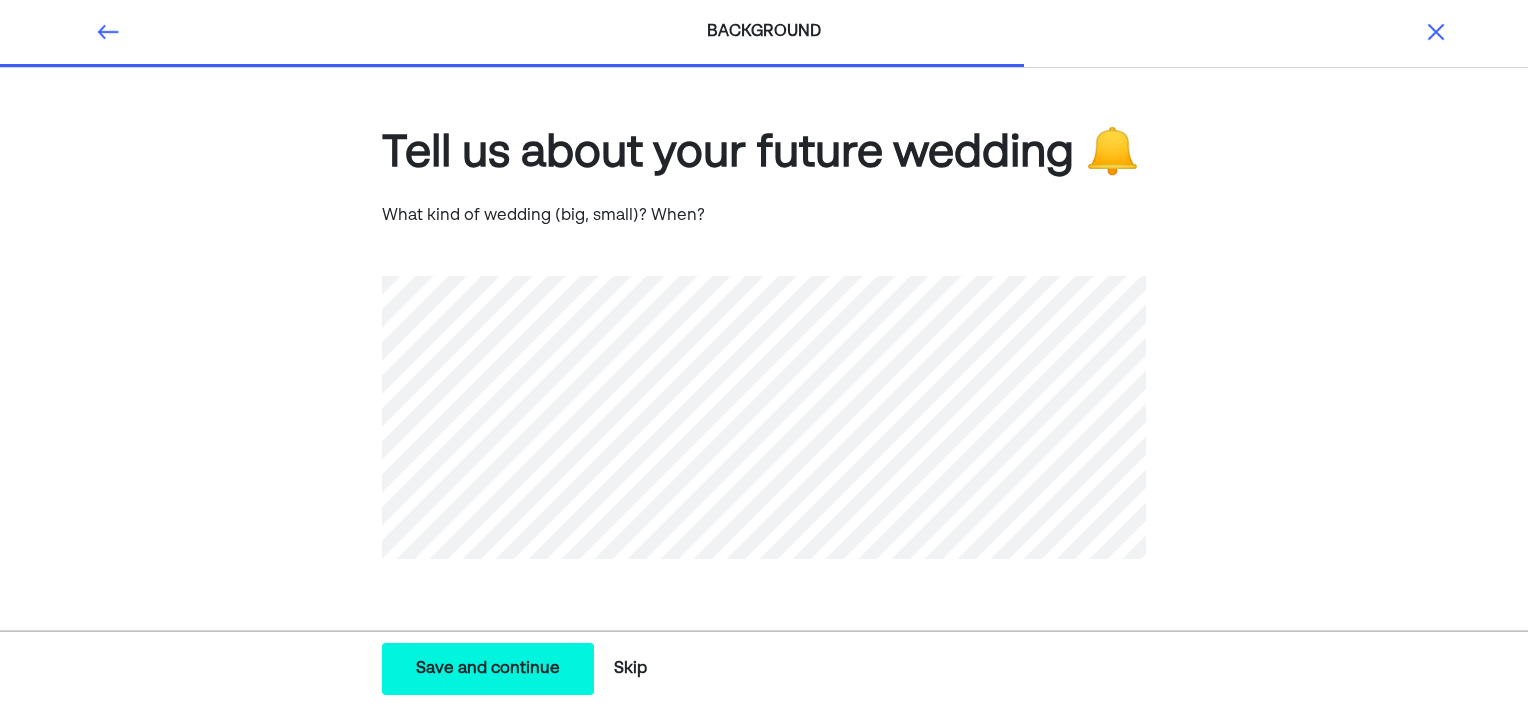 scroll, scrollTop: 0, scrollLeft: 0, axis: both 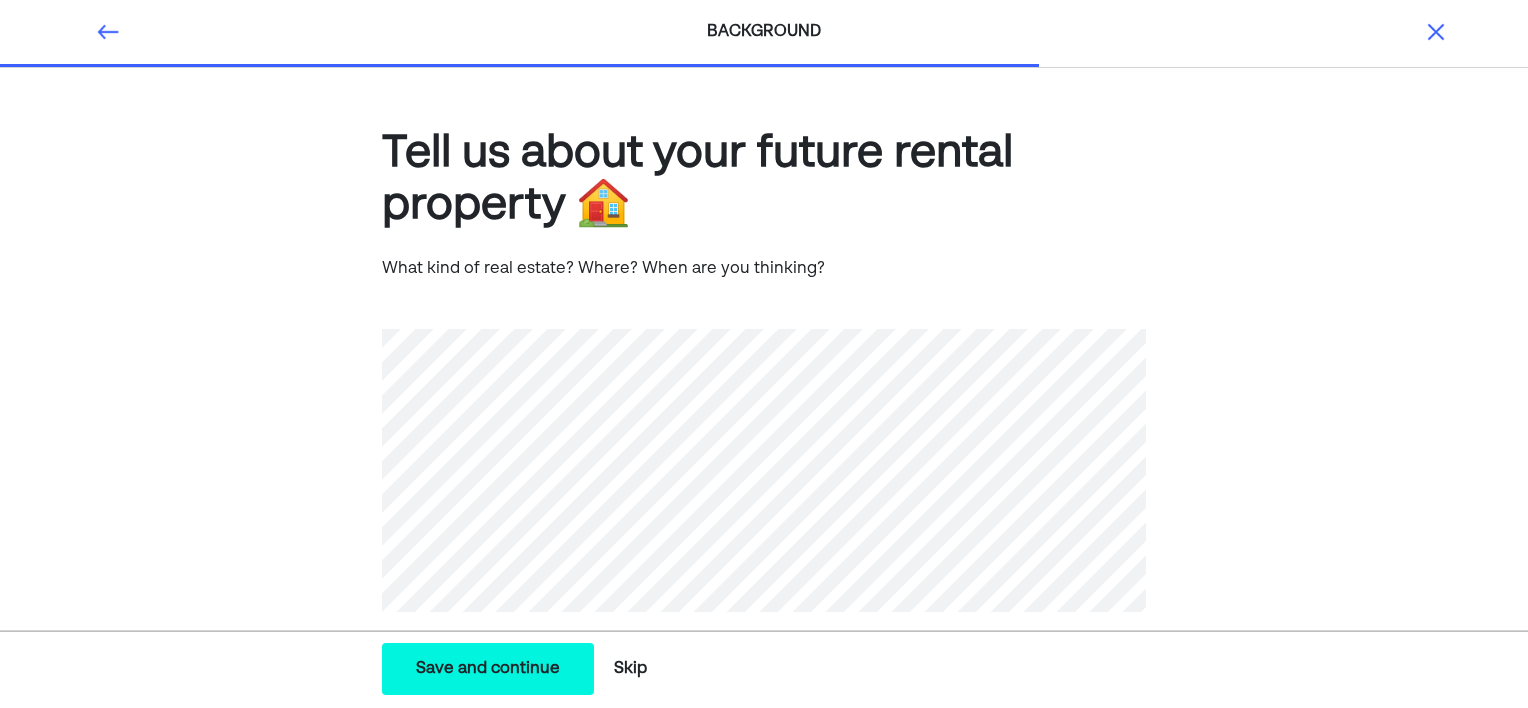 click on "Save and continue" at bounding box center [488, 669] 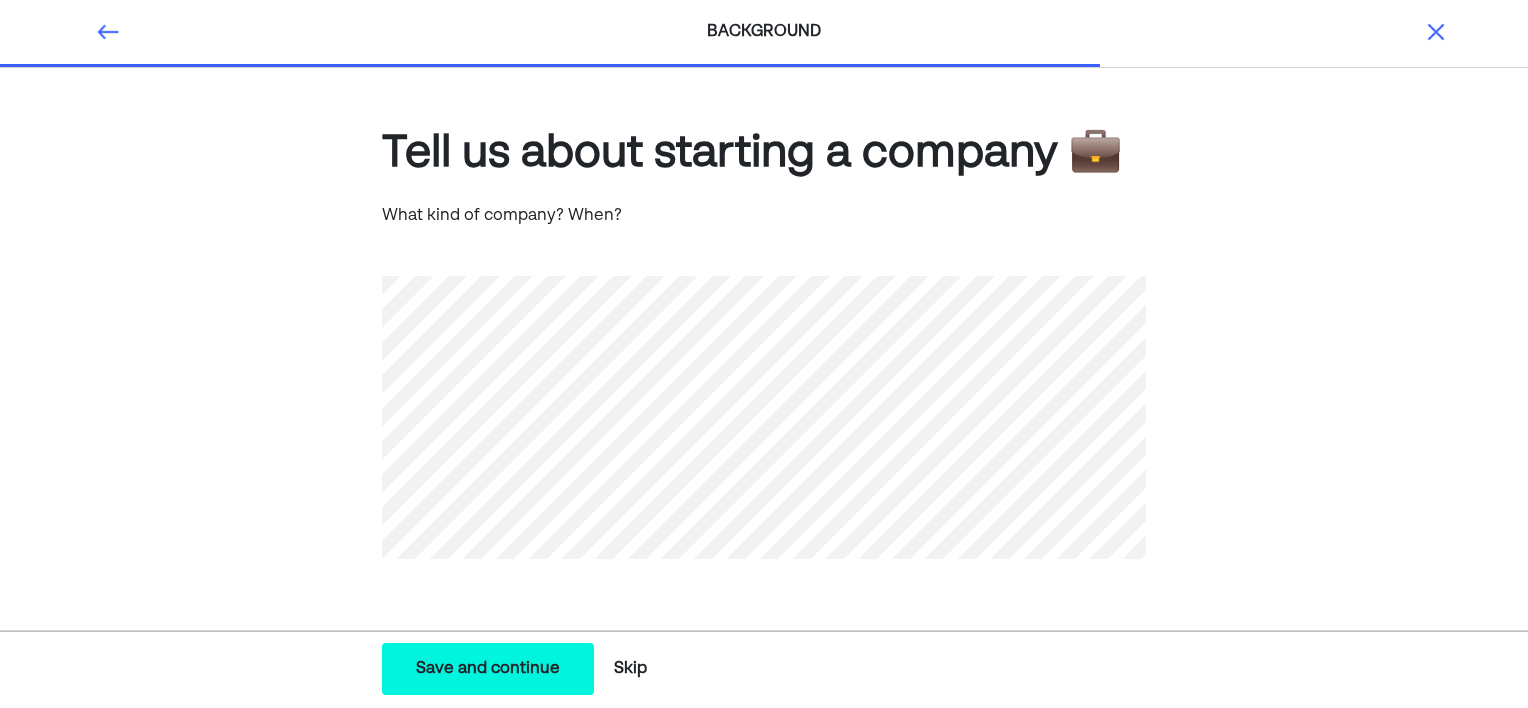click on "BACKGROUND" at bounding box center [764, 32] 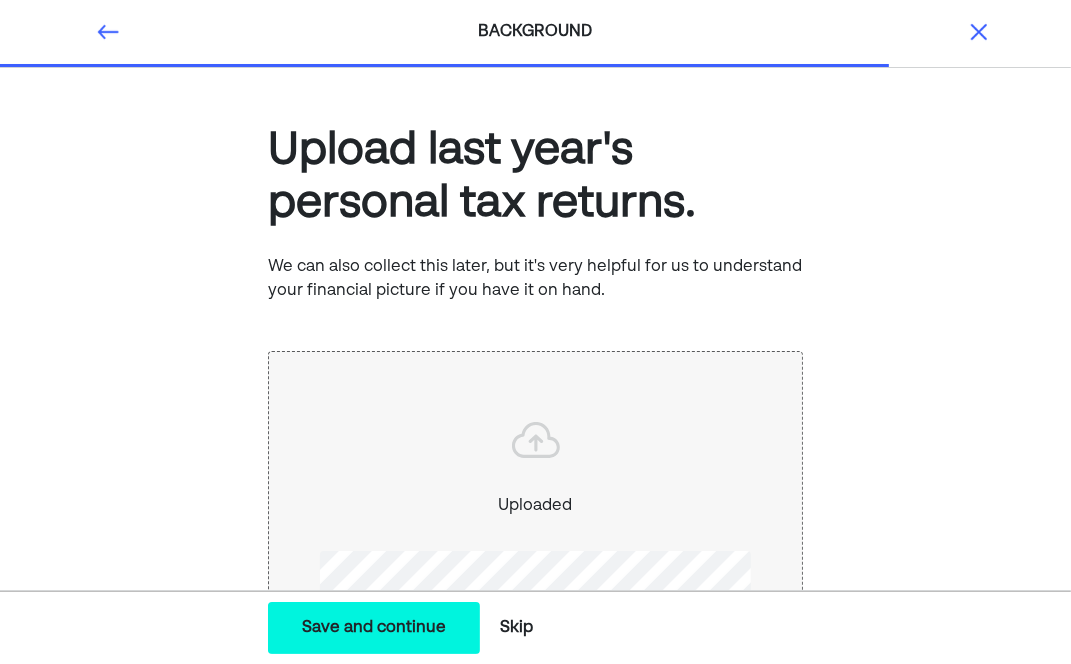 click on "Save and continue Save Save and continue" at bounding box center (374, 628) 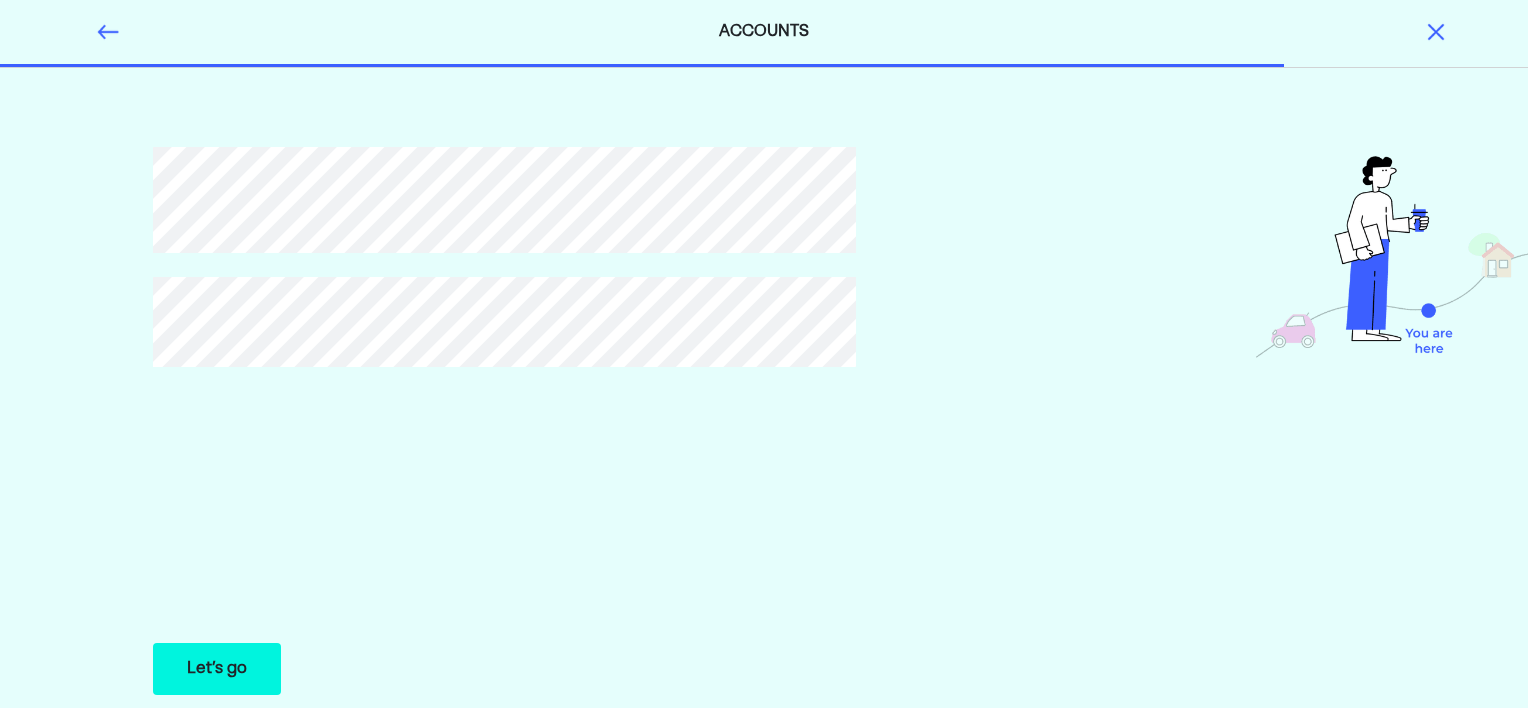 click on "Let’s go" at bounding box center (217, 669) 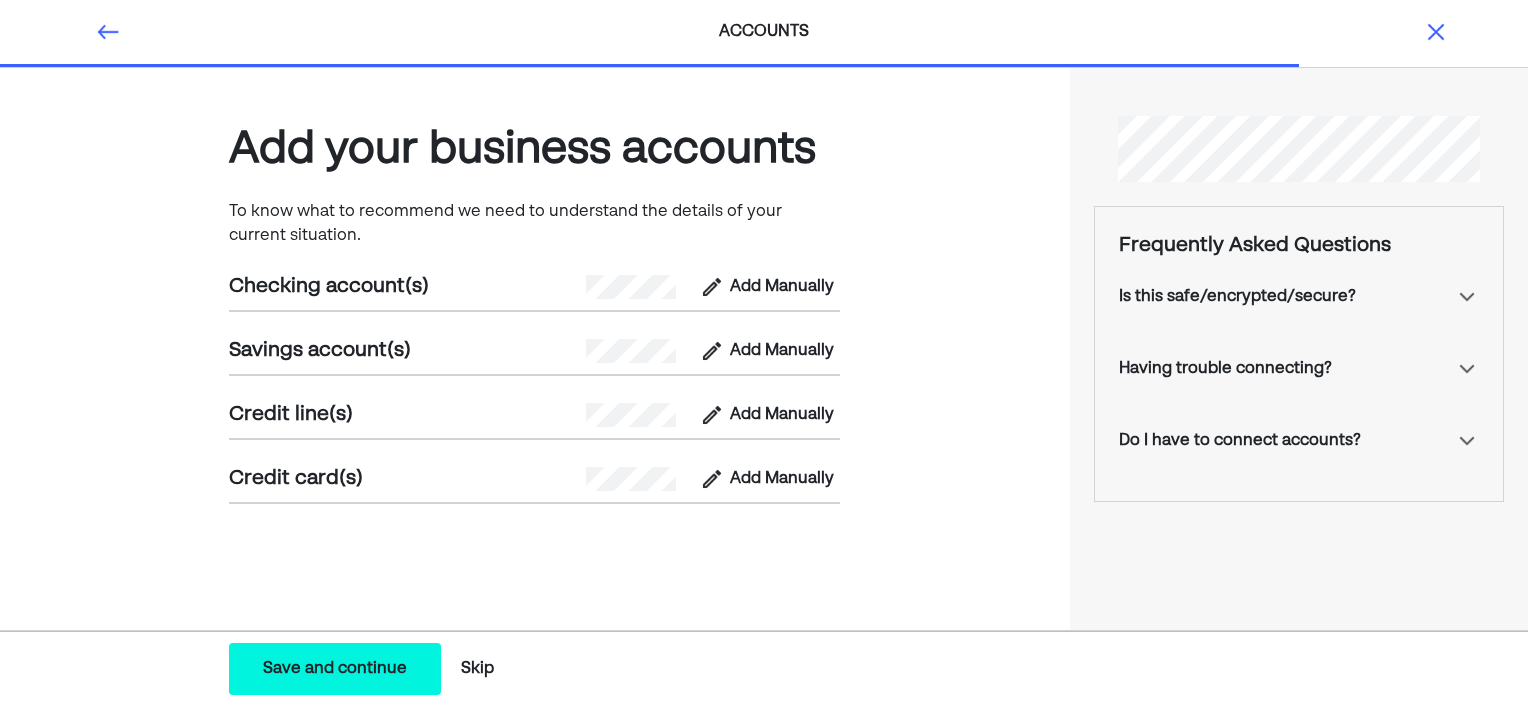 click on "Save and continue" at bounding box center [335, 669] 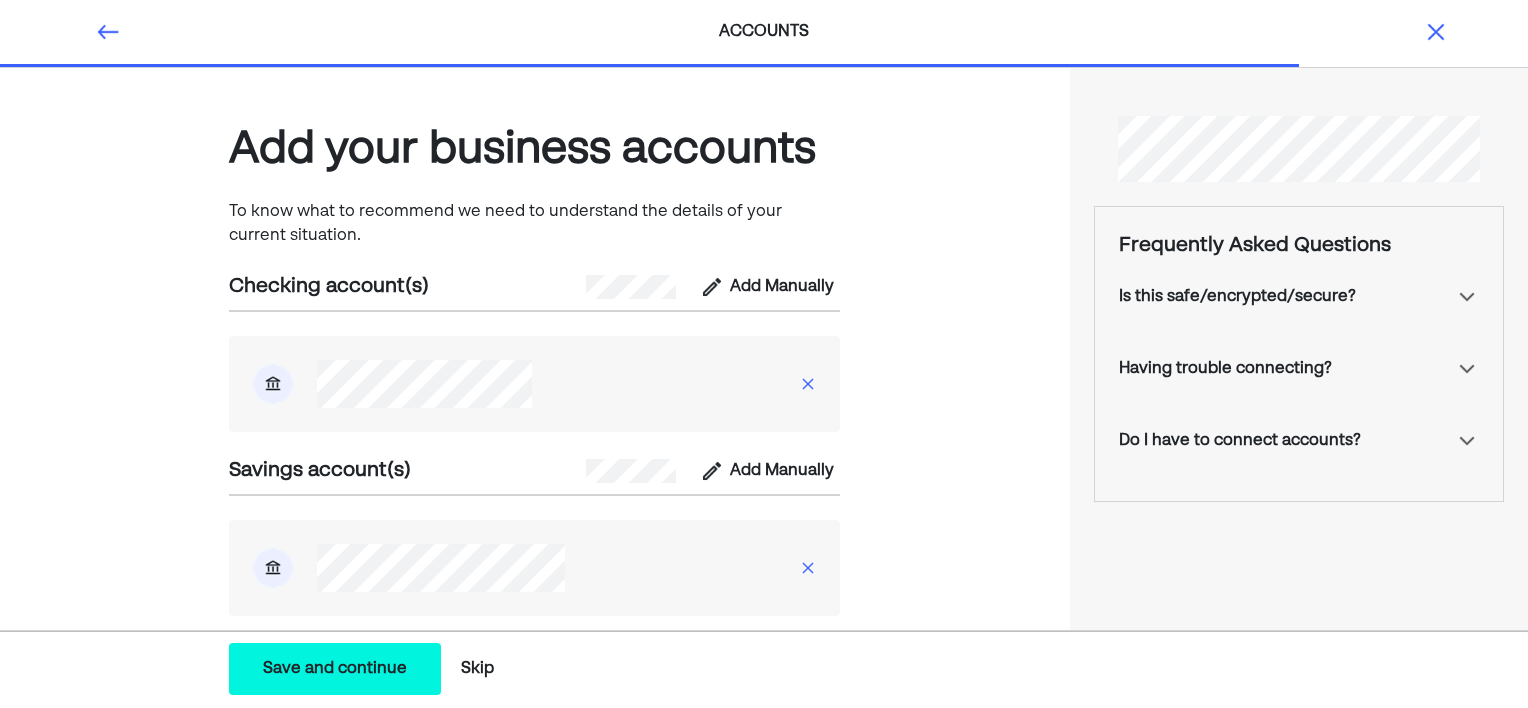 click on "Add your business accounts To know what to recommend we need to understand the details of your current situation. Checking account(s) Add Manually Savings account(s) Add Manually Credit line(s) Add Manually Credit card(s) Add Manually" at bounding box center [535, 478] 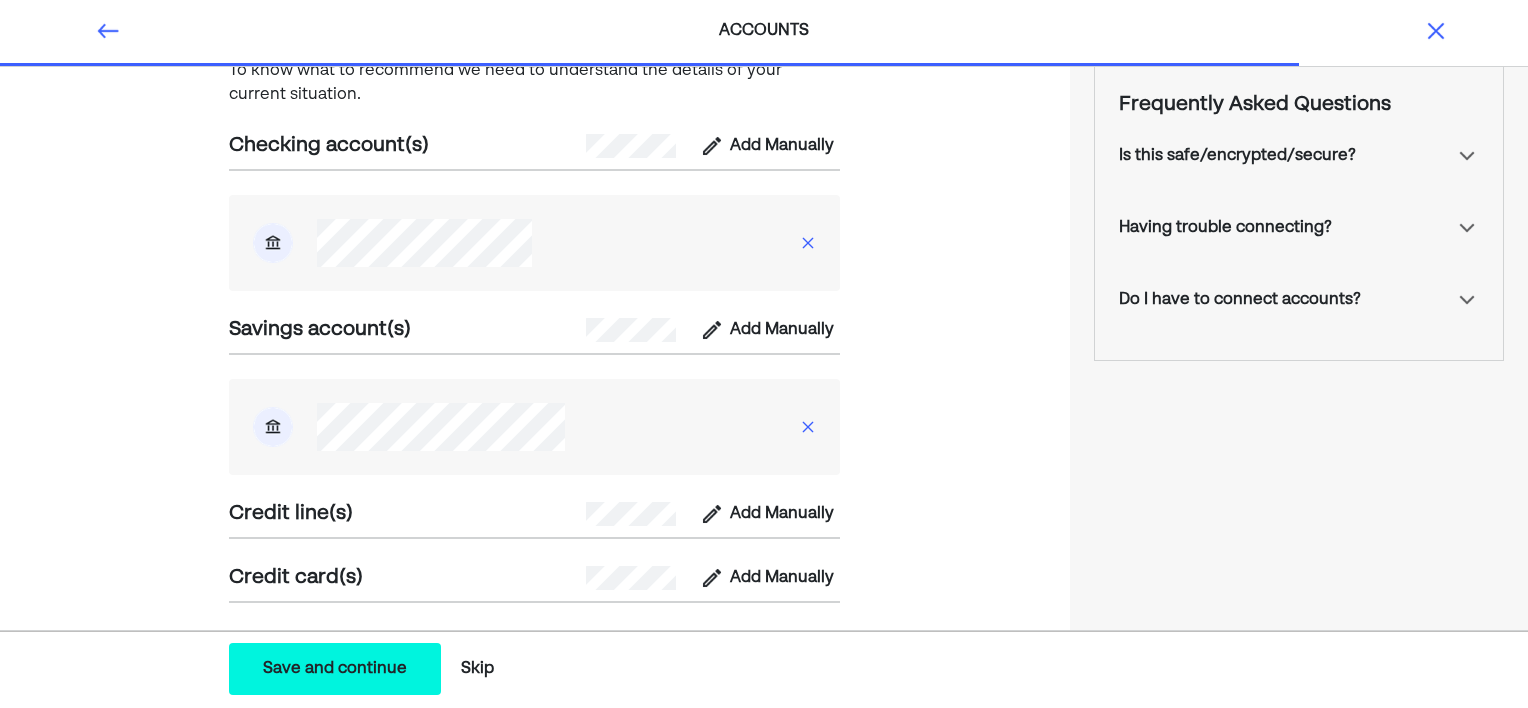 scroll, scrollTop: 178, scrollLeft: 0, axis: vertical 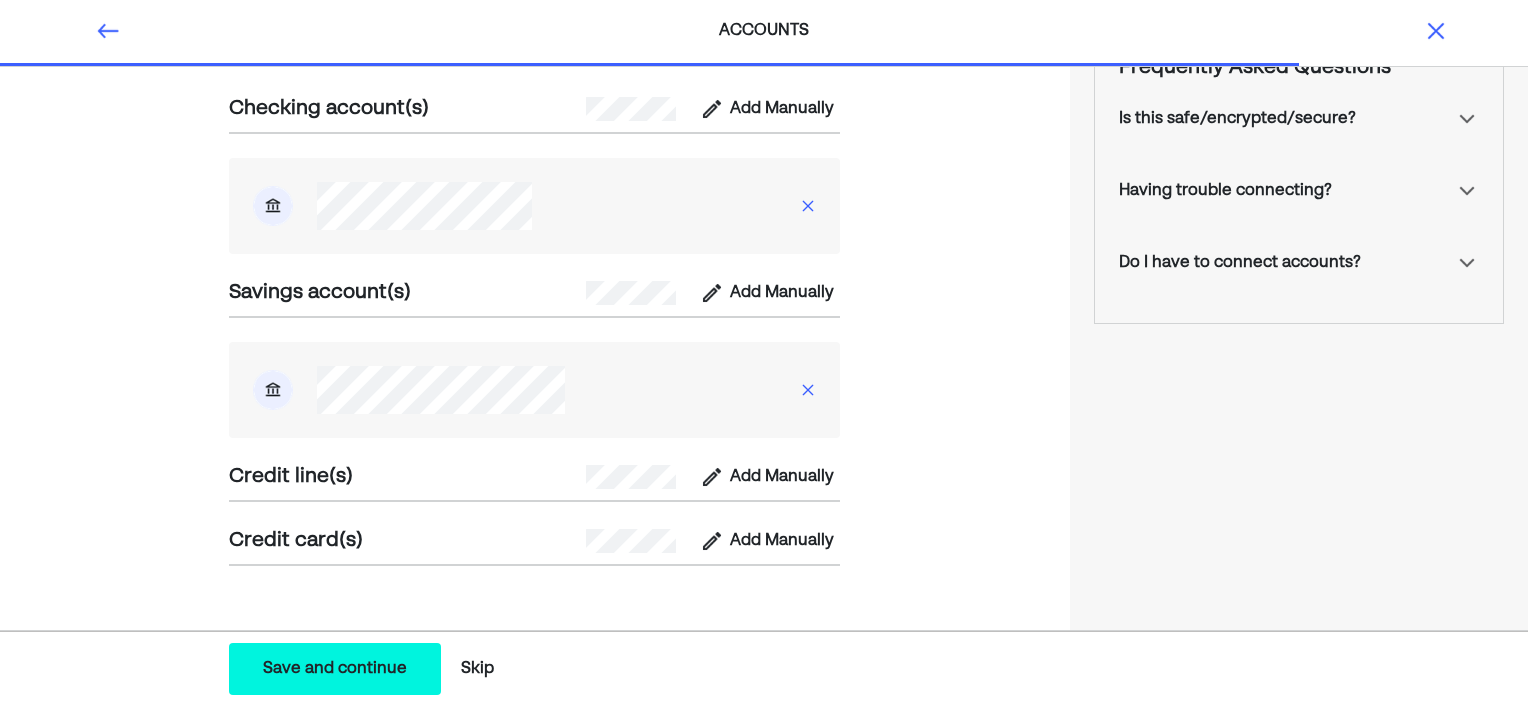click on "Add your business accounts To know what to recommend we need to understand the details of your current situation. Checking account(s) Add Manually Savings account(s) Add Manually Credit line(s) Add Manually Credit card(s) Add Manually" at bounding box center [535, 300] 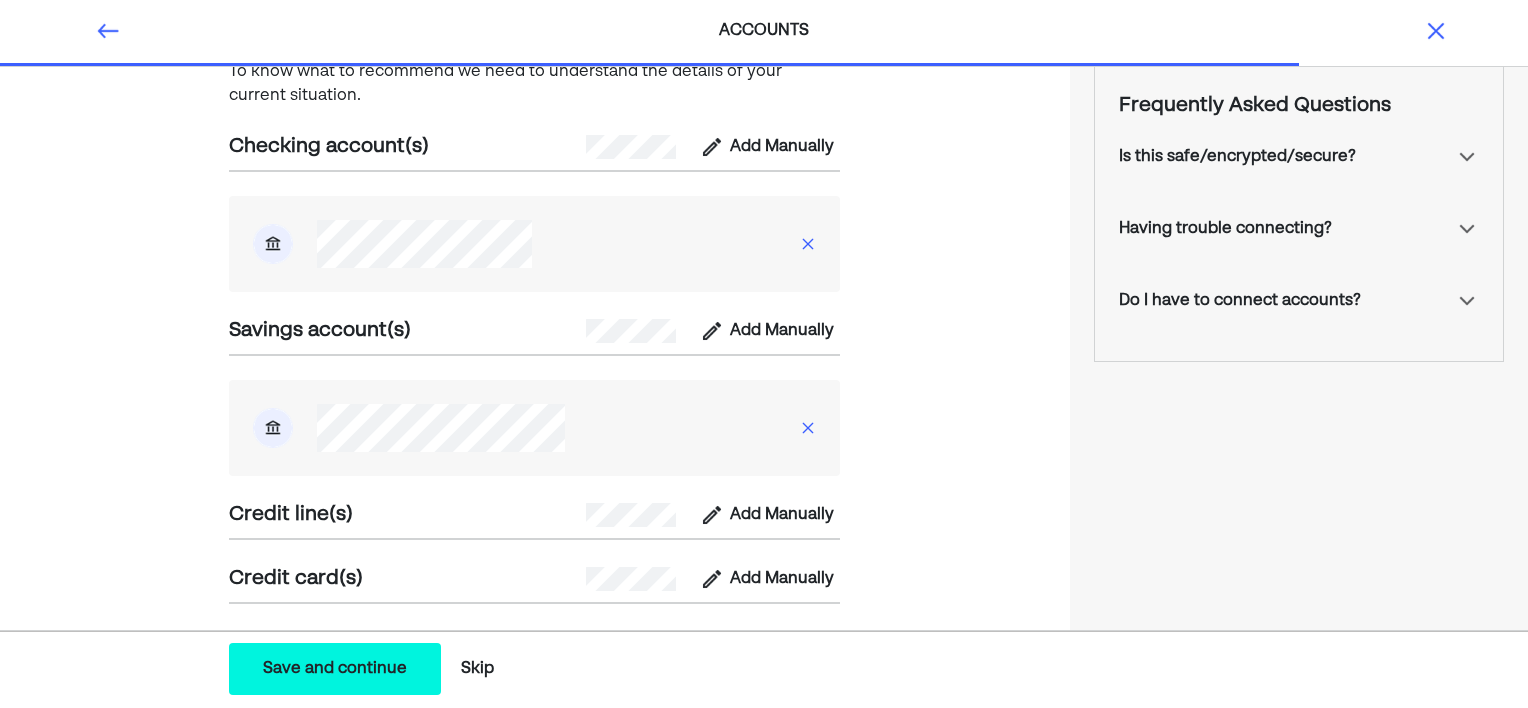 scroll, scrollTop: 178, scrollLeft: 0, axis: vertical 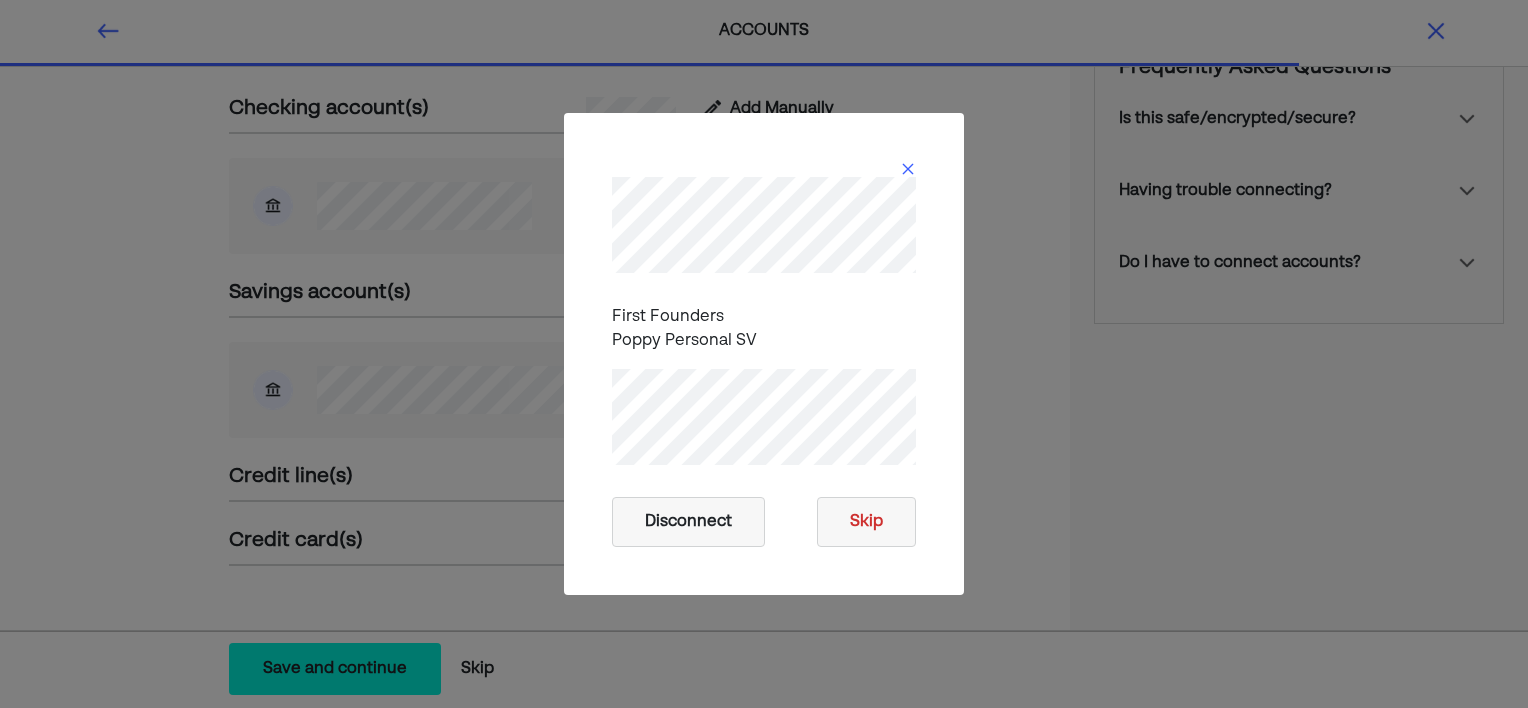 click at bounding box center (908, 169) 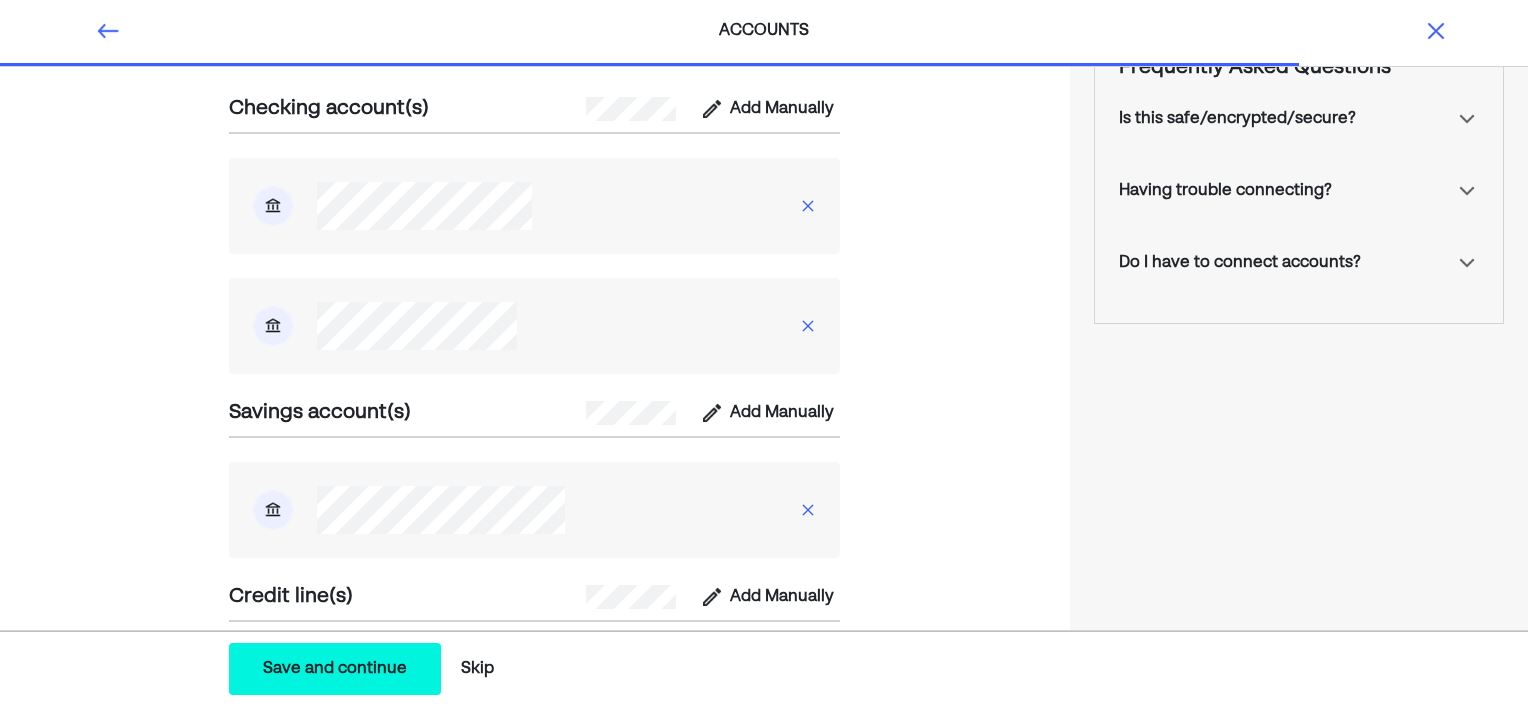 click on "Add your business accounts To know what to recommend we need to understand the details of your current situation. Checking account(s) Add Manually Savings account(s) Add Manually Credit line(s) Add Manually Credit card(s) Add Manually" at bounding box center [535, 480] 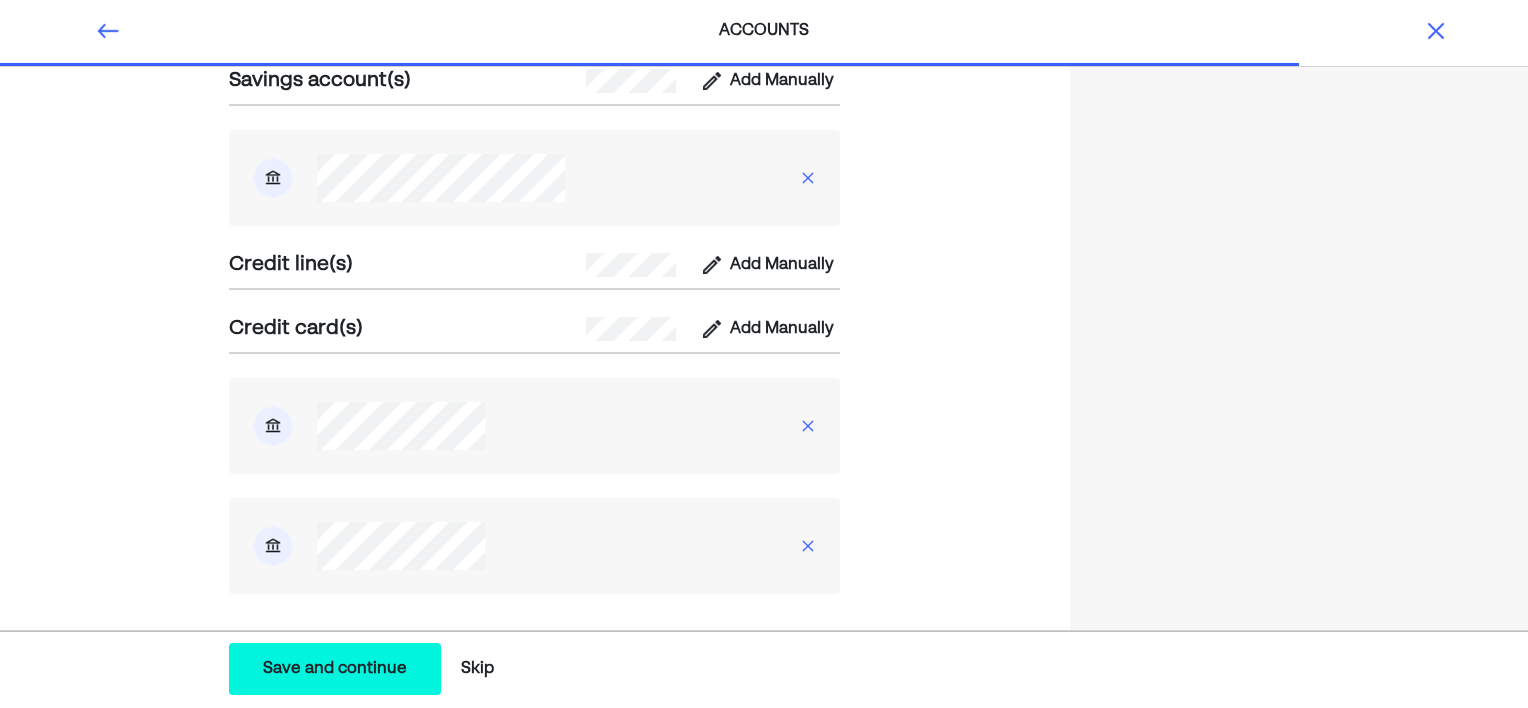 scroll, scrollTop: 538, scrollLeft: 0, axis: vertical 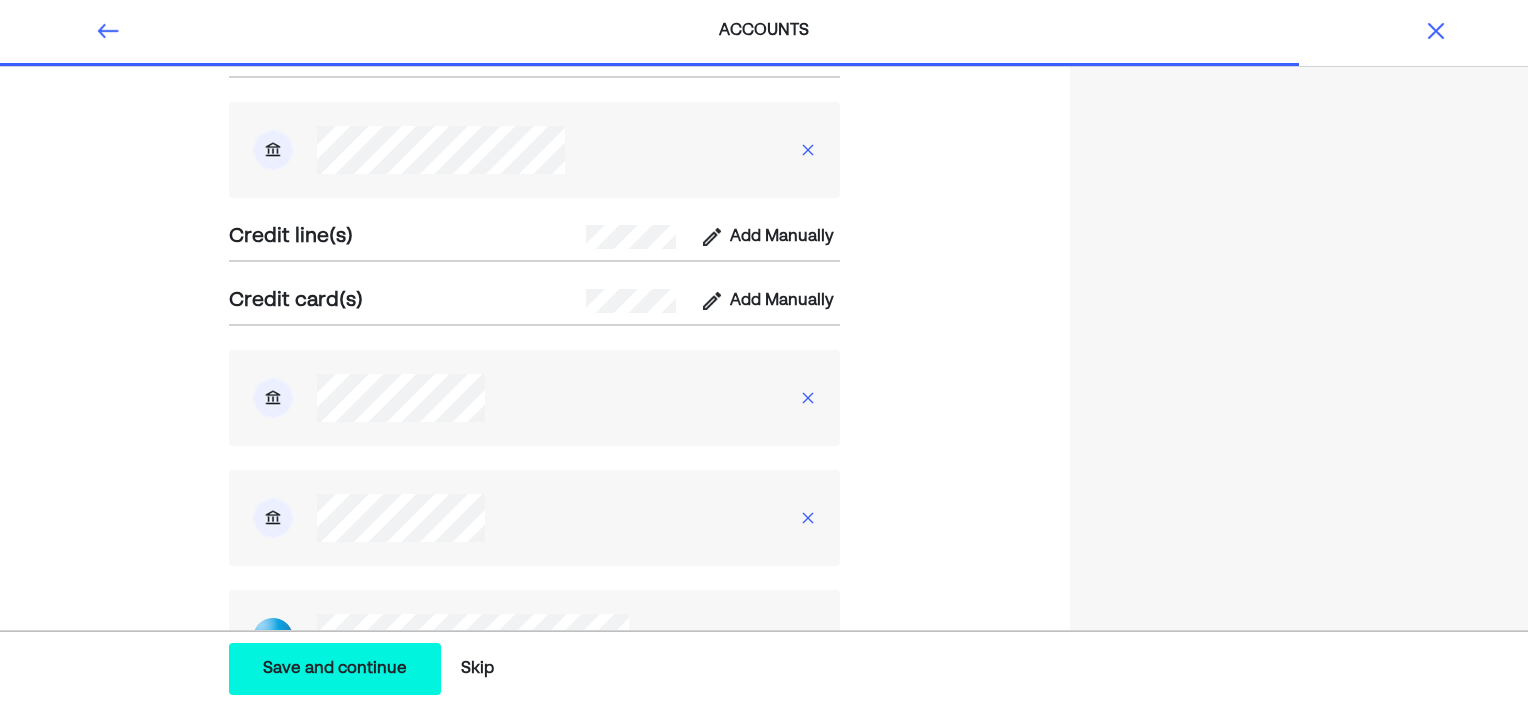 click on "Frequently Asked Questions Is this safe/encrypted/secure? Having trouble connecting? Do I have to connect accounts?" at bounding box center (1299, 180) 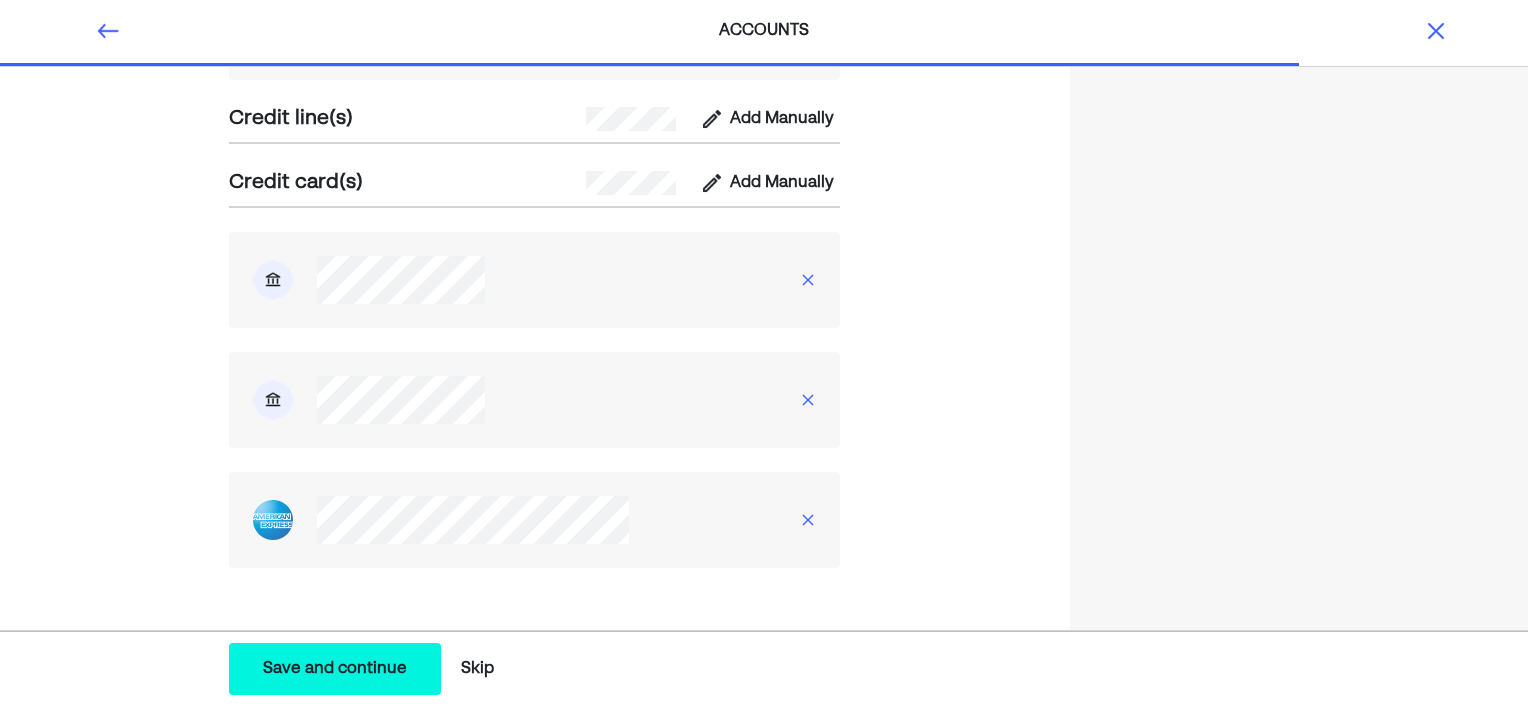 scroll, scrollTop: 658, scrollLeft: 0, axis: vertical 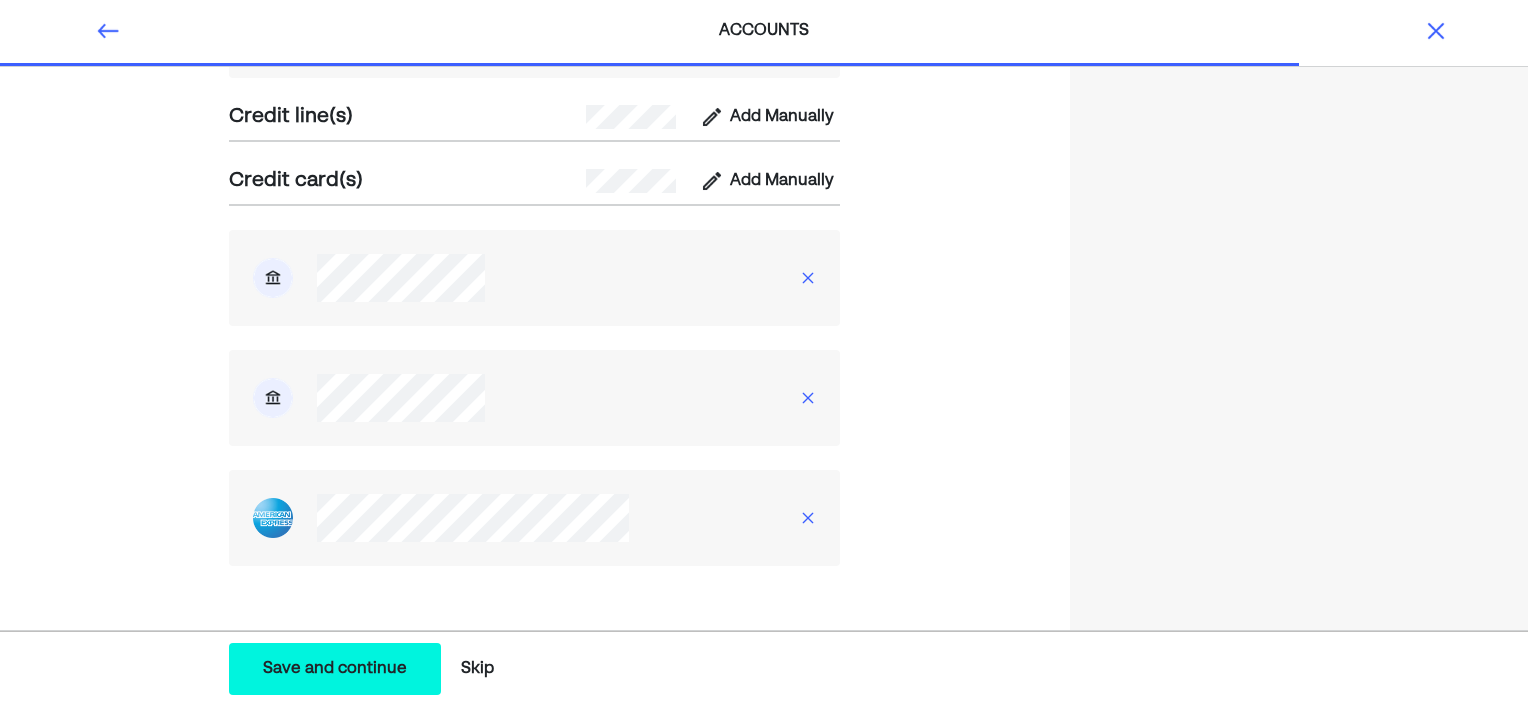 click on "Save and continue" at bounding box center (335, 669) 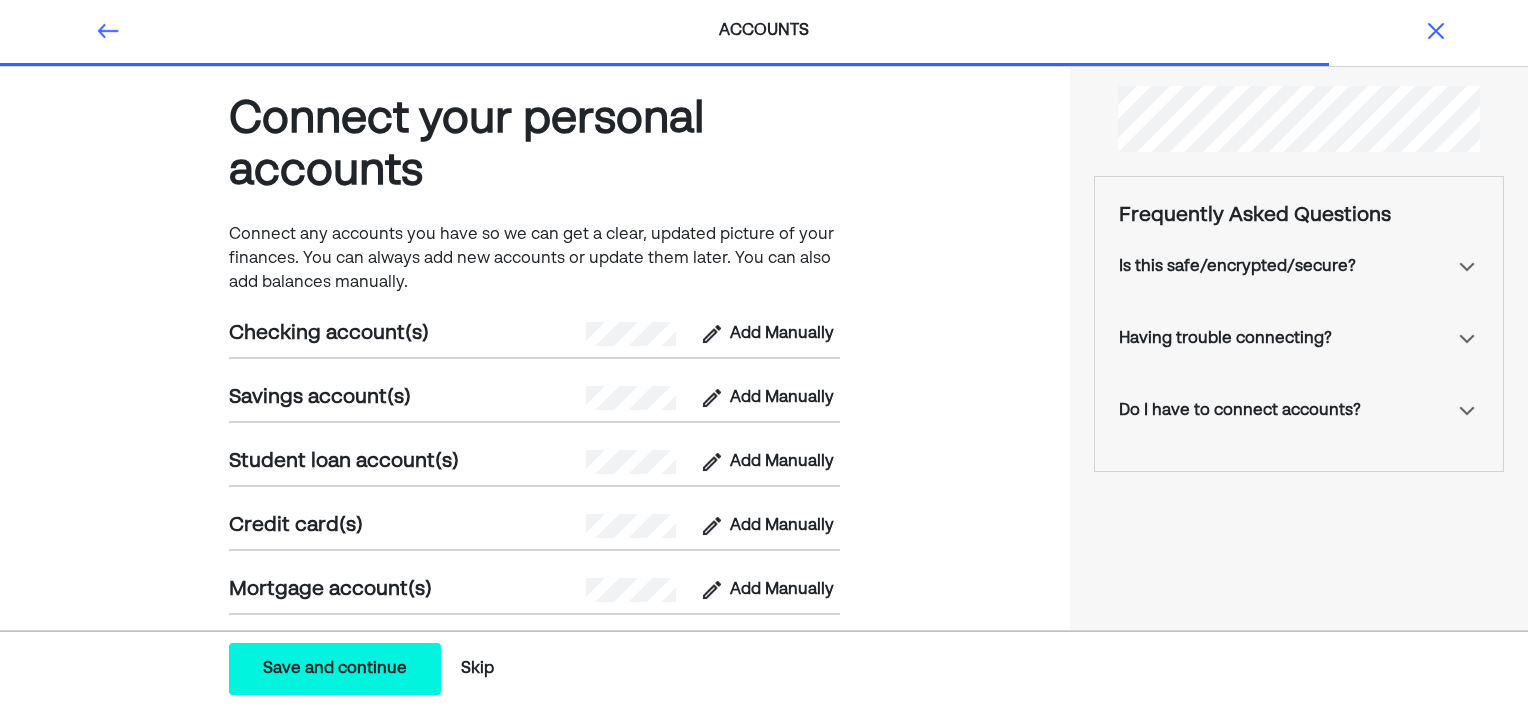 scroll, scrollTop: 0, scrollLeft: 0, axis: both 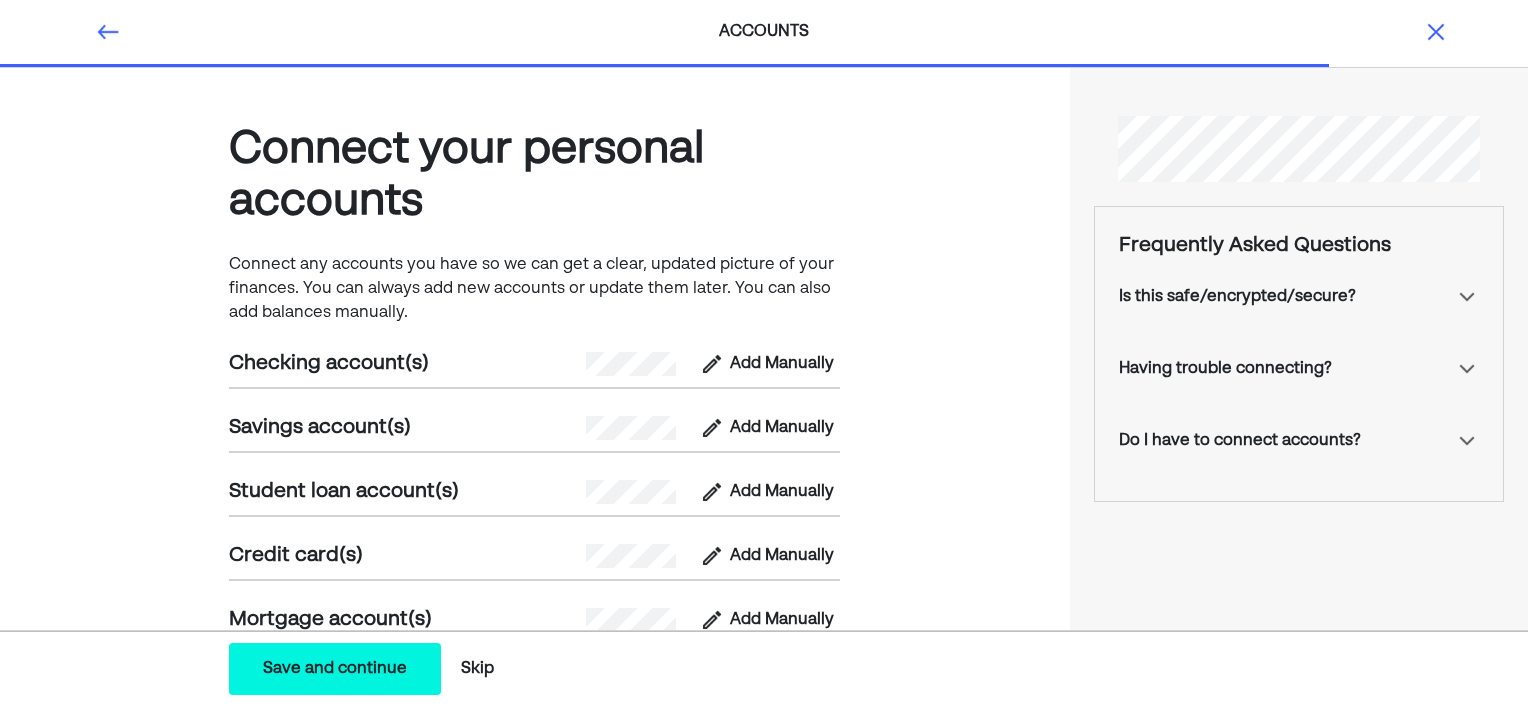 click at bounding box center [108, 32] 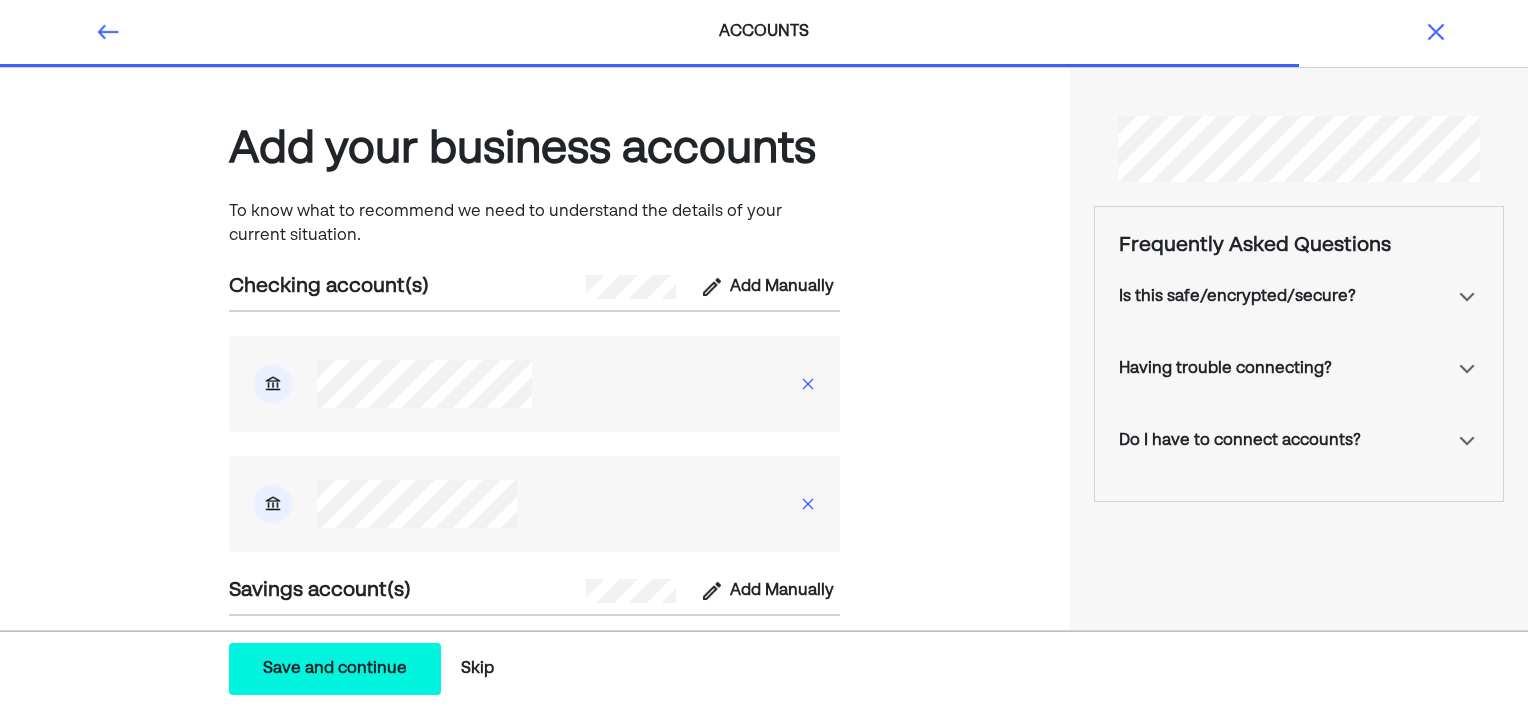 click at bounding box center (808, 384) 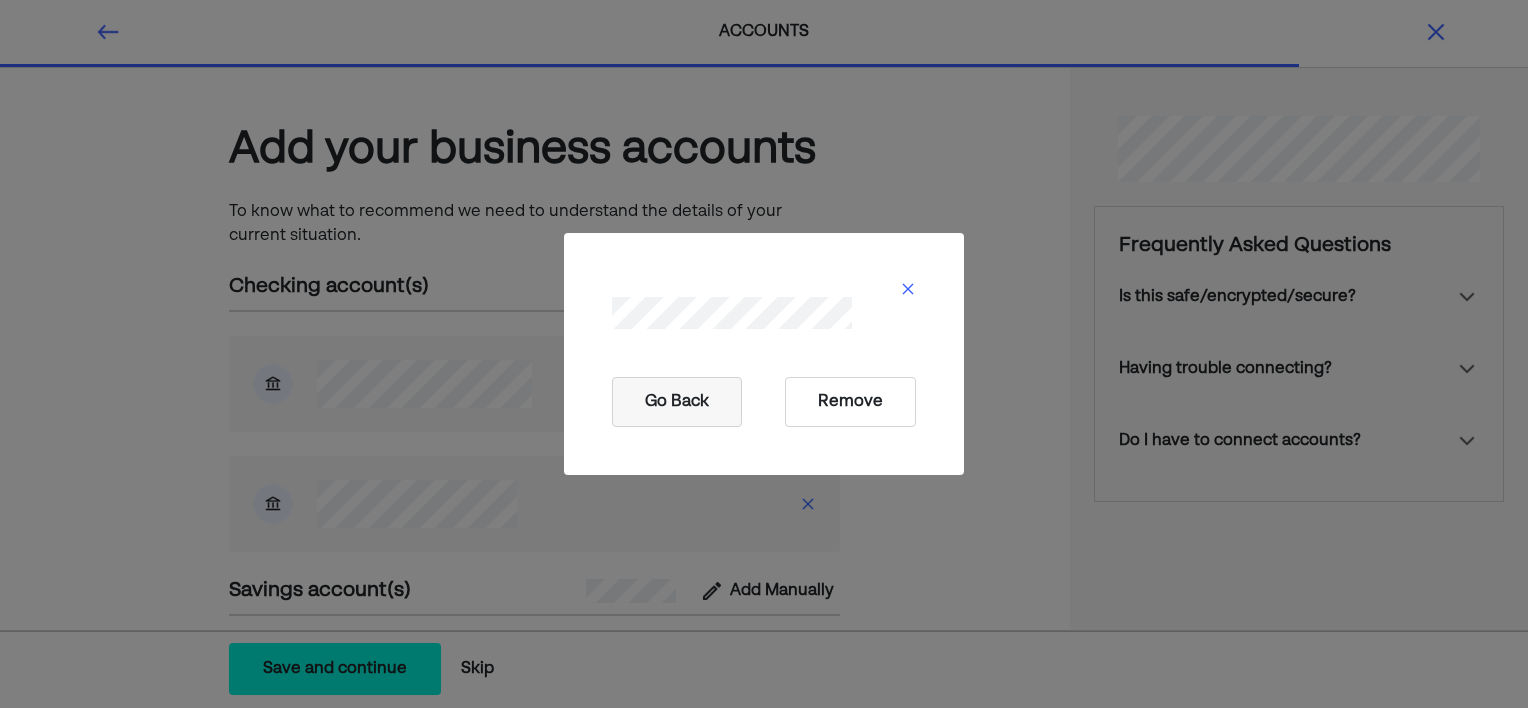 click on "Remove" at bounding box center [850, 402] 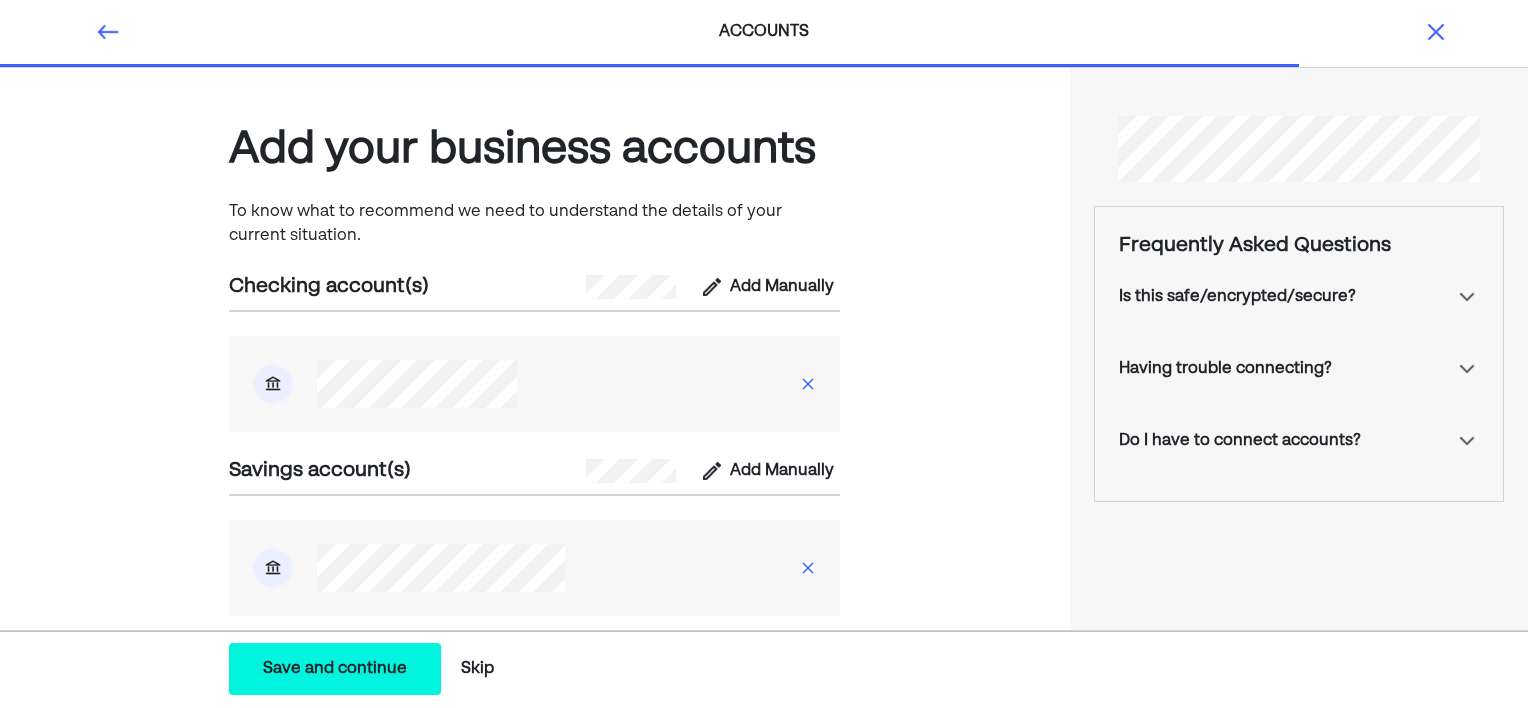 click at bounding box center [808, 384] 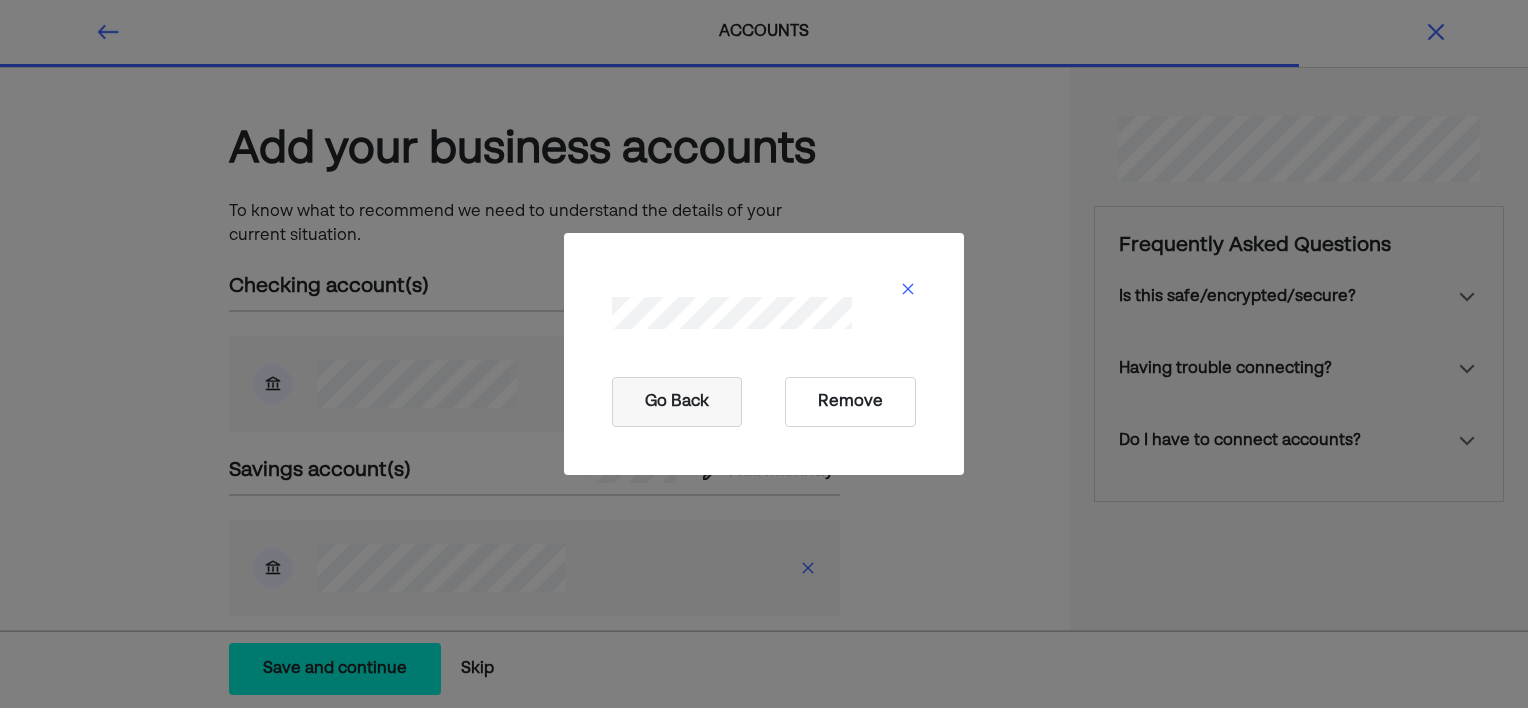 click on "Remove" at bounding box center (850, 402) 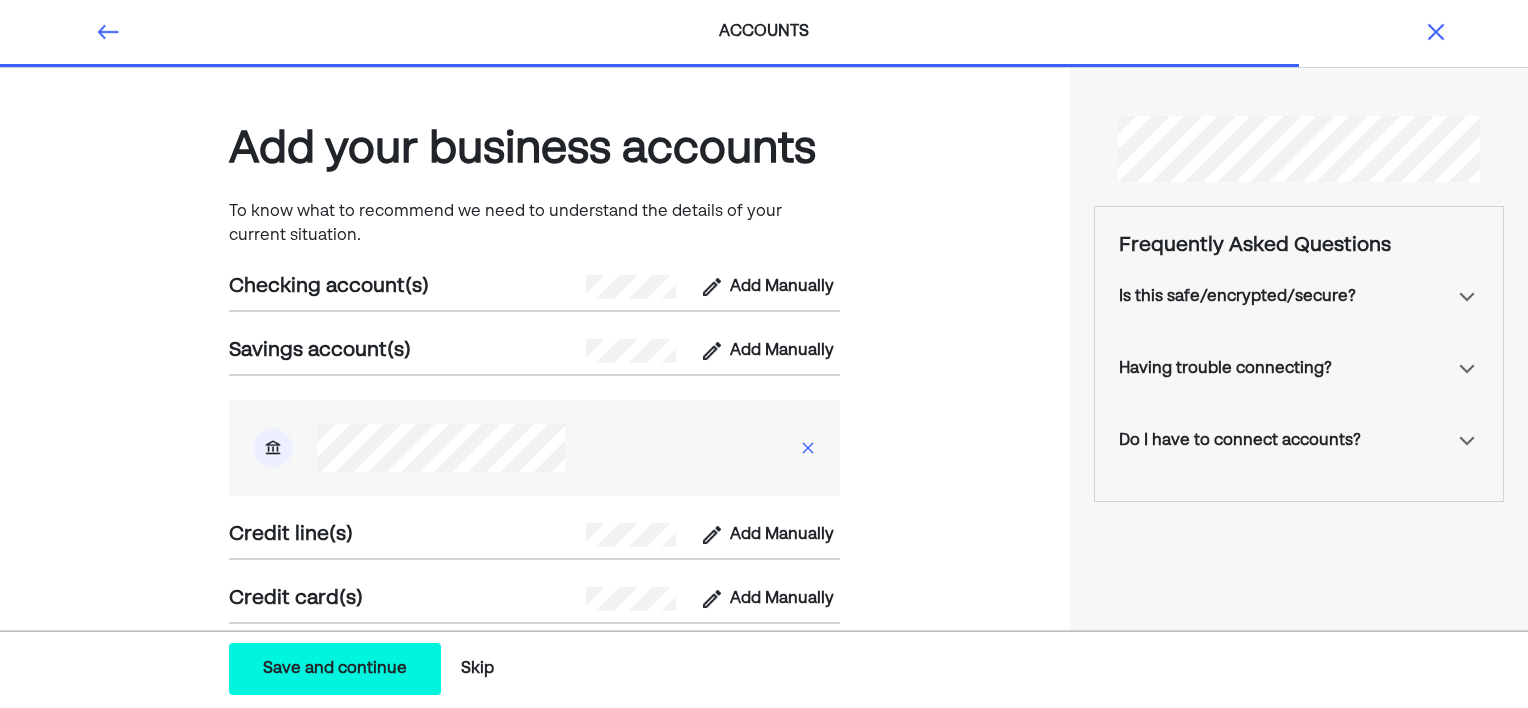 click at bounding box center [808, 448] 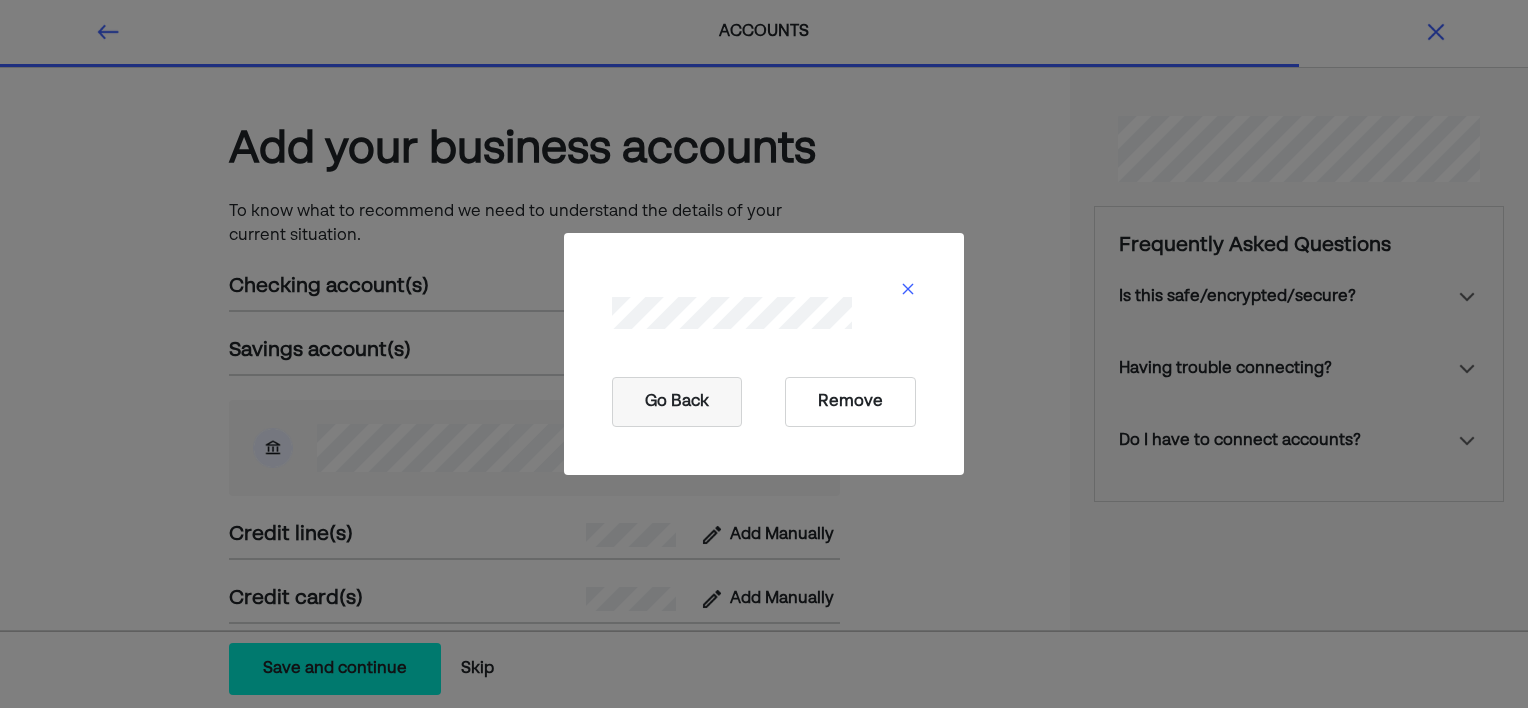 click on "Remove" at bounding box center (850, 402) 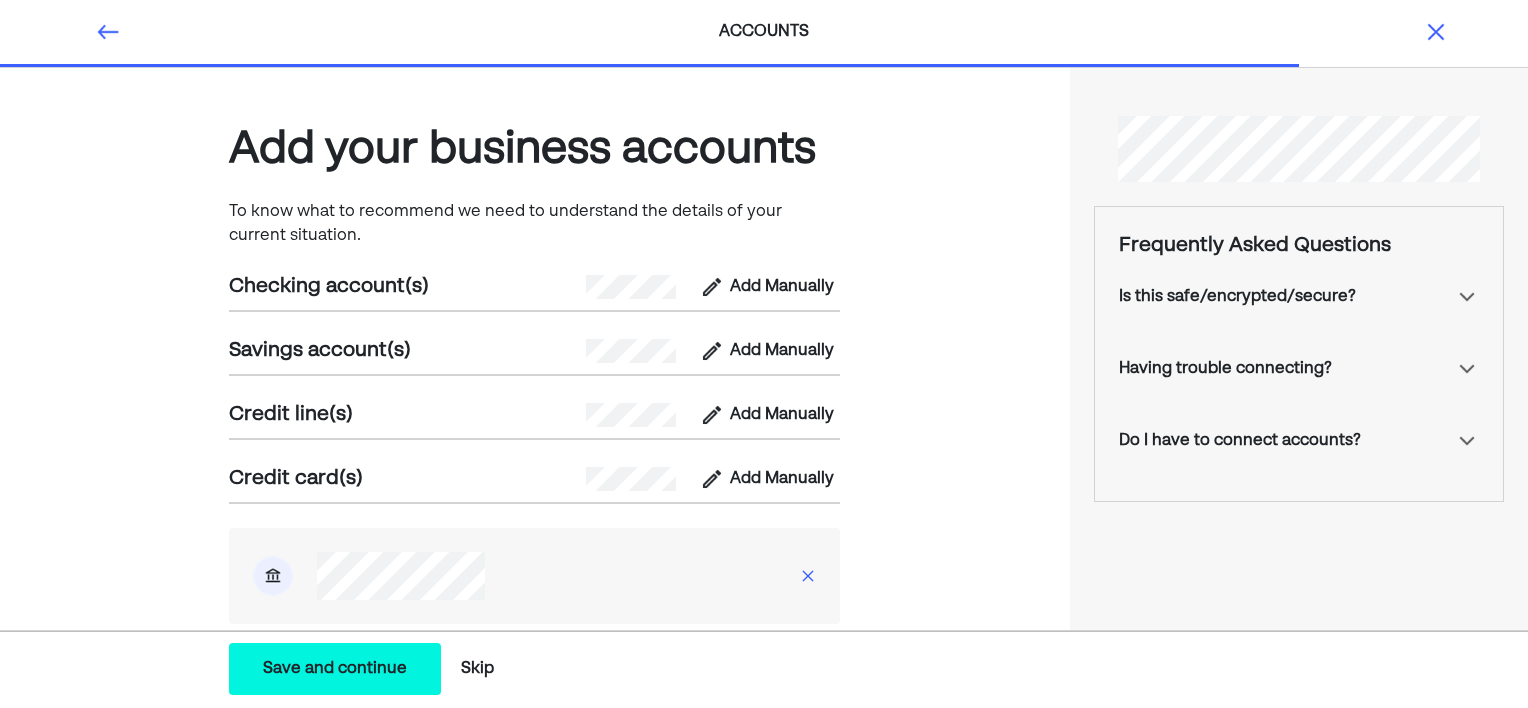 click at bounding box center [808, 576] 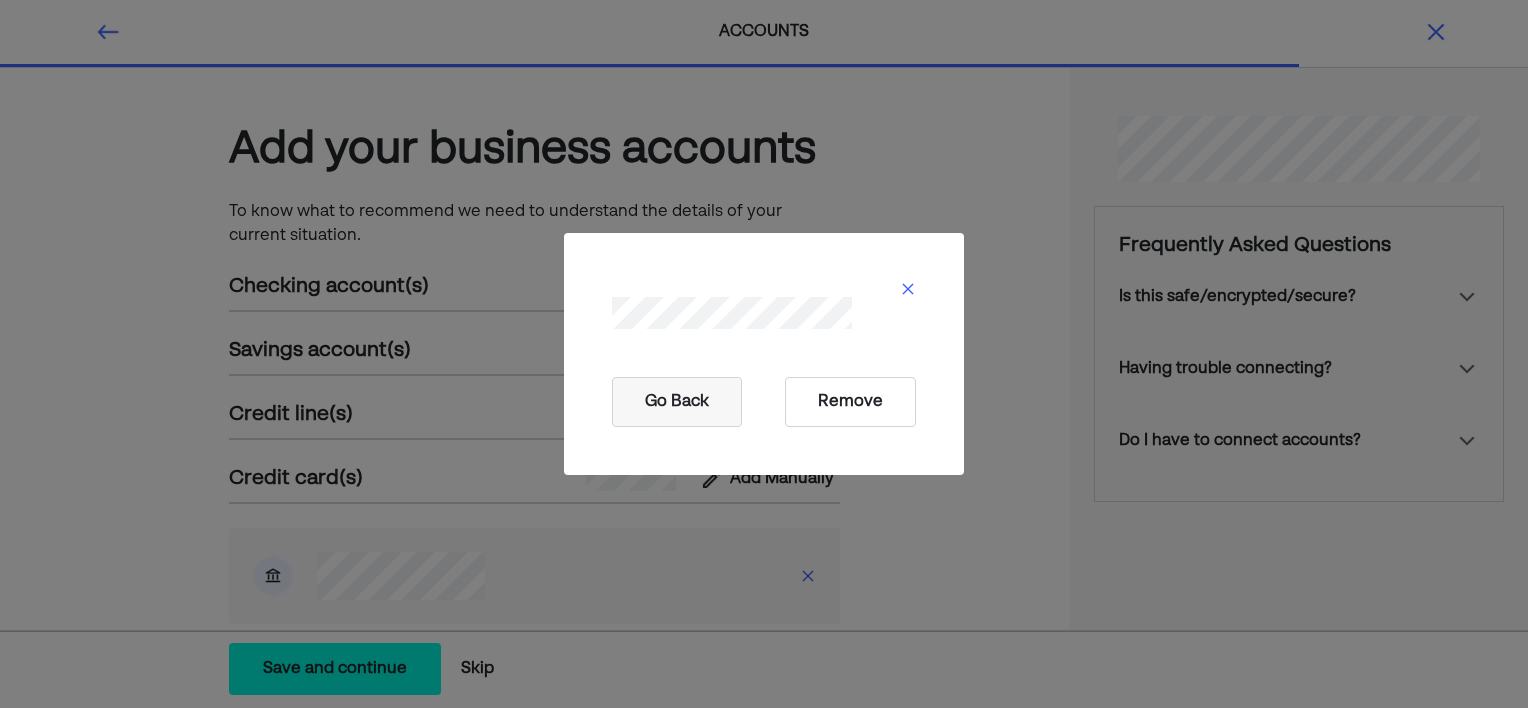 click on "Remove" at bounding box center (850, 402) 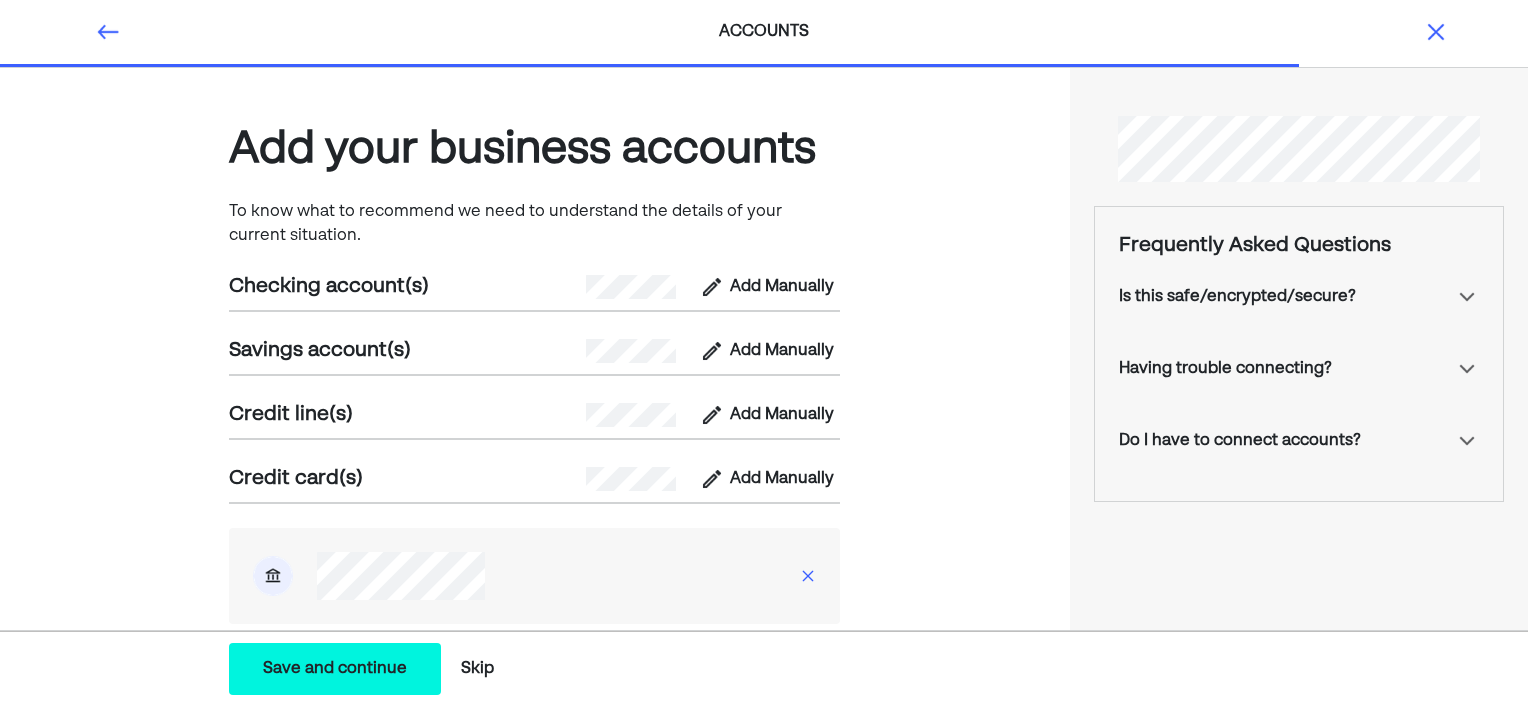click at bounding box center (808, 576) 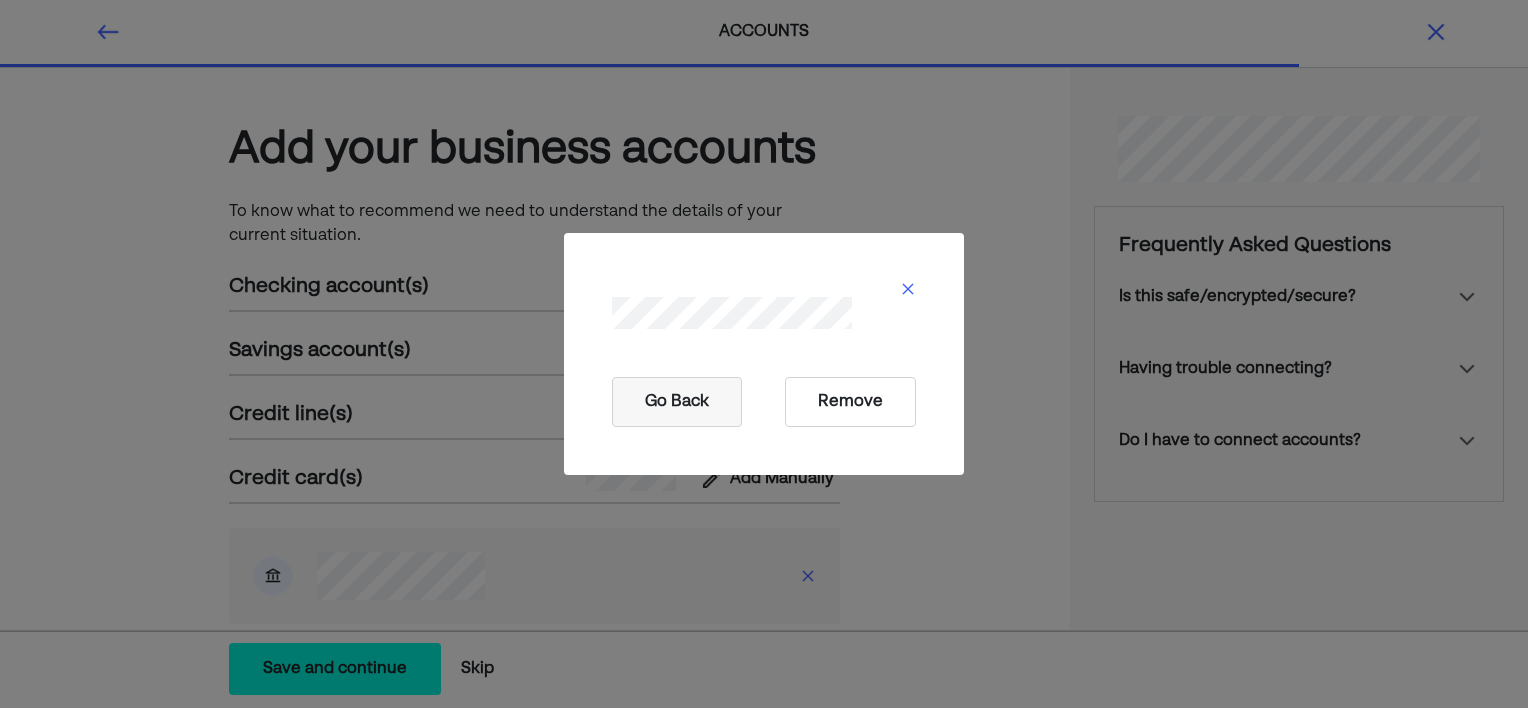 click on "Remove" at bounding box center [850, 402] 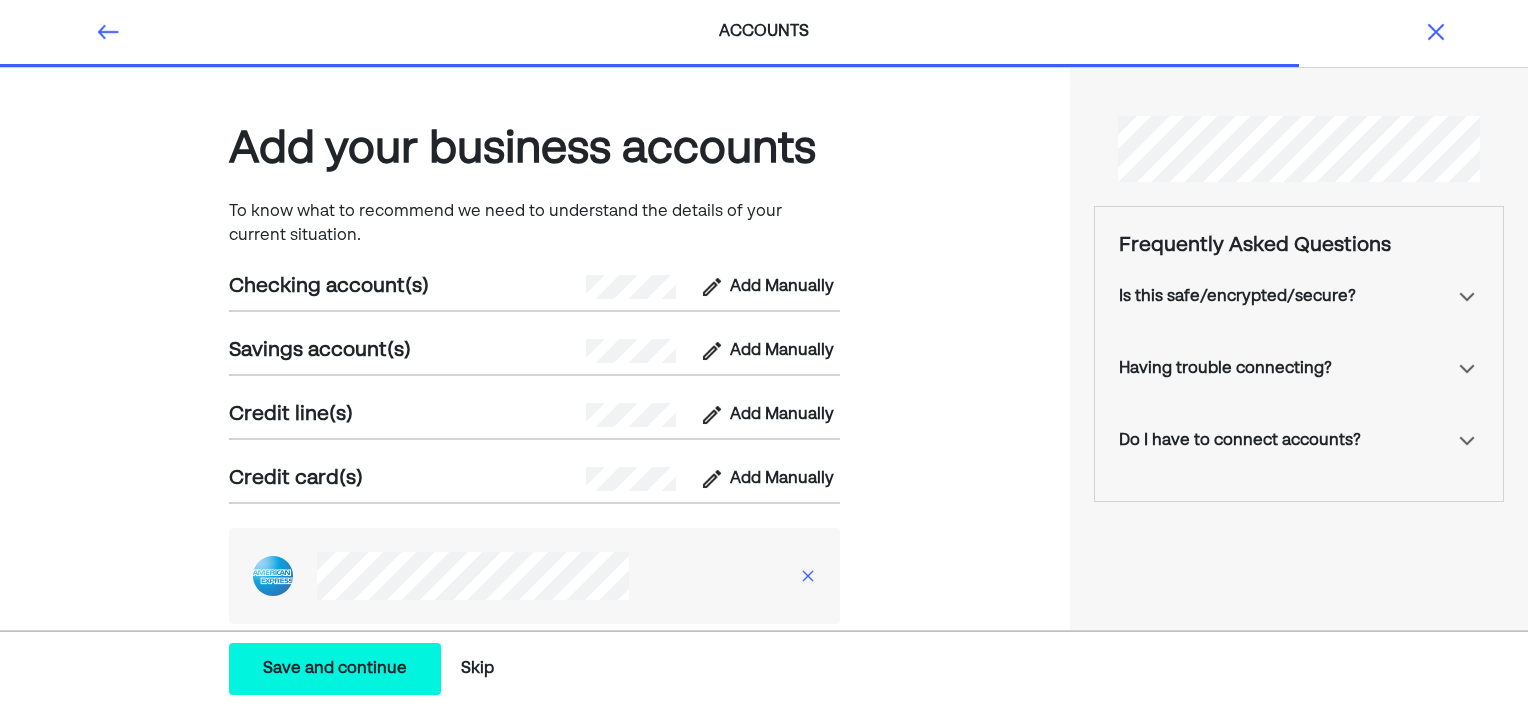 click at bounding box center [808, 576] 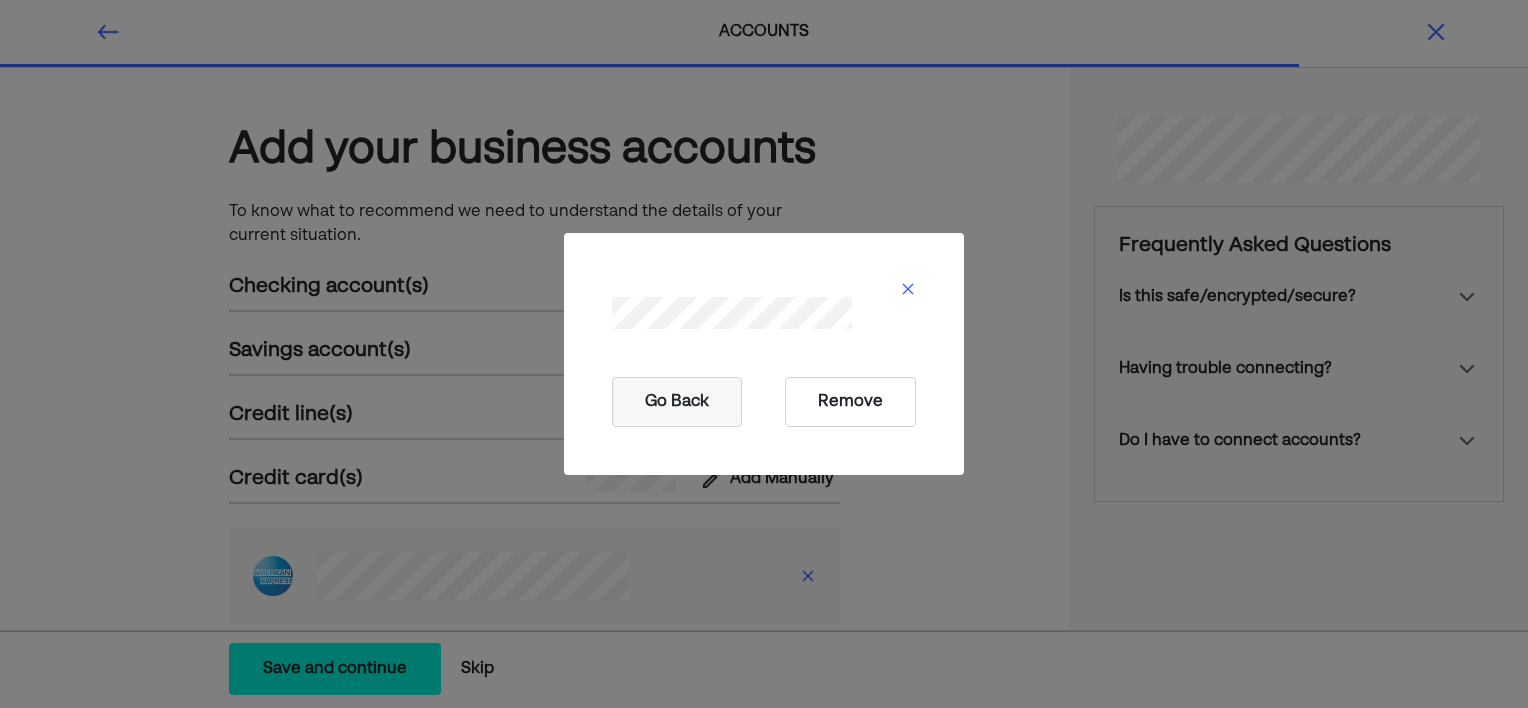 click on "Remove" at bounding box center [850, 402] 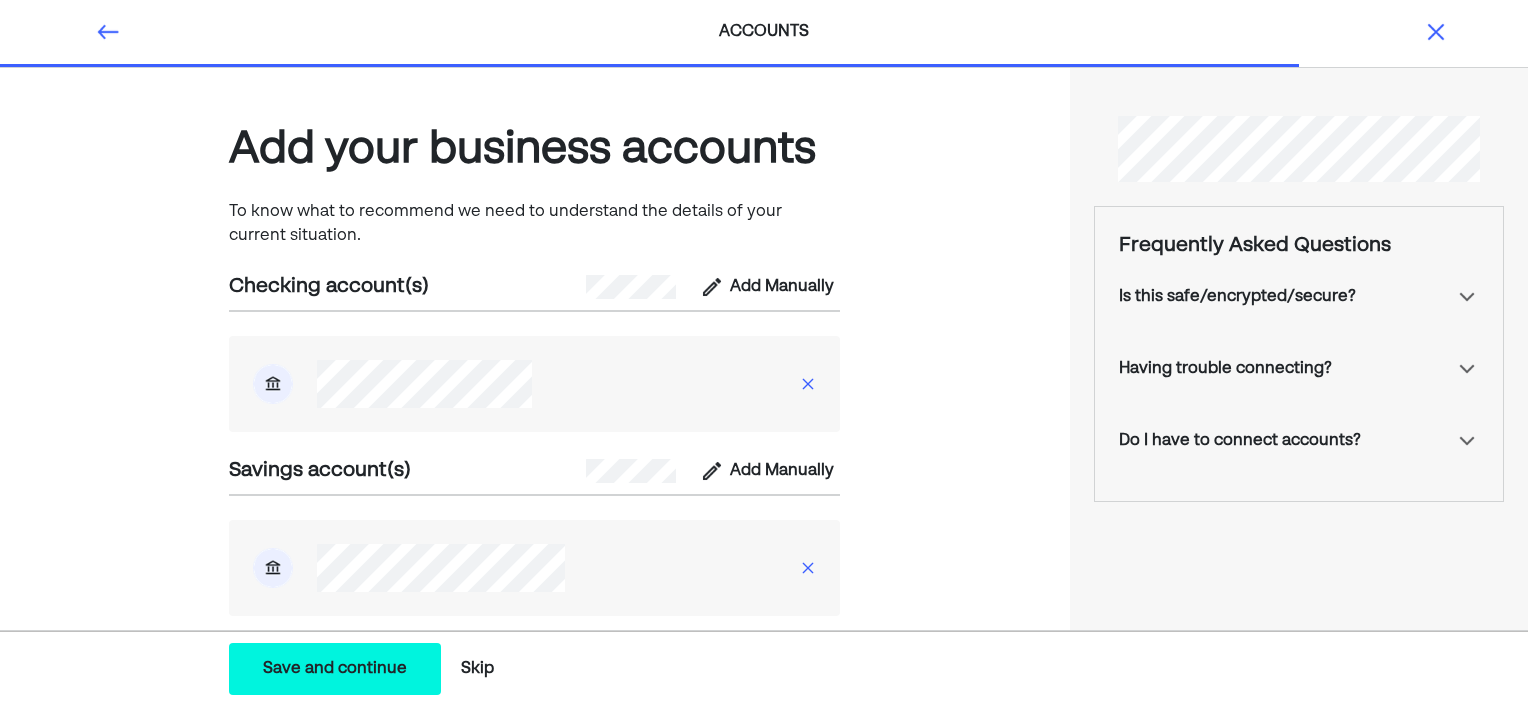 click on "Add your business accounts To know what to recommend we need to understand the details of your current situation. Checking account(s) Add Manually Savings account(s) Add Manually Credit line(s) Add Manually Credit card(s) Add Manually" at bounding box center [535, 478] 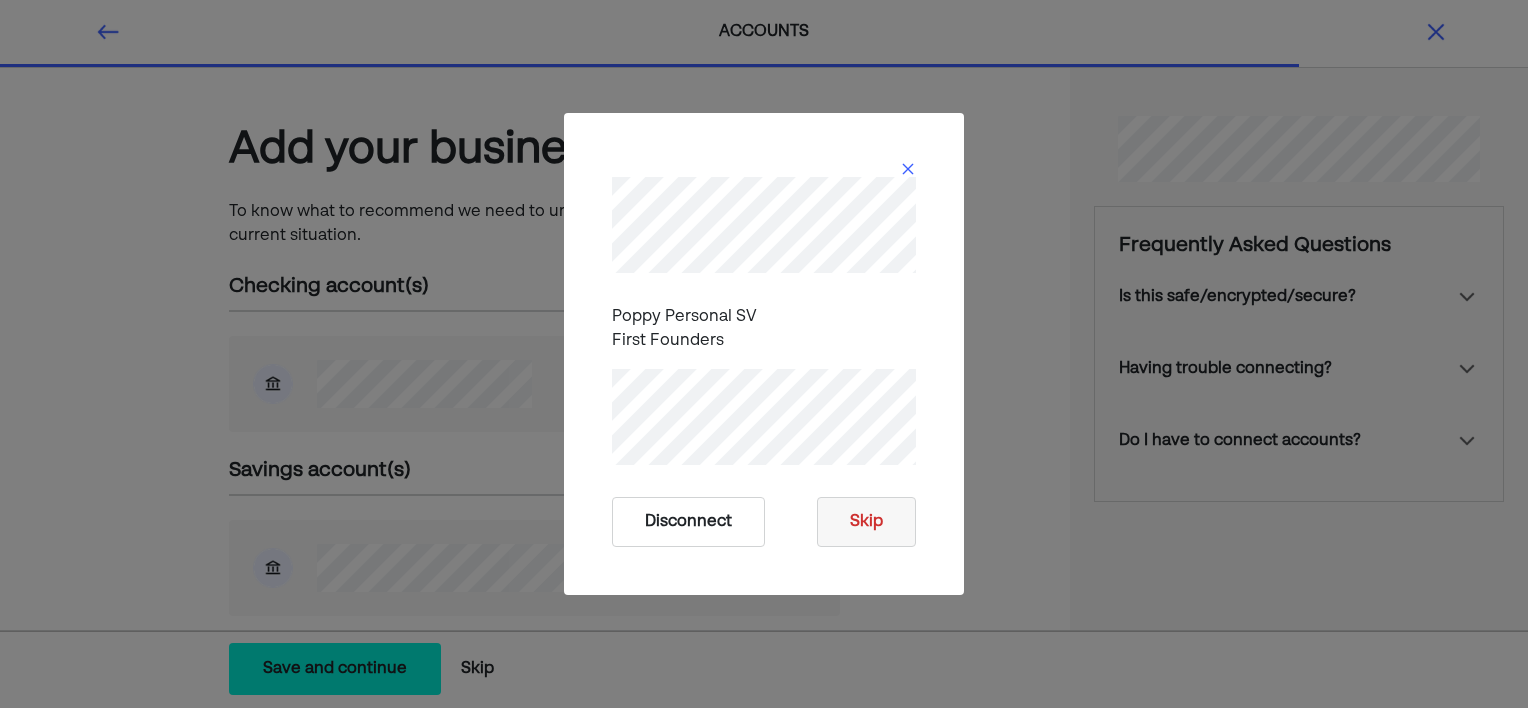 click on "Disconnect" at bounding box center [688, 522] 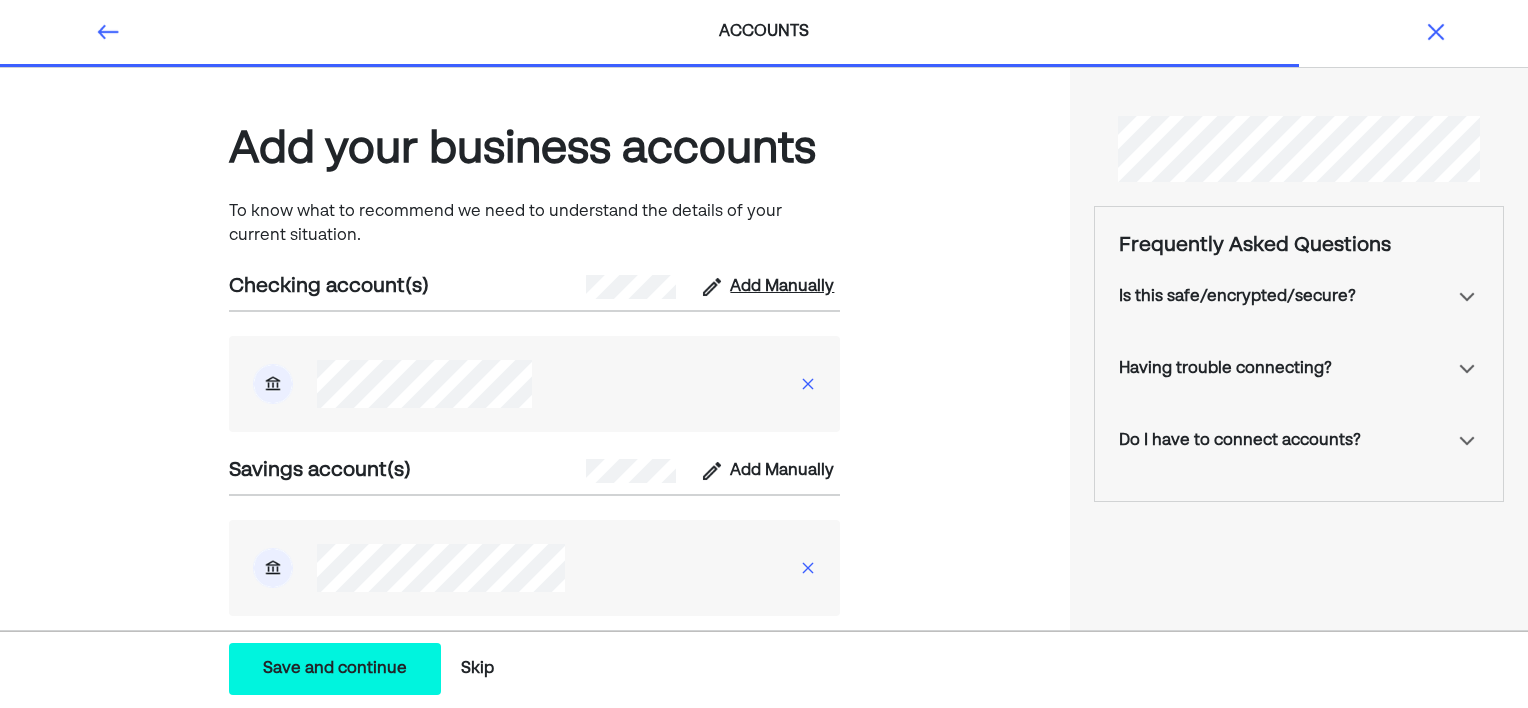 click on "Add Manually" at bounding box center [782, 287] 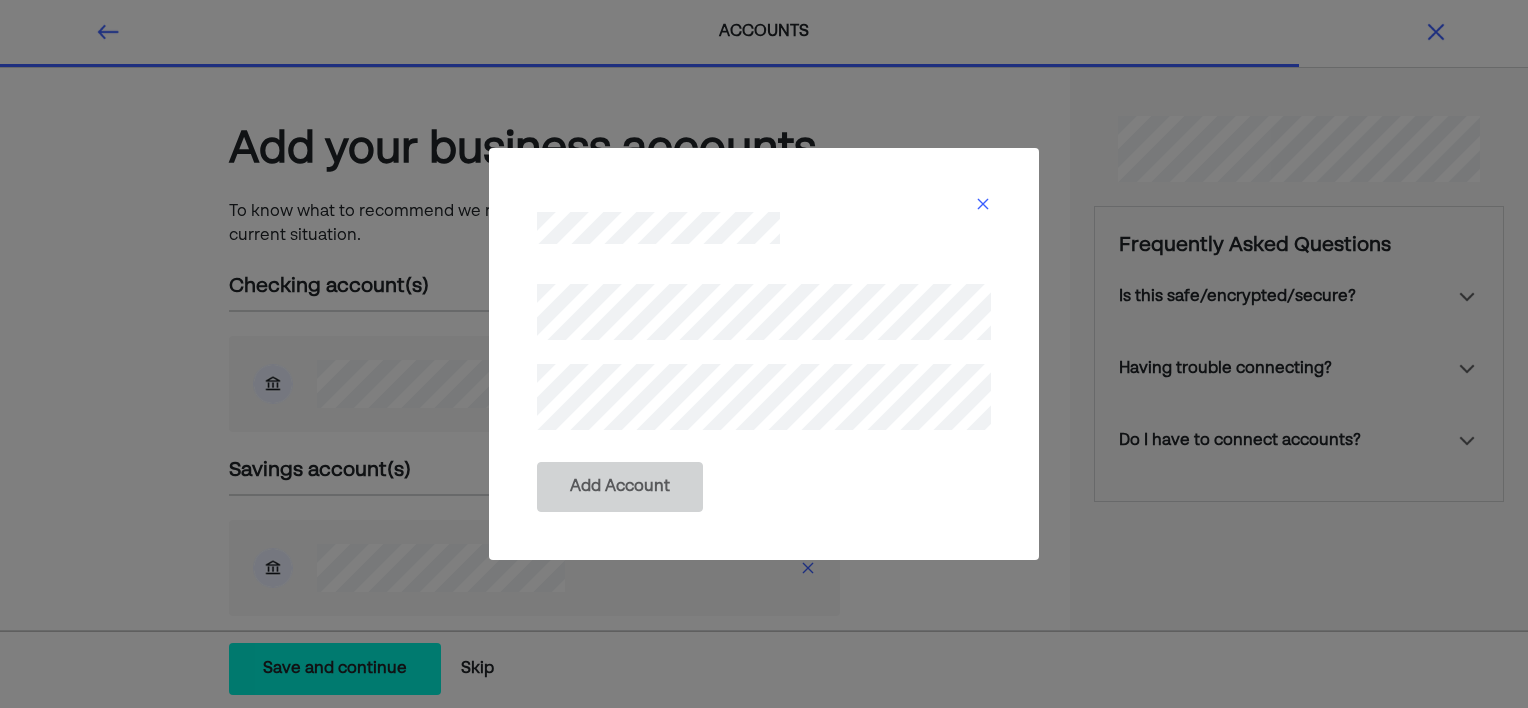 click at bounding box center (983, 204) 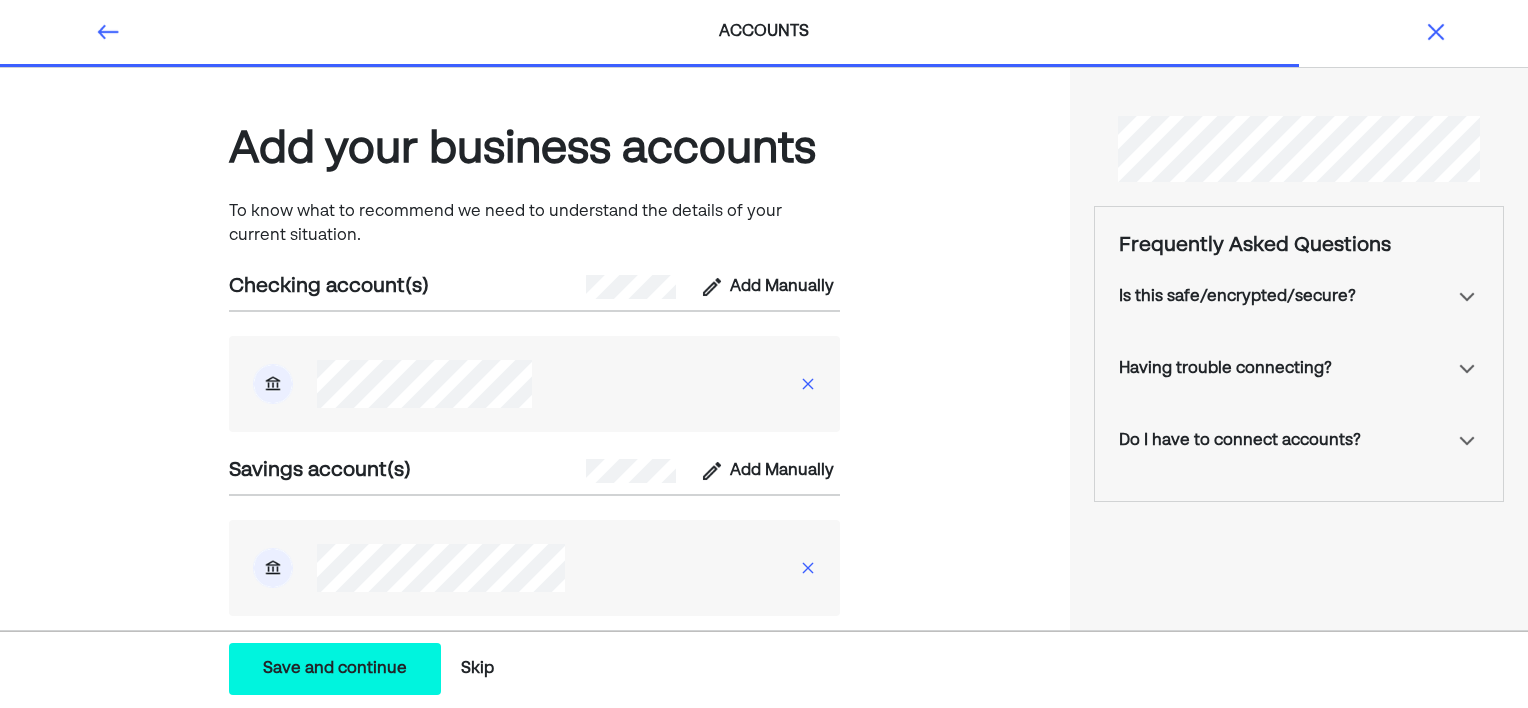 click at bounding box center (808, 384) 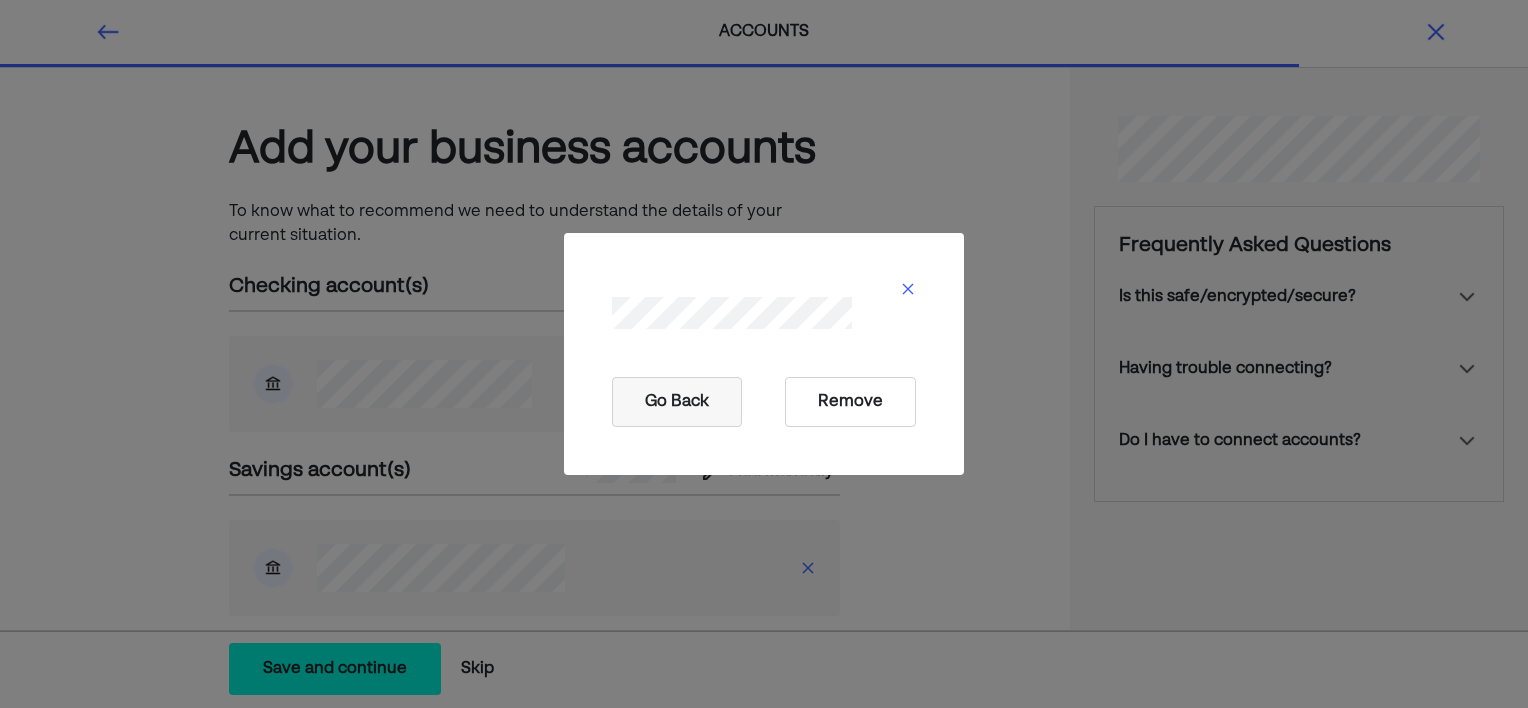 click on "Remove" at bounding box center [850, 402] 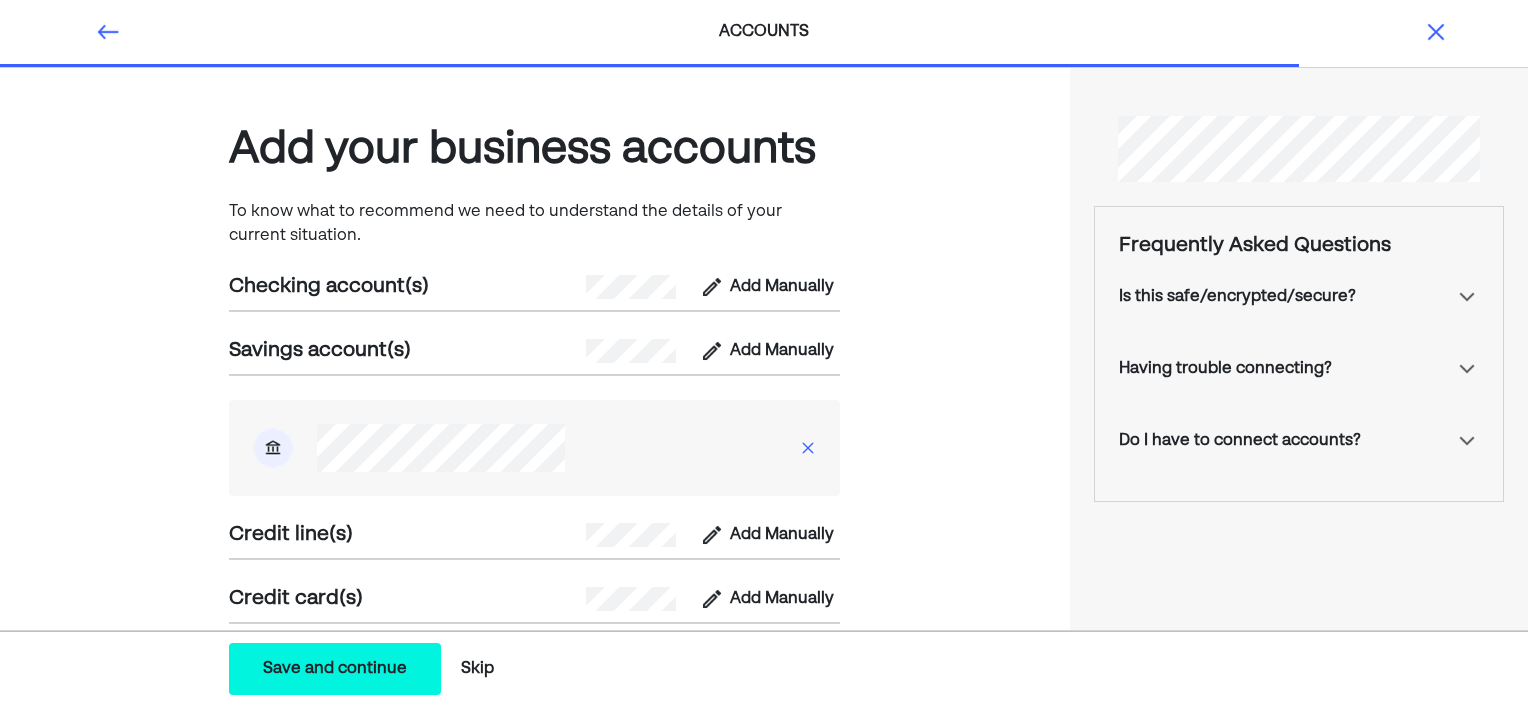 click at bounding box center [808, 448] 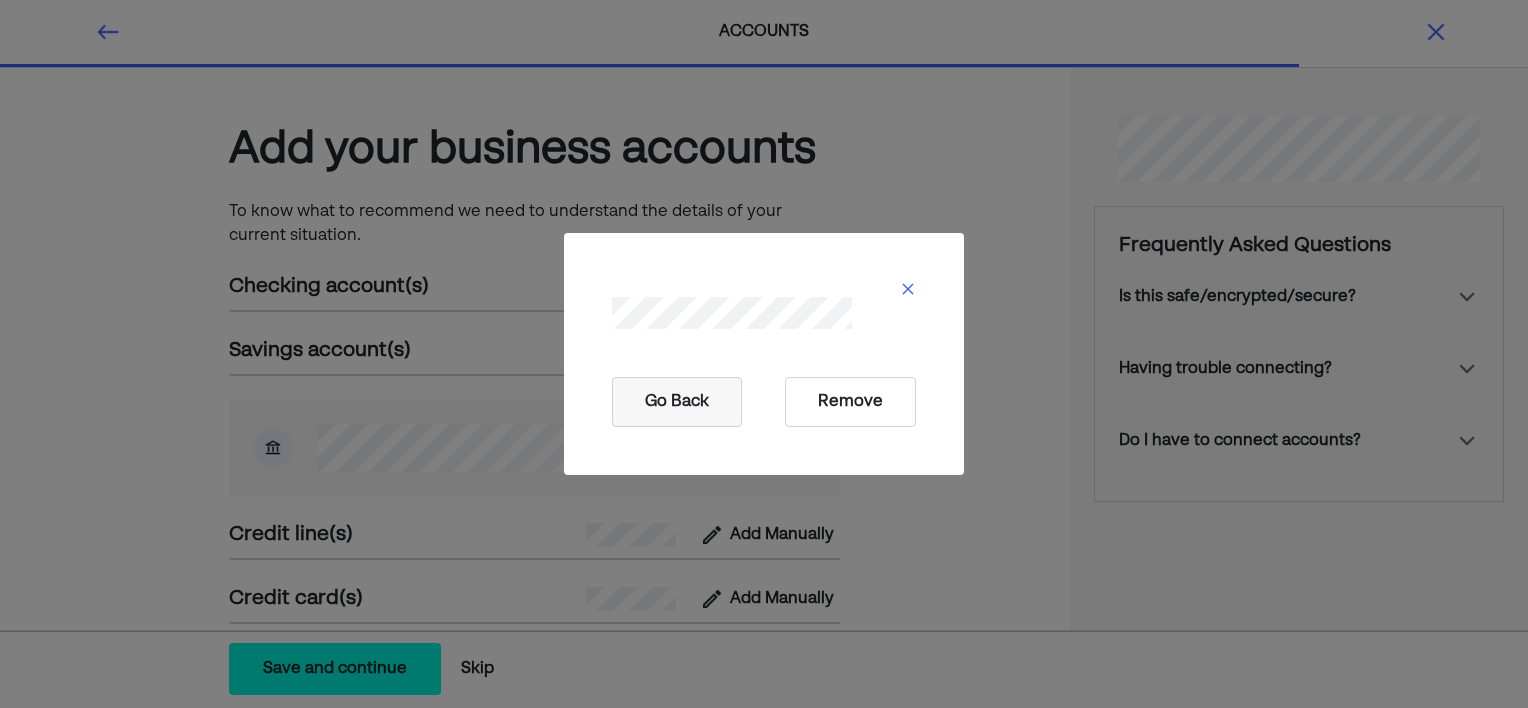 click on "Remove" at bounding box center (850, 402) 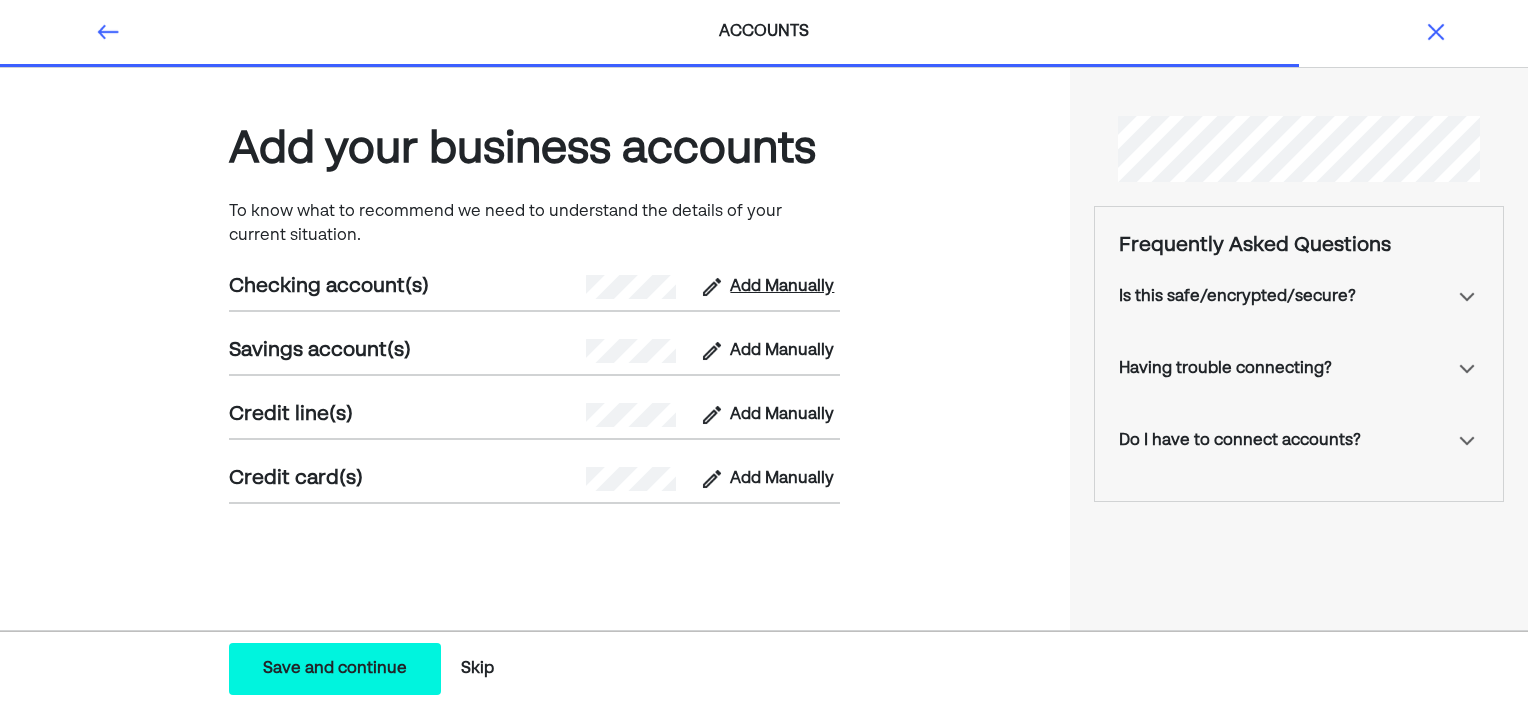 click on "Add Manually" at bounding box center (782, 287) 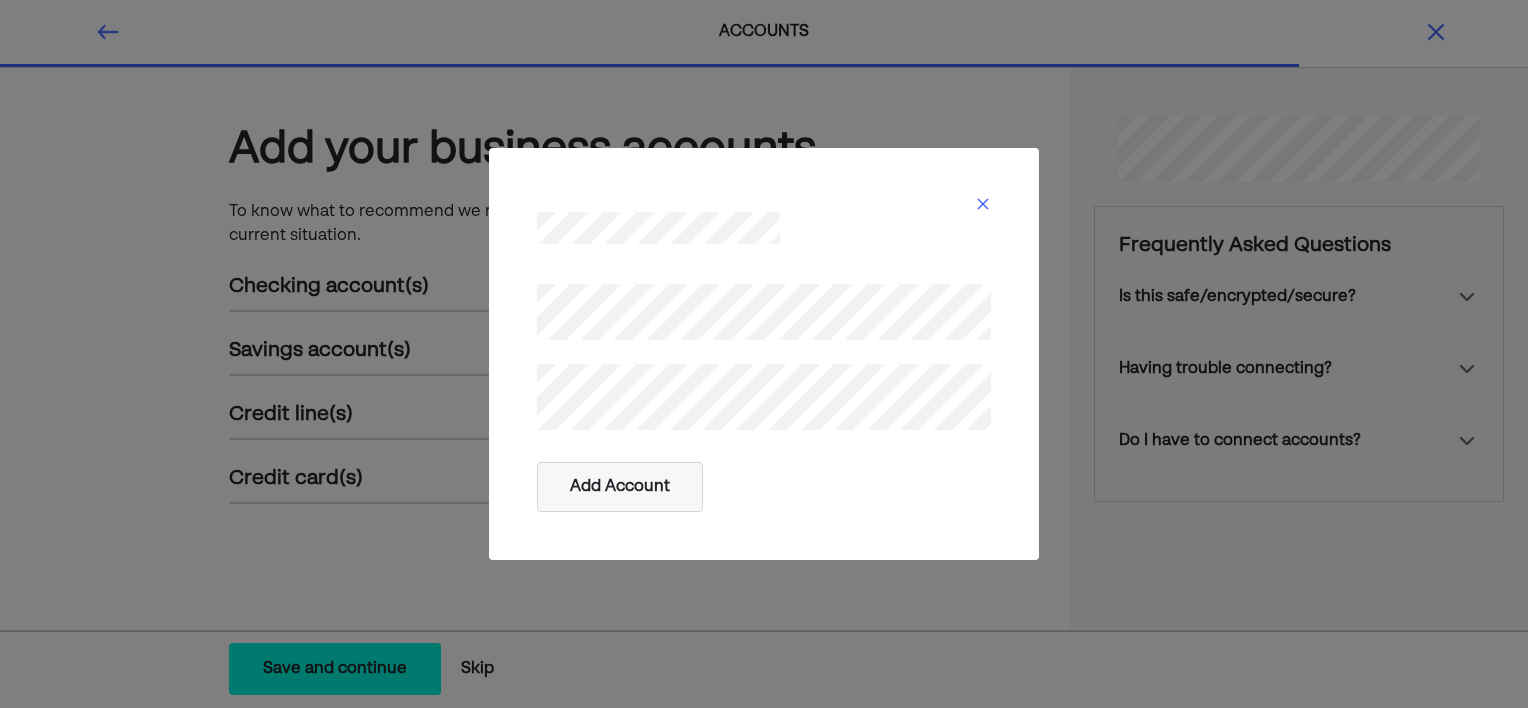click at bounding box center [983, 204] 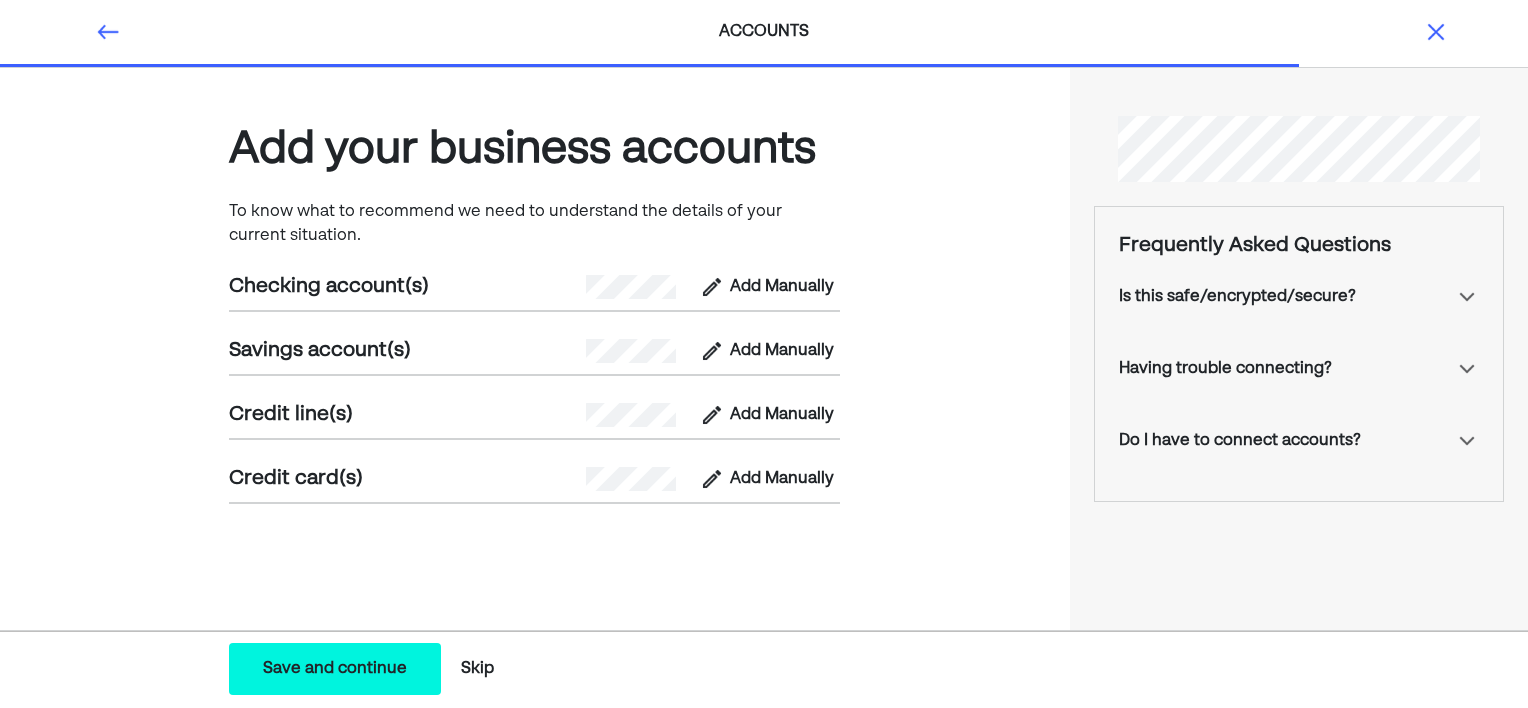 click at bounding box center (108, 32) 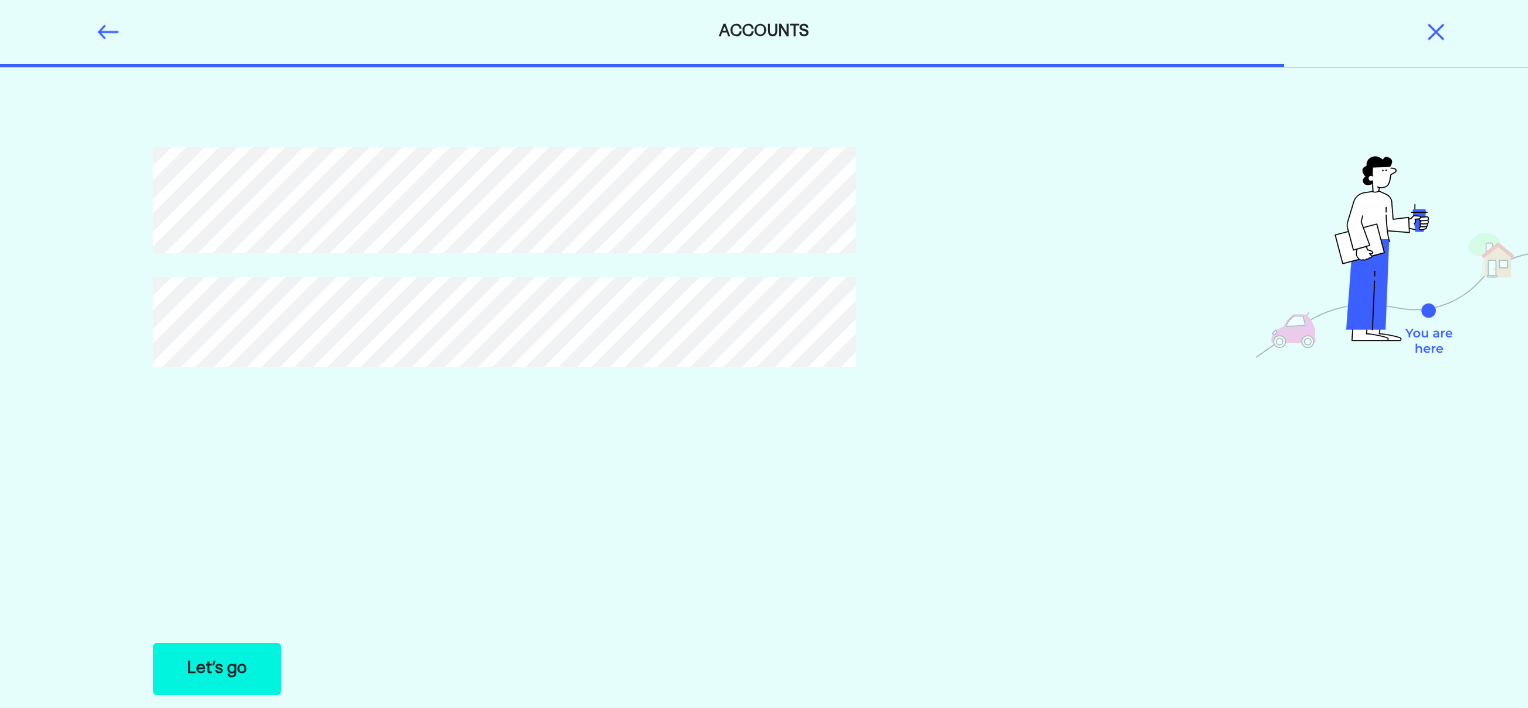 click on "Let’s go" at bounding box center [217, 669] 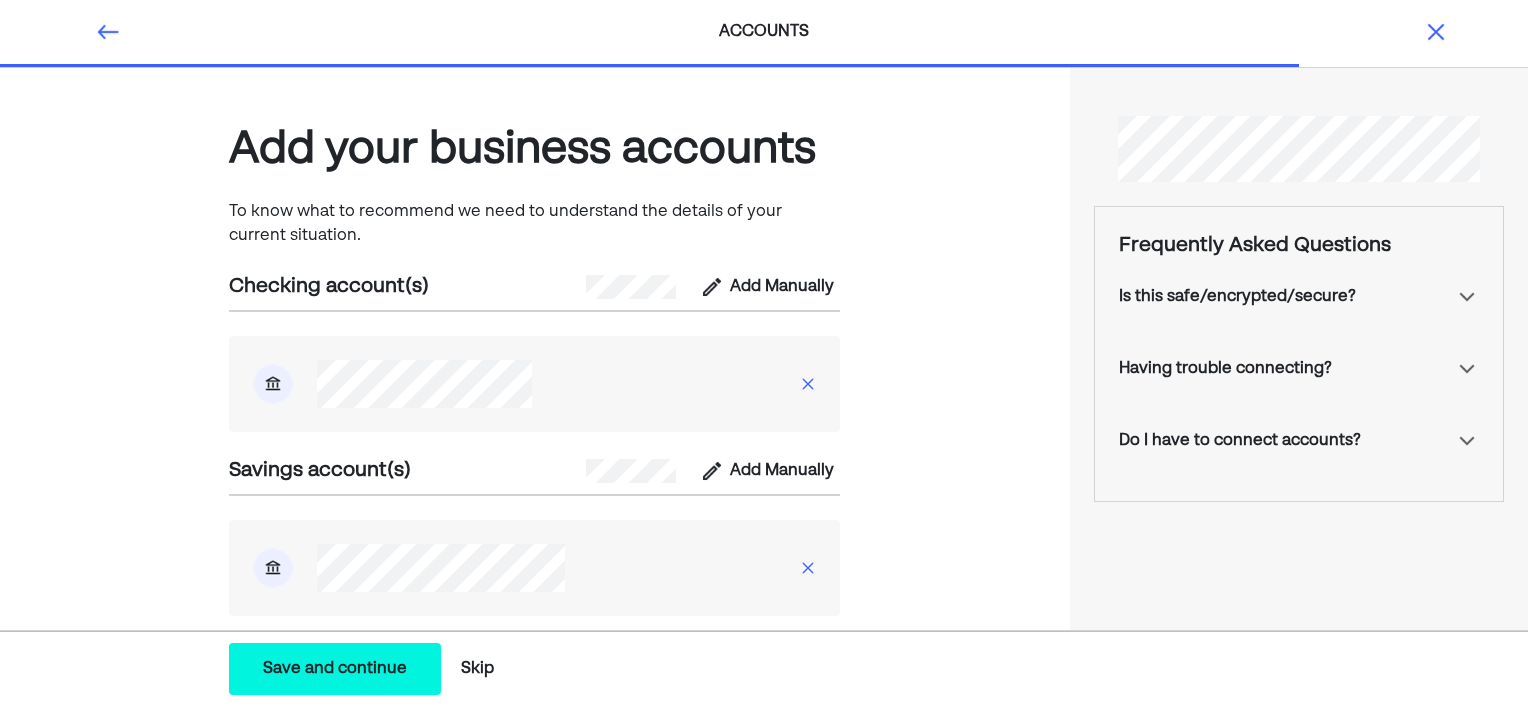 click at bounding box center [808, 384] 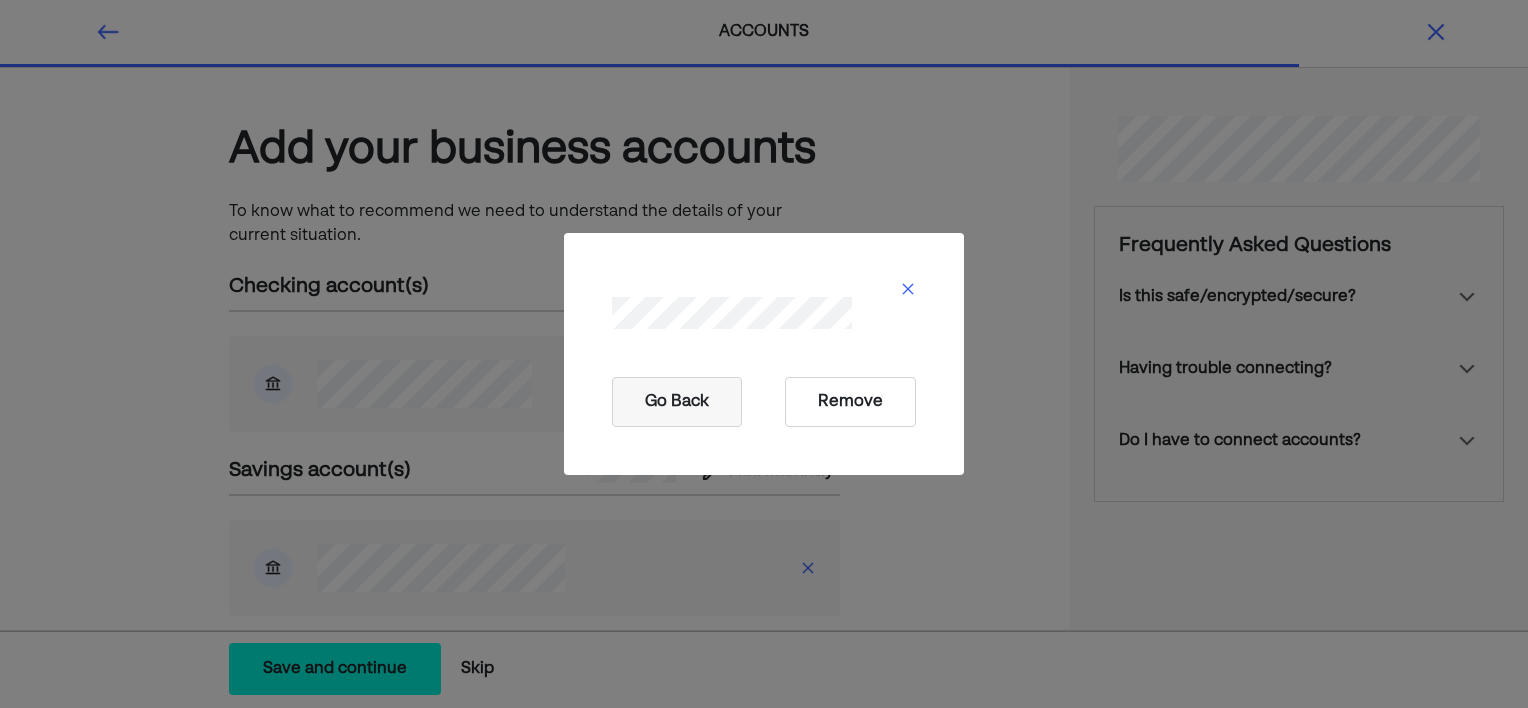 click on "Remove" at bounding box center [850, 402] 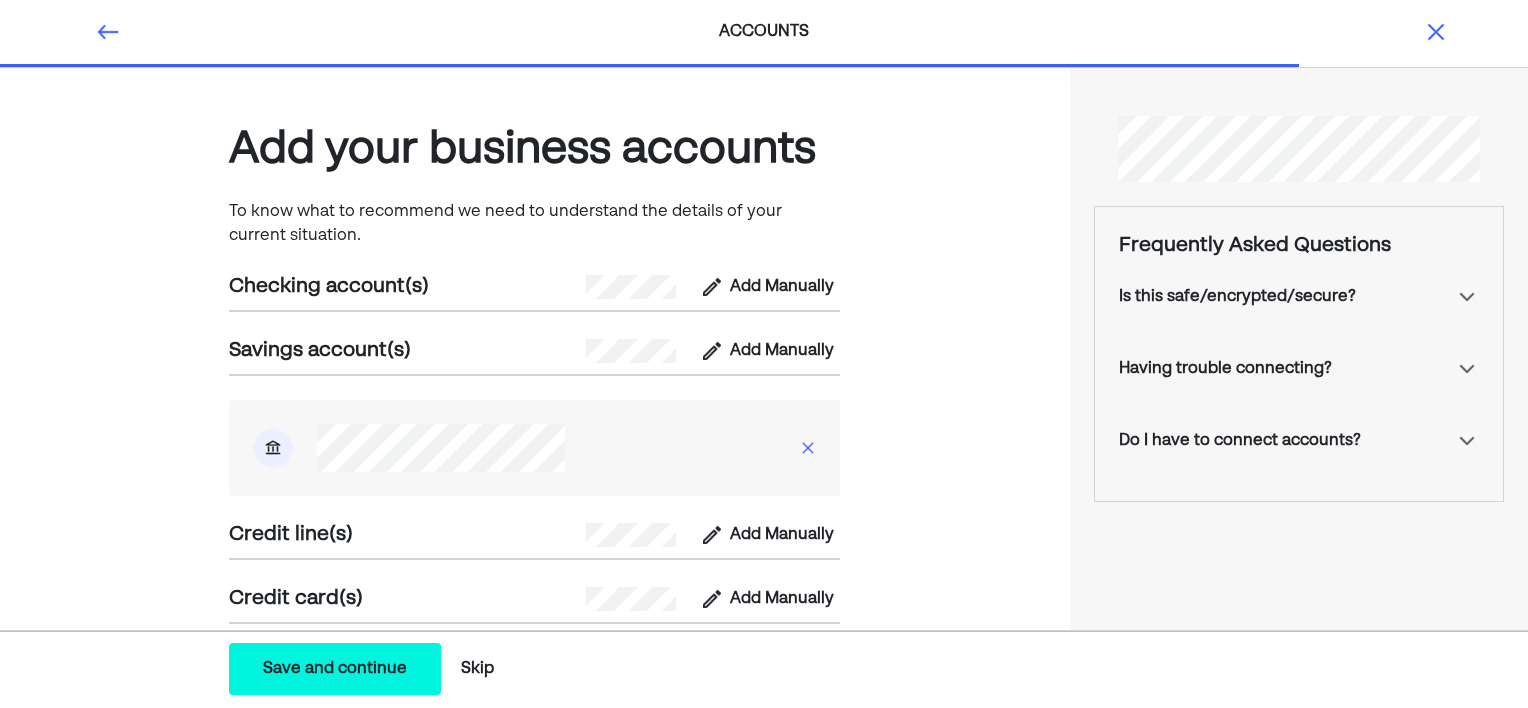 click at bounding box center [808, 448] 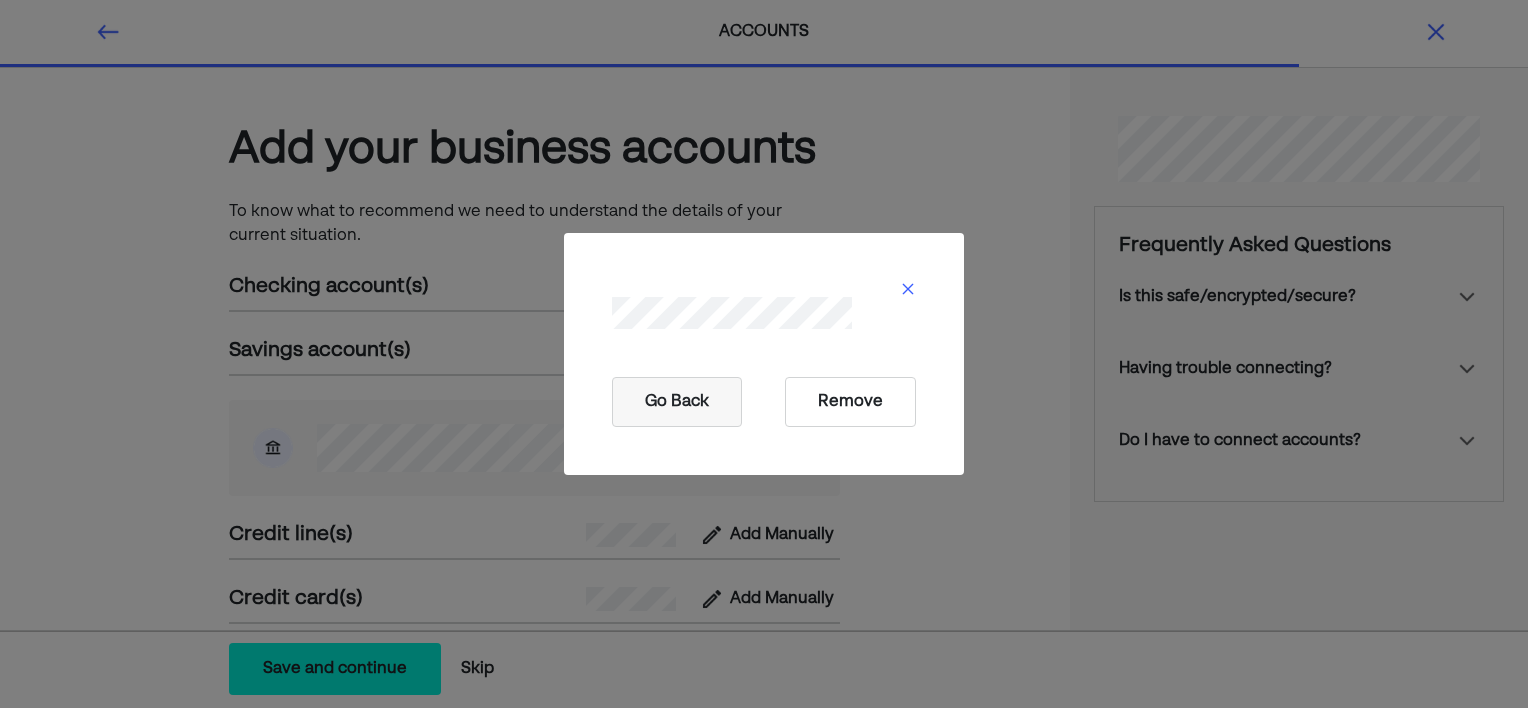 click on "Remove" at bounding box center (850, 402) 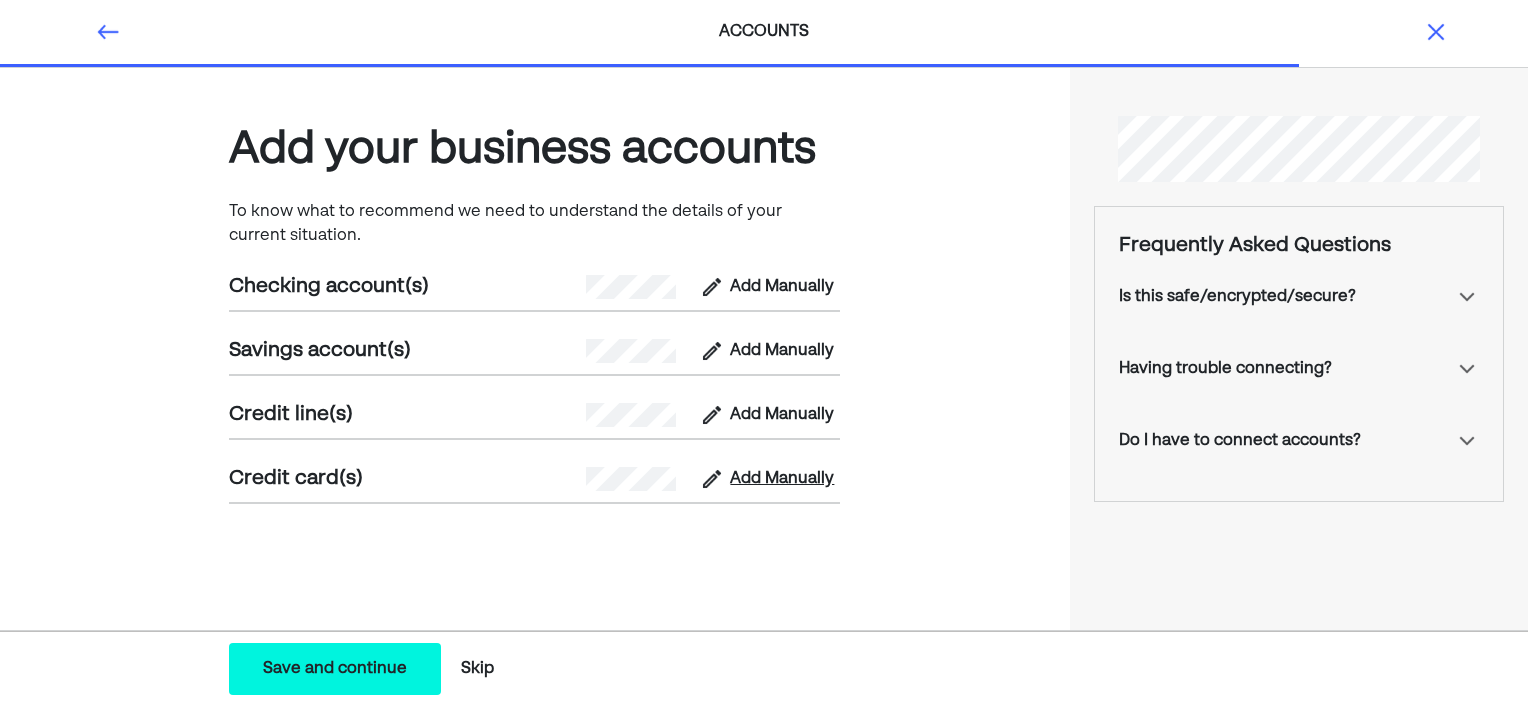 click on "Add Manually" at bounding box center (782, 479) 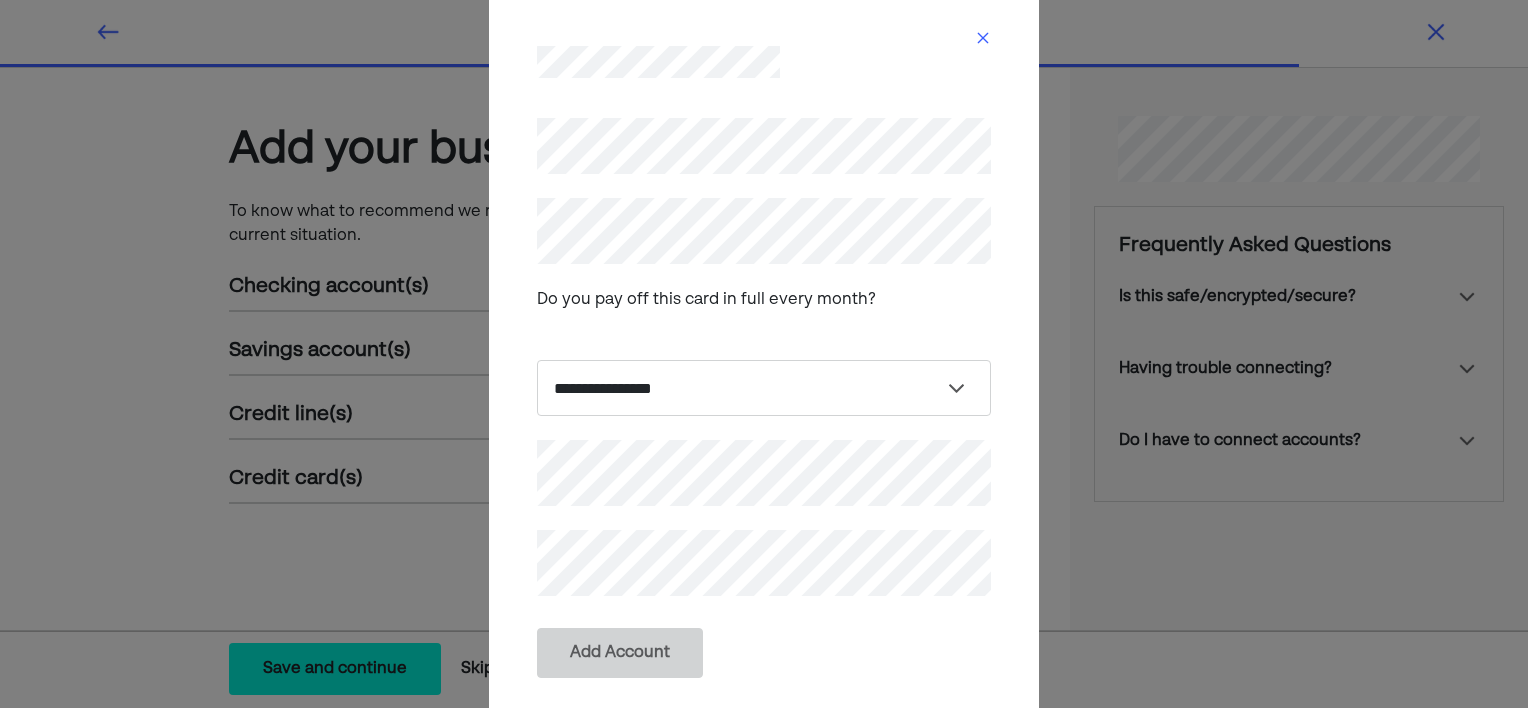 click at bounding box center [983, 38] 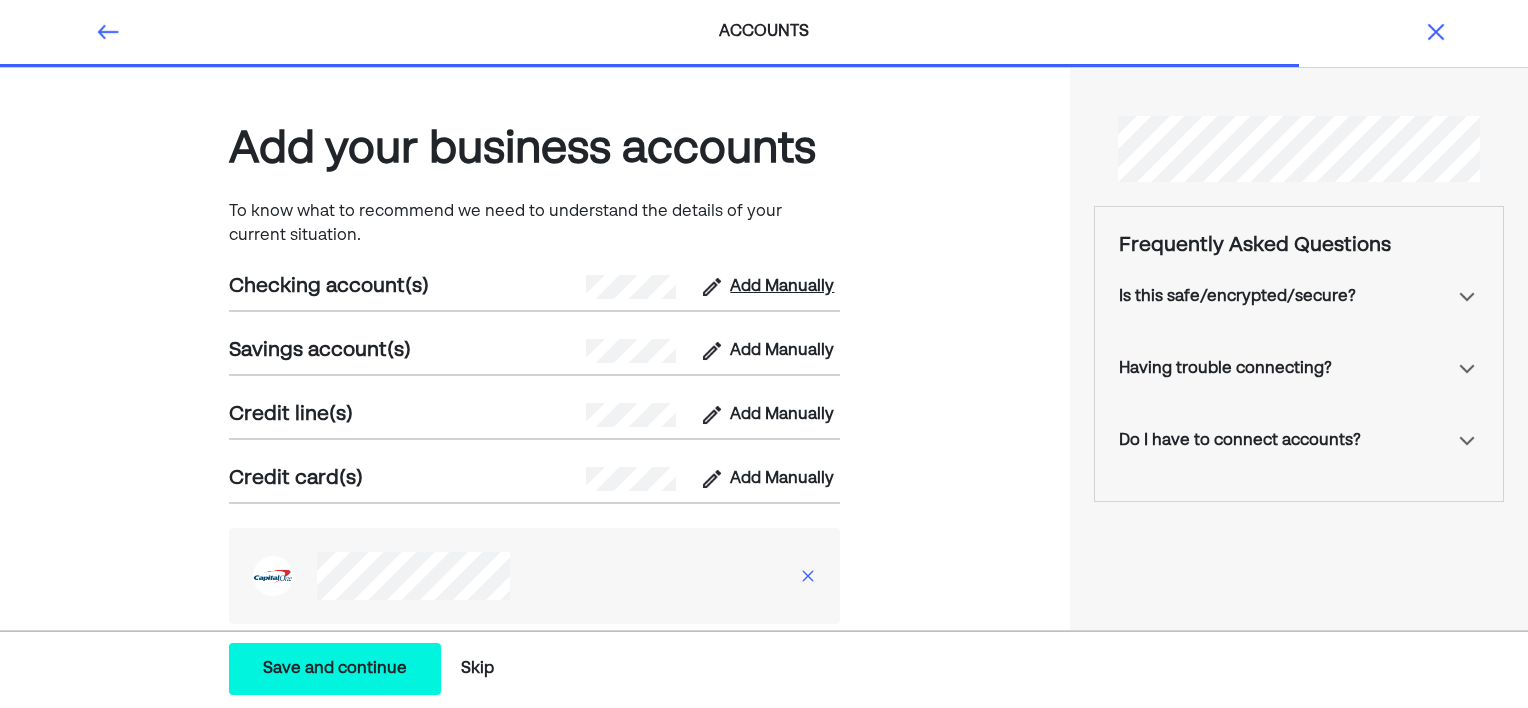 click on "Add Manually" at bounding box center [782, 287] 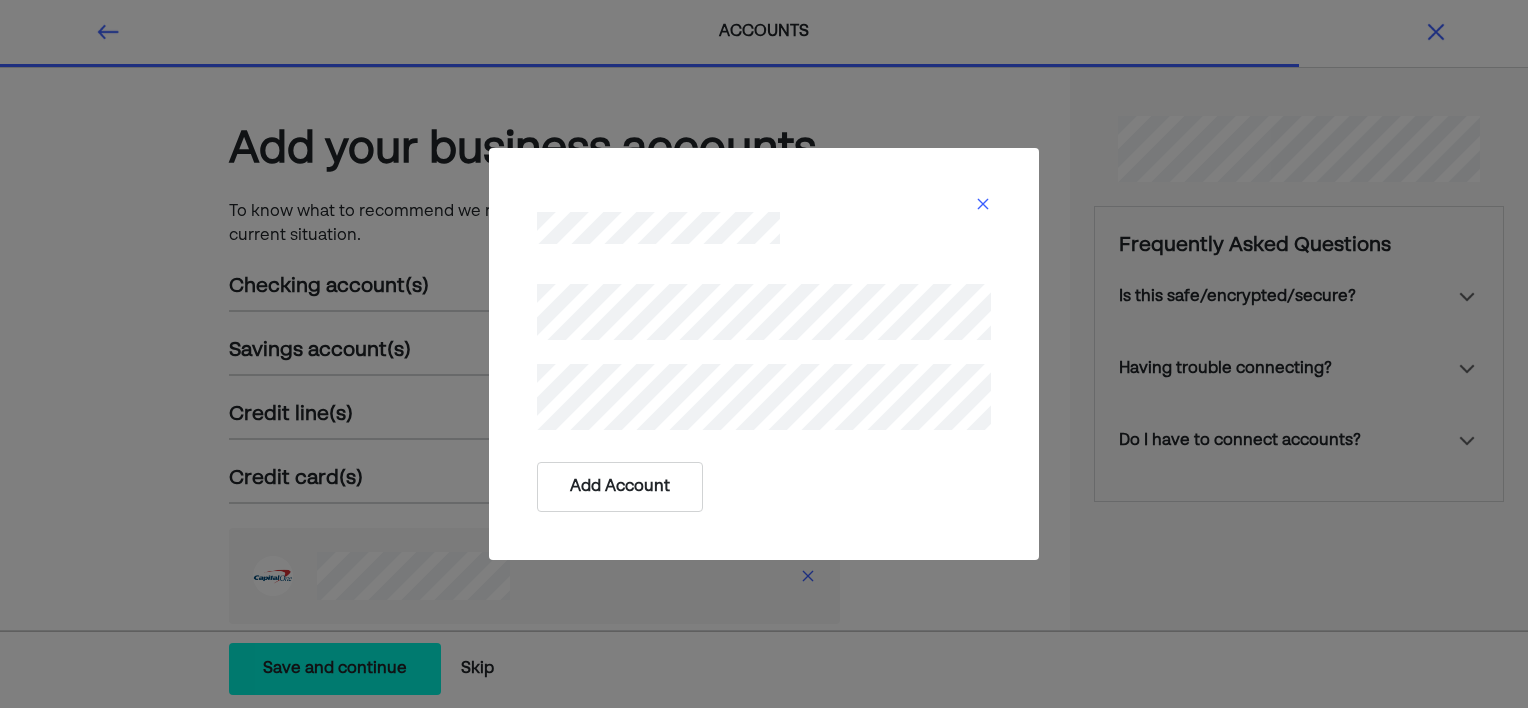 click on "Add Account" at bounding box center (620, 487) 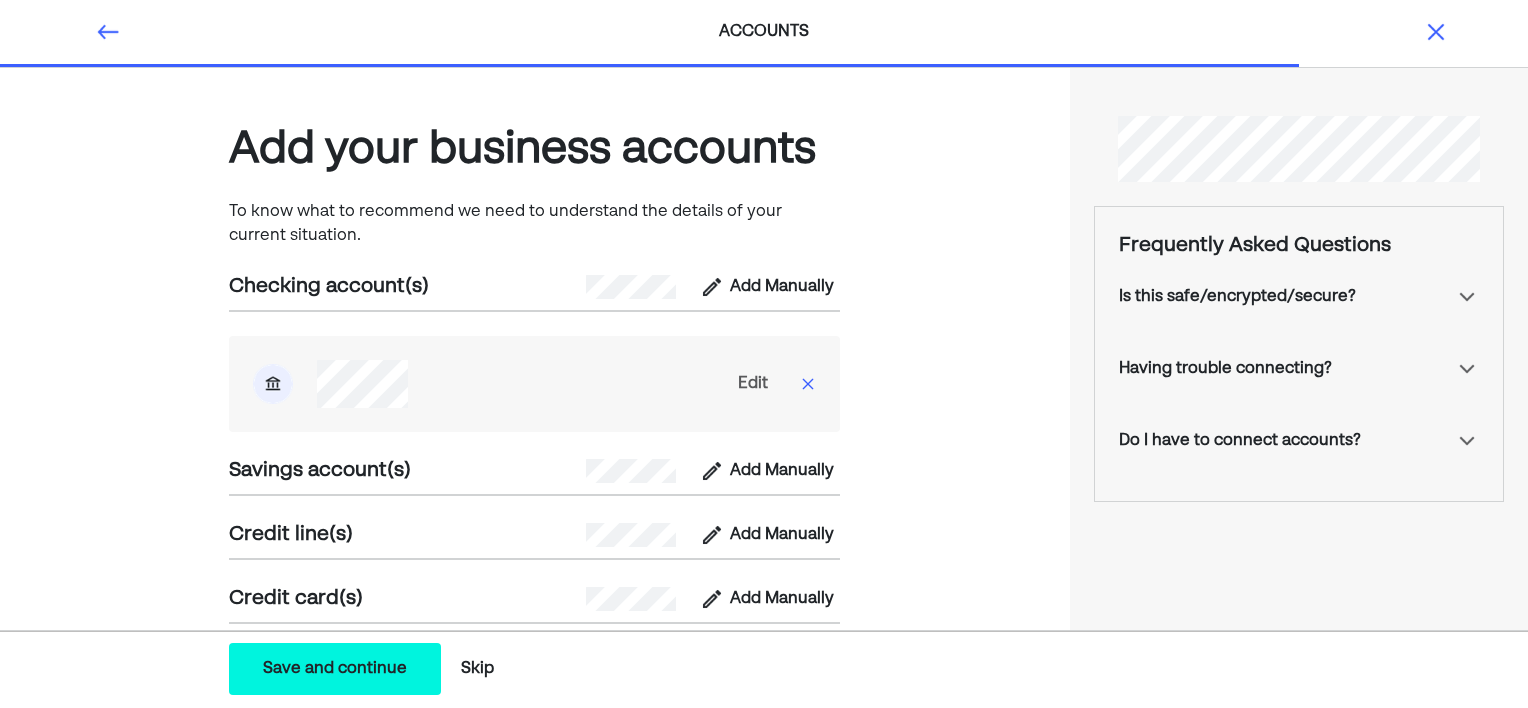 click on "Edit" at bounding box center [753, 384] 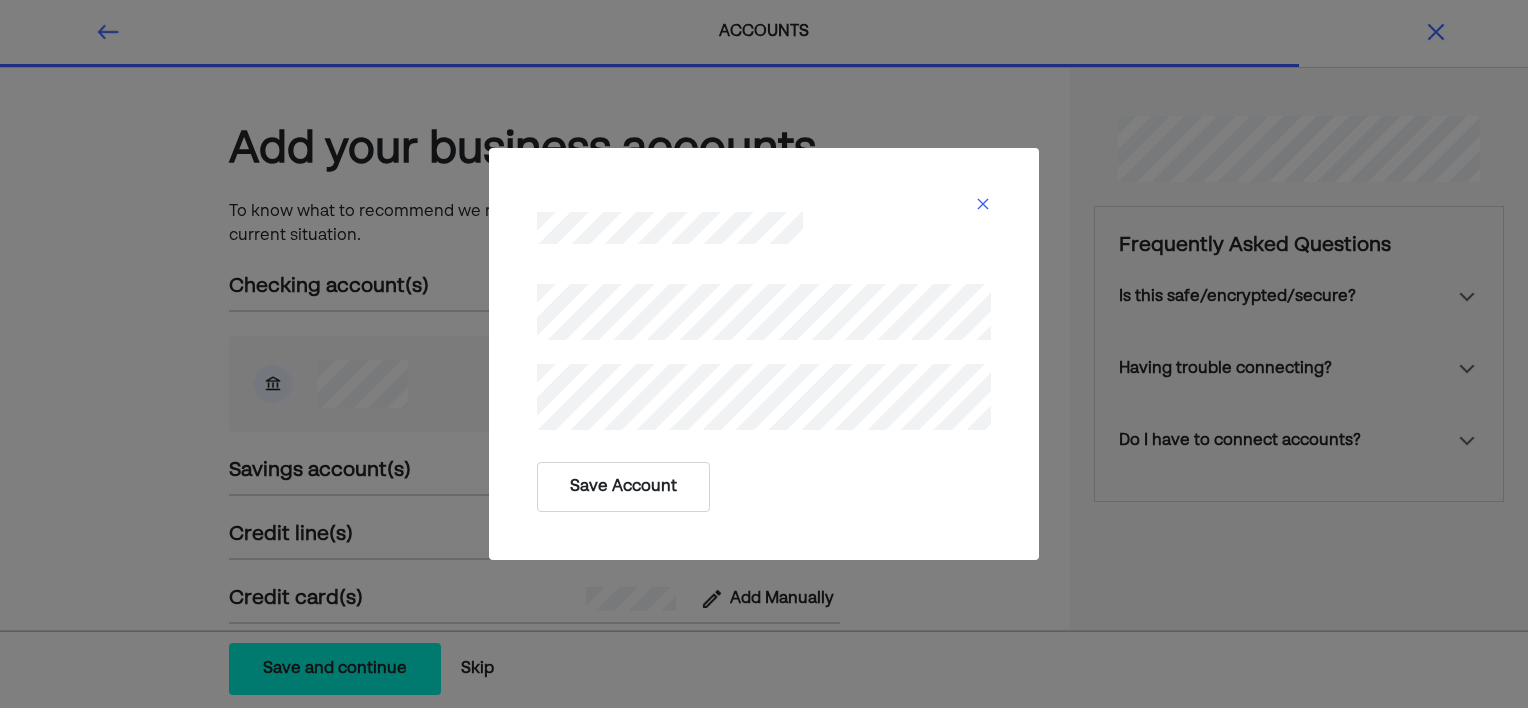 click on "Save Account" at bounding box center (623, 487) 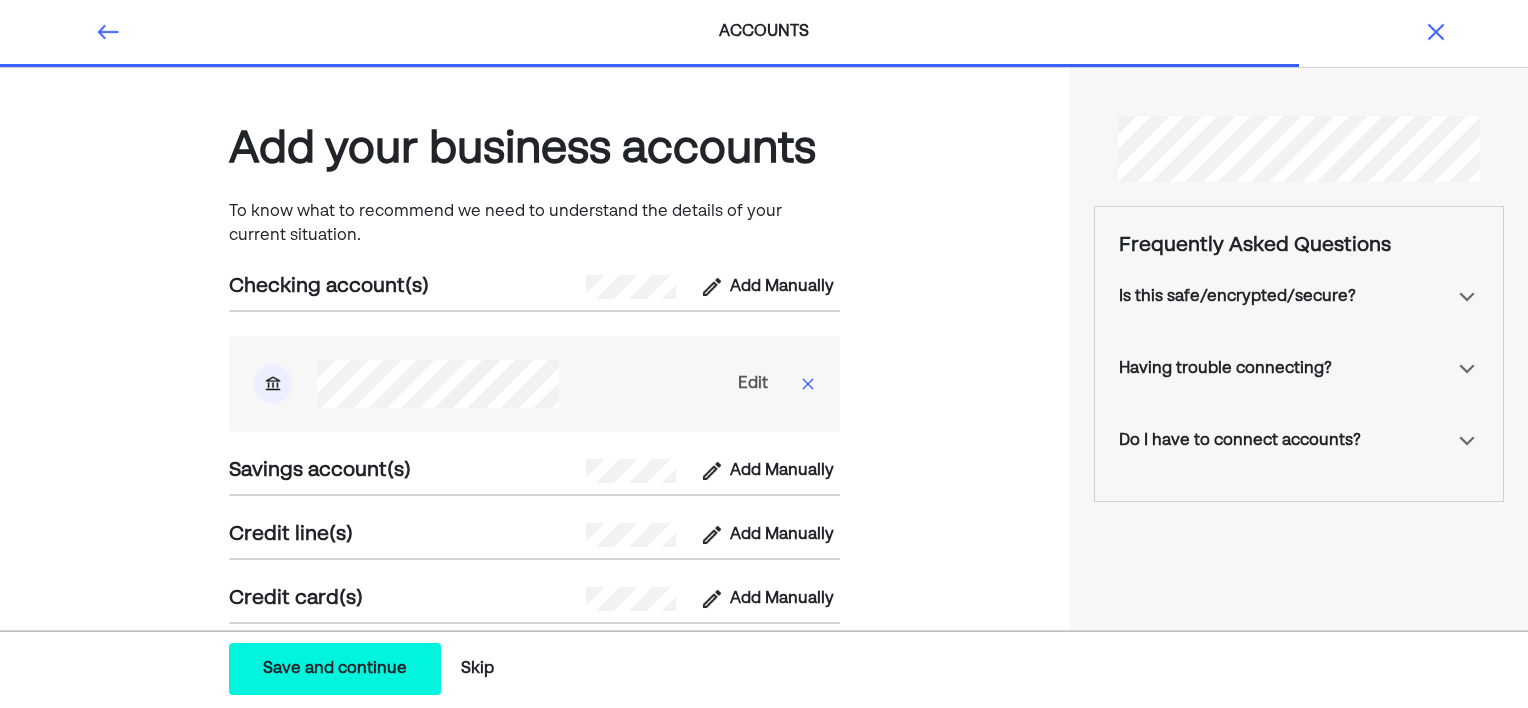 click on "Save and continue Save Save and continue" at bounding box center (335, 669) 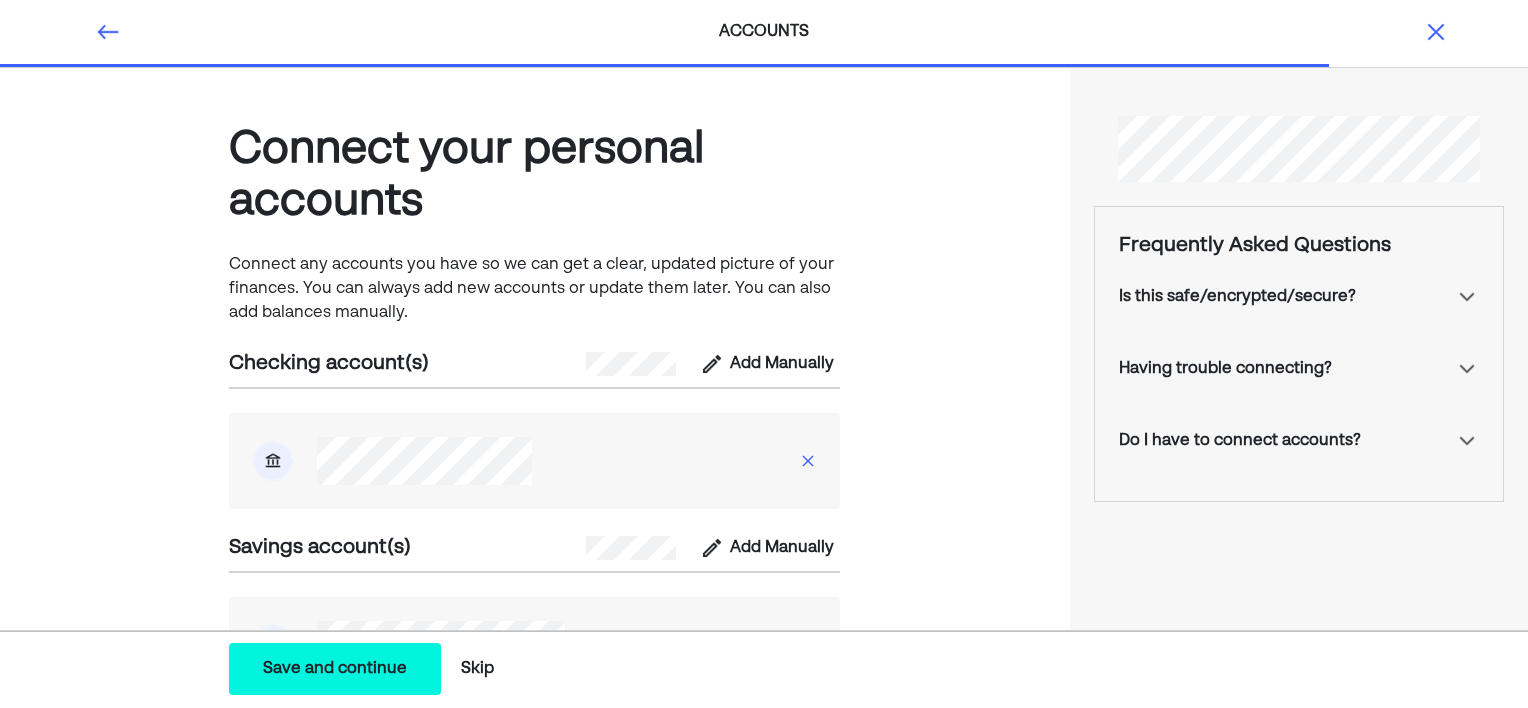 click on "Connect your personal accounts Connect any accounts you have so we can get a clear, updated picture of your finances. You can always add new accounts or update them later. You can also add balances manually. Checking account(s) Add Manually Savings account(s) Add Manually Student loan account(s) Add Manually Credit card(s) Add Manually Mortgage account(s) Add Manually Auto loan account(s) Add Manually Retirement account(s) Add Manually Investment account(s) Add Manually Cryptocurrency account(s) Add Manually Other loan account(s) Add Manually" at bounding box center [535, 708] 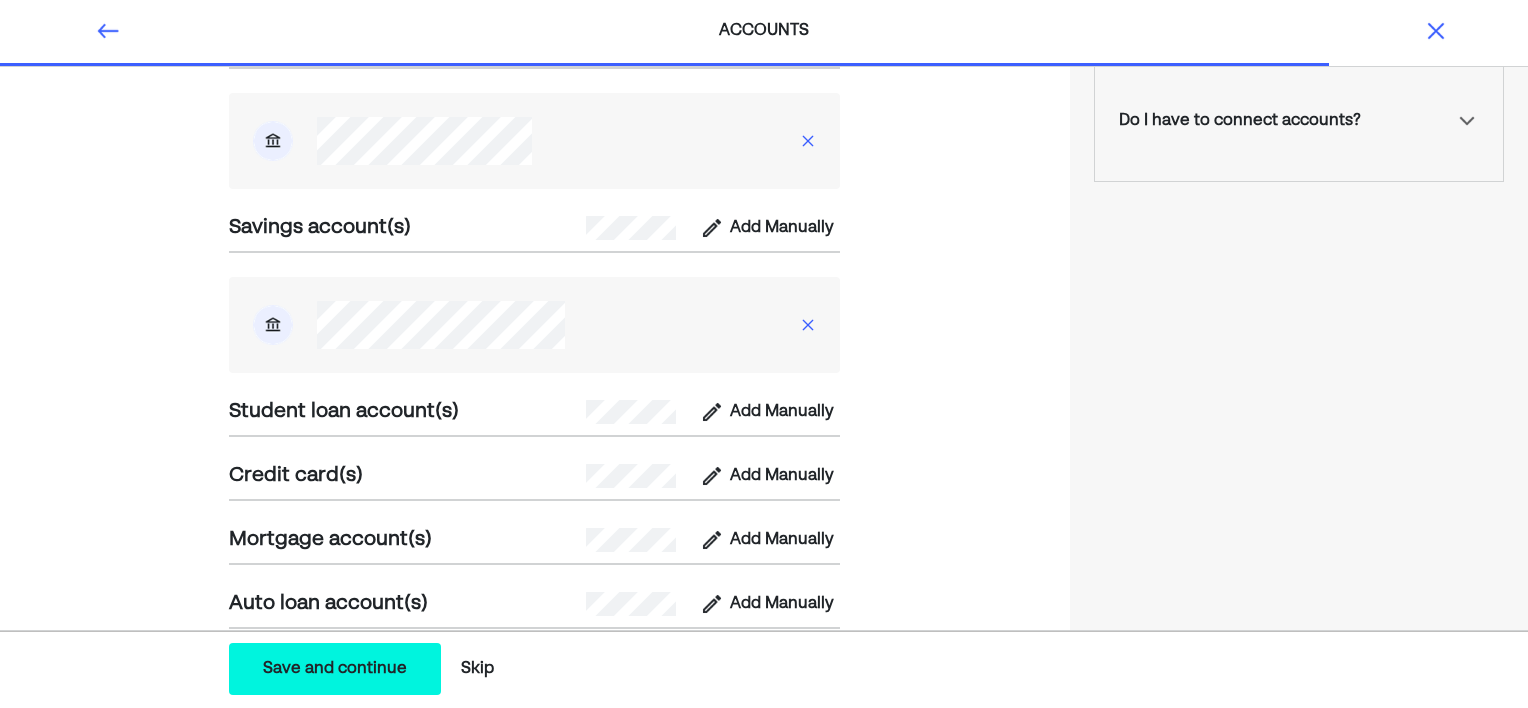 scroll, scrollTop: 280, scrollLeft: 0, axis: vertical 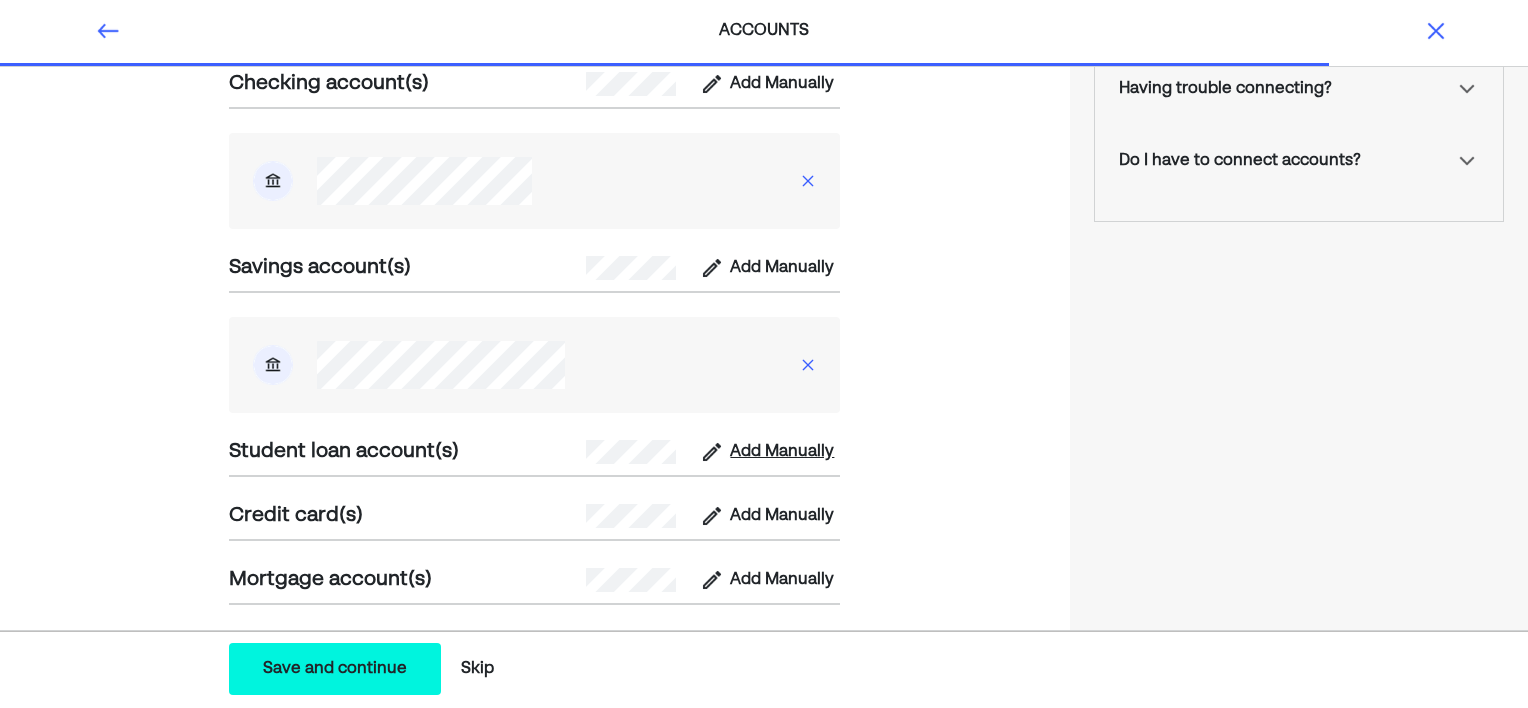 click on "Add Manually" at bounding box center (782, 452) 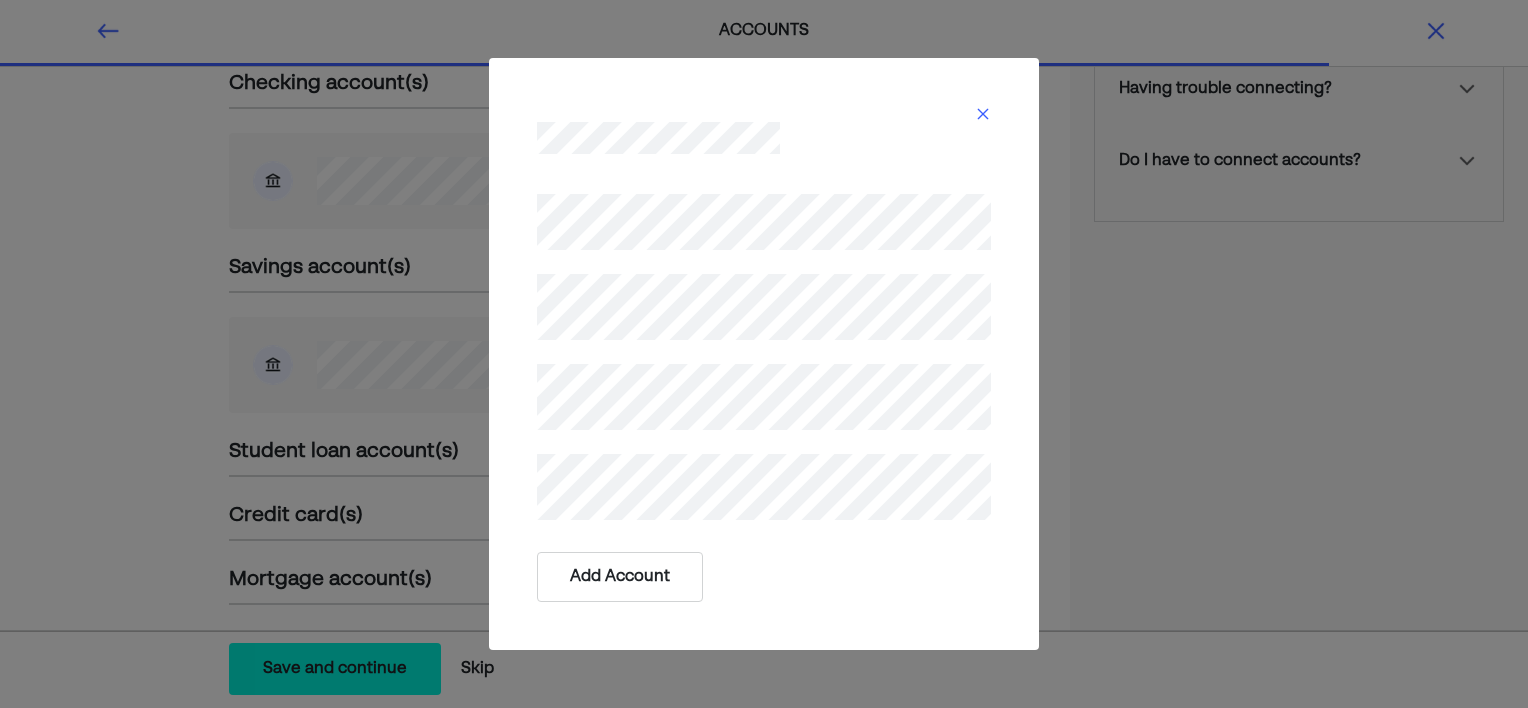 click on "Add Account" at bounding box center (620, 577) 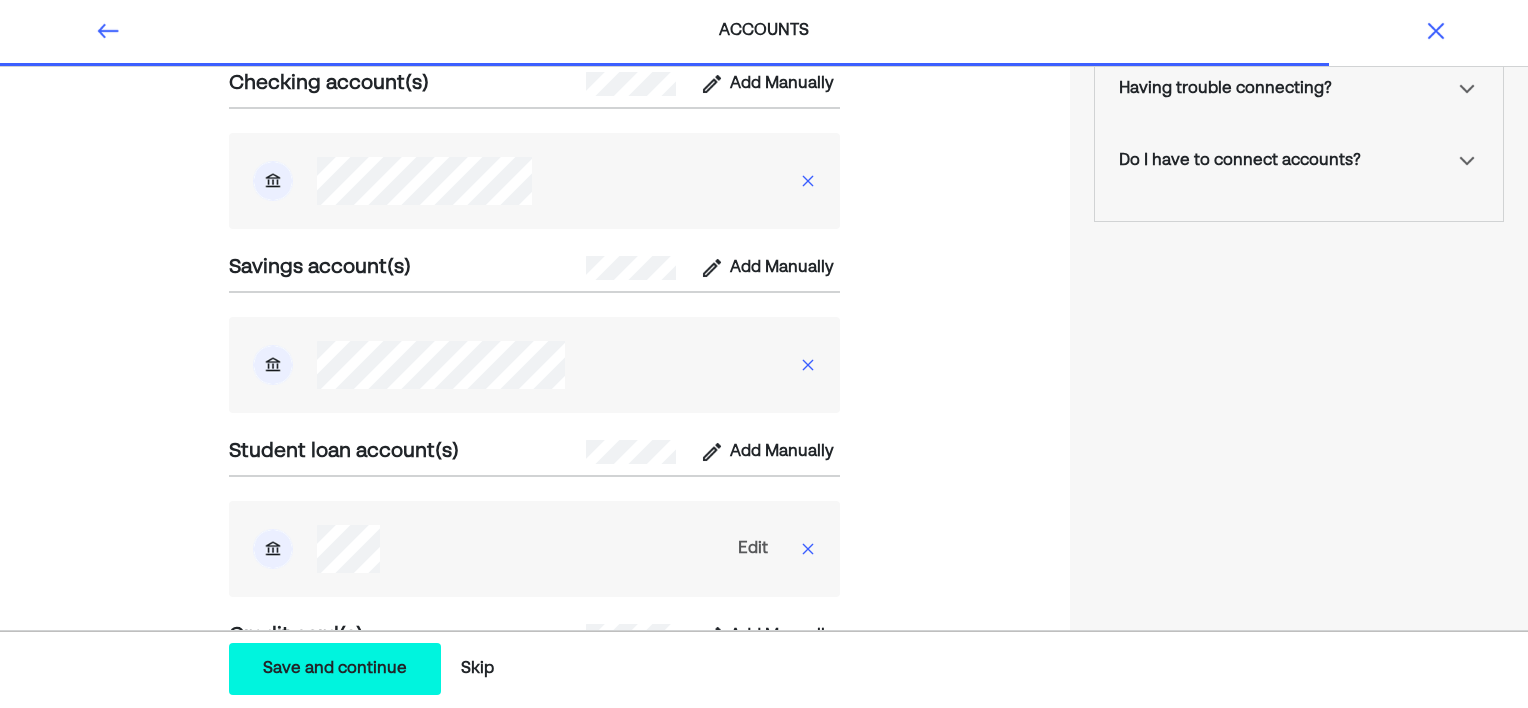 click on "Connect your personal accounts Connect any accounts you have so we can get a clear, updated picture of your finances. You can always add new accounts or update them later. You can also add balances manually. Checking account(s) Add Manually Savings account(s) Add Manually Student loan account(s) Add Manually Edit Credit card(s) Add Manually Mortgage account(s) Add Manually Auto loan account(s) Add Manually Retirement account(s) Add Manually Investment account(s) Add Manually Cryptocurrency account(s) Add Manually Other loan account(s) Add Manually" at bounding box center (535, 488) 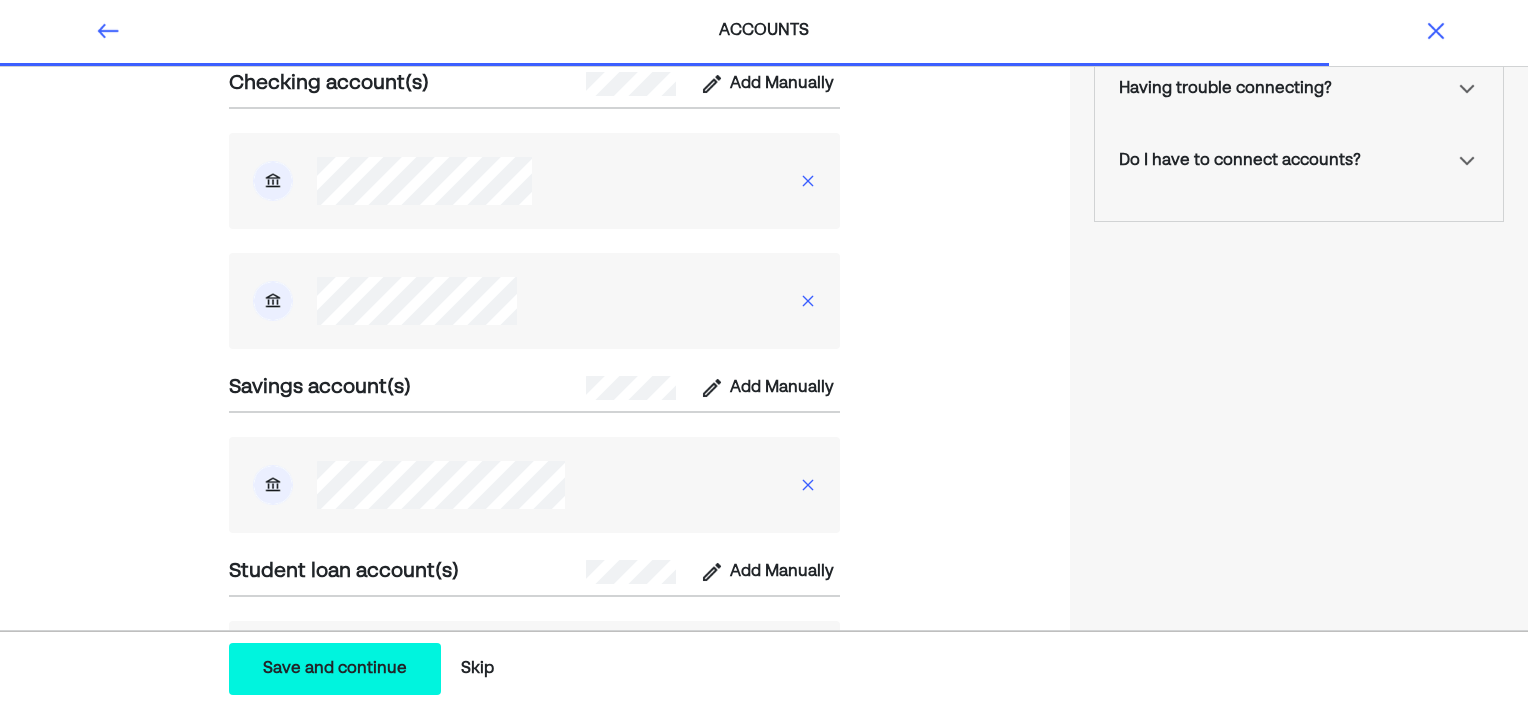 click on "Connect your personal accounts Connect any accounts you have so we can get a clear, updated picture of your finances. You can always add new accounts or update them later. You can also add balances manually. Checking account(s) Add Manually Savings account(s) Add Manually Student loan account(s) Add Manually Edit Credit card(s) Add Manually Mortgage account(s) Add Manually Auto loan account(s) Add Manually Retirement account(s) Add Manually Investment account(s) Add Manually Cryptocurrency account(s) Add Manually Other loan account(s) Add Manually" at bounding box center [535, 668] 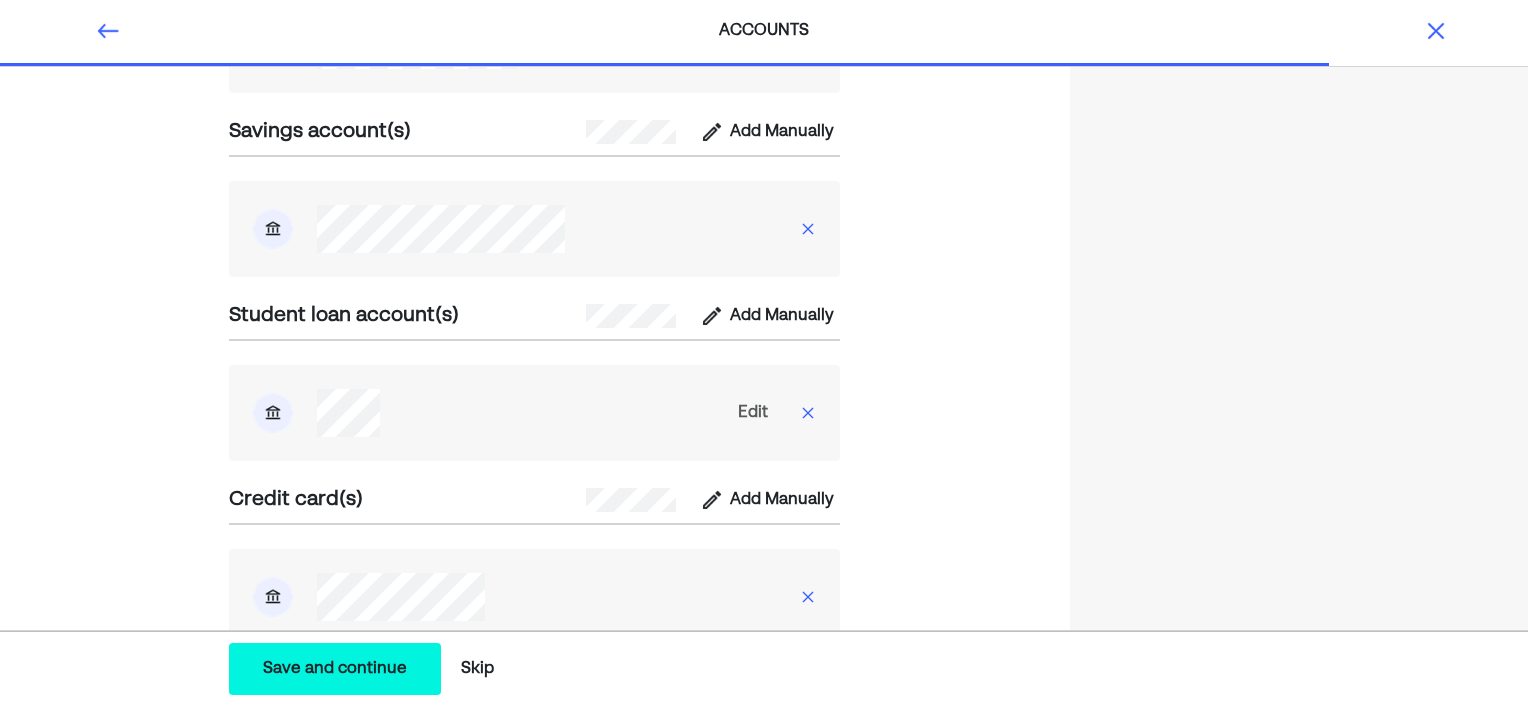 scroll, scrollTop: 520, scrollLeft: 0, axis: vertical 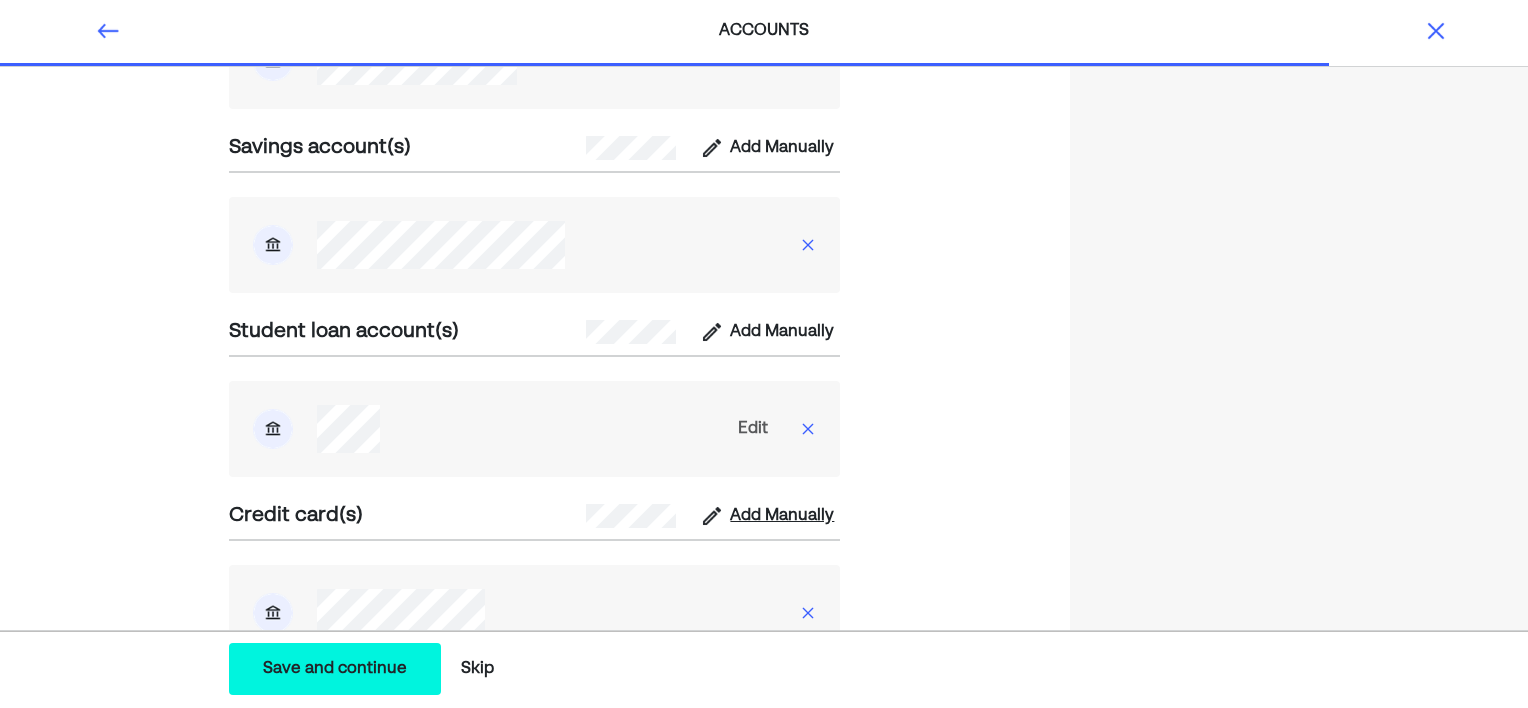 click on "Add Manually" at bounding box center (782, 516) 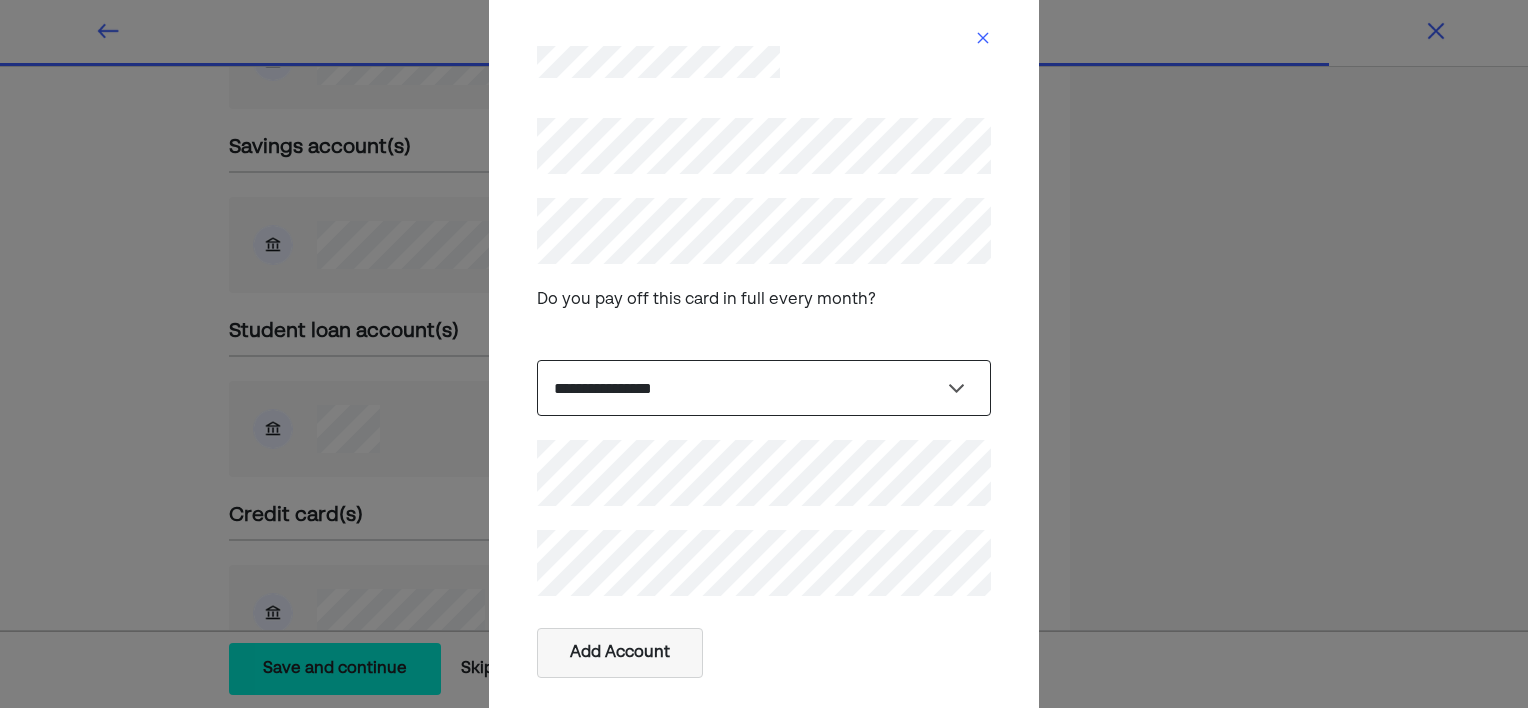 select on "****" 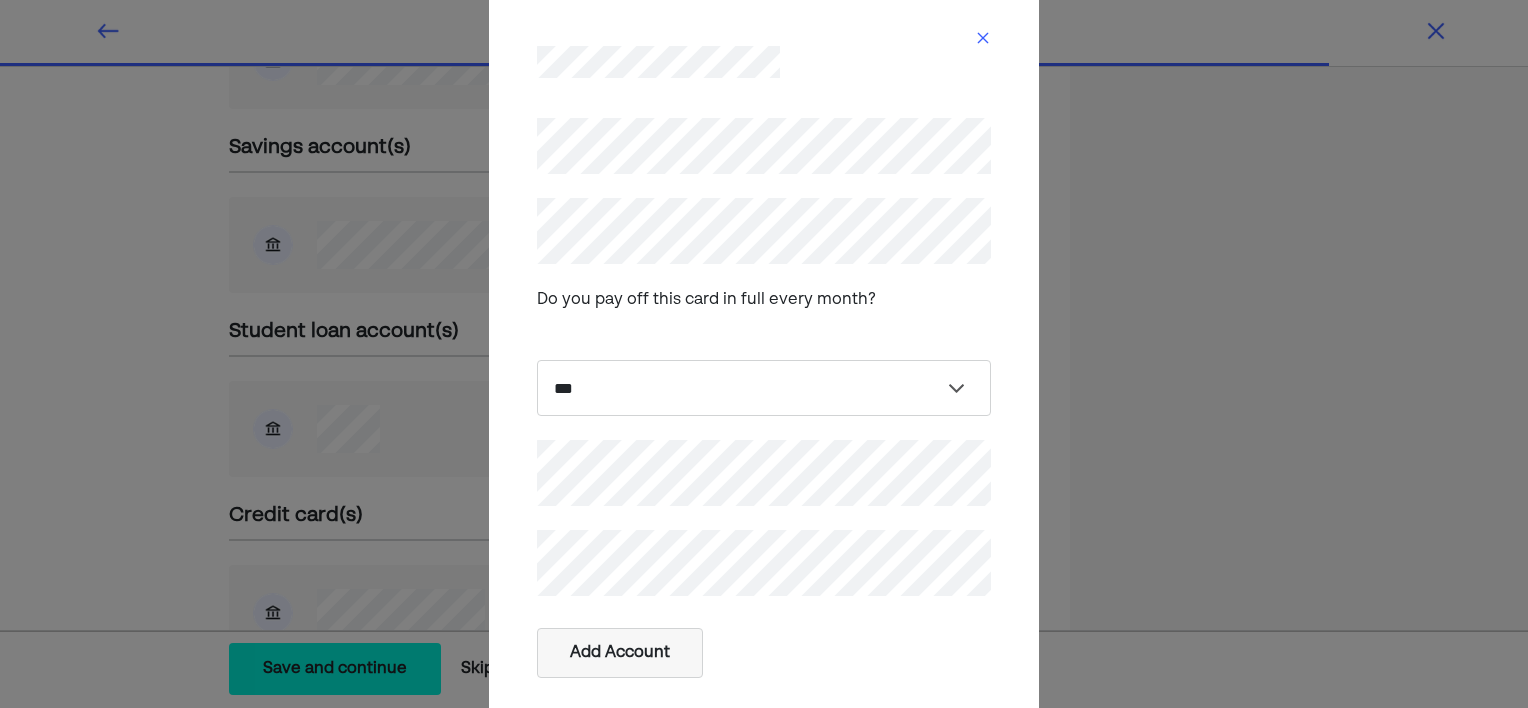 click on "**********" at bounding box center (764, 354) 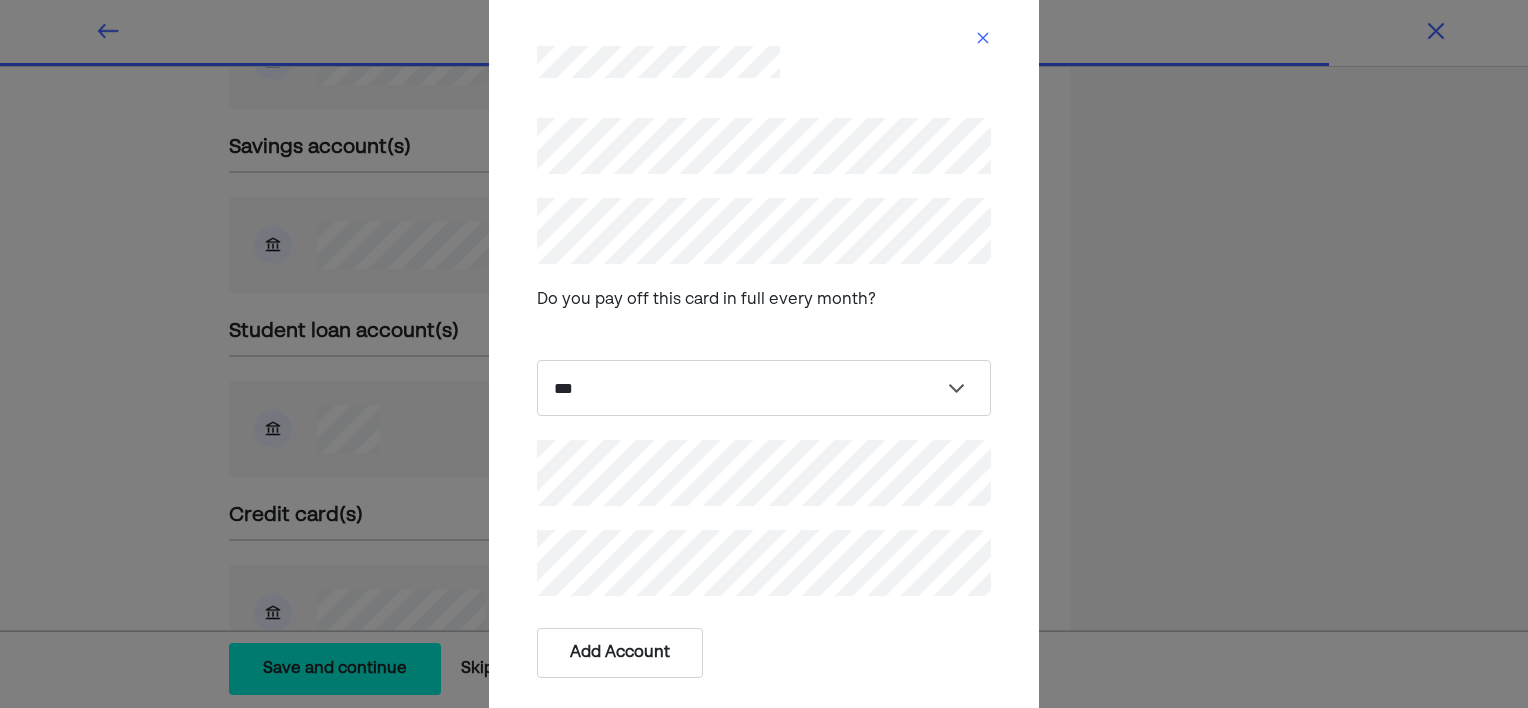 click on "Add Account" at bounding box center [620, 653] 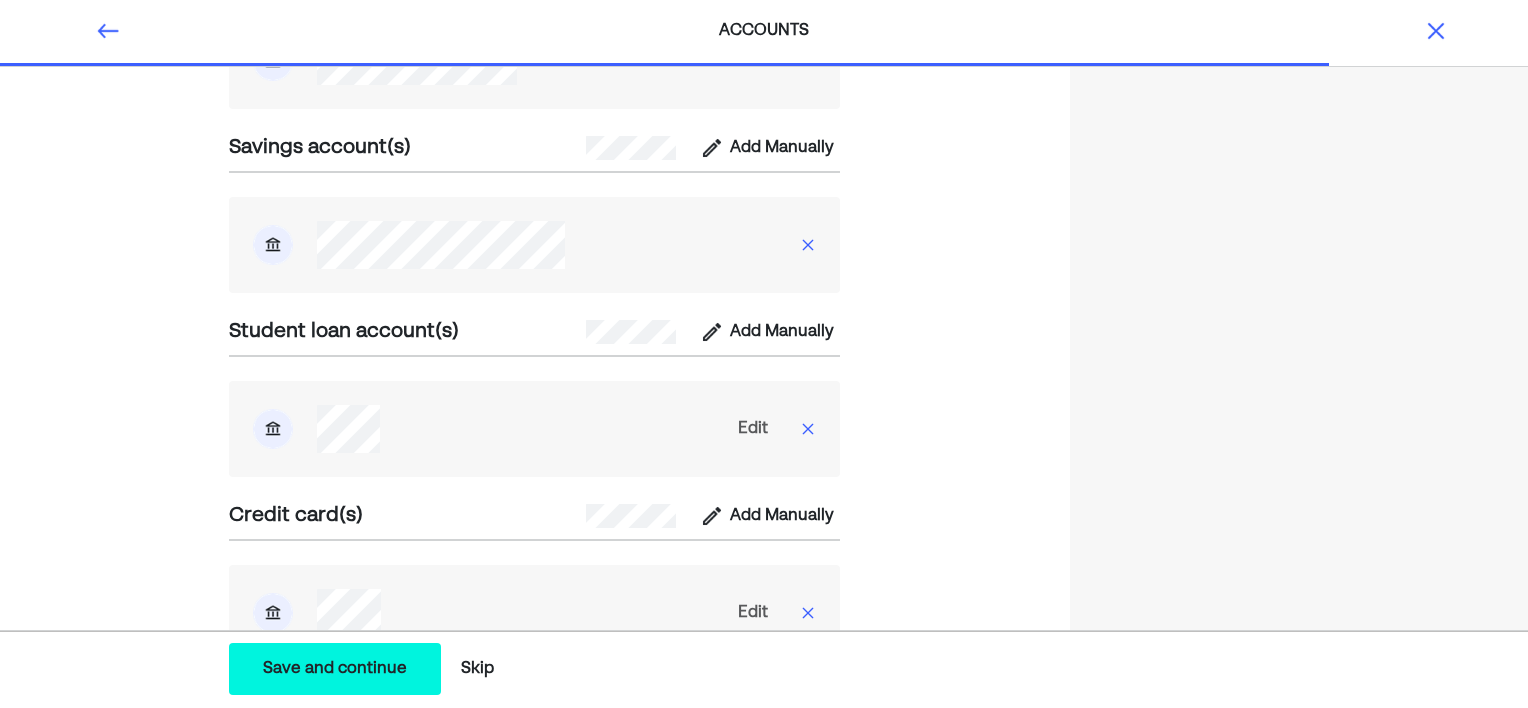 click on "Connect your personal accounts Connect any accounts you have so we can get a clear, updated picture of your finances. You can always add new accounts or update them later. You can also add balances manually. Checking account(s) Add Manually Savings account(s) Add Manually Student loan account(s) Add Manually Edit Credit card(s) Add Manually Edit Mortgage account(s) Add Manually Auto loan account(s) Add Manually Retirement account(s) Add Manually Investment account(s) Add Manually Cryptocurrency account(s) Add Manually Other loan account(s) Add Manually" at bounding box center [535, 548] 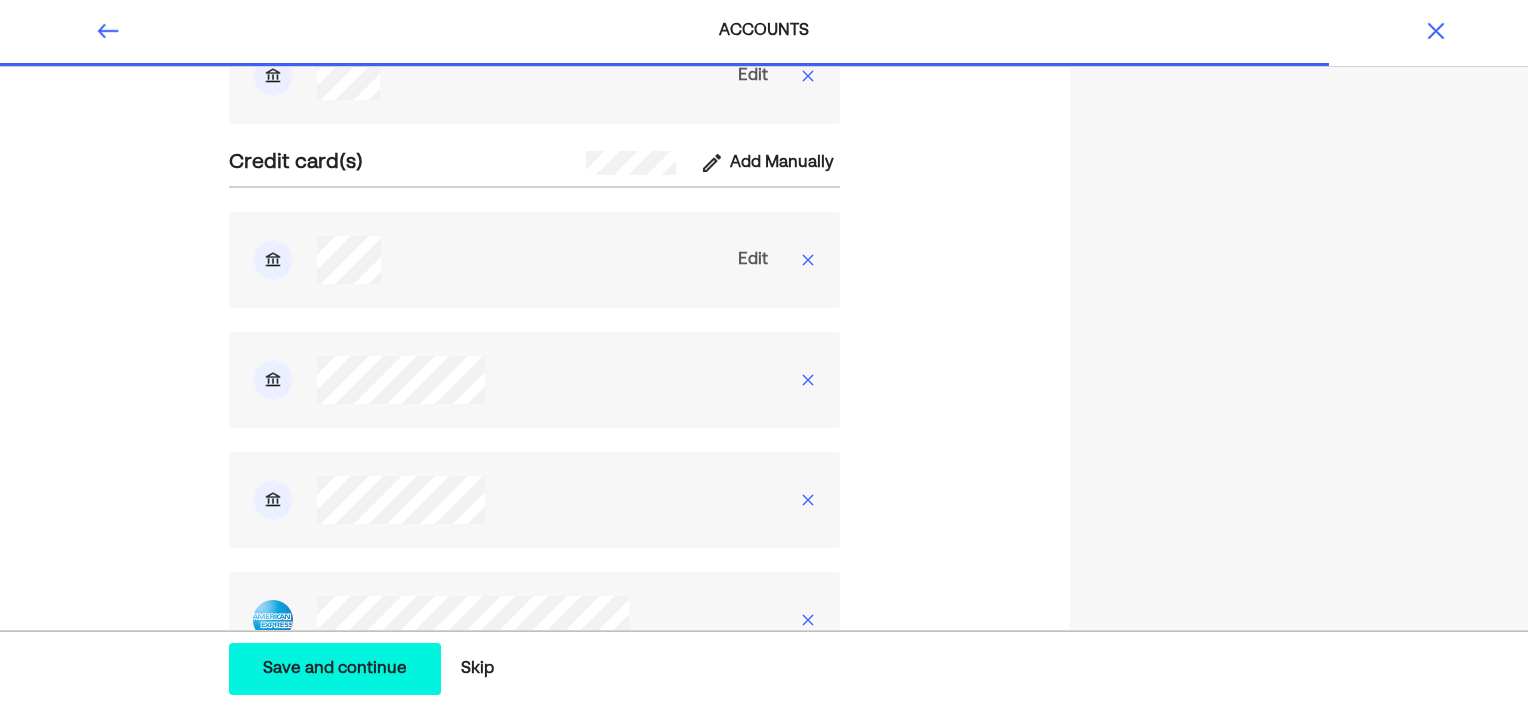 scroll, scrollTop: 960, scrollLeft: 0, axis: vertical 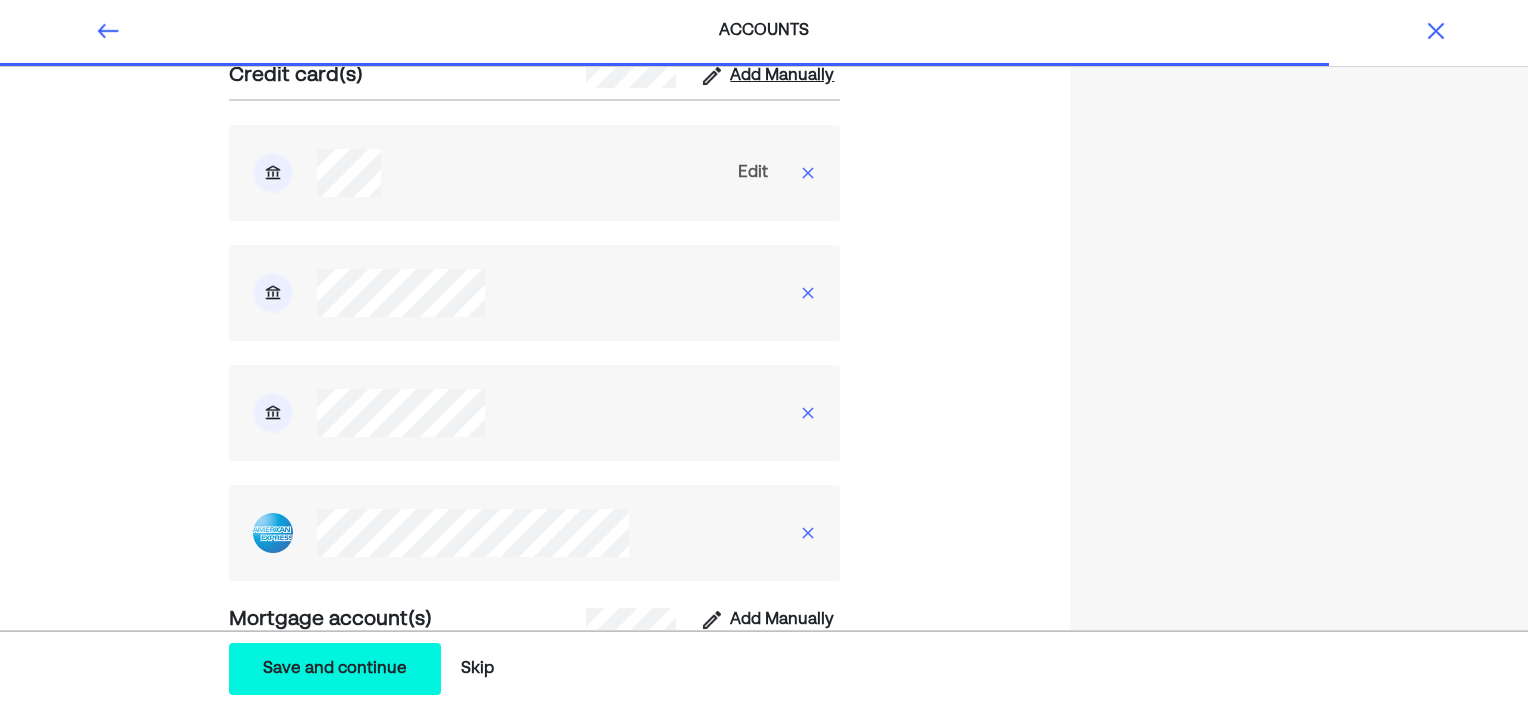 click on "Add Manually" at bounding box center (782, 76) 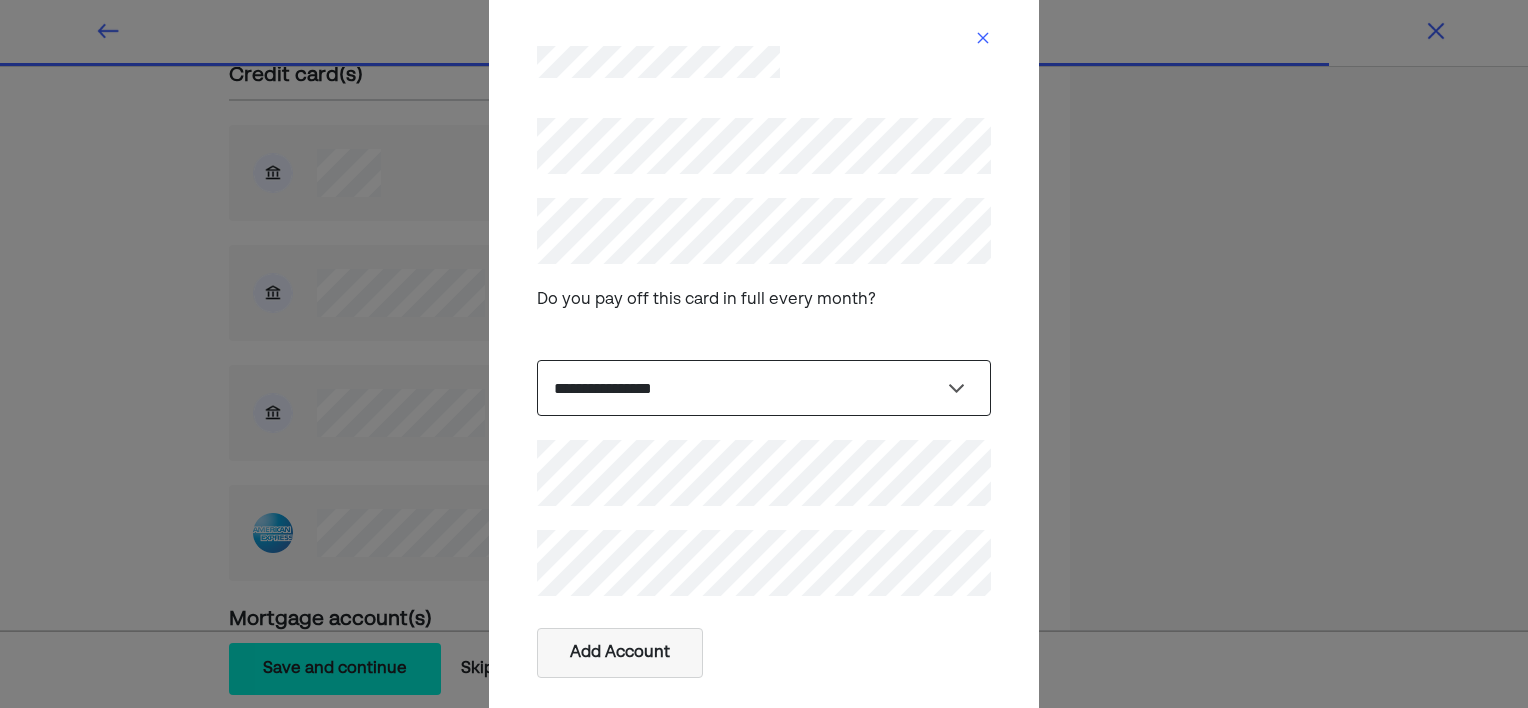 select on "****" 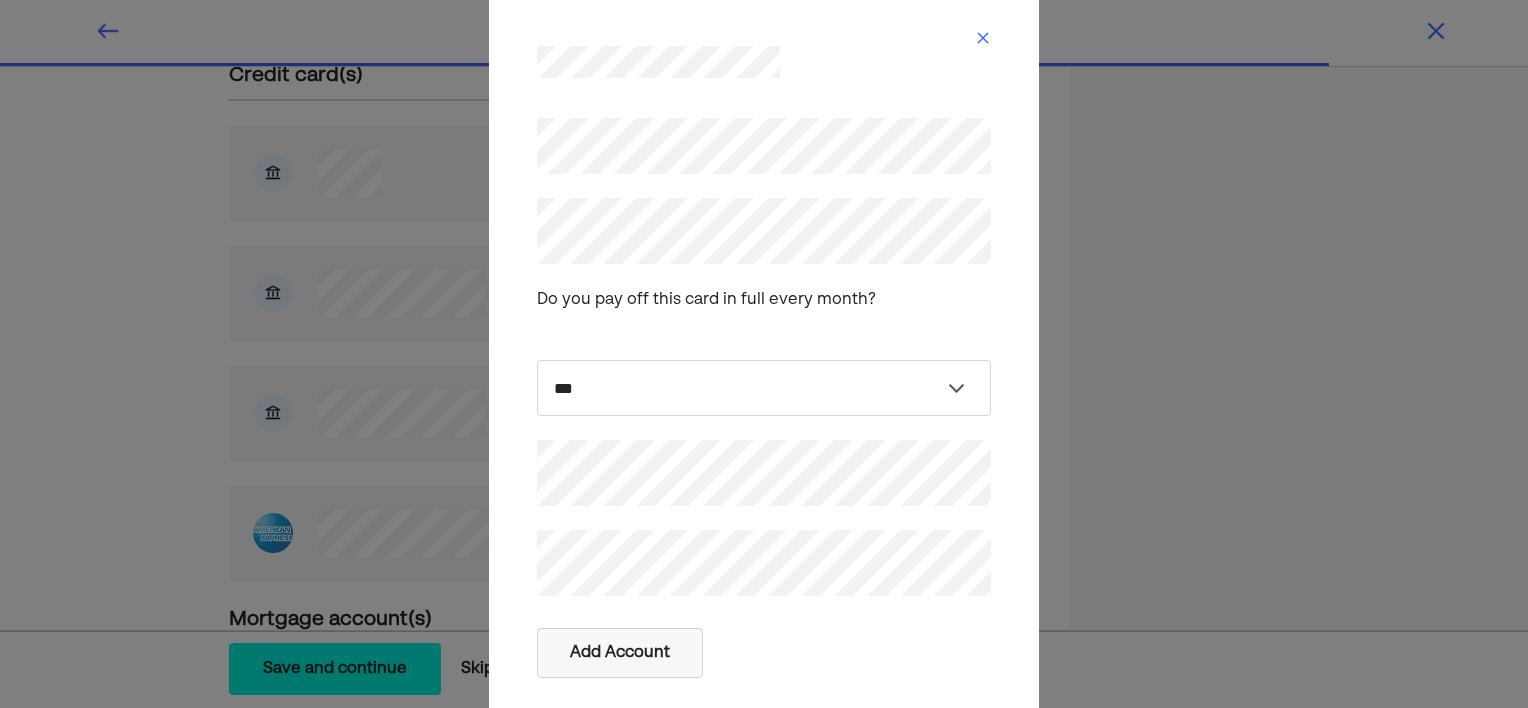 type 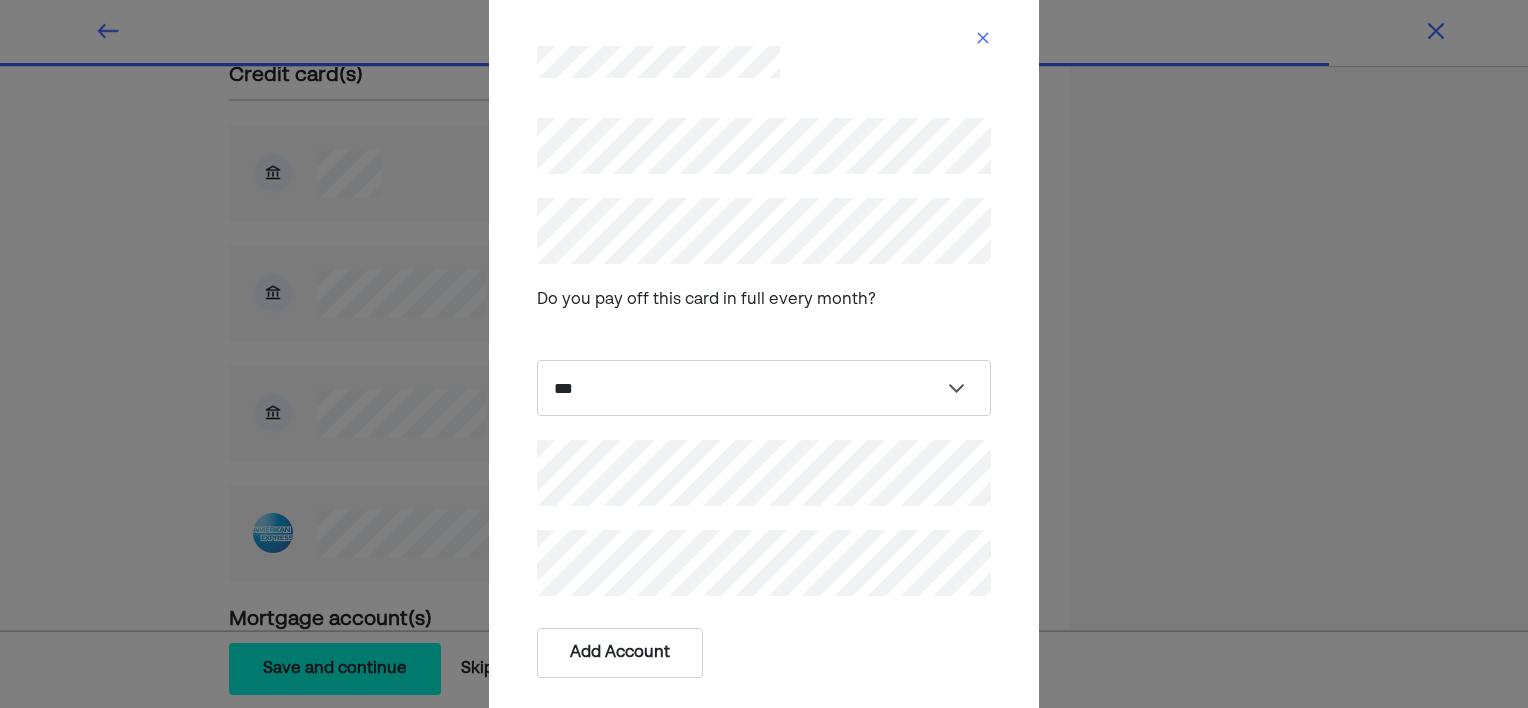 click on "Add Account" at bounding box center [620, 653] 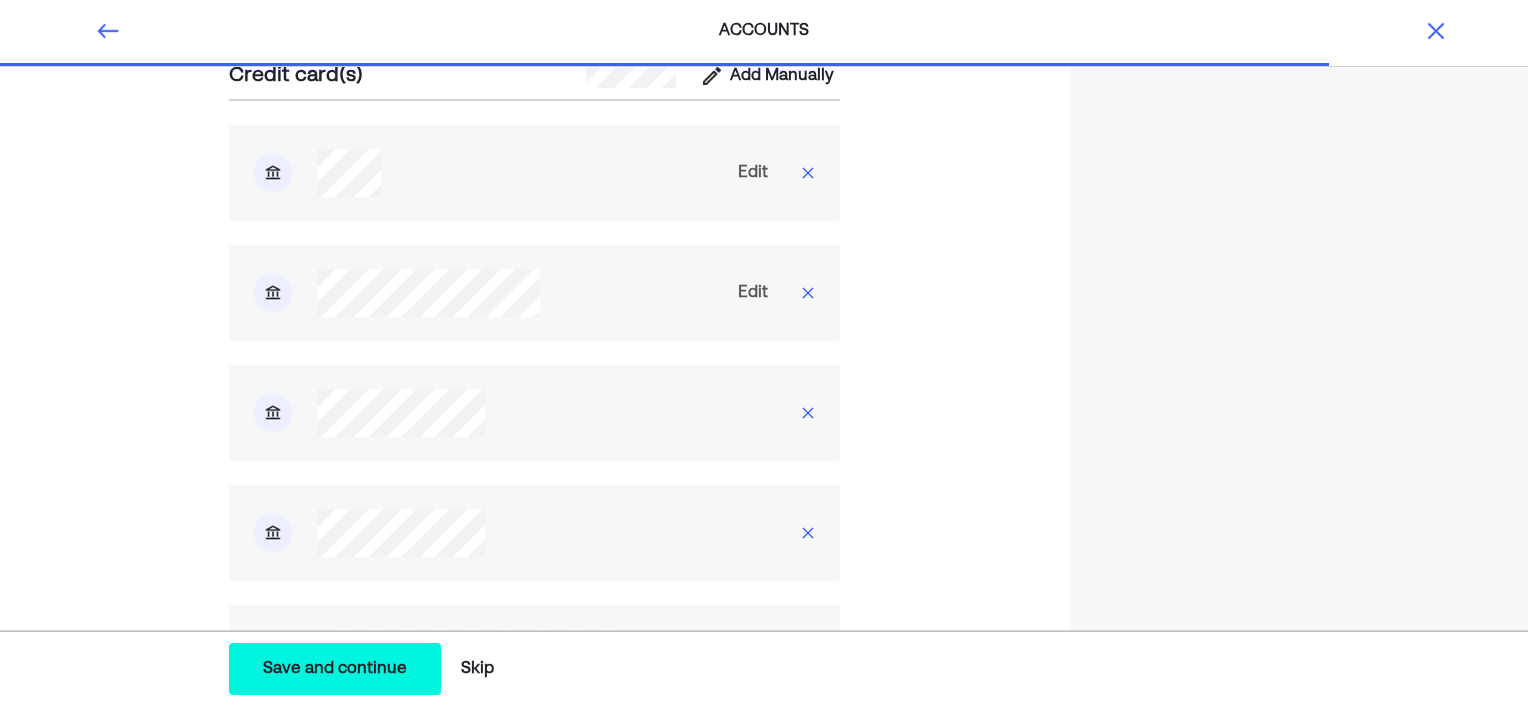 click on "Connect your personal accounts Connect any accounts you have so we can get a clear, updated picture of your finances. You can always add new accounts or update them later. You can also add balances manually. Checking account(s) Add Manually Savings account(s) Add Manually Student loan account(s) Add Manually Edit Credit card(s) Add Manually Edit Edit Mortgage account(s) Add Manually Auto loan account(s) Add Manually Retirement account(s) Add Manually Investment account(s) Add Manually Cryptocurrency account(s) Add Manually Other loan account(s) Add Manually" at bounding box center [535, 168] 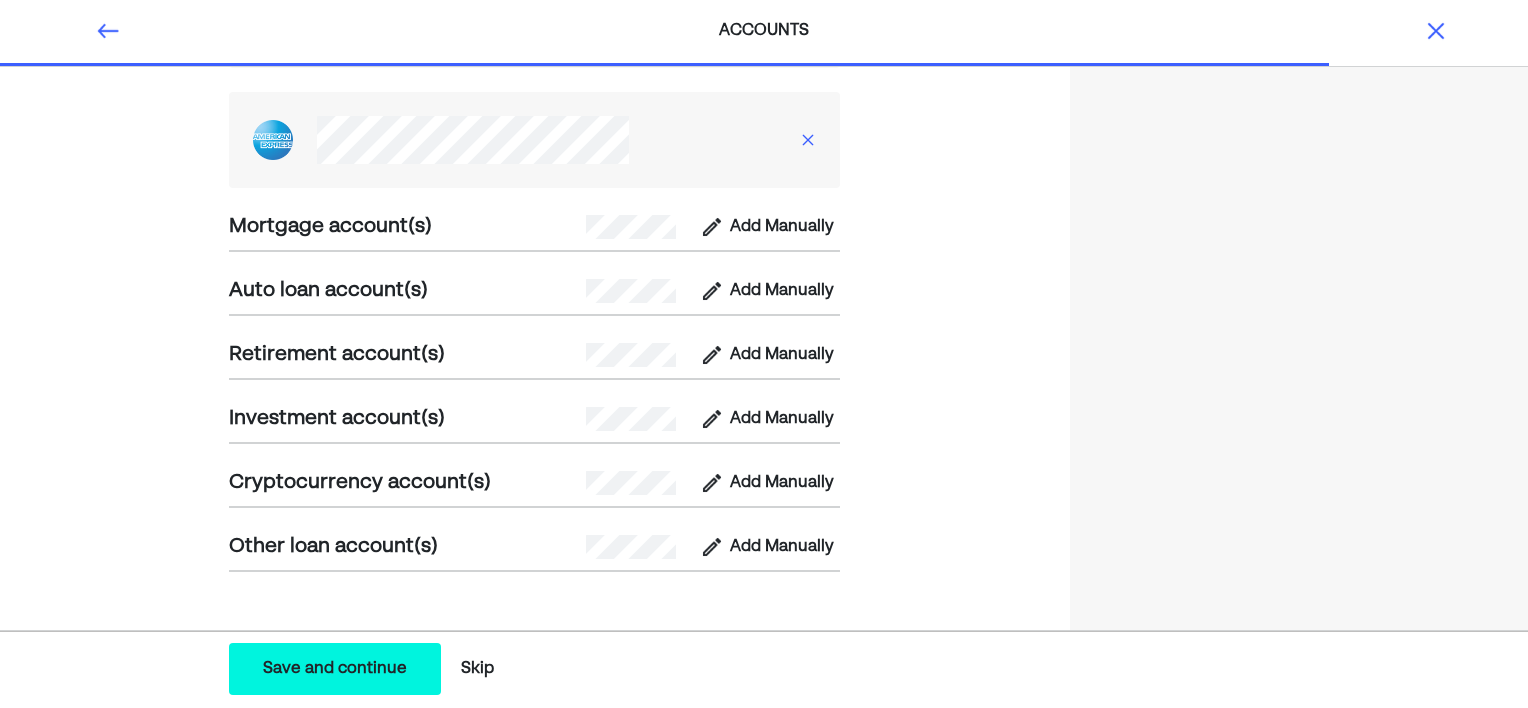 scroll, scrollTop: 1476, scrollLeft: 0, axis: vertical 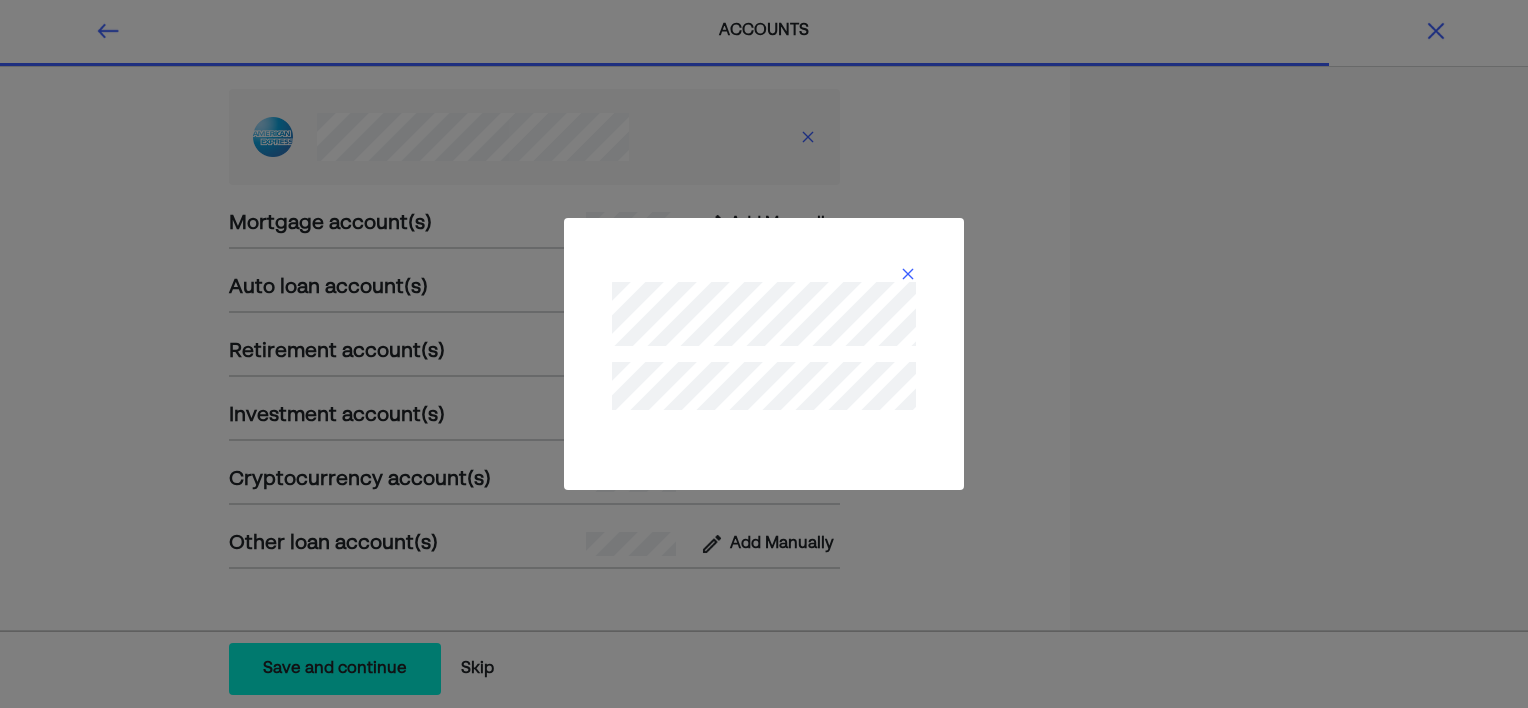 click at bounding box center (908, 274) 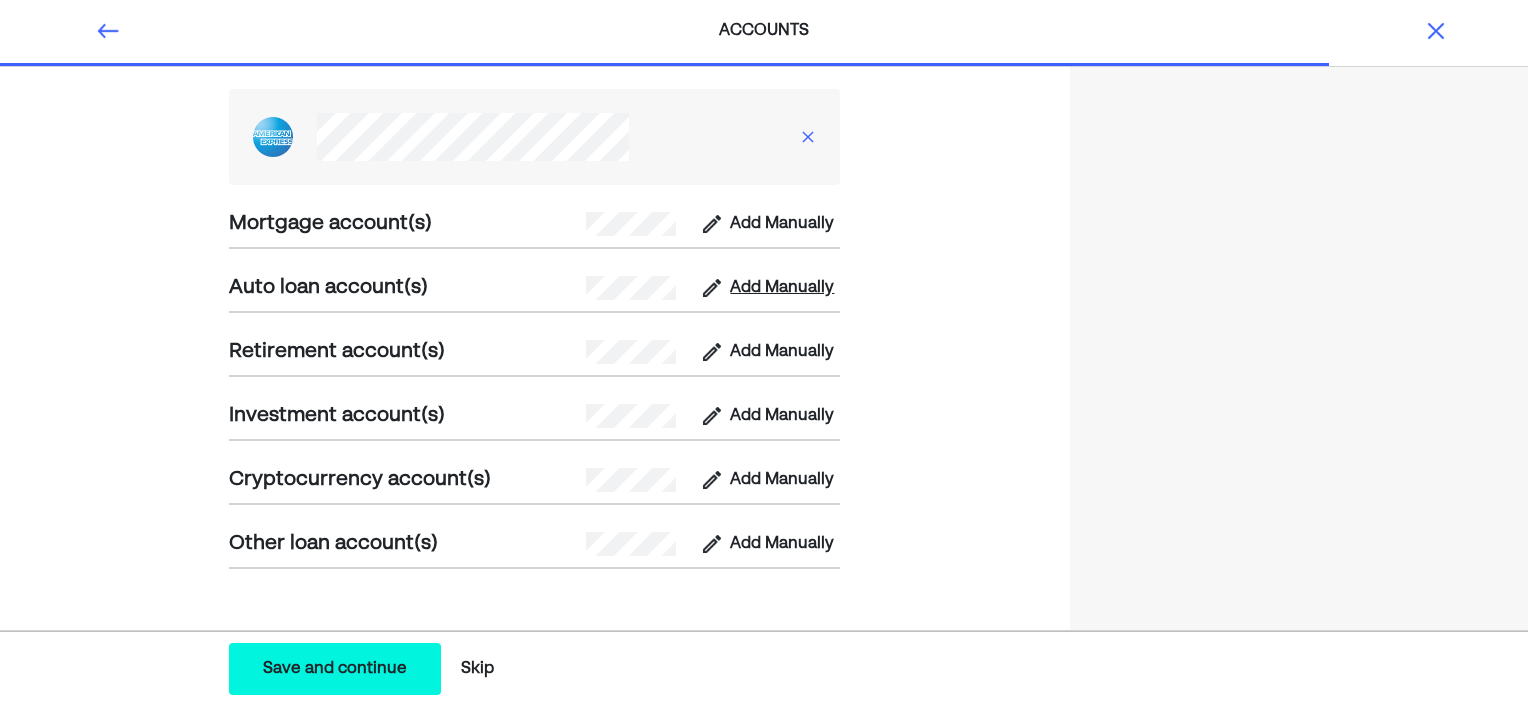 click on "Auto loan account(s) Add Manually" at bounding box center [534, 288] 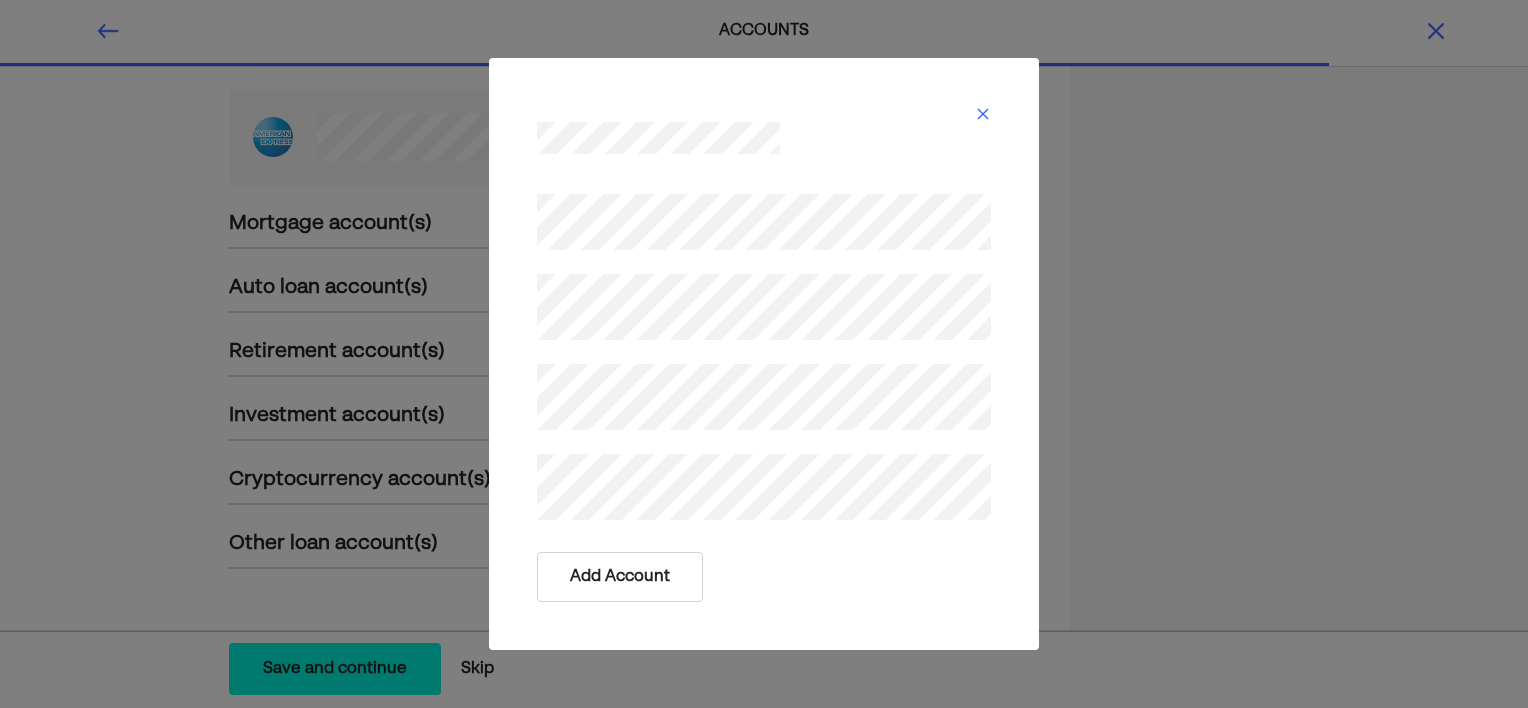 click on "Add Account" at bounding box center (620, 577) 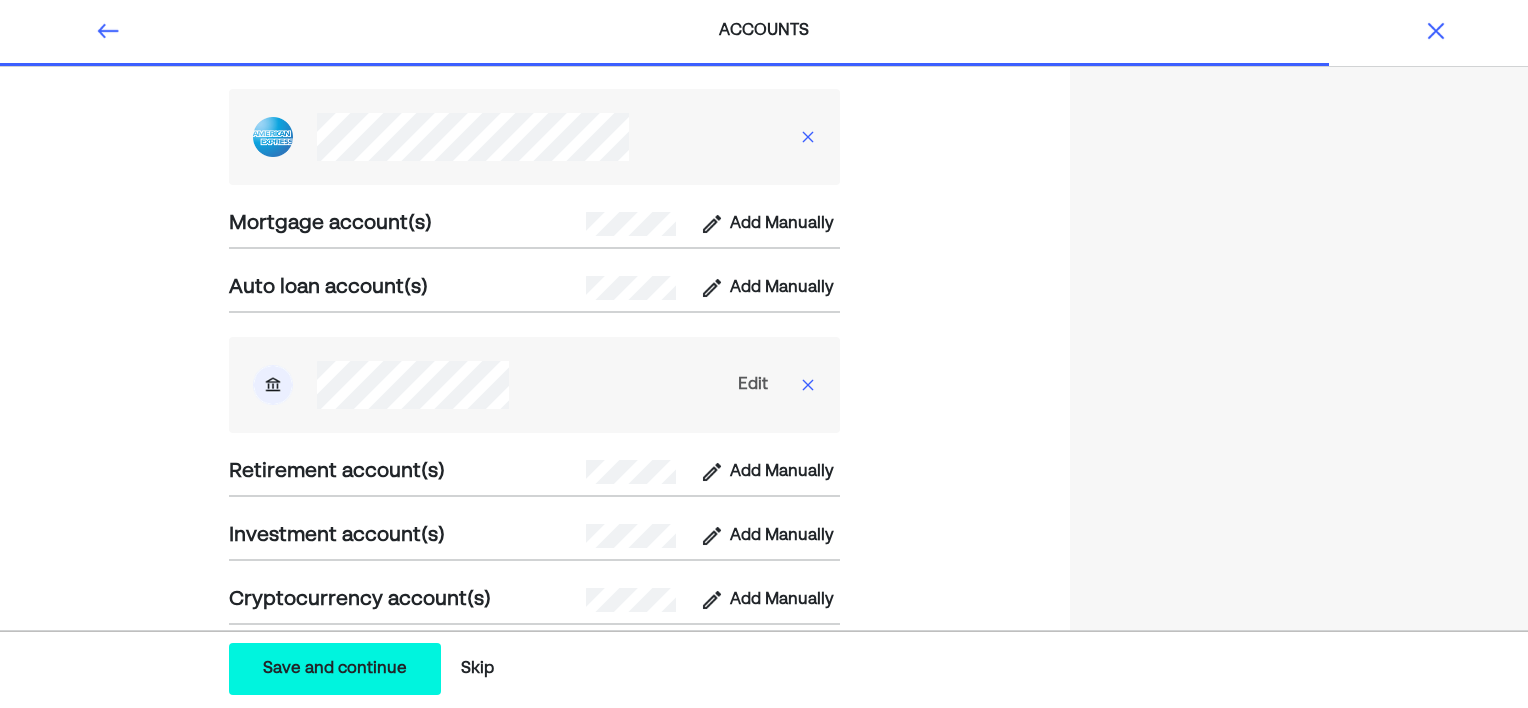 click on "Edit" at bounding box center (753, 385) 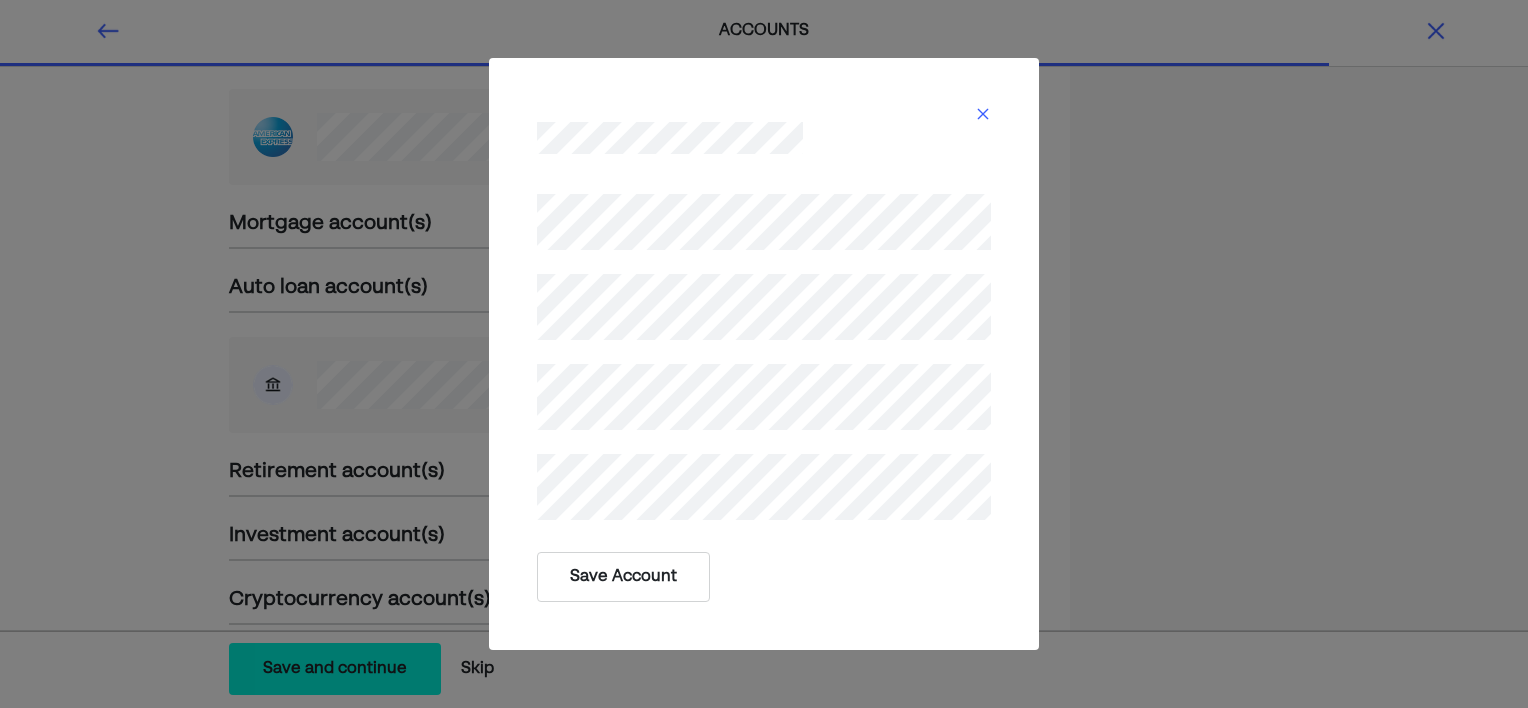 click on "Save Account" at bounding box center [623, 577] 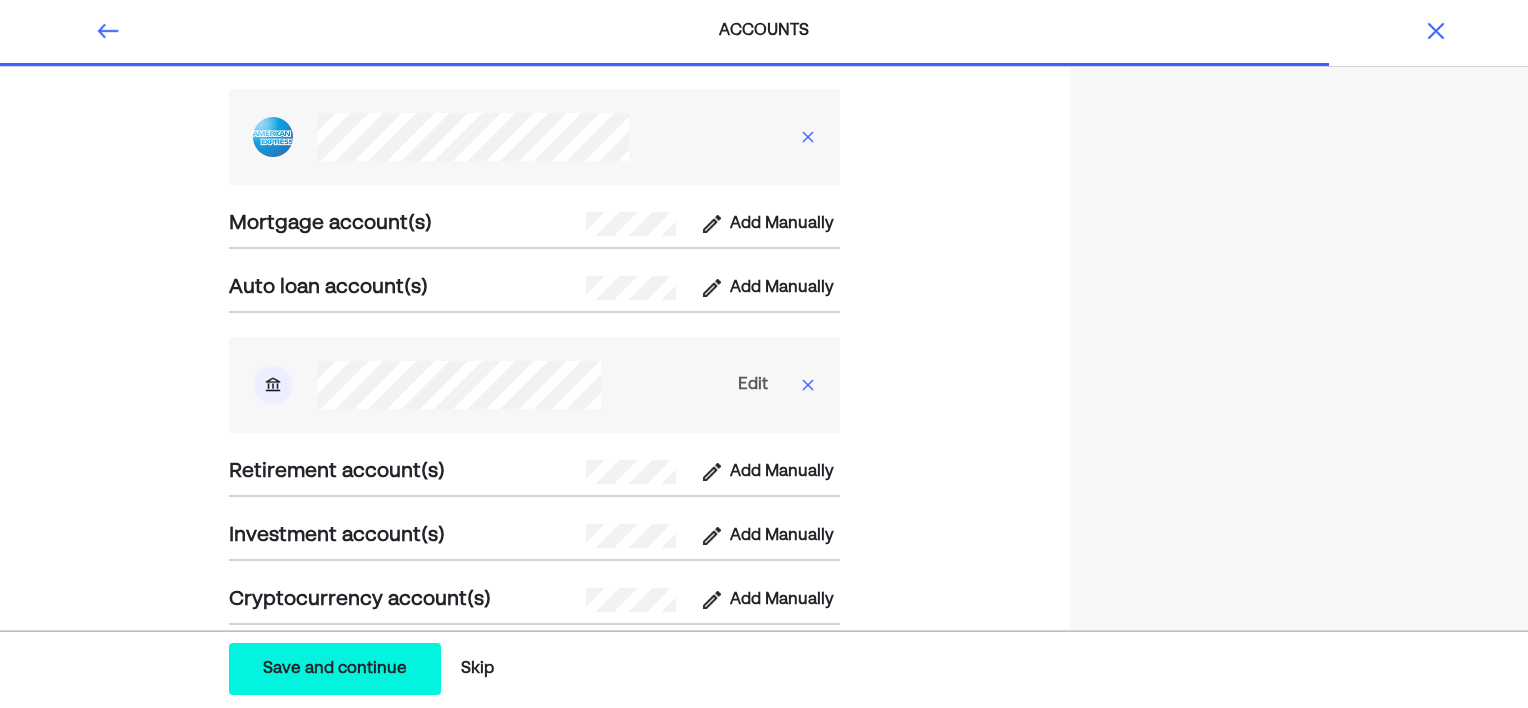 click on "Frequently Asked Questions Is this safe/encrypted/secure? Having trouble connecting? Do I have to connect accounts?" at bounding box center [1299, -288] 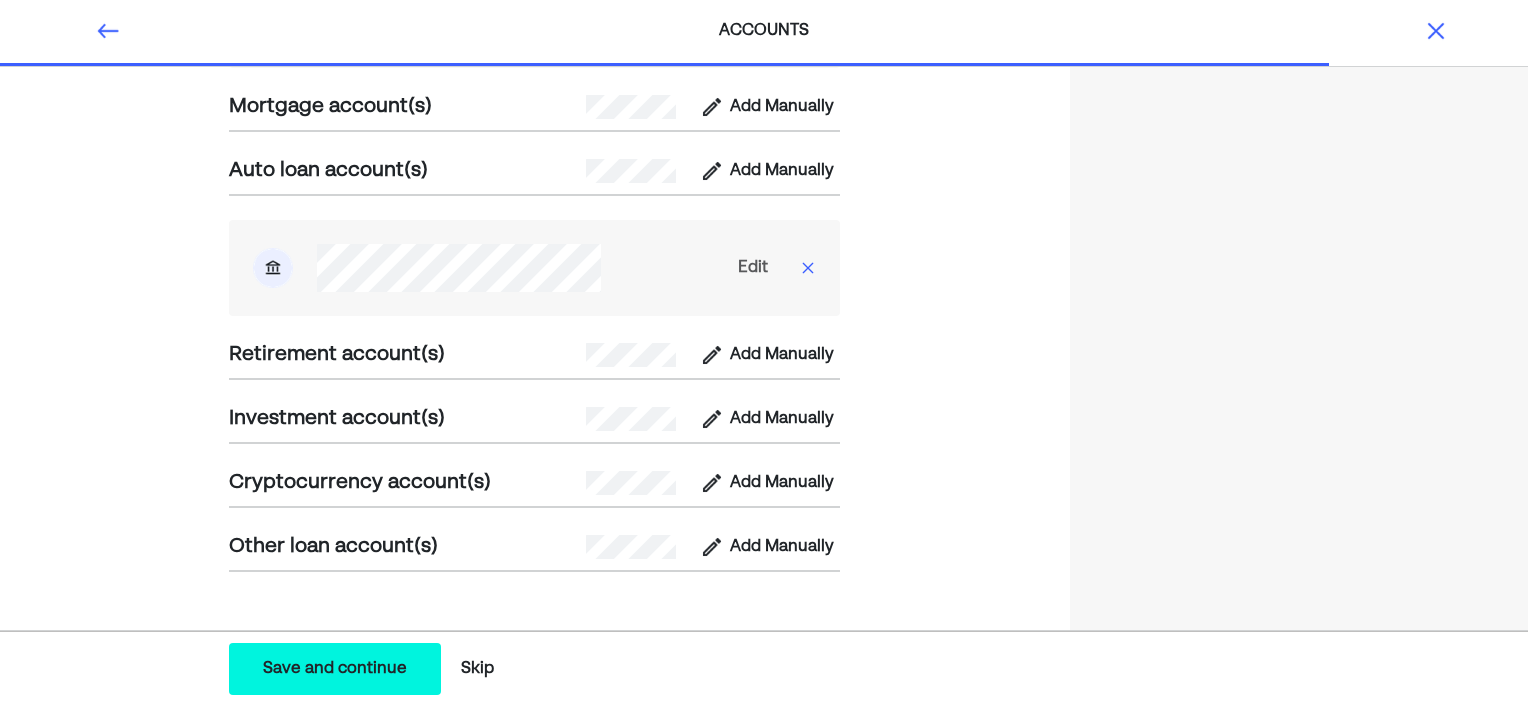 scroll, scrollTop: 1596, scrollLeft: 0, axis: vertical 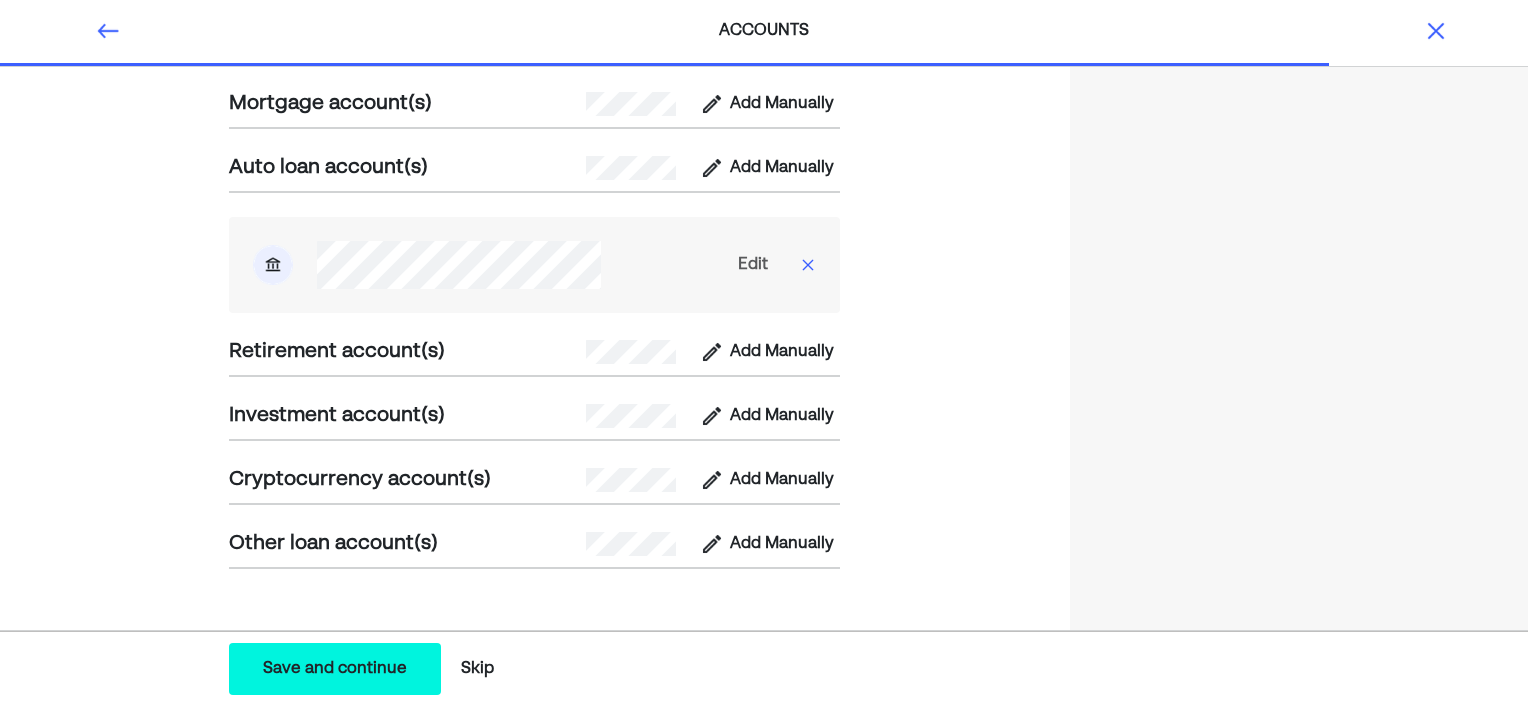click on "Save and continue" at bounding box center [335, 669] 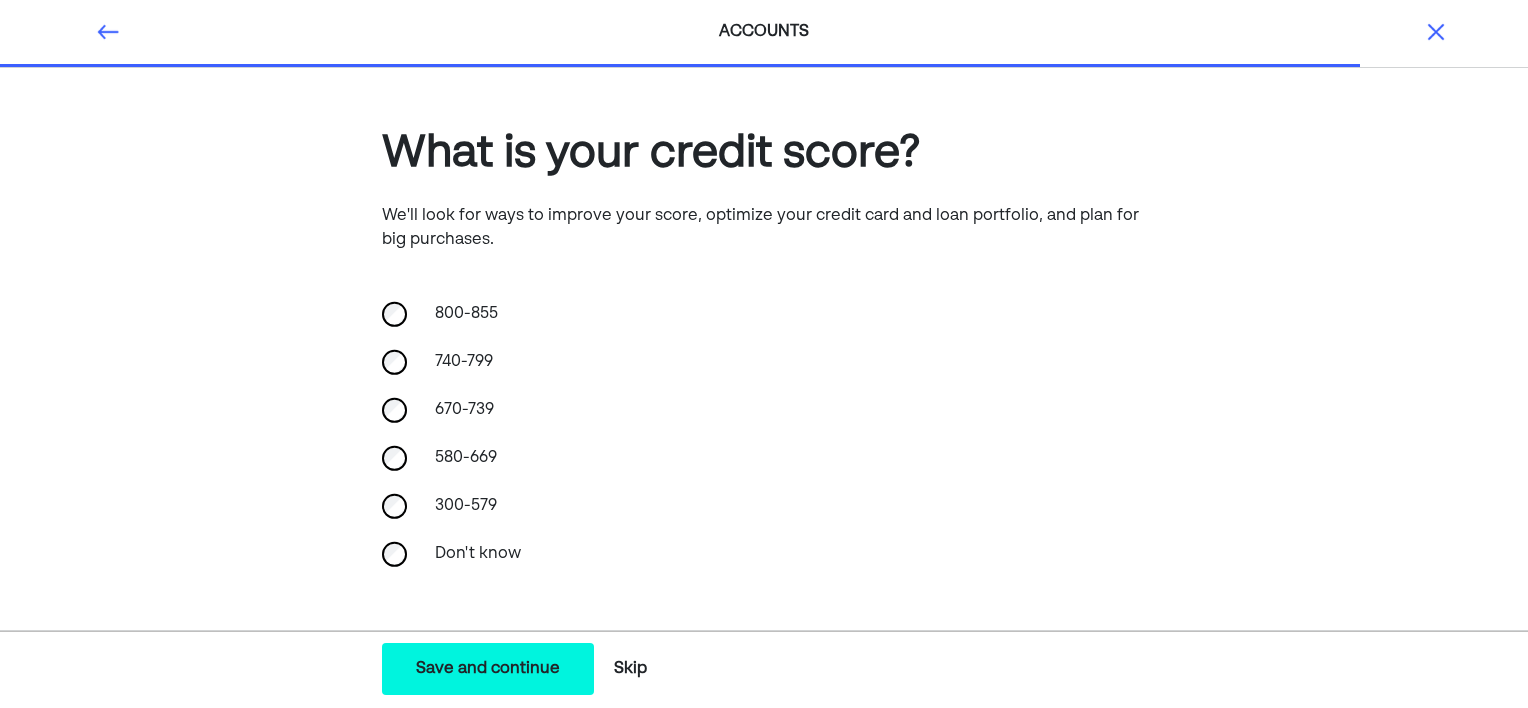 click on "740-799" at bounding box center [764, 362] 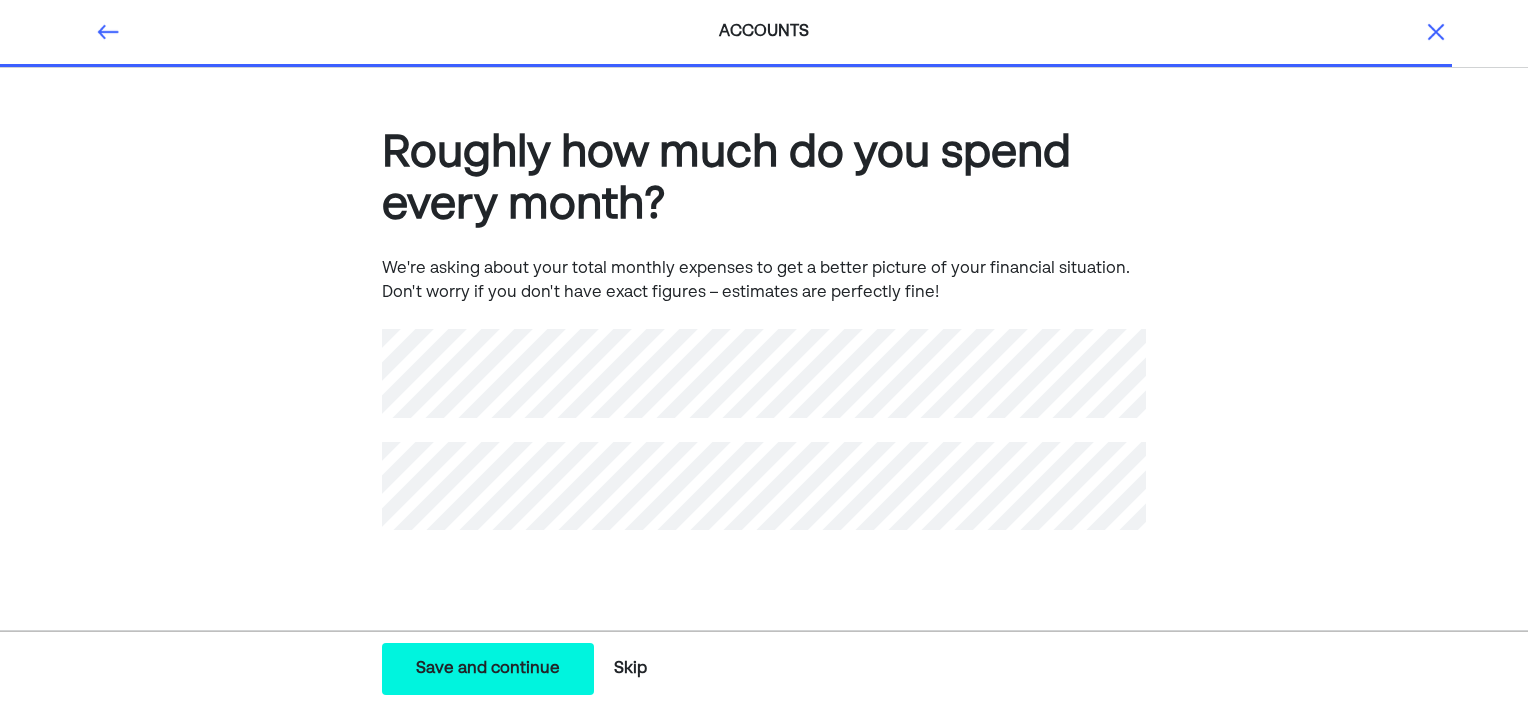click on "Save and continue" at bounding box center (488, 669) 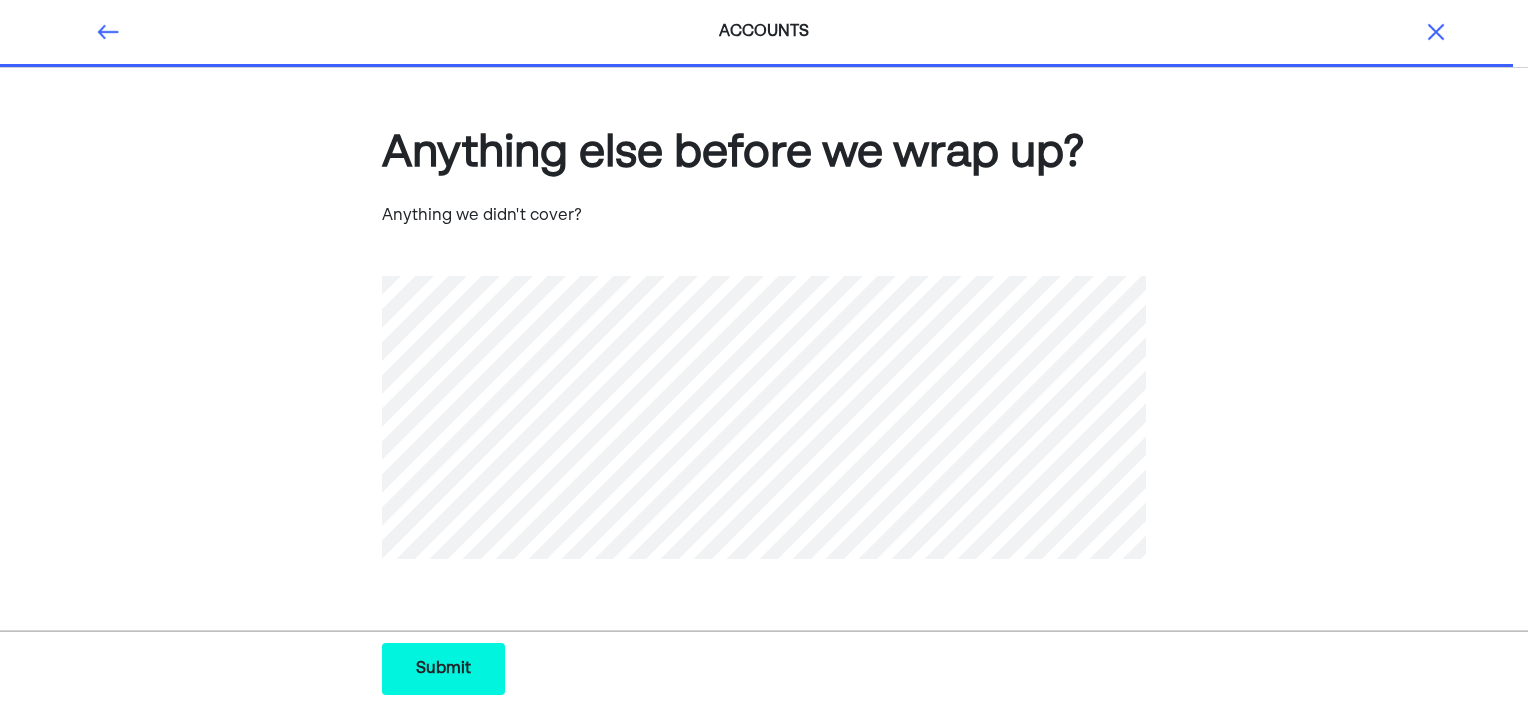 click on "Submit" at bounding box center (443, 669) 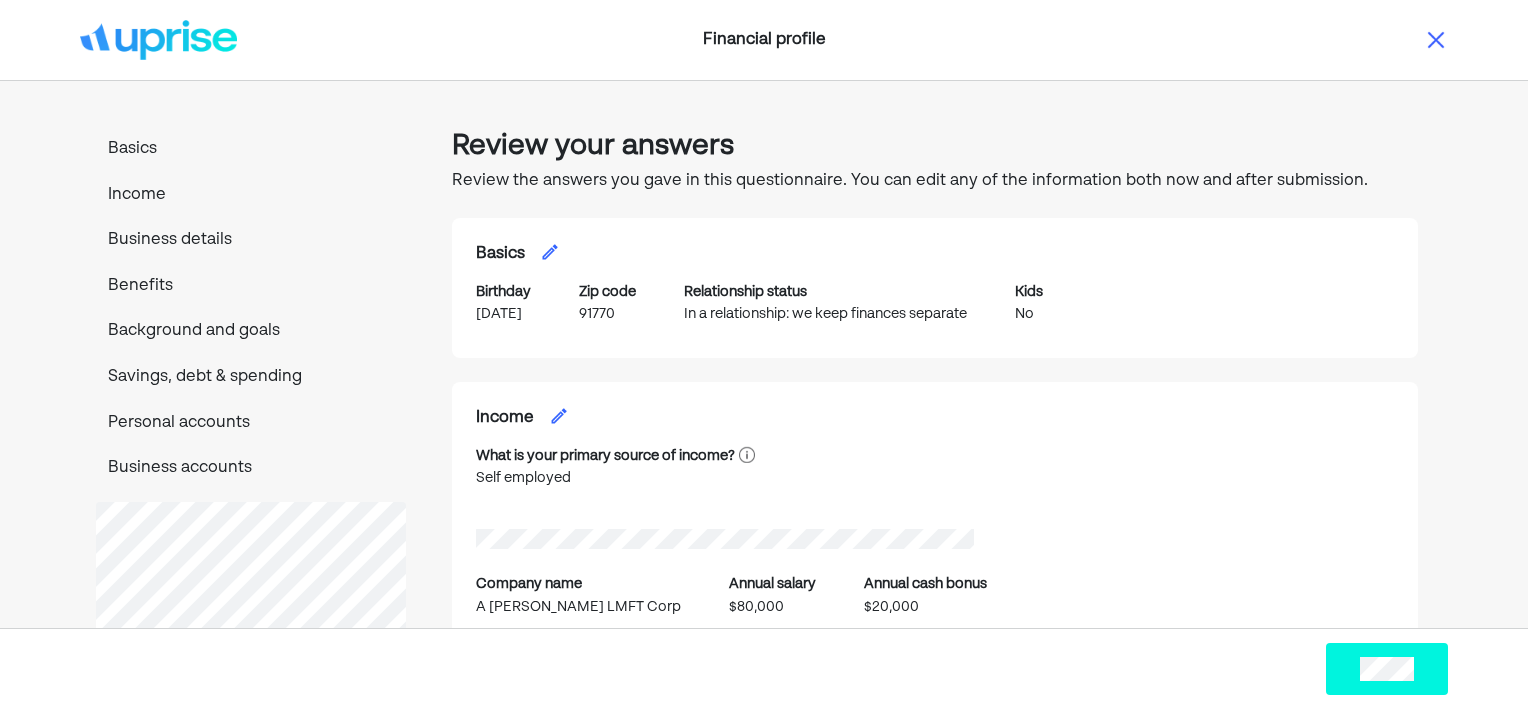 click on "Basics Birthday 1983-02-20 Zip code 91770 Relationship status In a relationship: we keep finances separate Kids No" at bounding box center [935, 288] 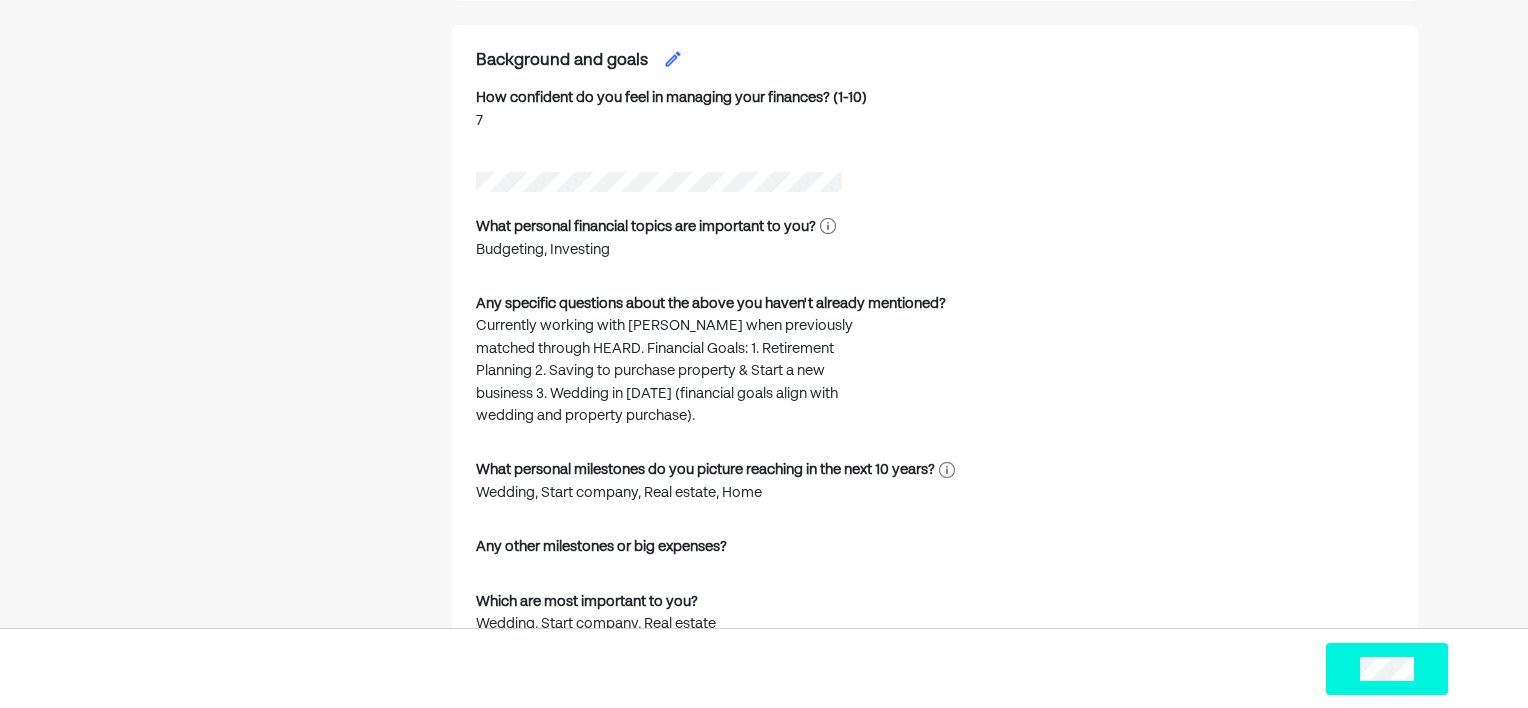 scroll, scrollTop: 2840, scrollLeft: 0, axis: vertical 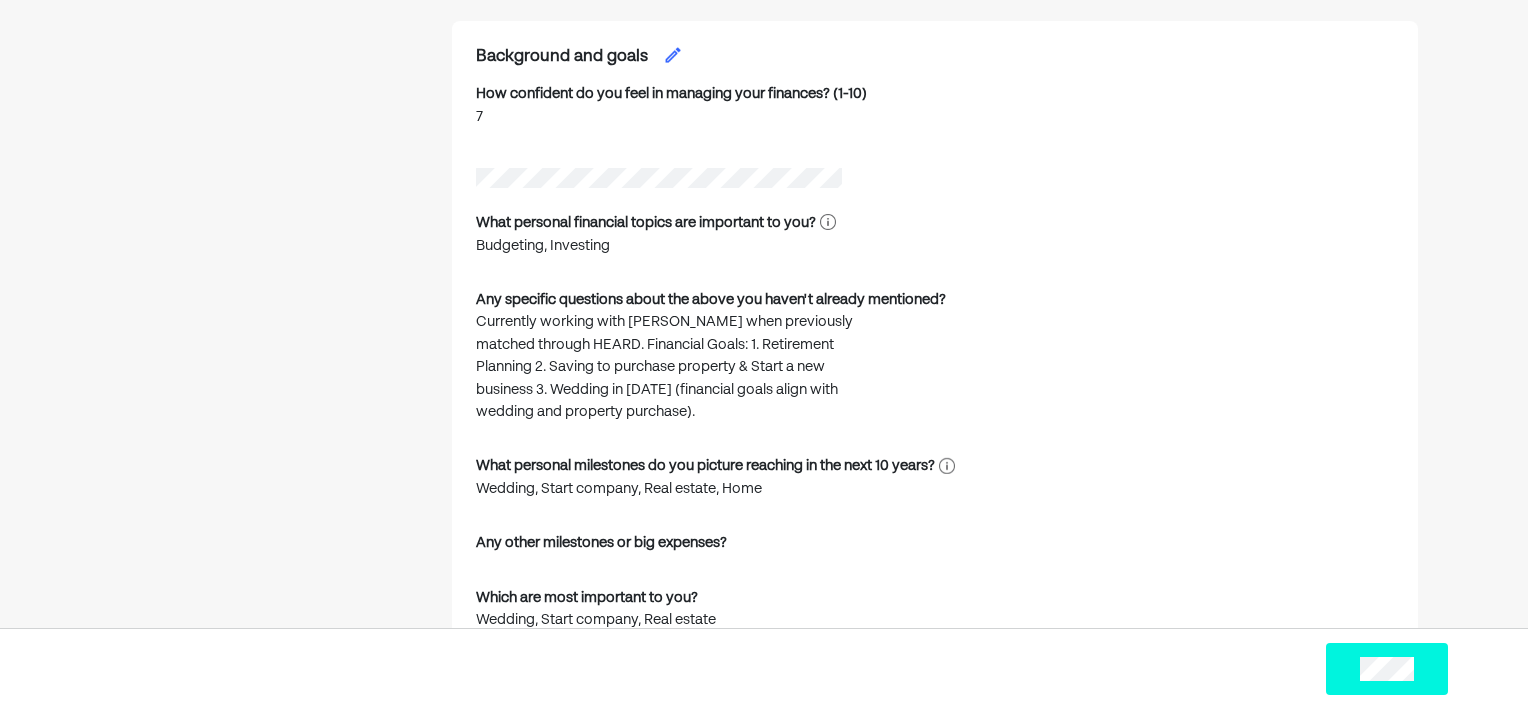 click on "How confident do you feel in managing your finances? (1-10) 7 What personal financial topics are important to you? Budgeting, Investing Any specific questions about the above you haven't already mentioned? Currently working with Patrick Elliott when previously matched through HEARD.
Financial Goals:
1. Retirement Planning
2. Saving to purchase property & Start a new business
3. Wedding in 2027 (financial goals align with wedding and property purchase). What personal milestones do you picture reaching in the next 10 years? Wedding, Start company, Real estate, Home Any other milestones or big expenses? Which are most important to you? Wedding, Start company, Real estate Tell us about your wedding plans Tell us about your real estate investment plans First Real Estate Purchase / Timeline: 2027
Type: Rural / Ag / Commercial property to be turned into a retreat site / venue site. Tell us about your plans to start a company Wellness Retreat / Venue Business
Bungalows
Farm  Last year's tax return View" at bounding box center [935, 634] 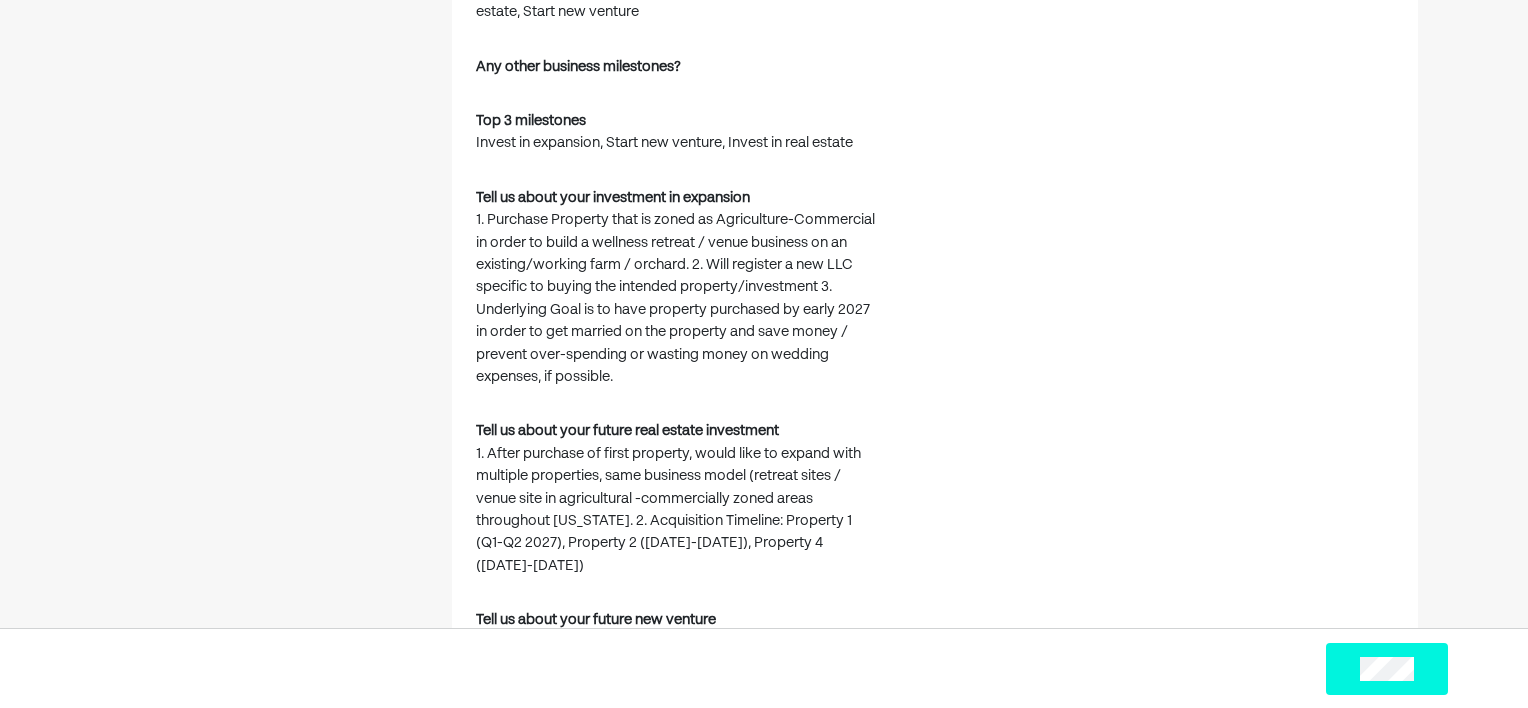 scroll, scrollTop: 1600, scrollLeft: 0, axis: vertical 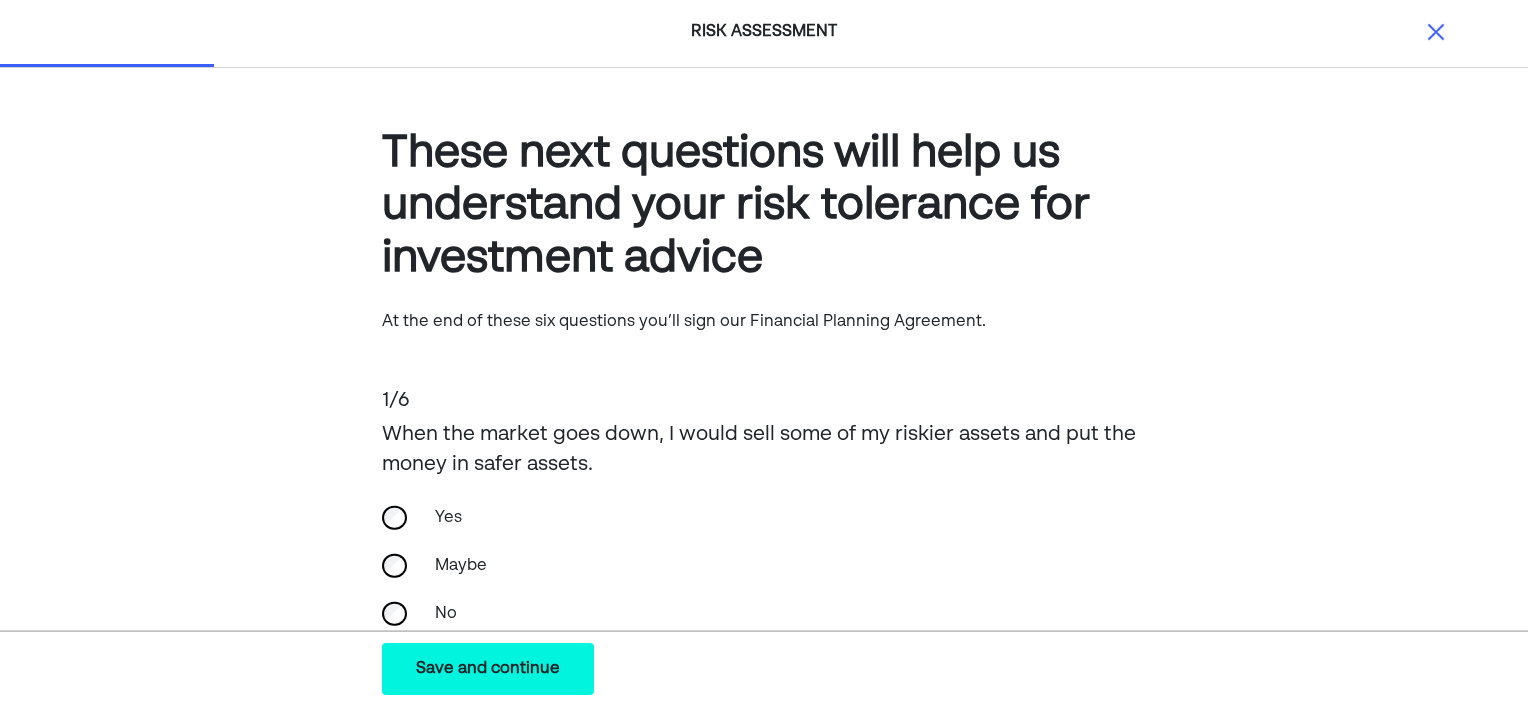 click on "These next questions will help us understand your risk tolerance for investment advice At the end of these six questions you’ll sign our Financial Planning Agreement. 1/6 When the market goes down, I would sell some of my riskier assets and put the money in safer assets. Yes Maybe No" at bounding box center (764, 418) 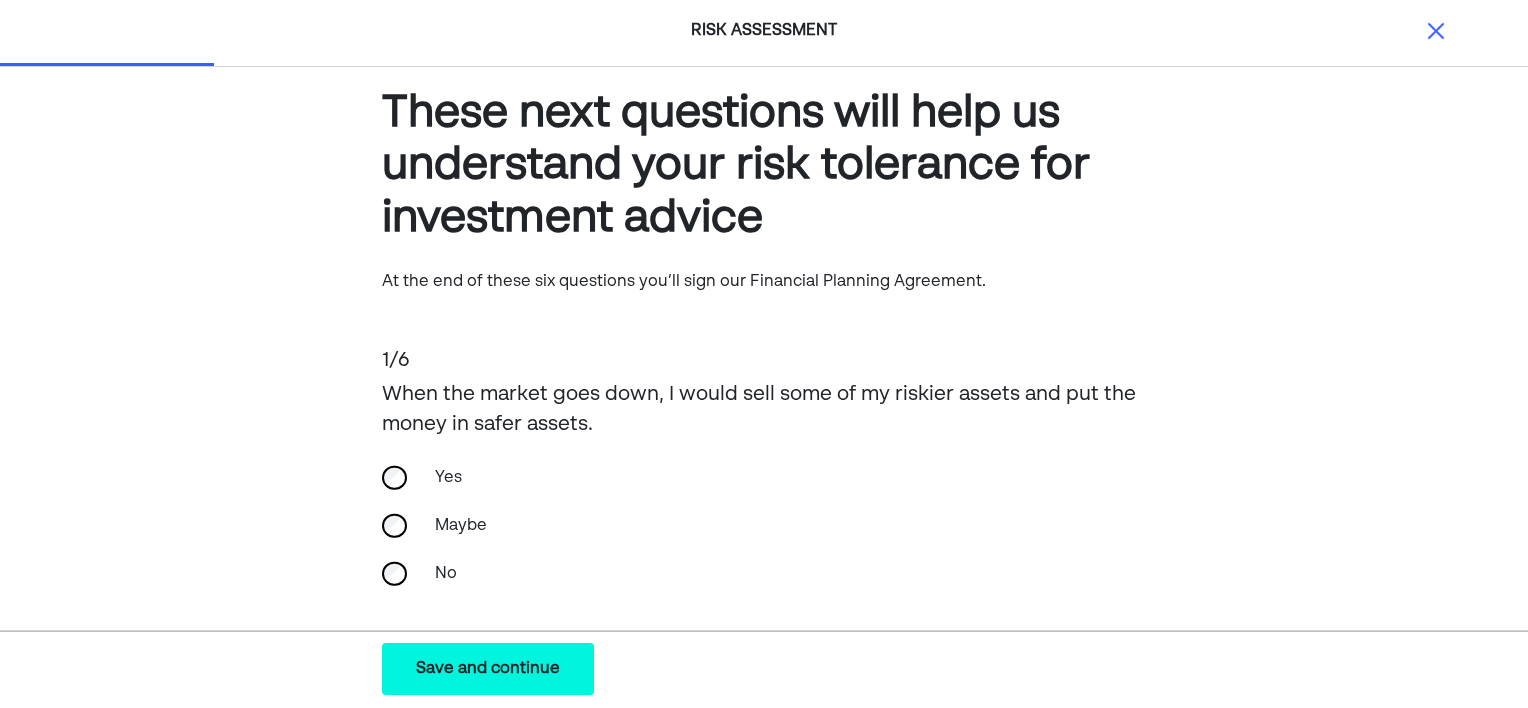 scroll, scrollTop: 60, scrollLeft: 0, axis: vertical 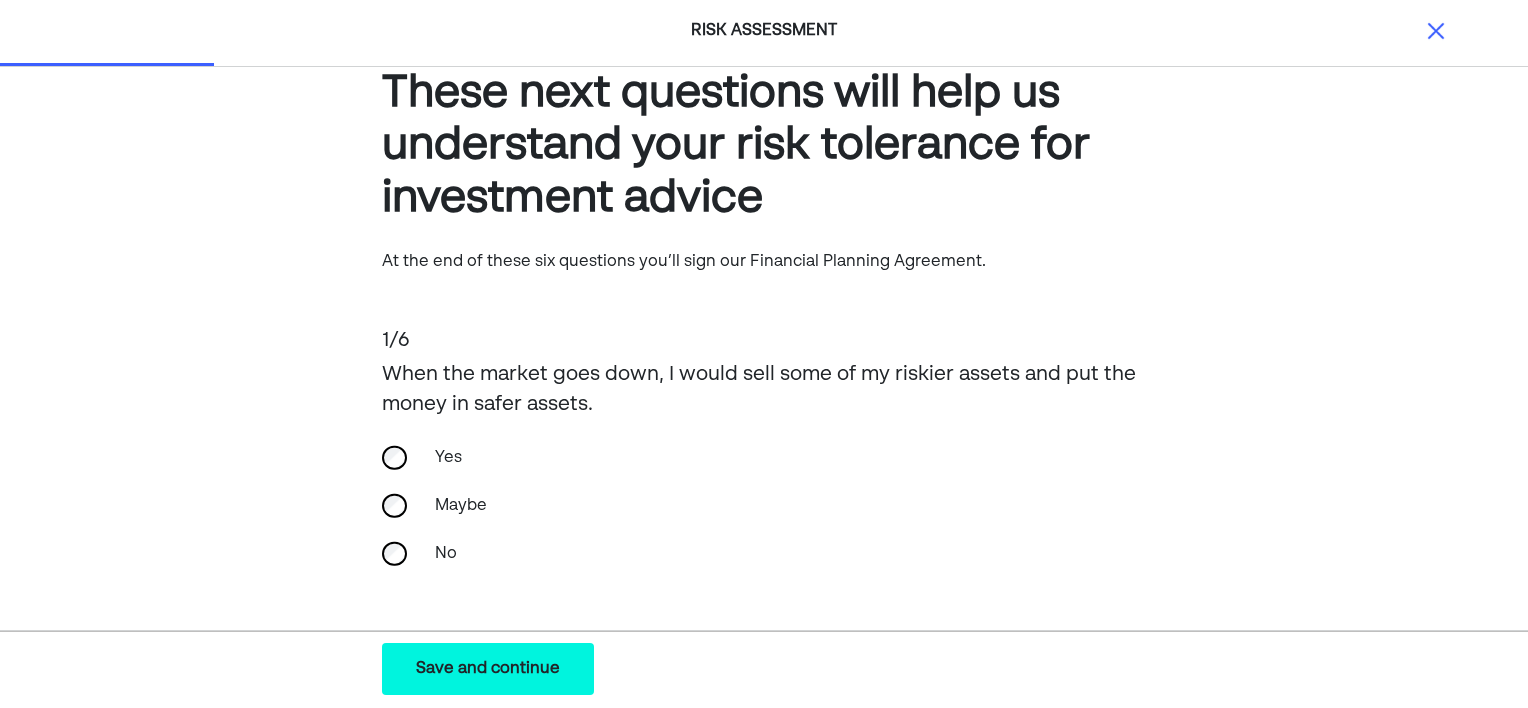 click on "No" at bounding box center [523, 554] 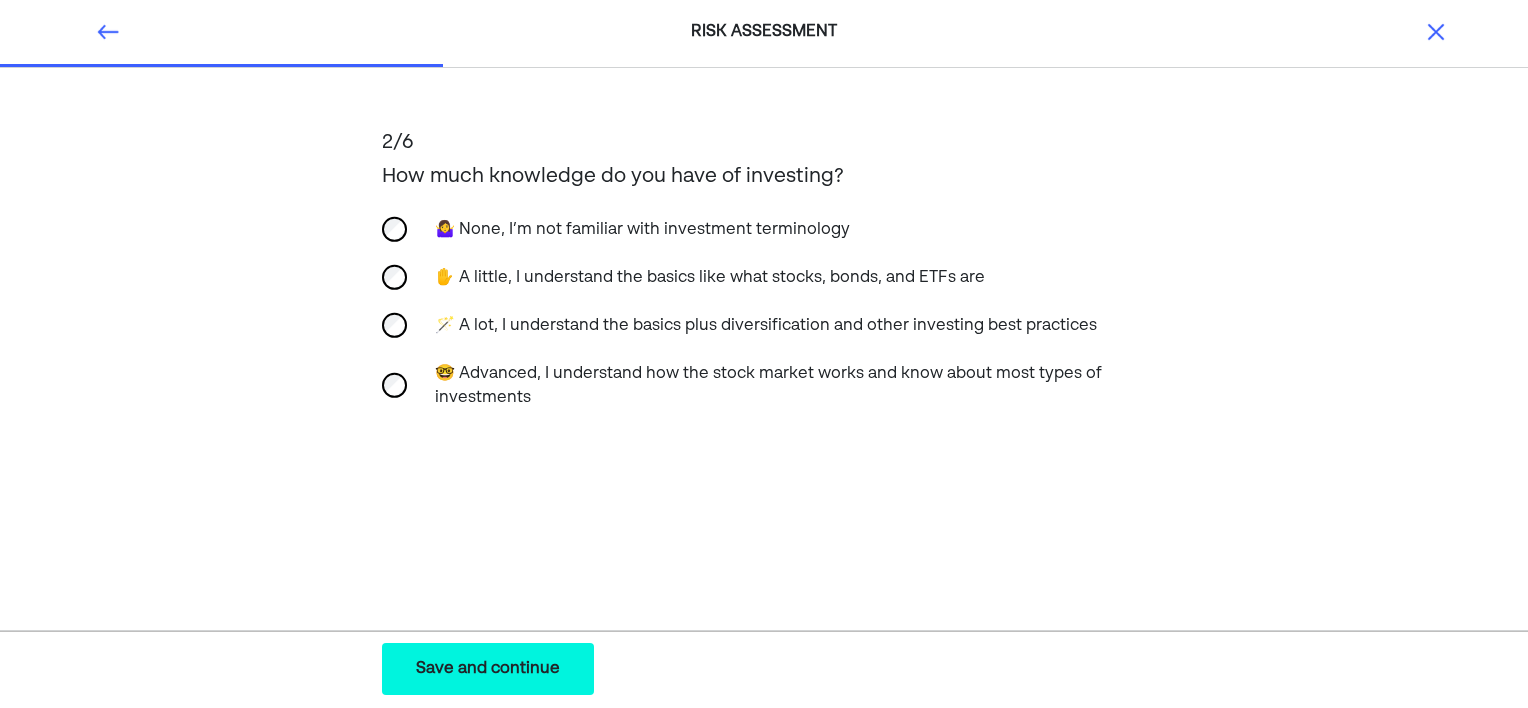 click on "Save and continue" at bounding box center (488, 669) 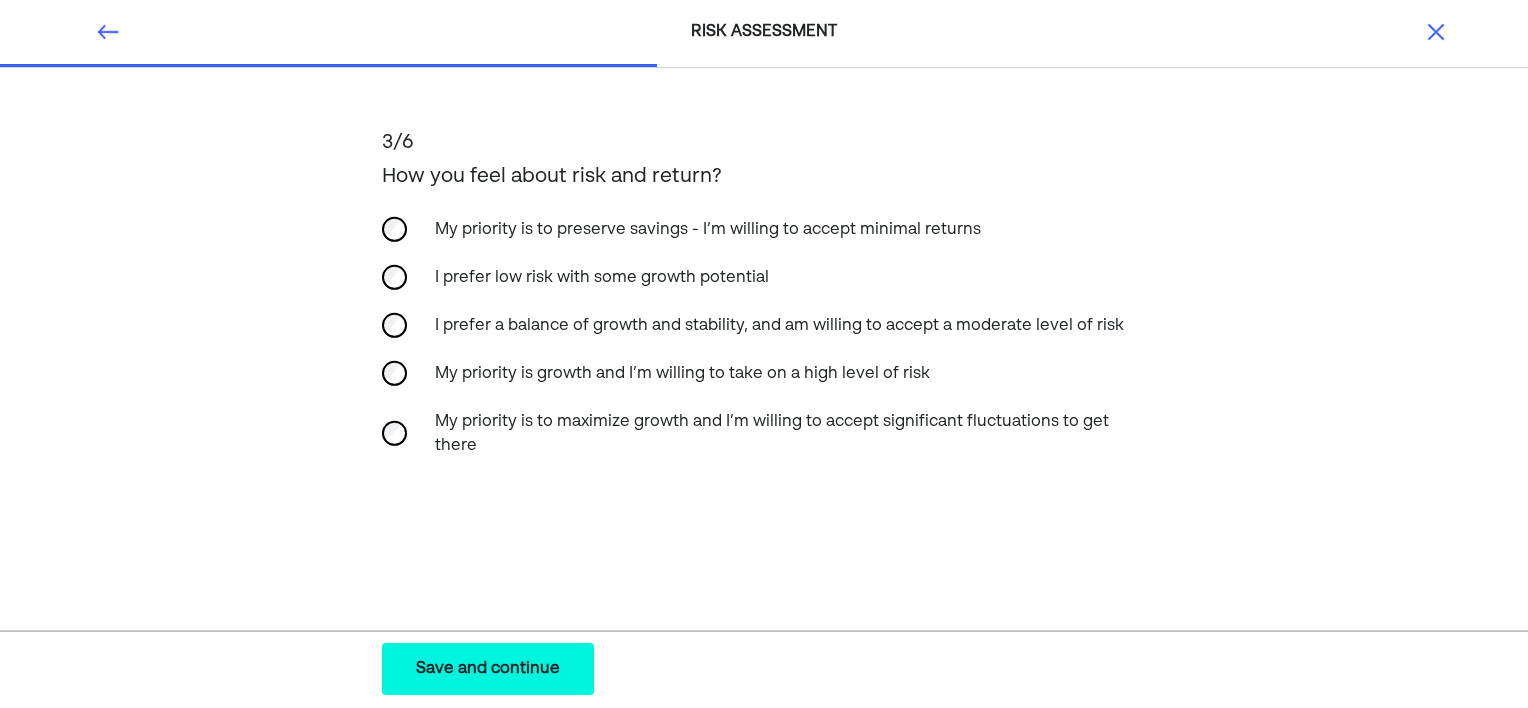 click on "Save and continue" at bounding box center [488, 669] 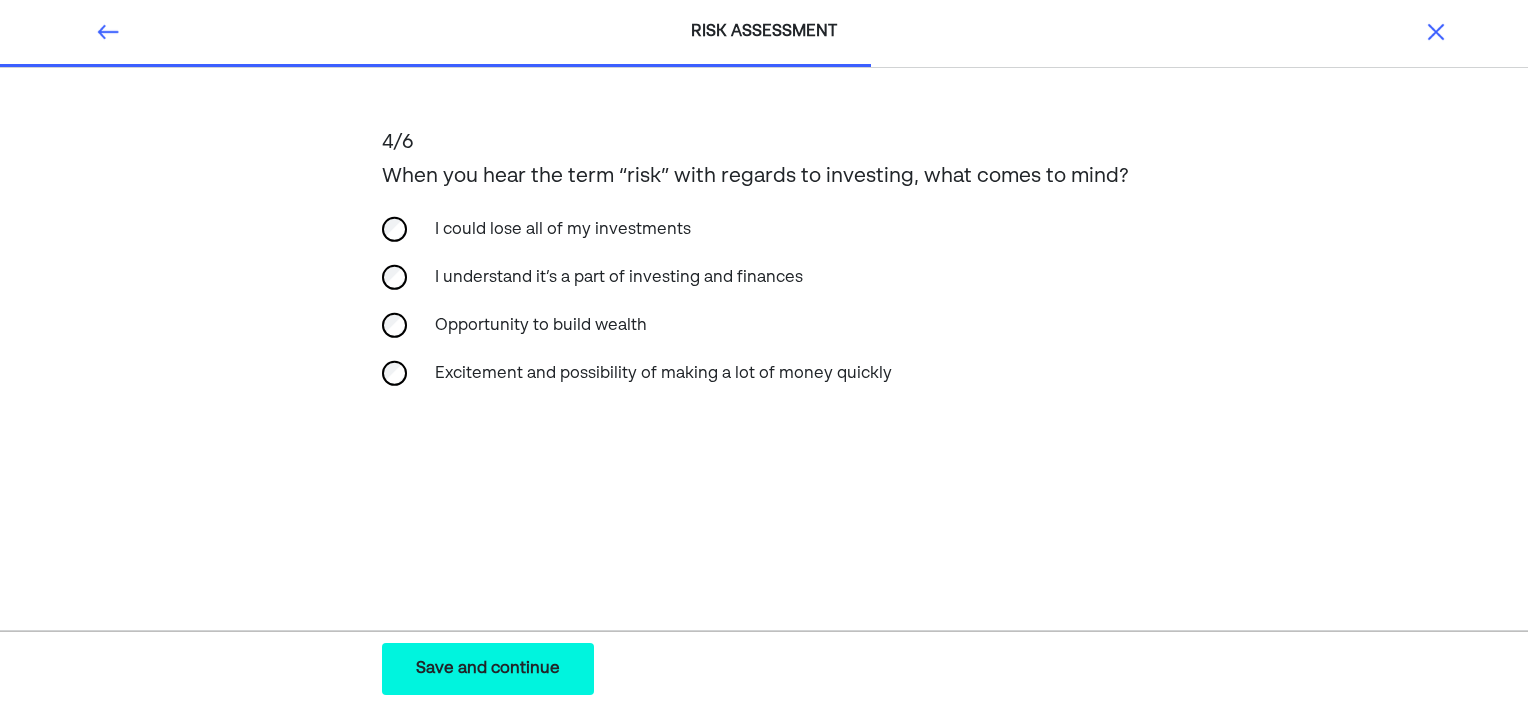 click on "Save and continue" at bounding box center [488, 669] 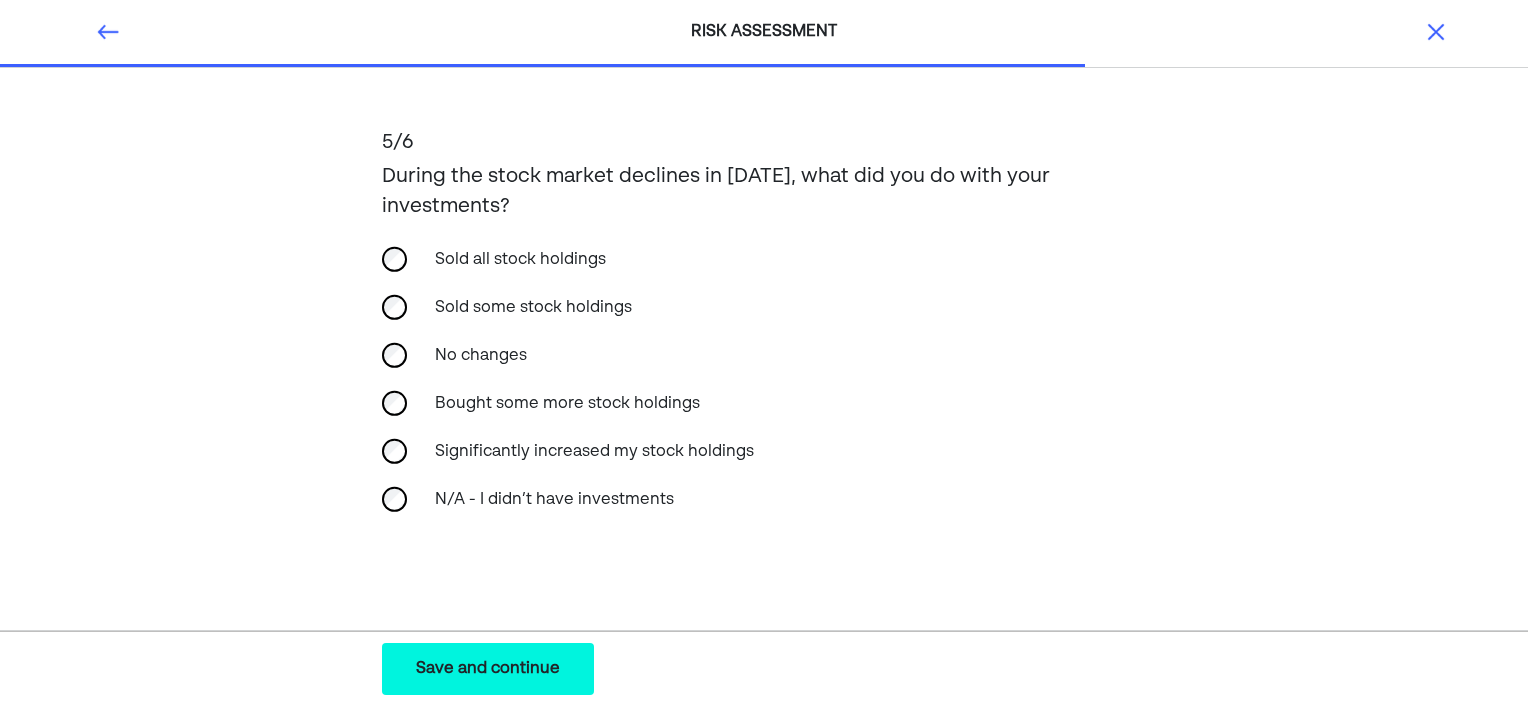 click on "Save and continue" at bounding box center (488, 669) 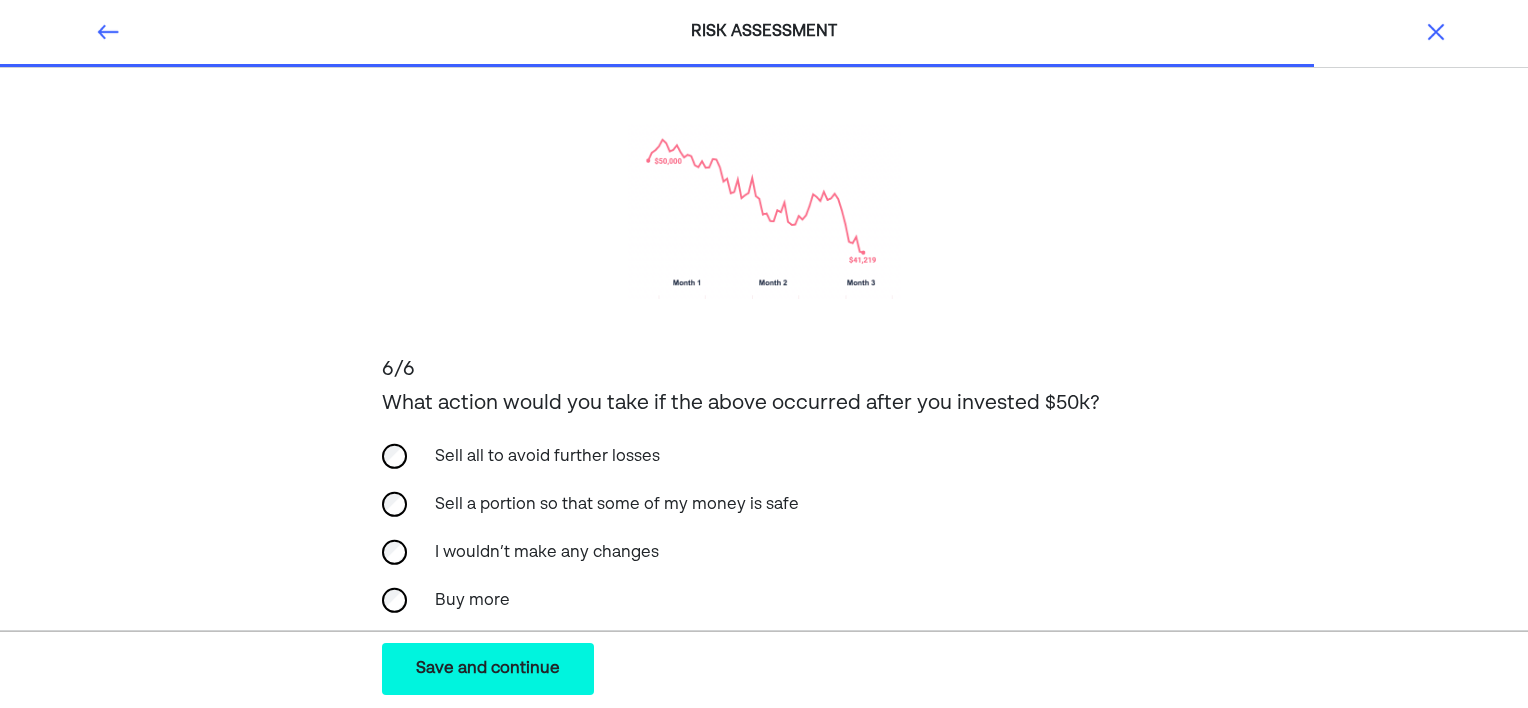 click on "Sell a portion so that some of my money is safe" at bounding box center (764, 505) 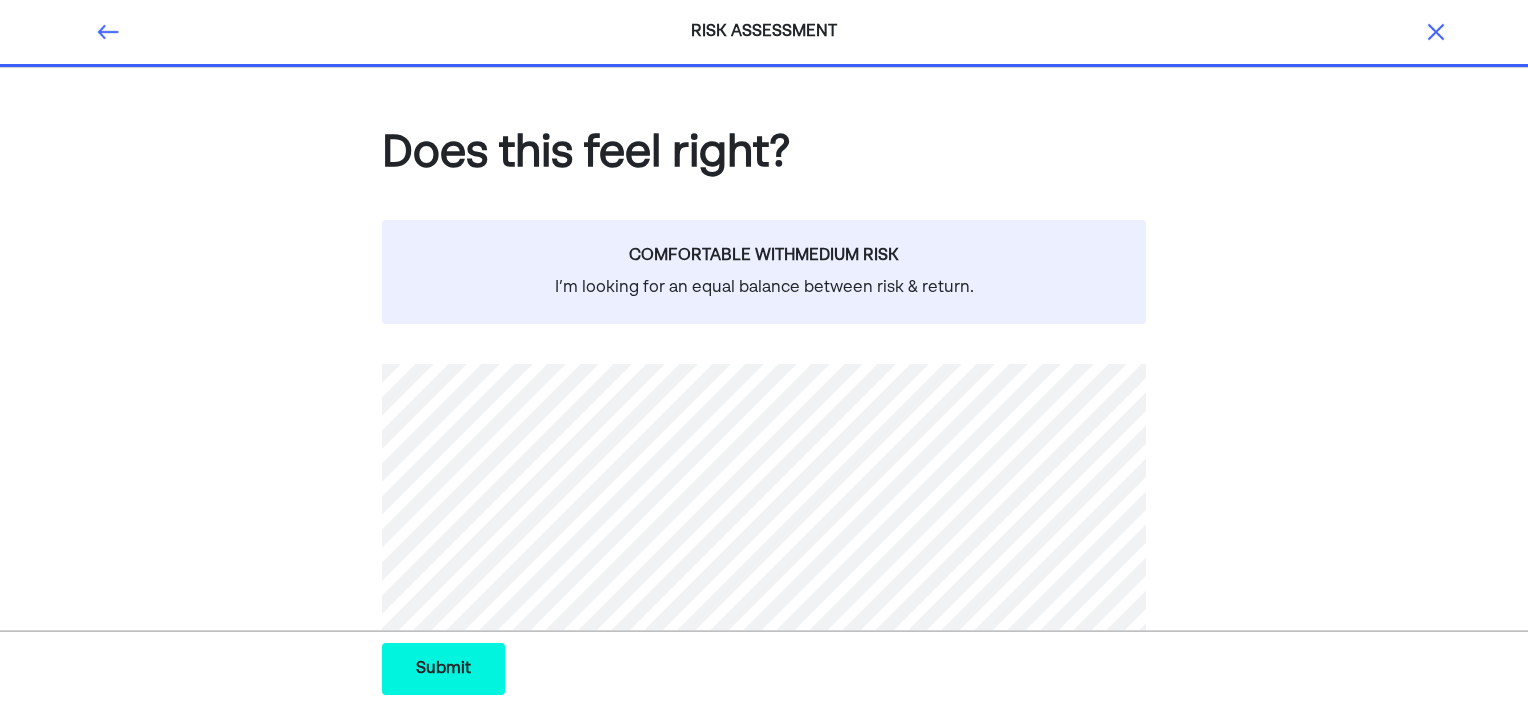 click on "Submit Submit Submit" at bounding box center [443, 669] 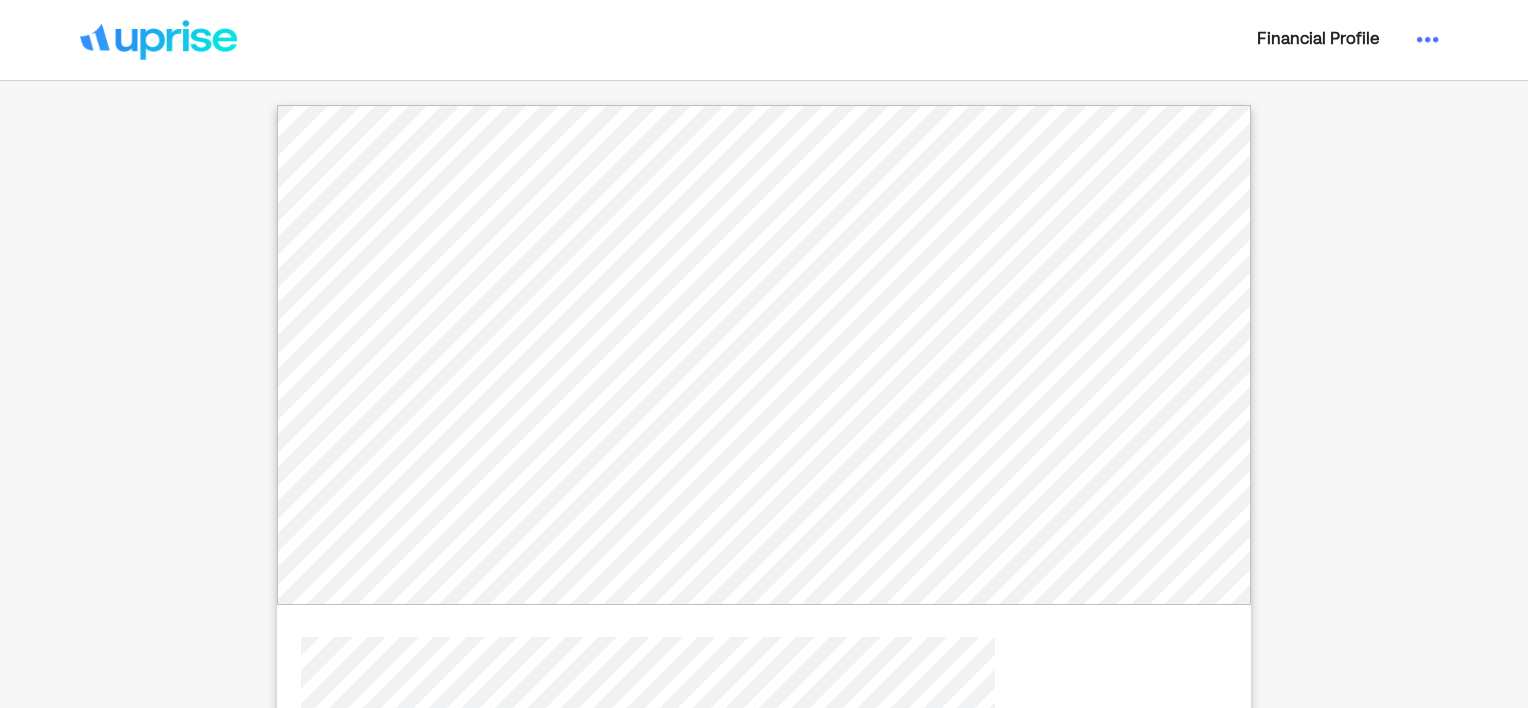 click on "Financial Profile Sign & Accept" at bounding box center (764, 416) 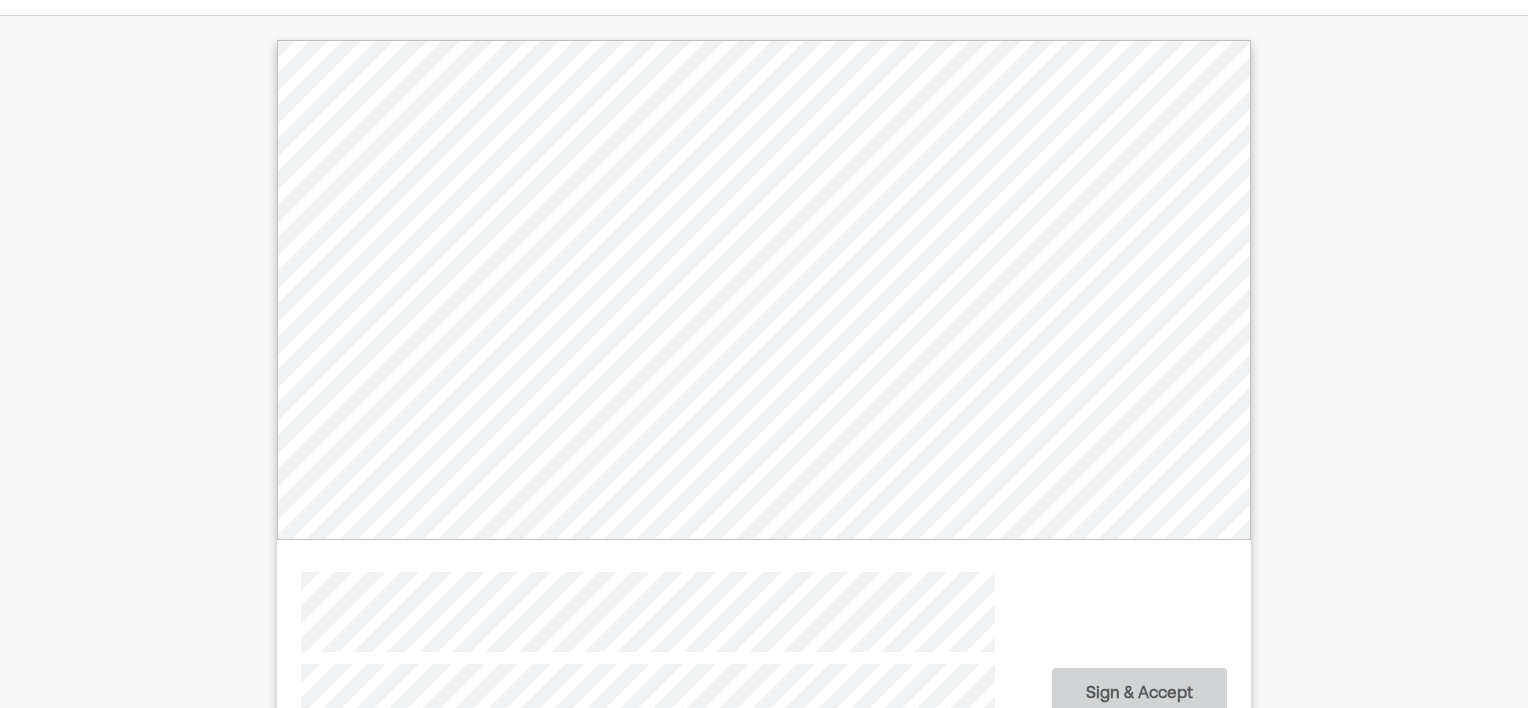 scroll, scrollTop: 133, scrollLeft: 0, axis: vertical 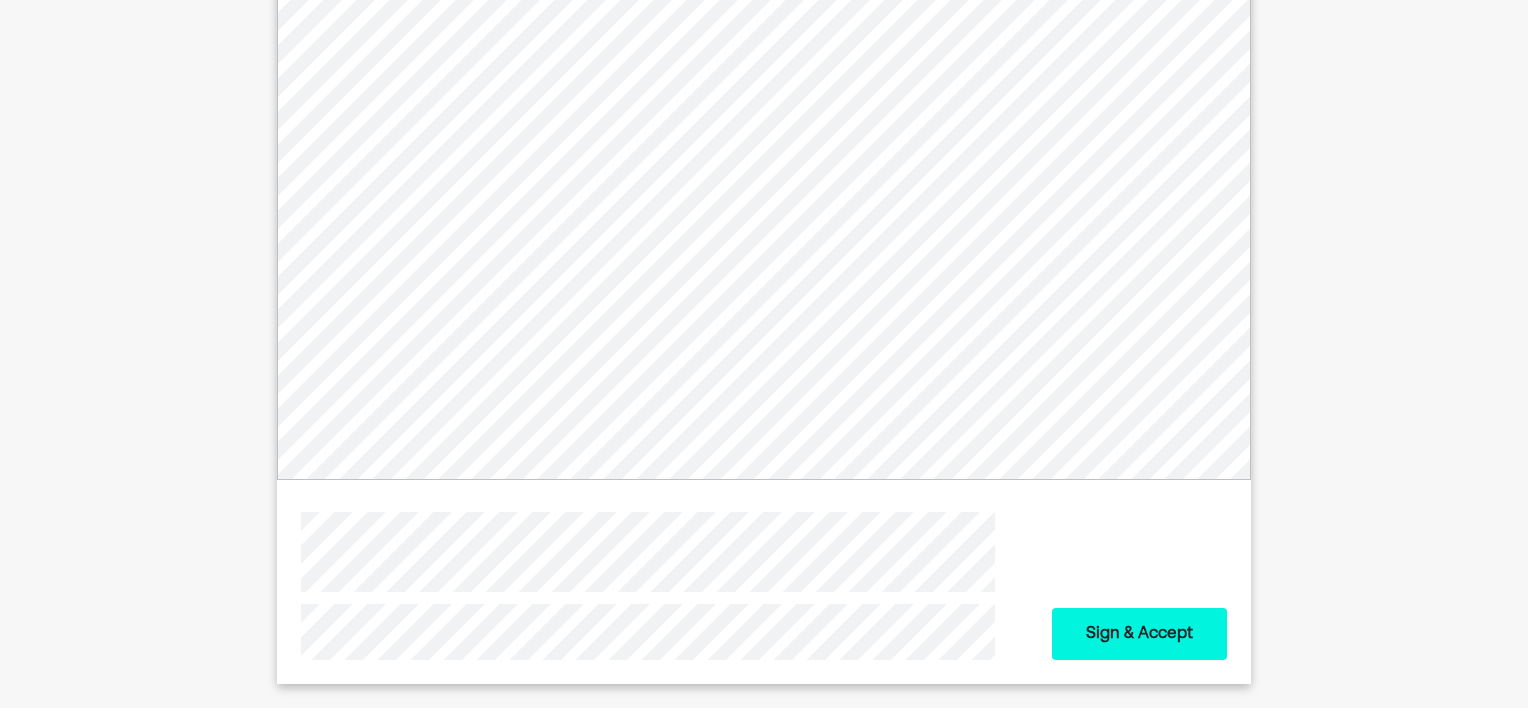 click on "Sign & Accept" at bounding box center [1139, 634] 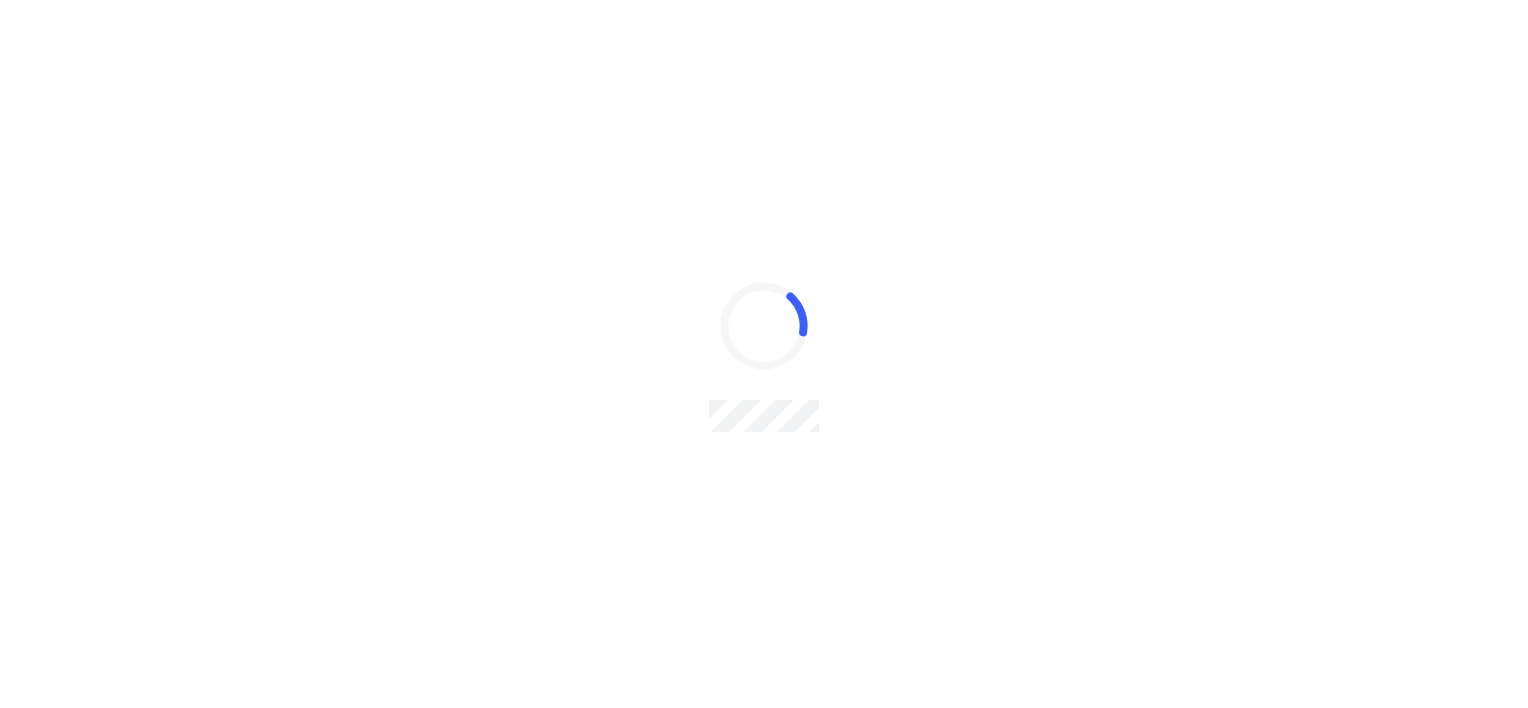 scroll, scrollTop: 0, scrollLeft: 0, axis: both 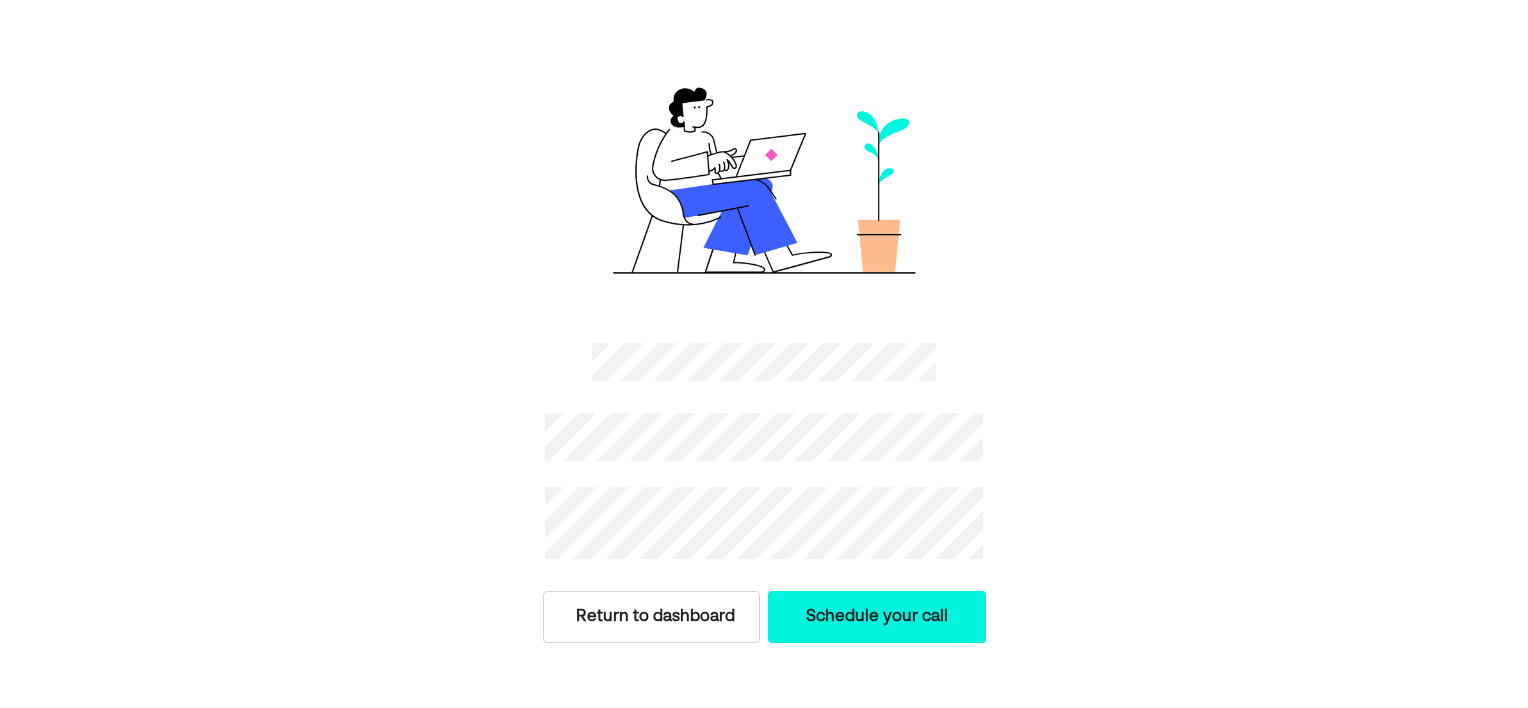 click on "Return to dashboard" at bounding box center [652, 617] 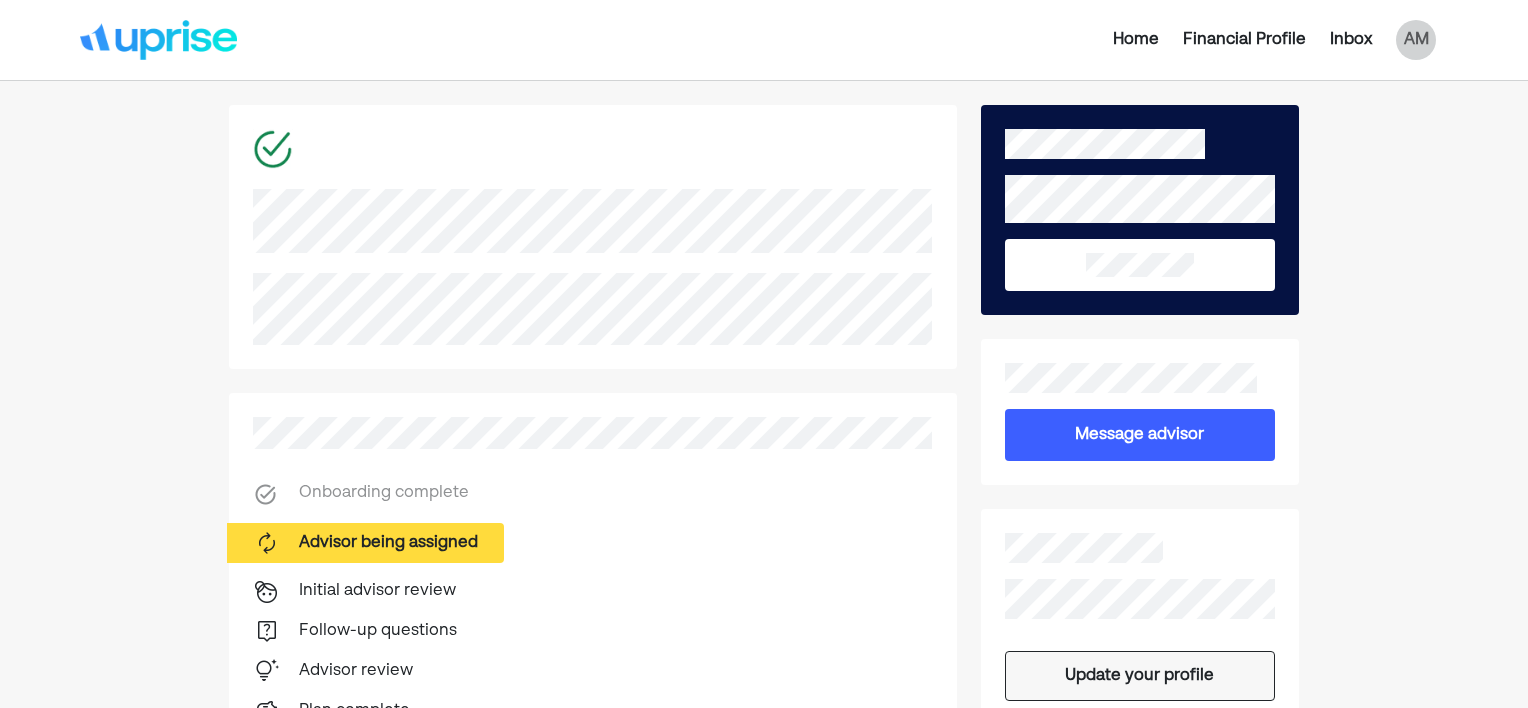 click on "Home Financial Profile Inbox AM Onboarding complete Advisor being assigned Initial advisor review Follow-up questions Advisor review Plan complete Each plan and recommendation is curated by a human advisor!  If you have any questions, you can always  message your  advisor . This financial plan is prepared exclusively for  Amanda MarieMastrup  and is provided by Uprise Advisers LLC, a registered investment adviser headquartered in California, United States, and a wholly owned subsidiary of Ontrail, Inc. dba Uprise. Message advisor Update your profile Safe, encrypted, secure.   Terms of Use Privacy Policy © 2025  All rights reserved" at bounding box center [764, 1017] 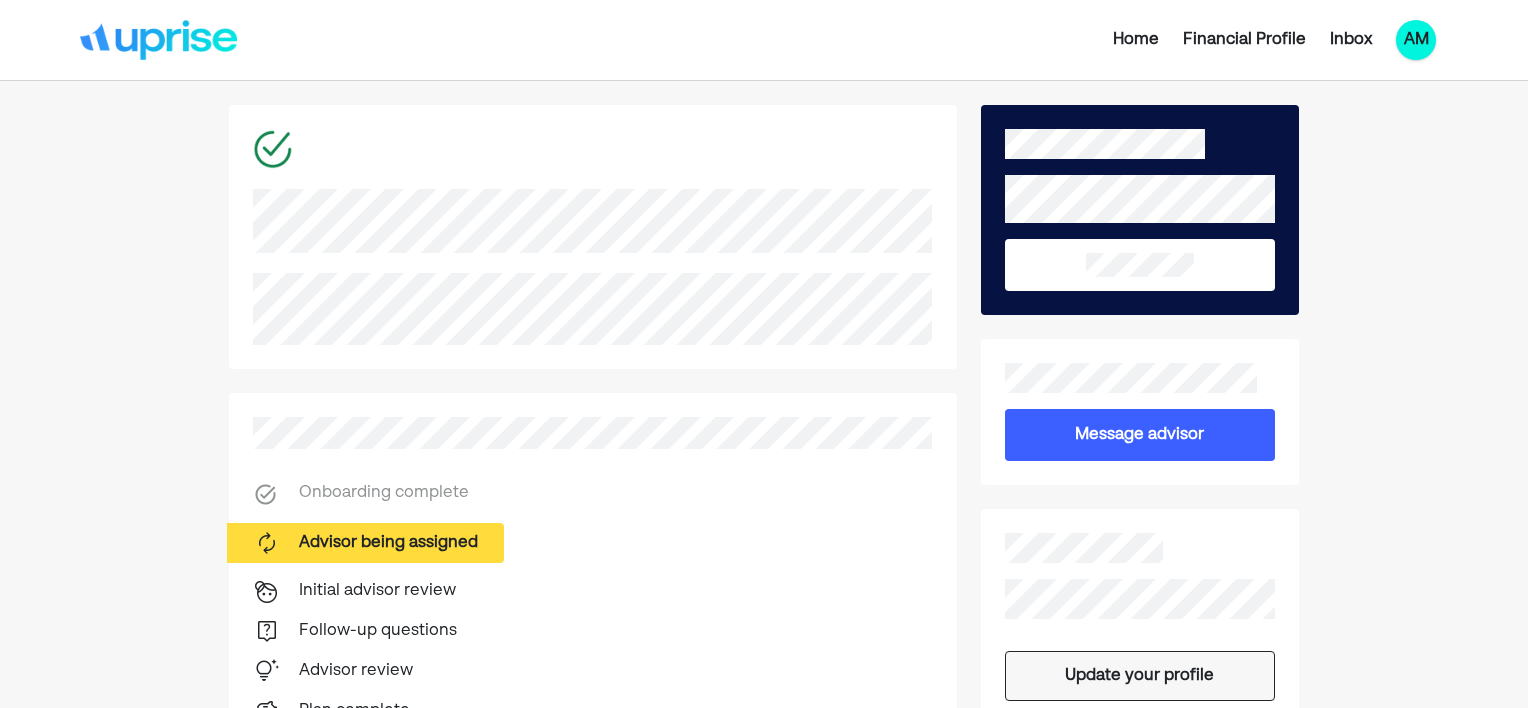 click on "AM" at bounding box center [1416, 40] 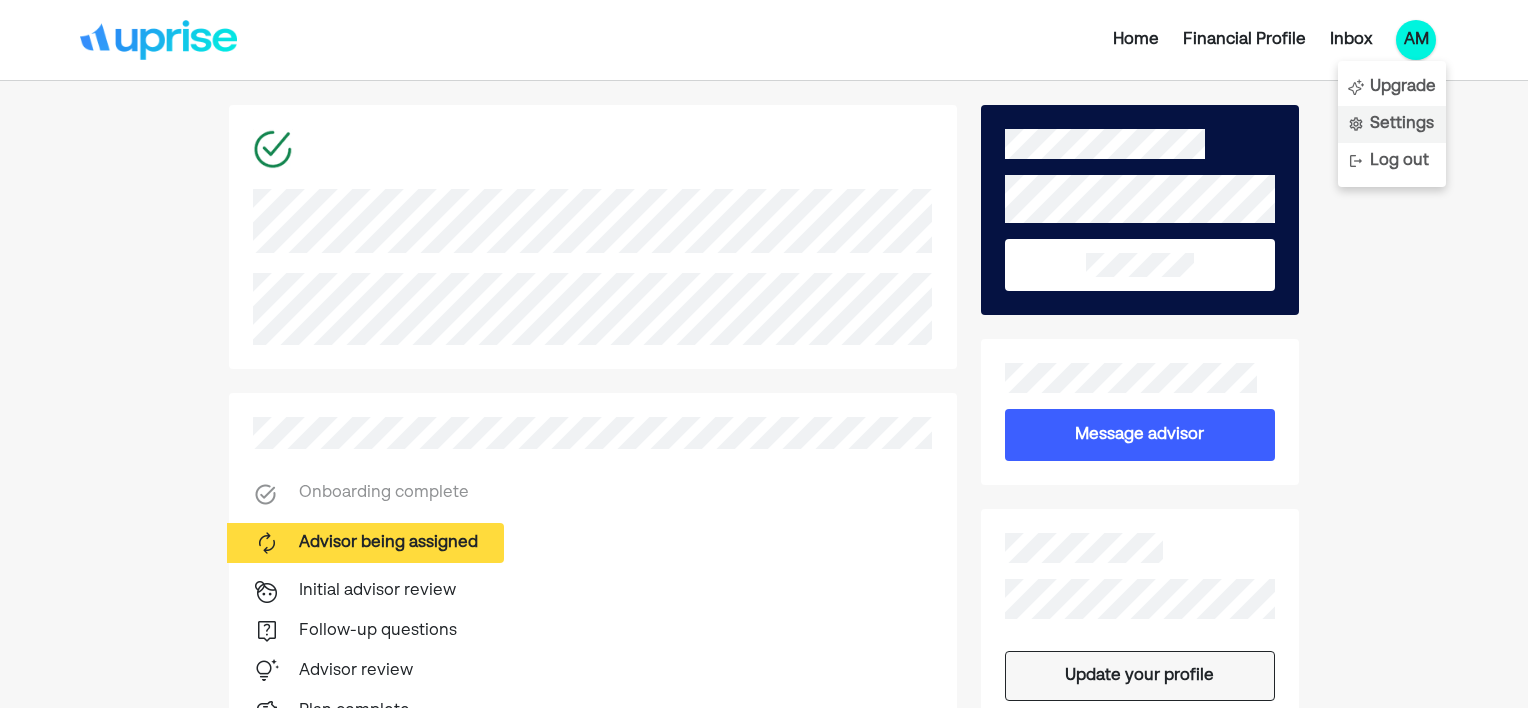 click on "Settings" at bounding box center [1402, 124] 